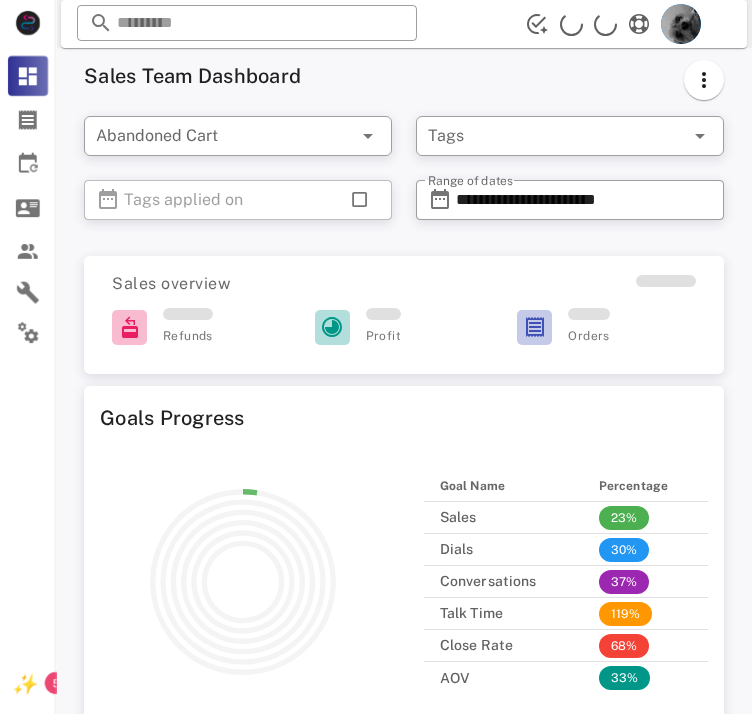 scroll, scrollTop: 0, scrollLeft: 0, axis: both 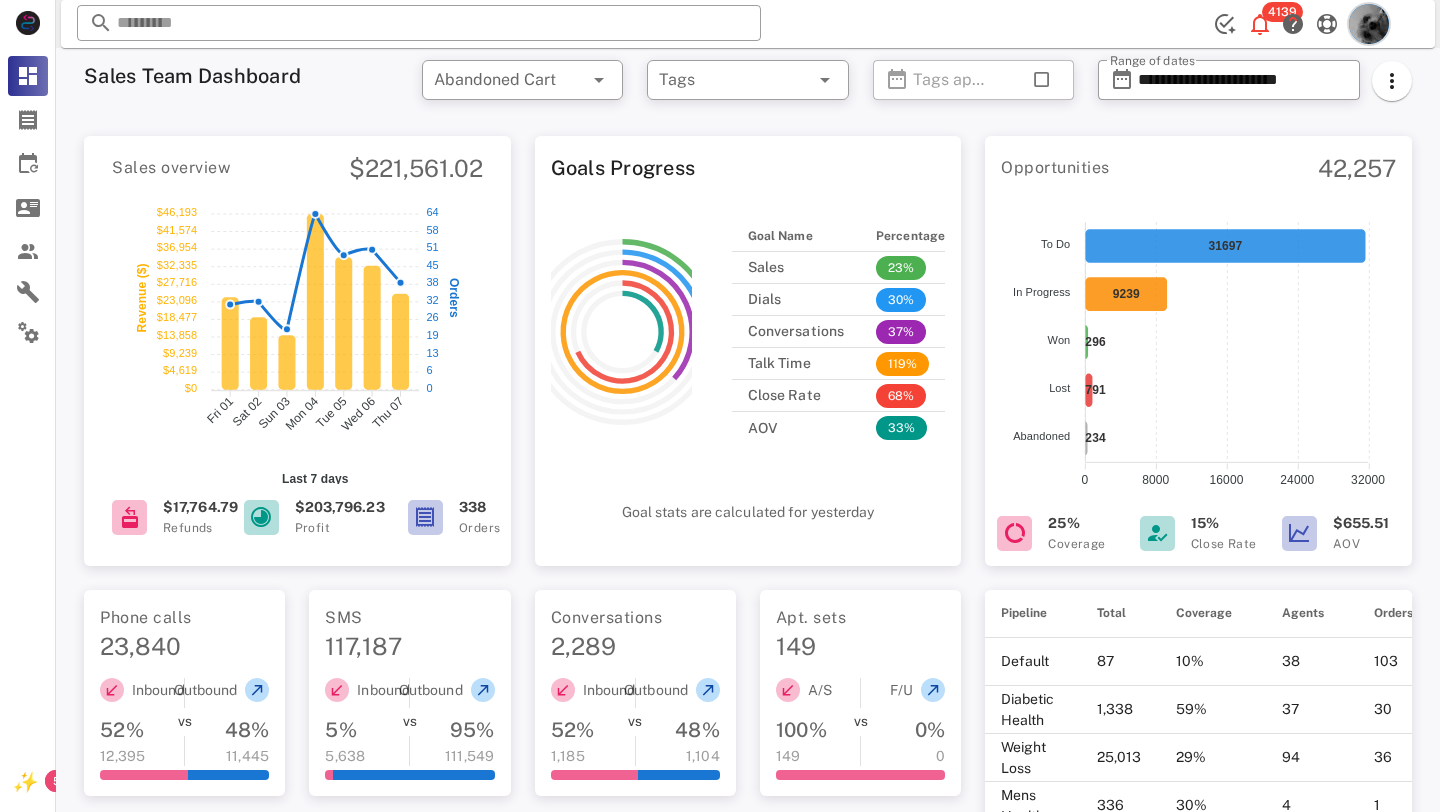 click at bounding box center (1369, 24) 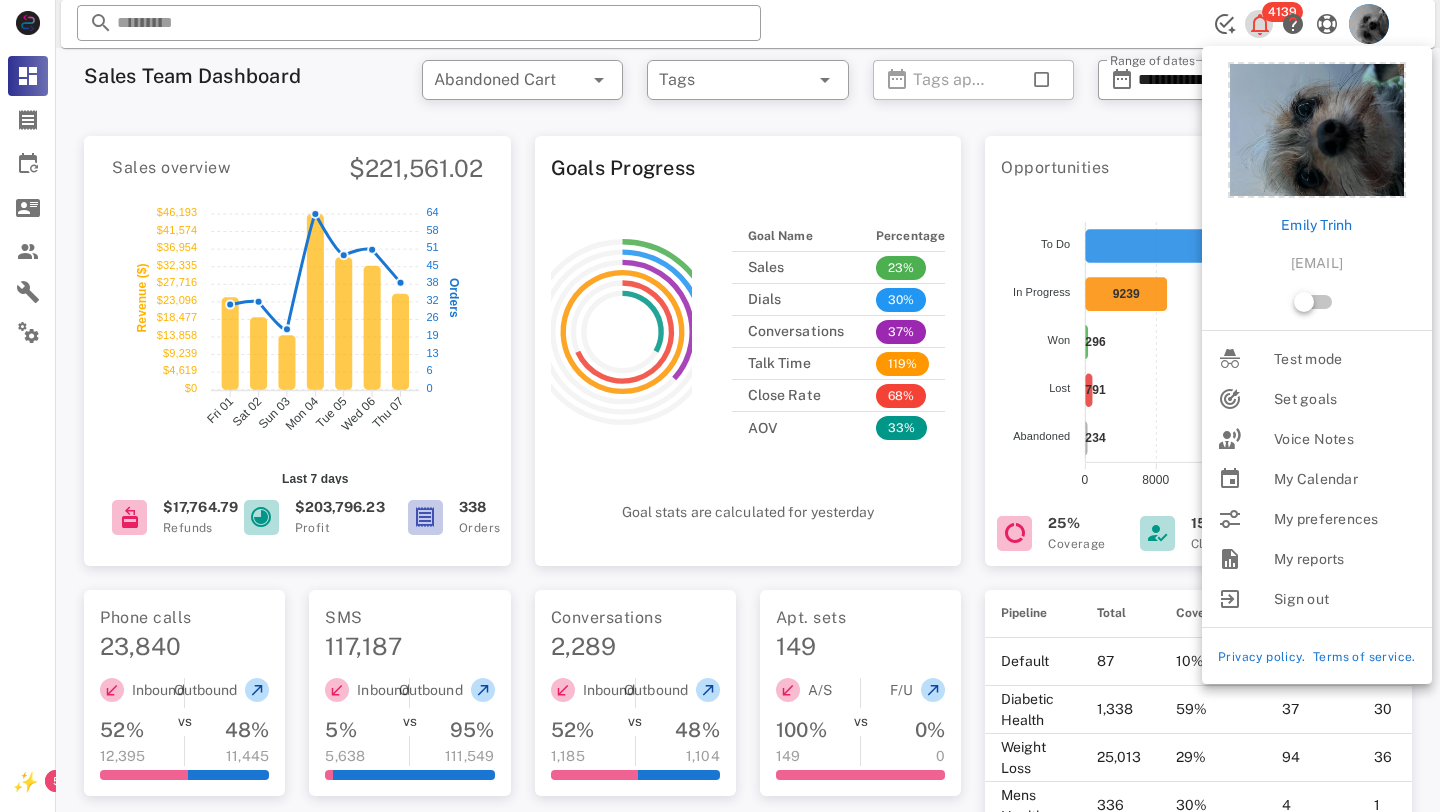 click at bounding box center (1260, 24) 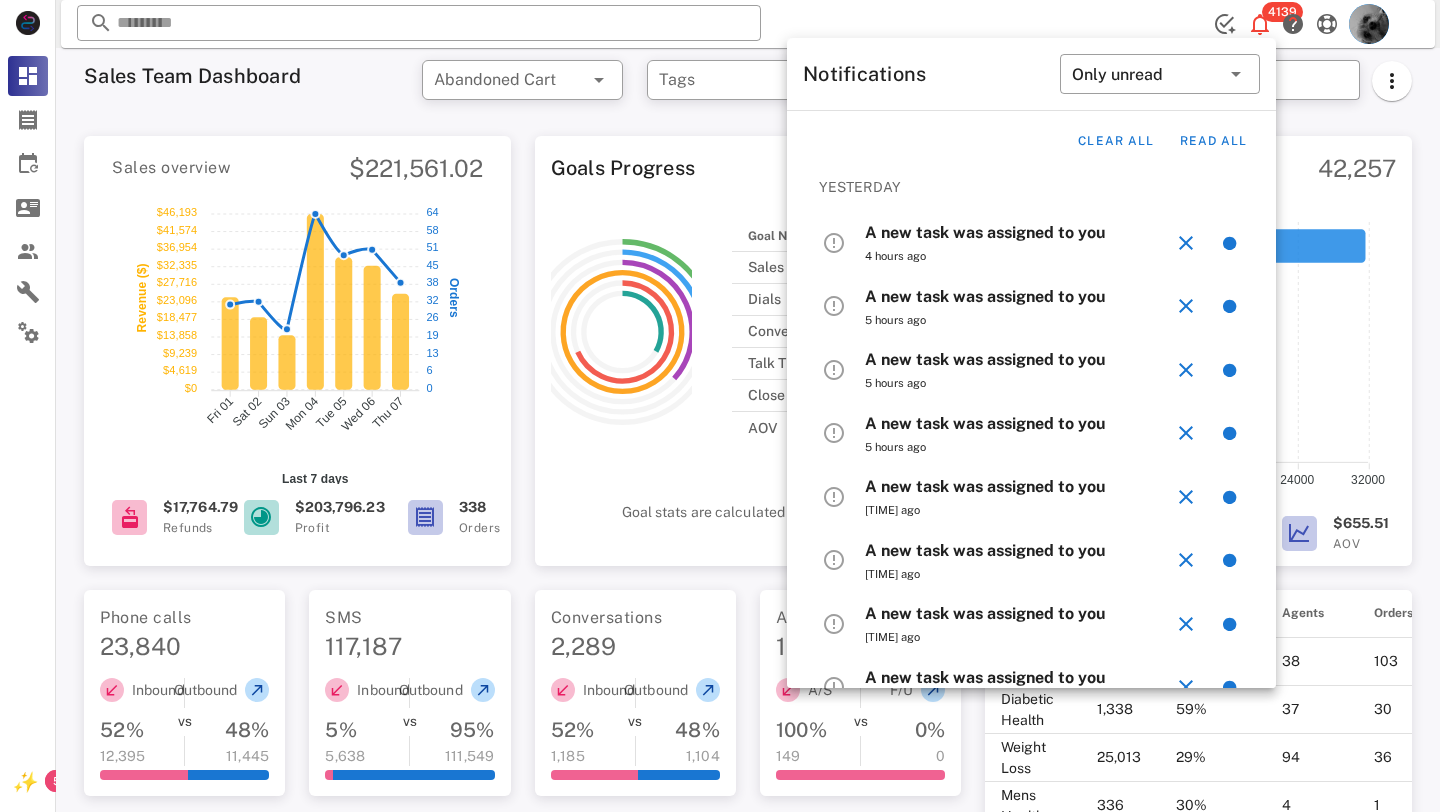click on "​ [NUMBER] Reload browser Accept" at bounding box center [748, 24] 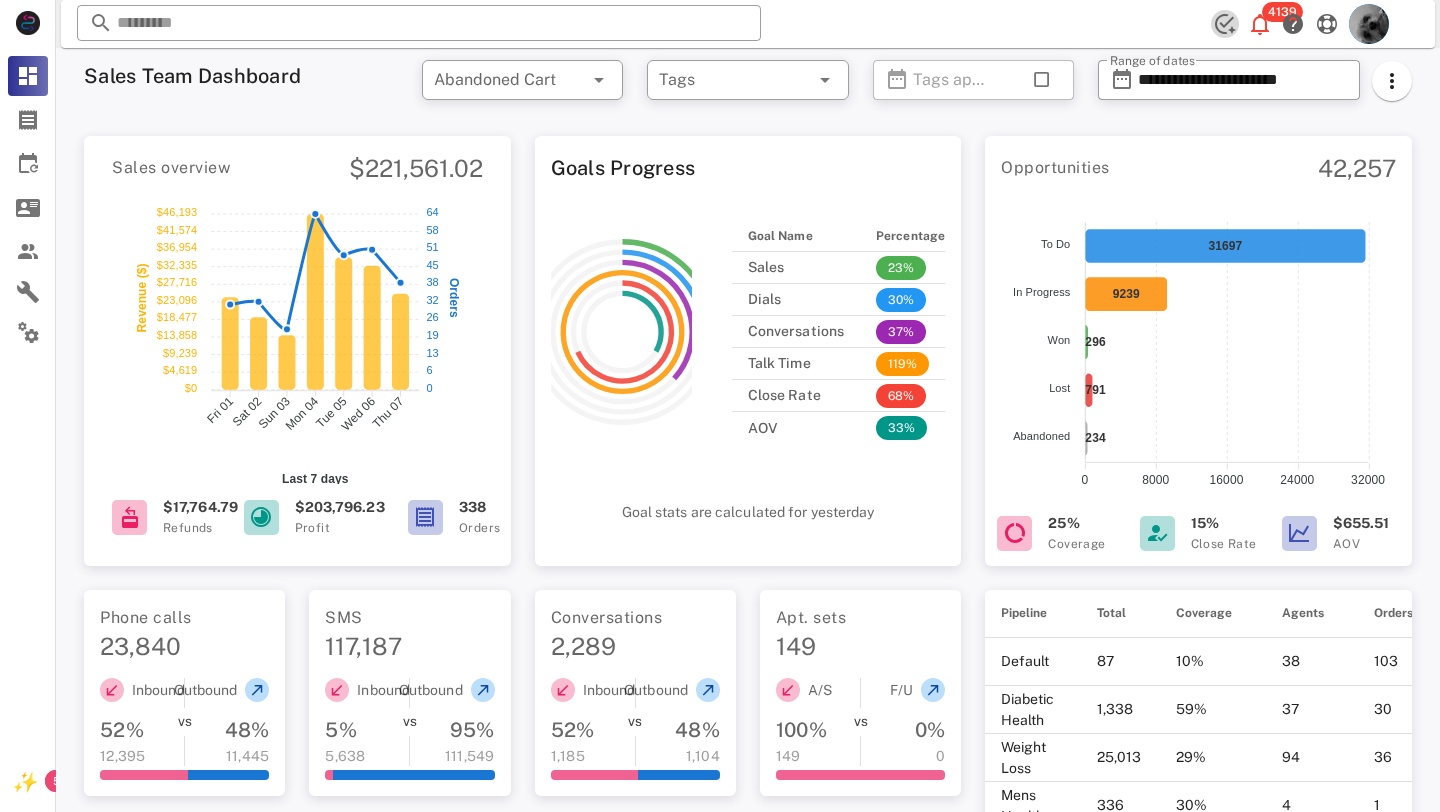 click at bounding box center [1225, 24] 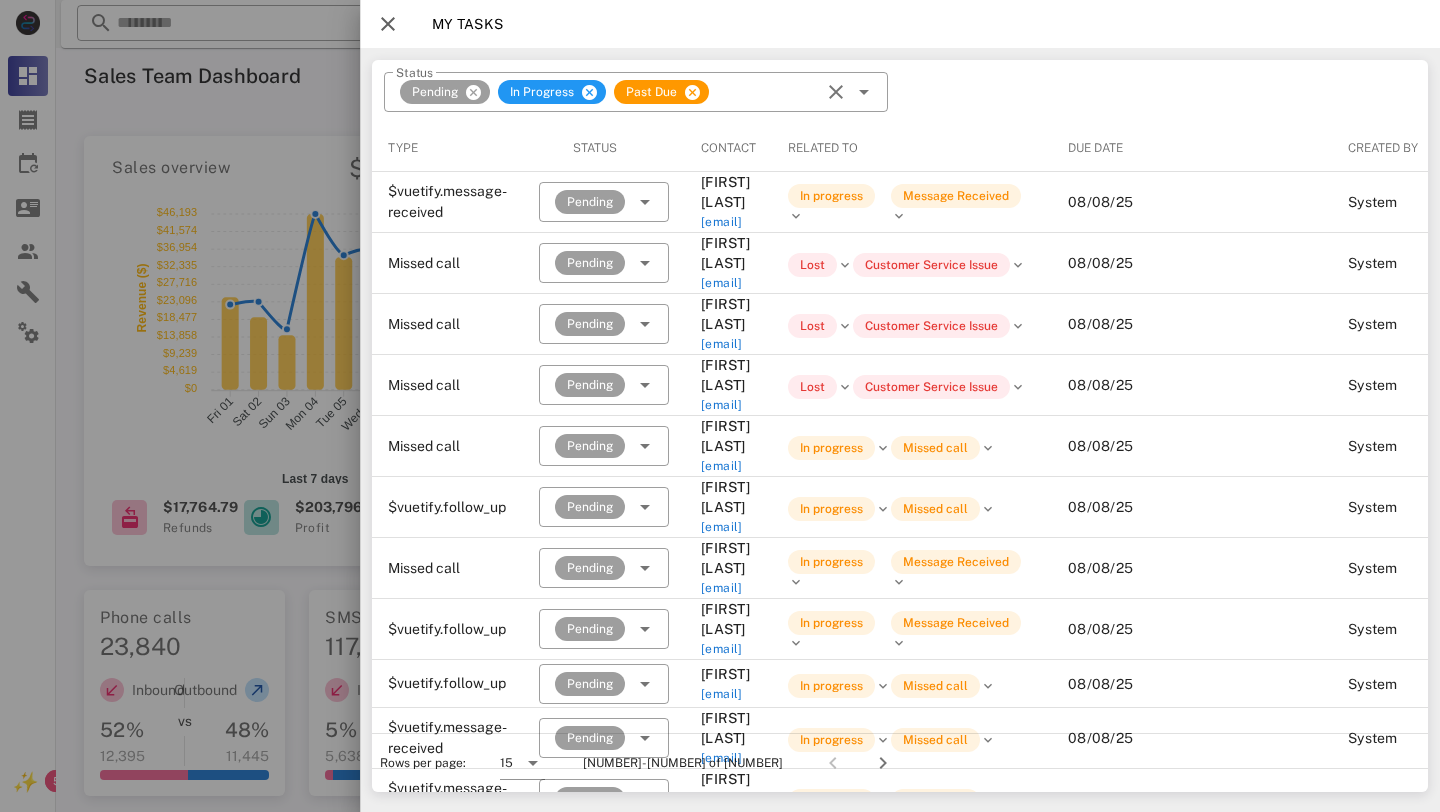 click at bounding box center (388, 24) 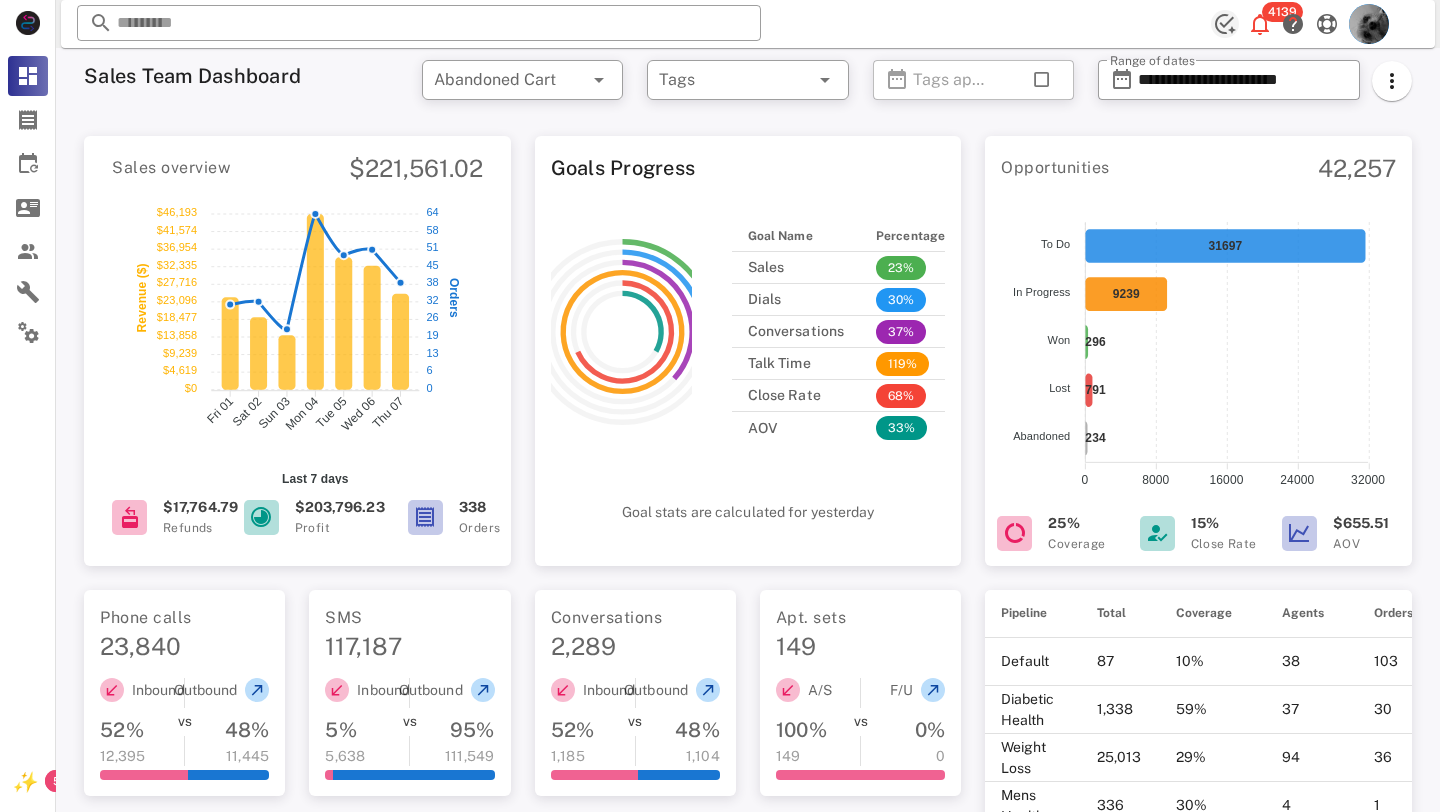 click at bounding box center [1225, 24] 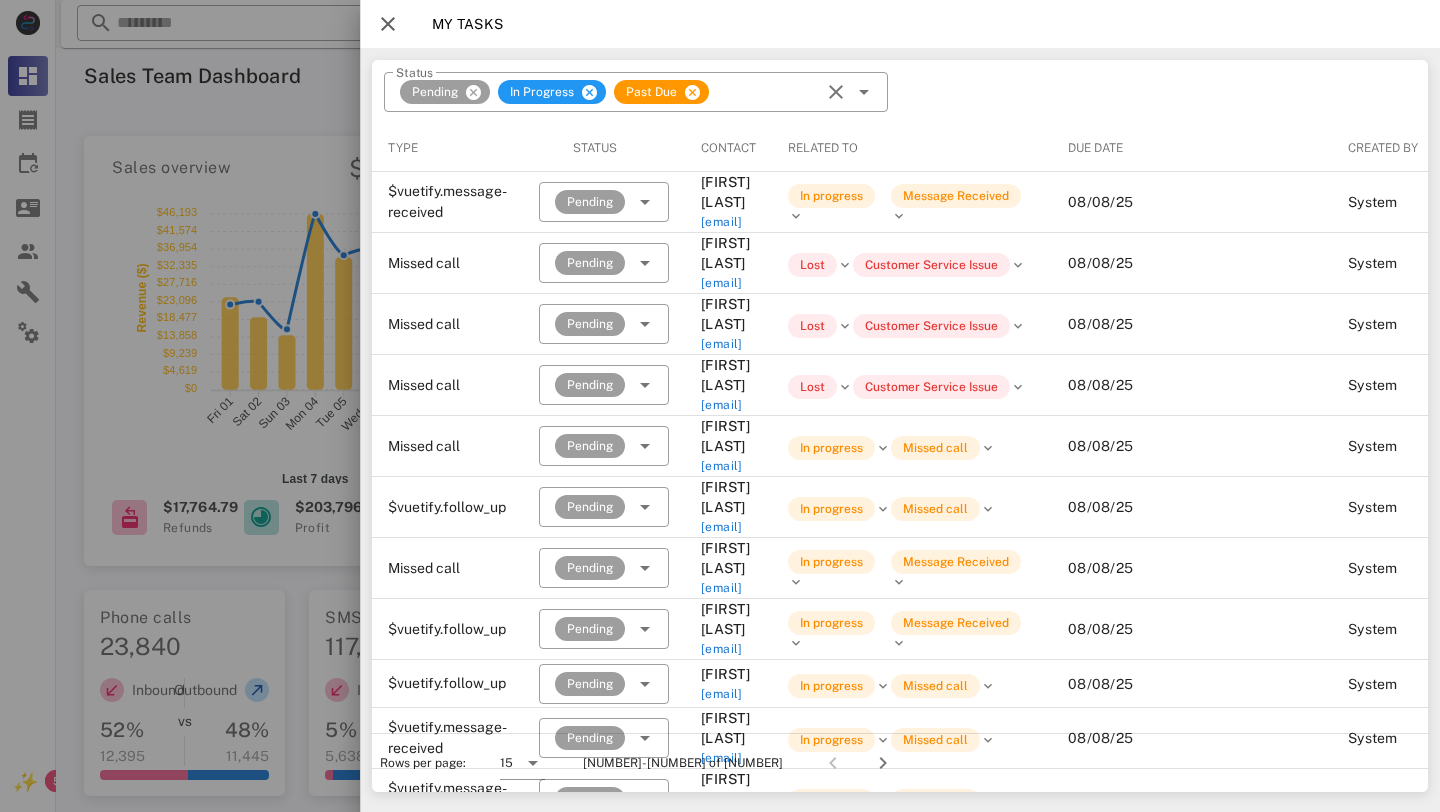 click at bounding box center (388, 24) 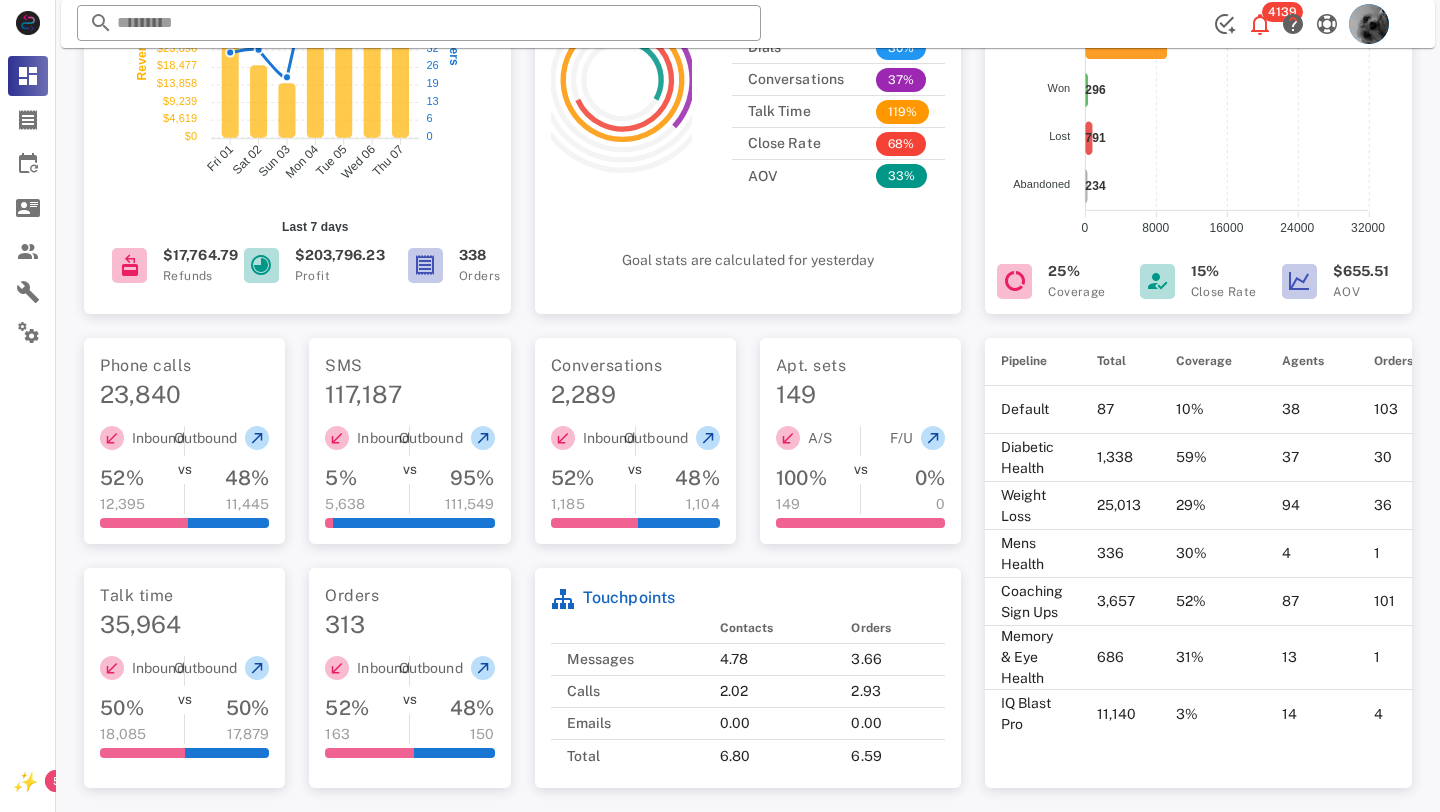 scroll, scrollTop: 261, scrollLeft: 0, axis: vertical 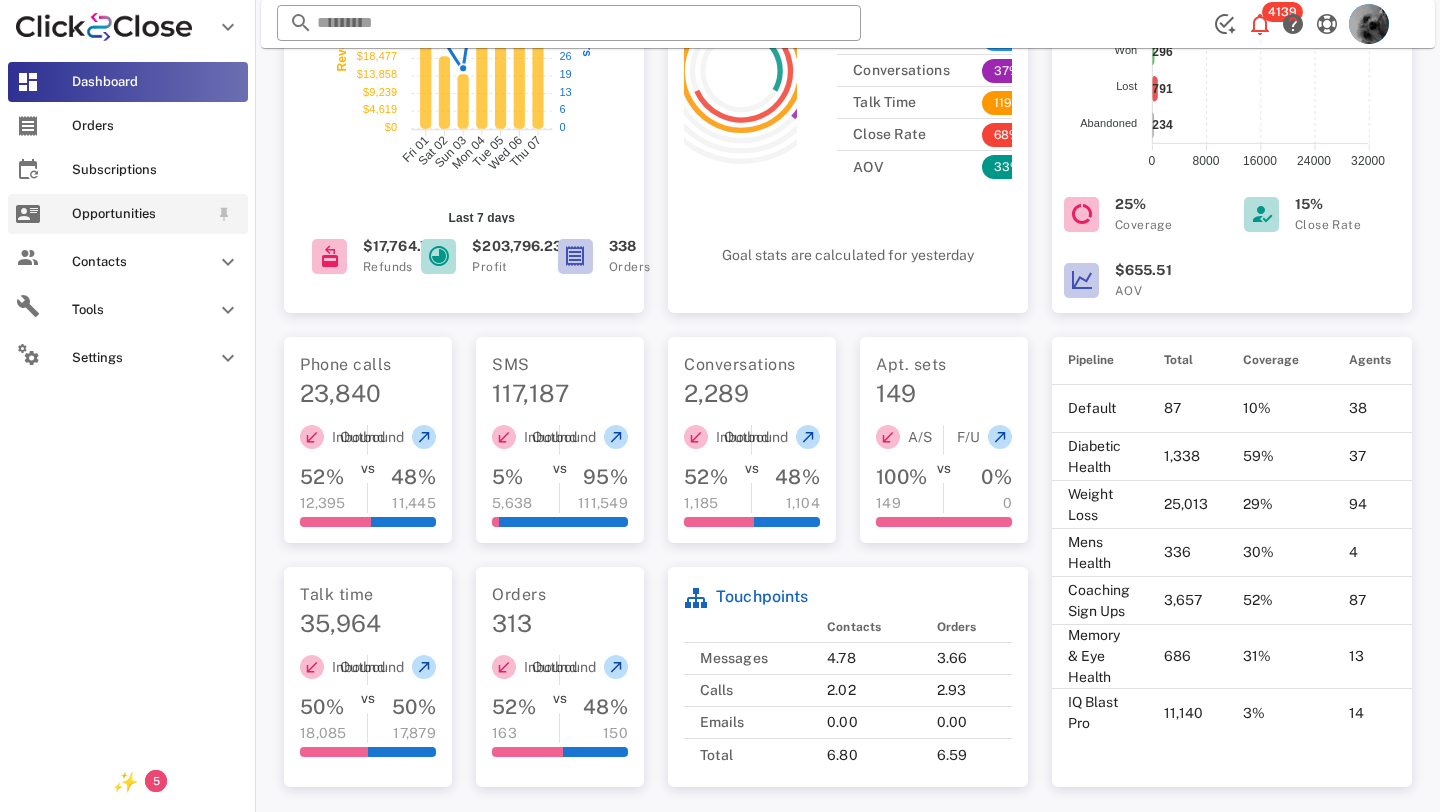 click on "Opportunities" at bounding box center (140, 214) 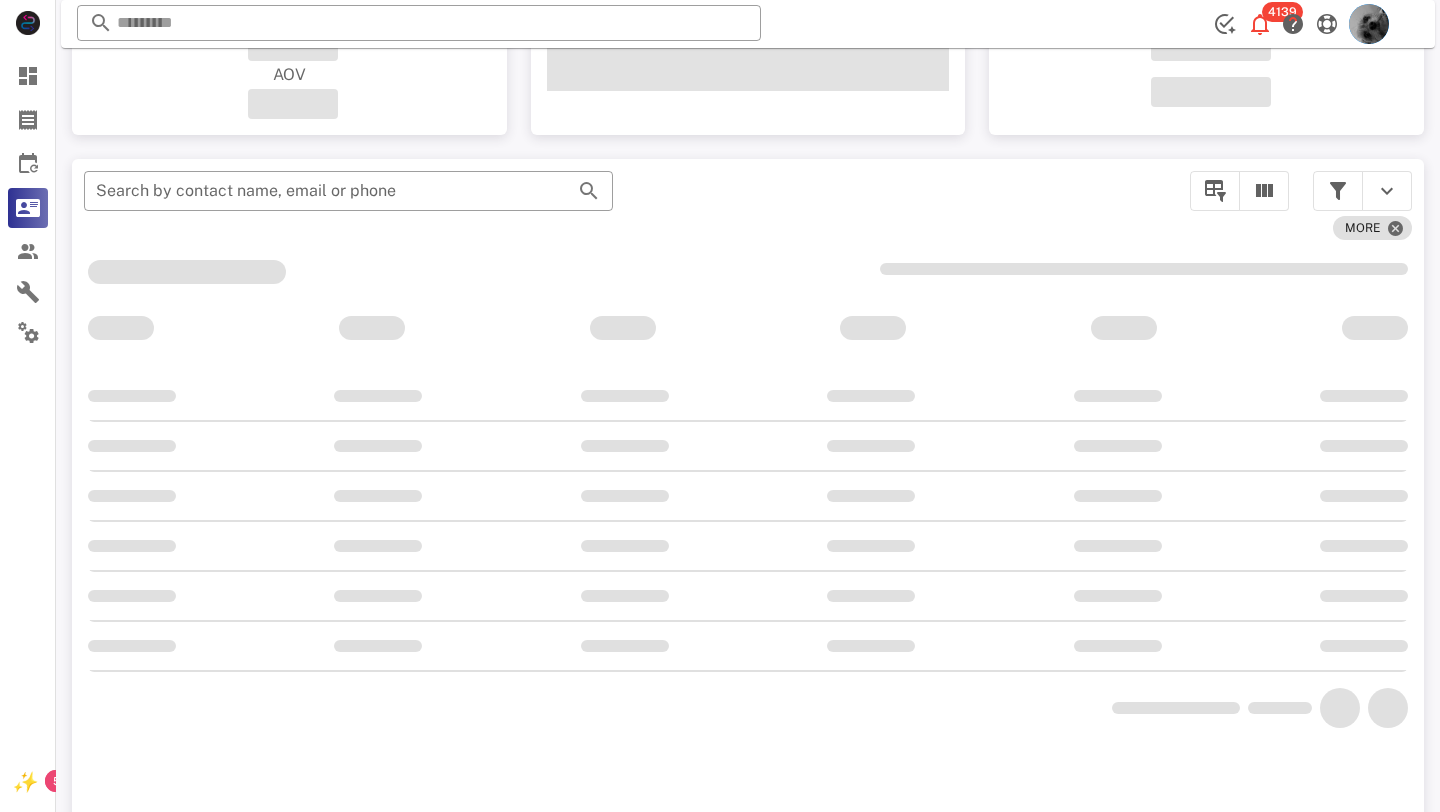 scroll, scrollTop: 0, scrollLeft: 0, axis: both 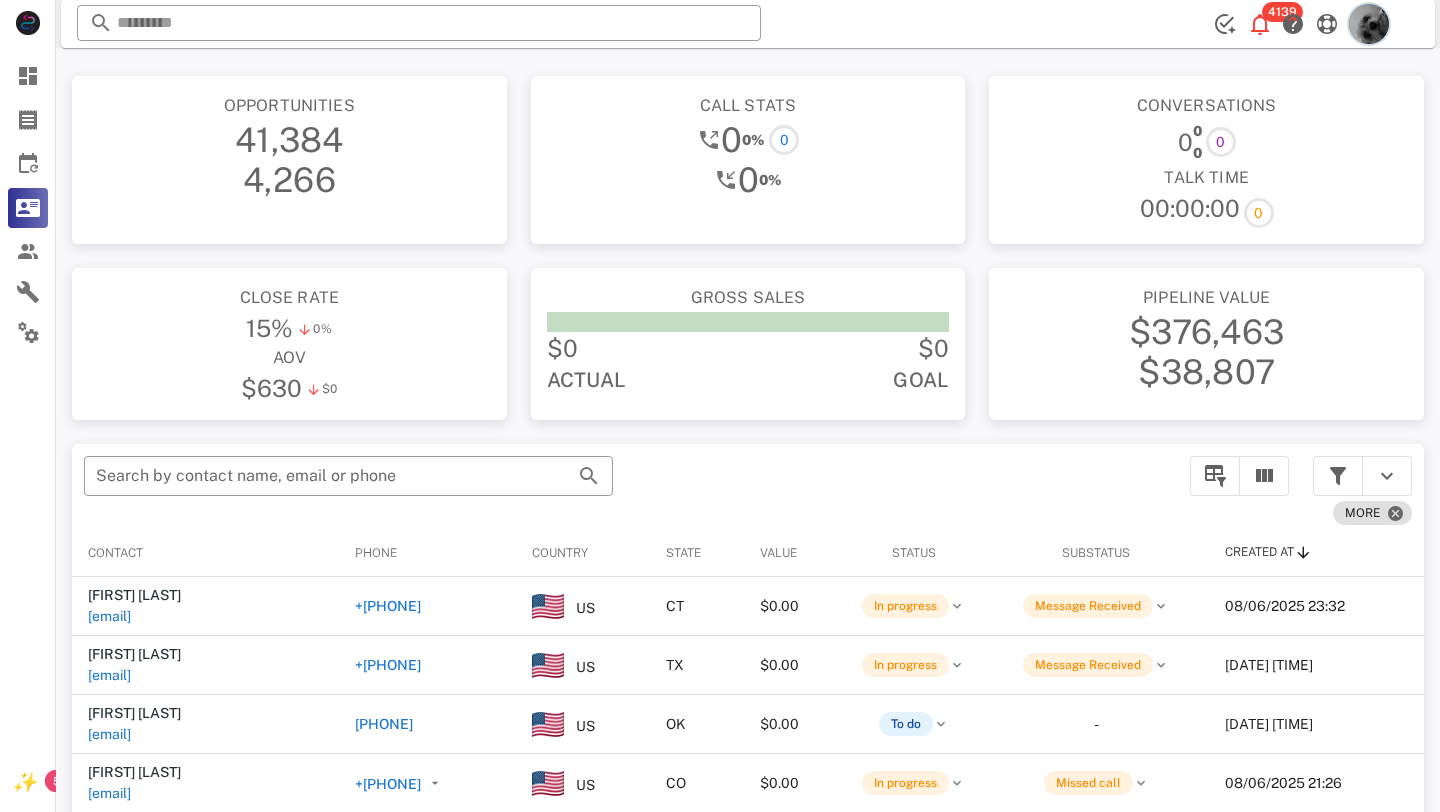 click at bounding box center (1369, 24) 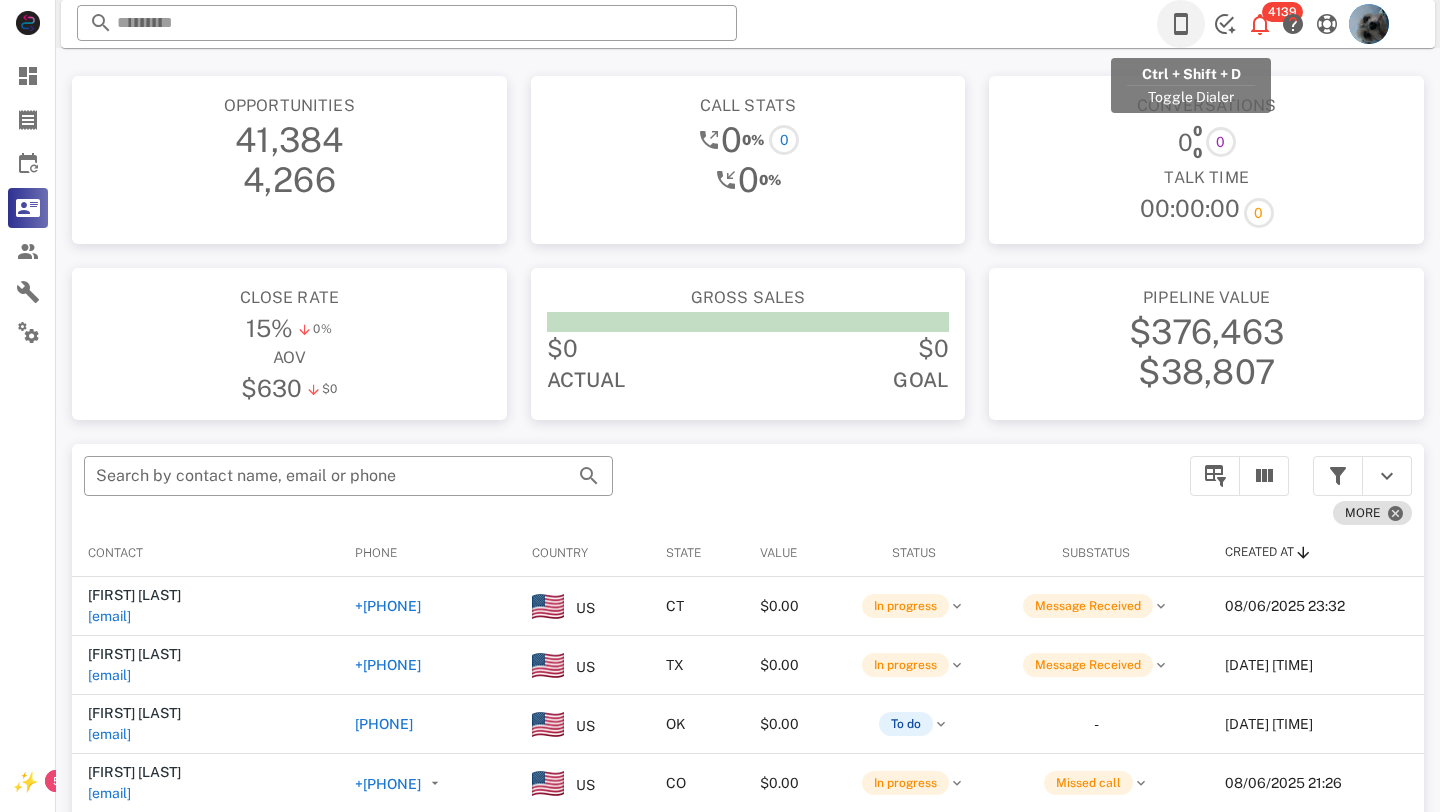 click at bounding box center (1181, 24) 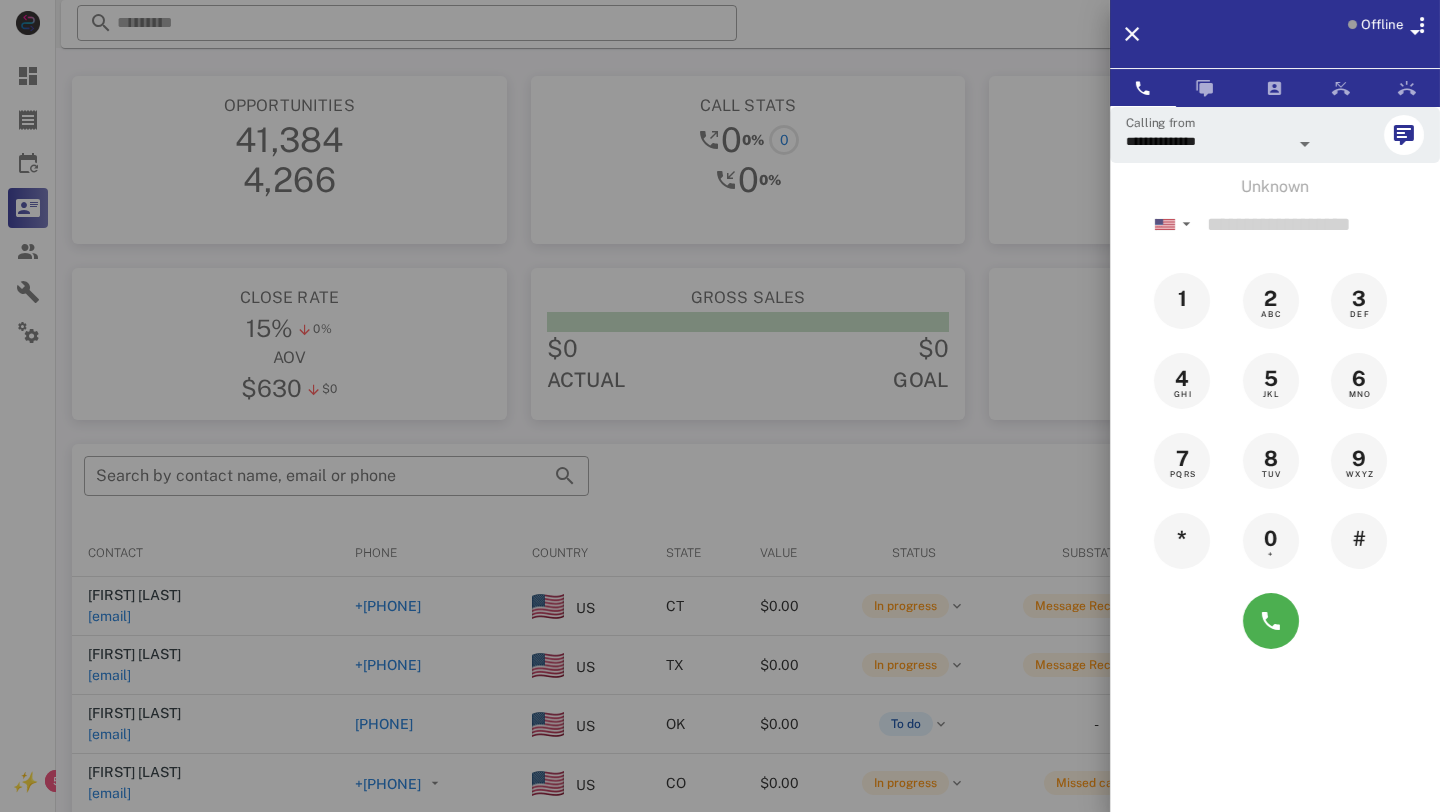 click on "Offline" at bounding box center [1382, 25] 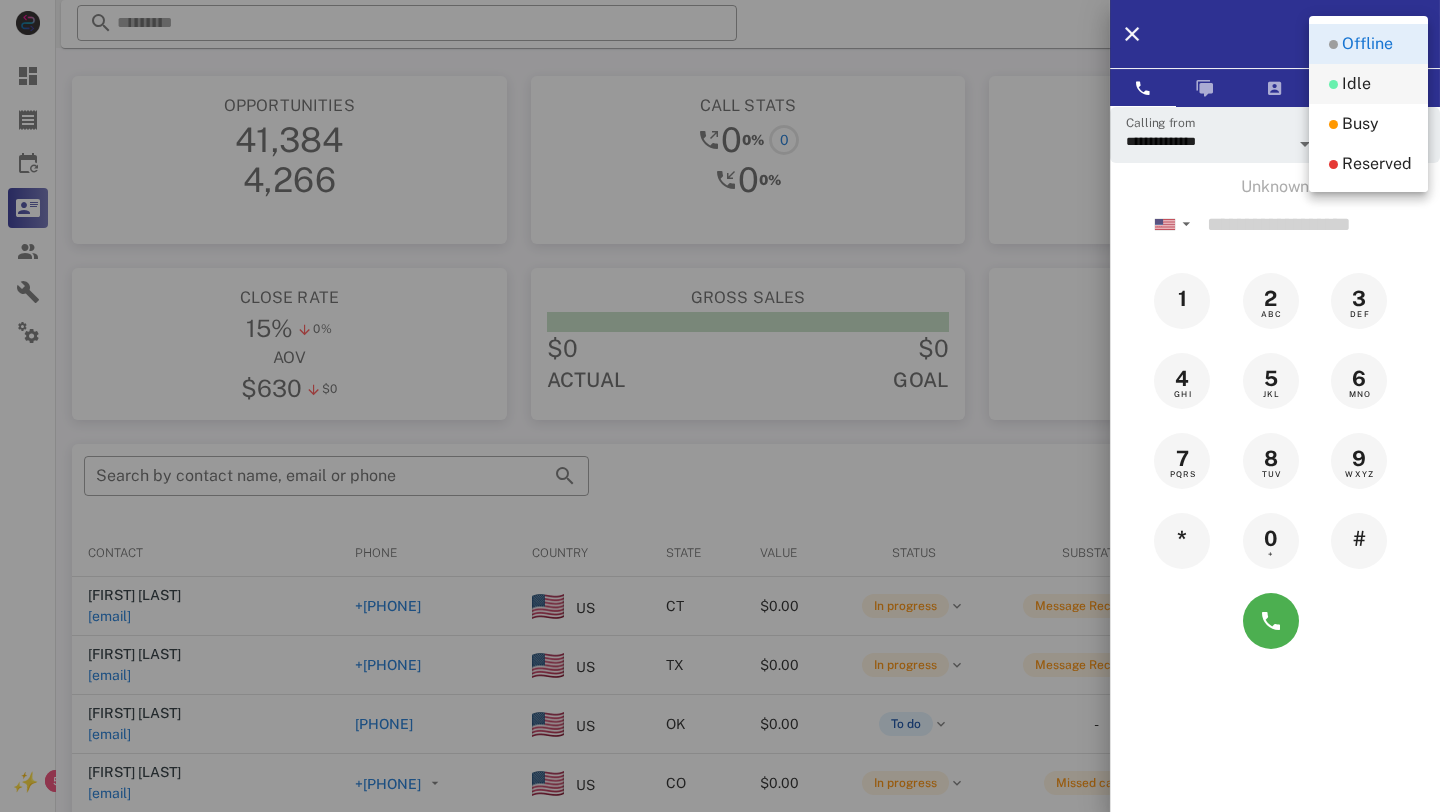 click on "Idle" at bounding box center (1356, 84) 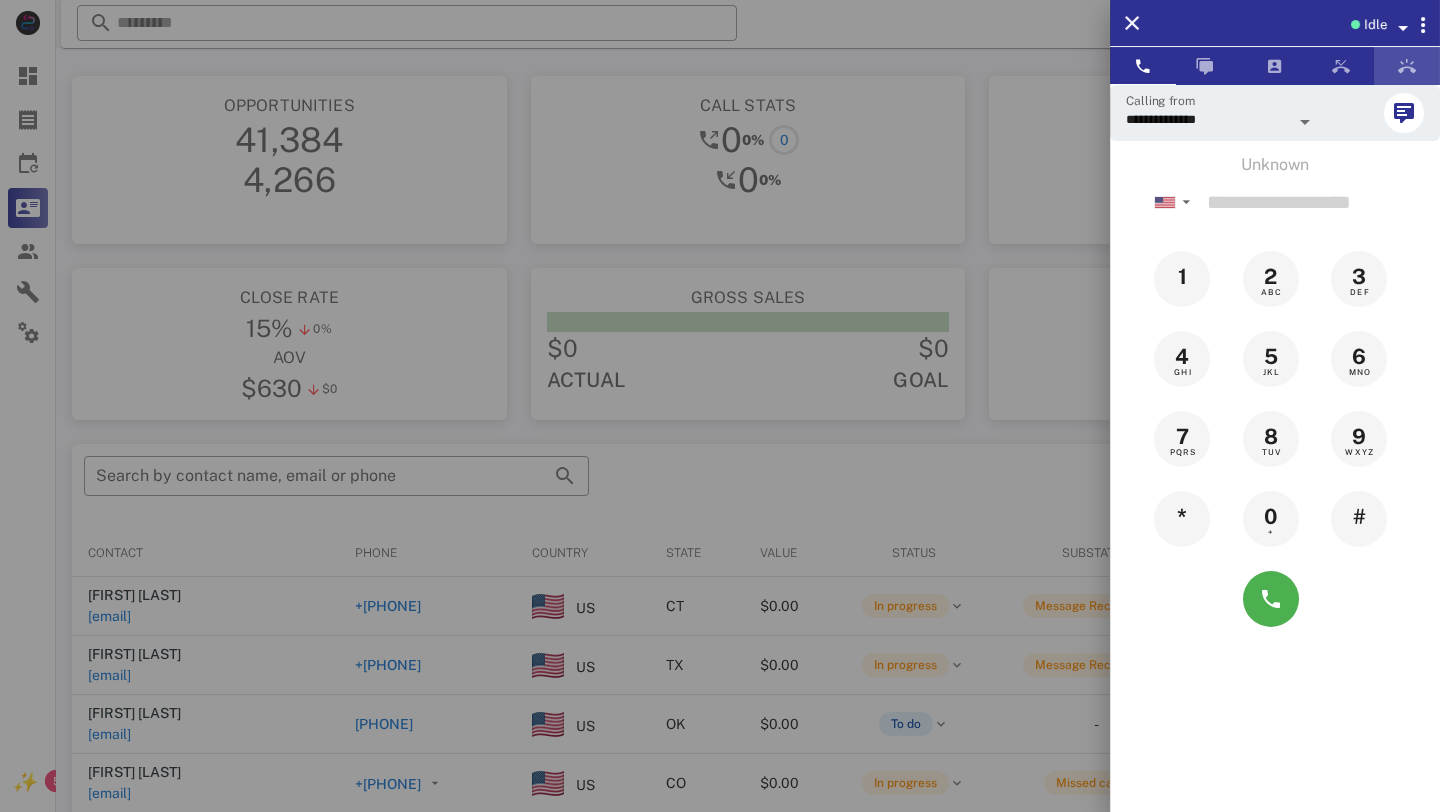 click at bounding box center [1407, 66] 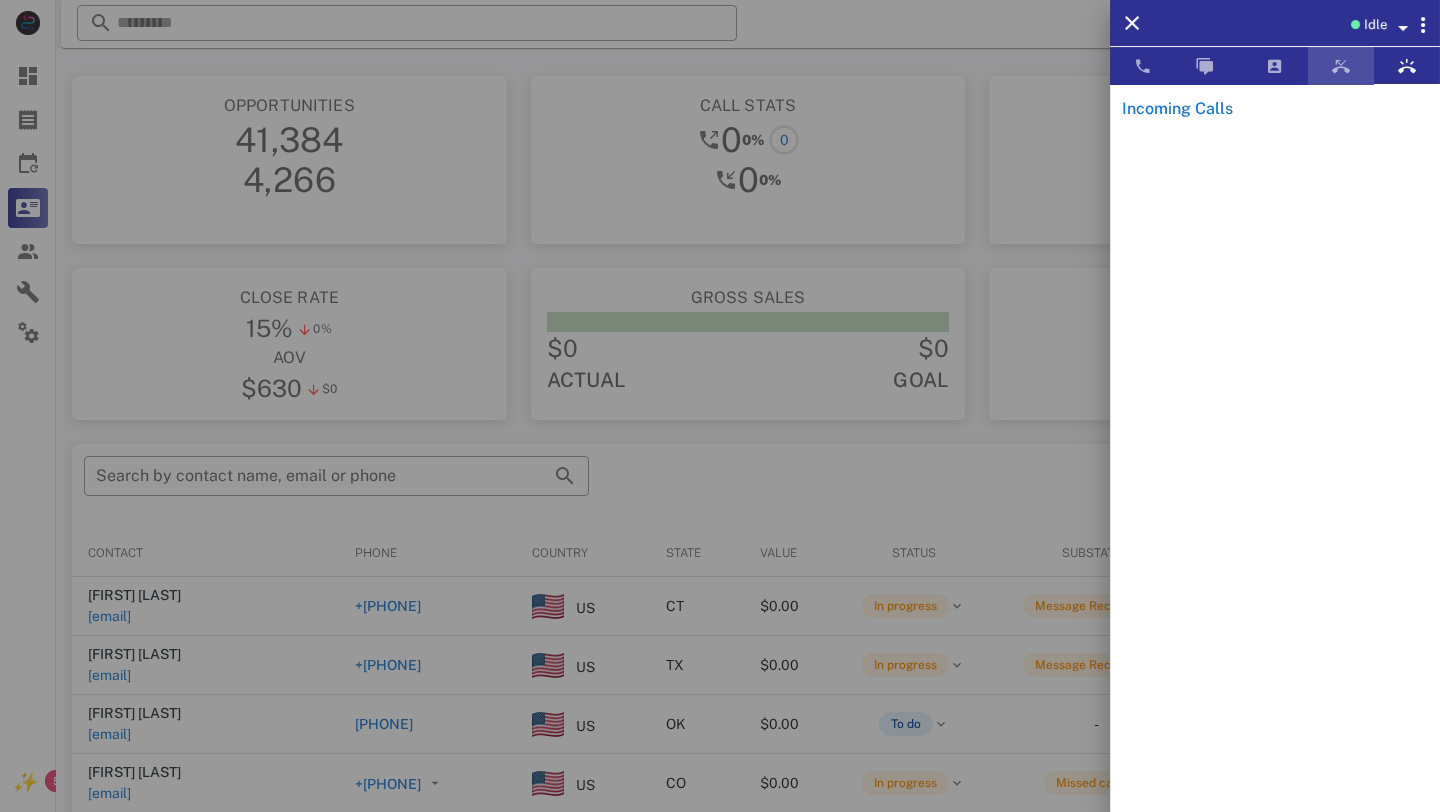 click at bounding box center (1341, 66) 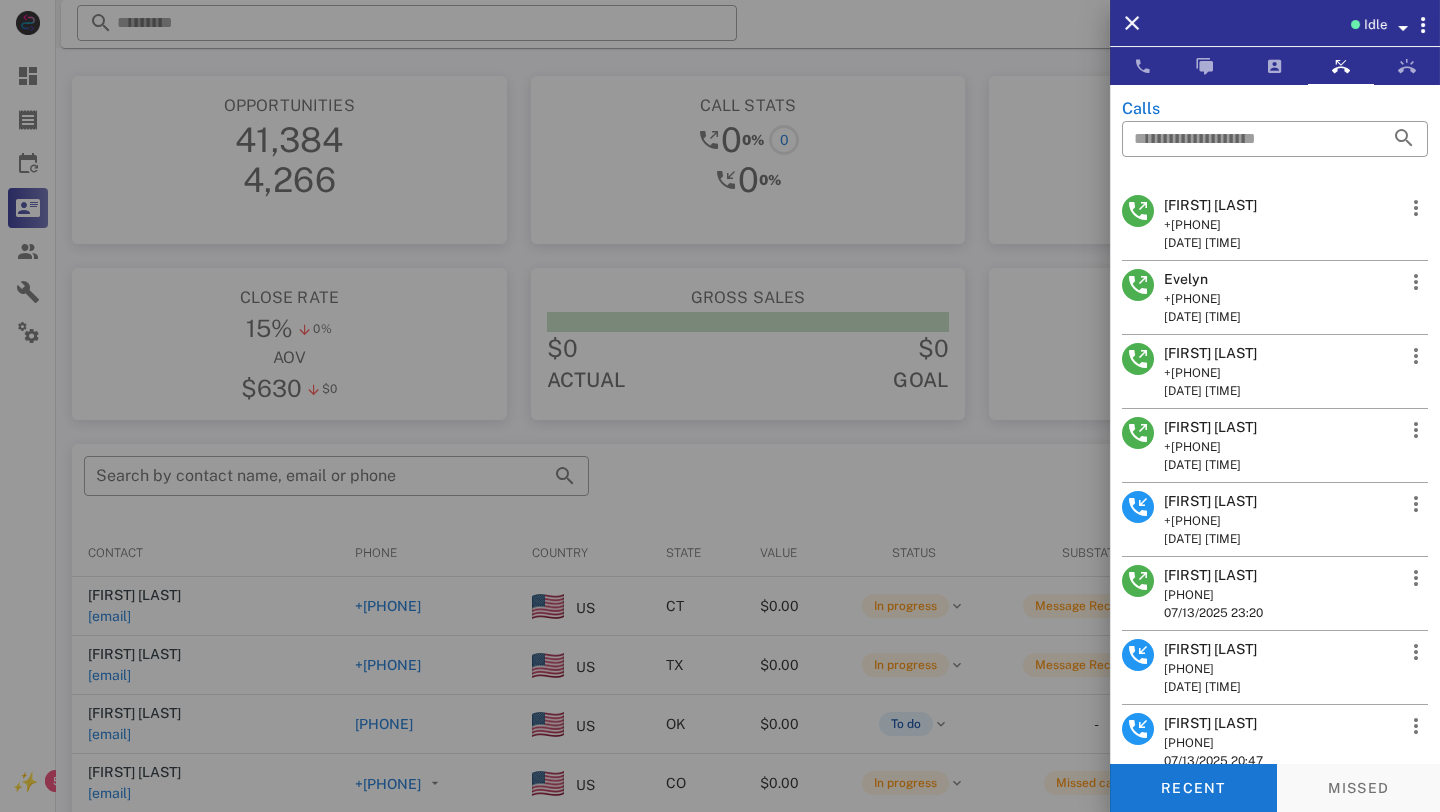 click on "Missed" at bounding box center (1359, 788) 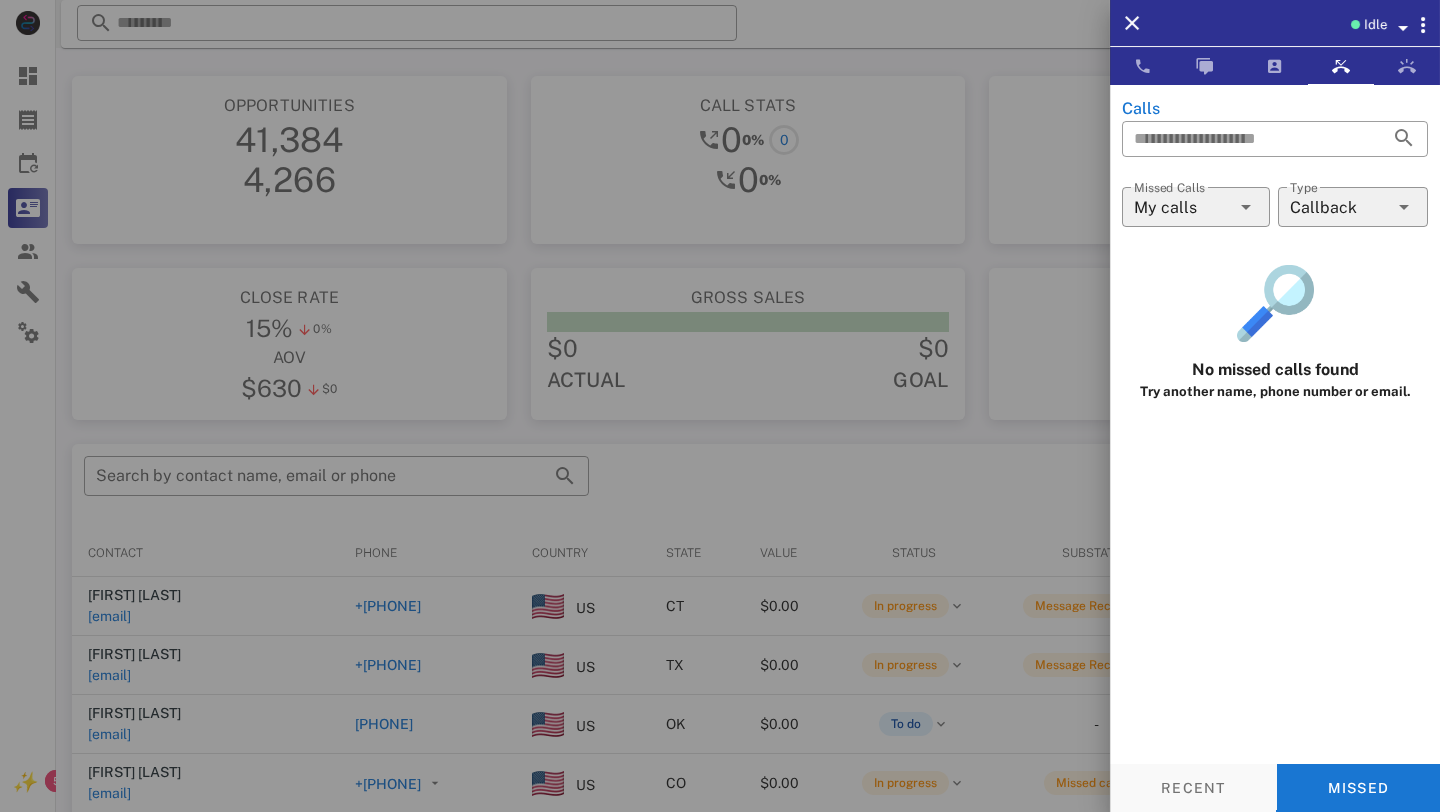 click on "Recent" at bounding box center [1193, 788] 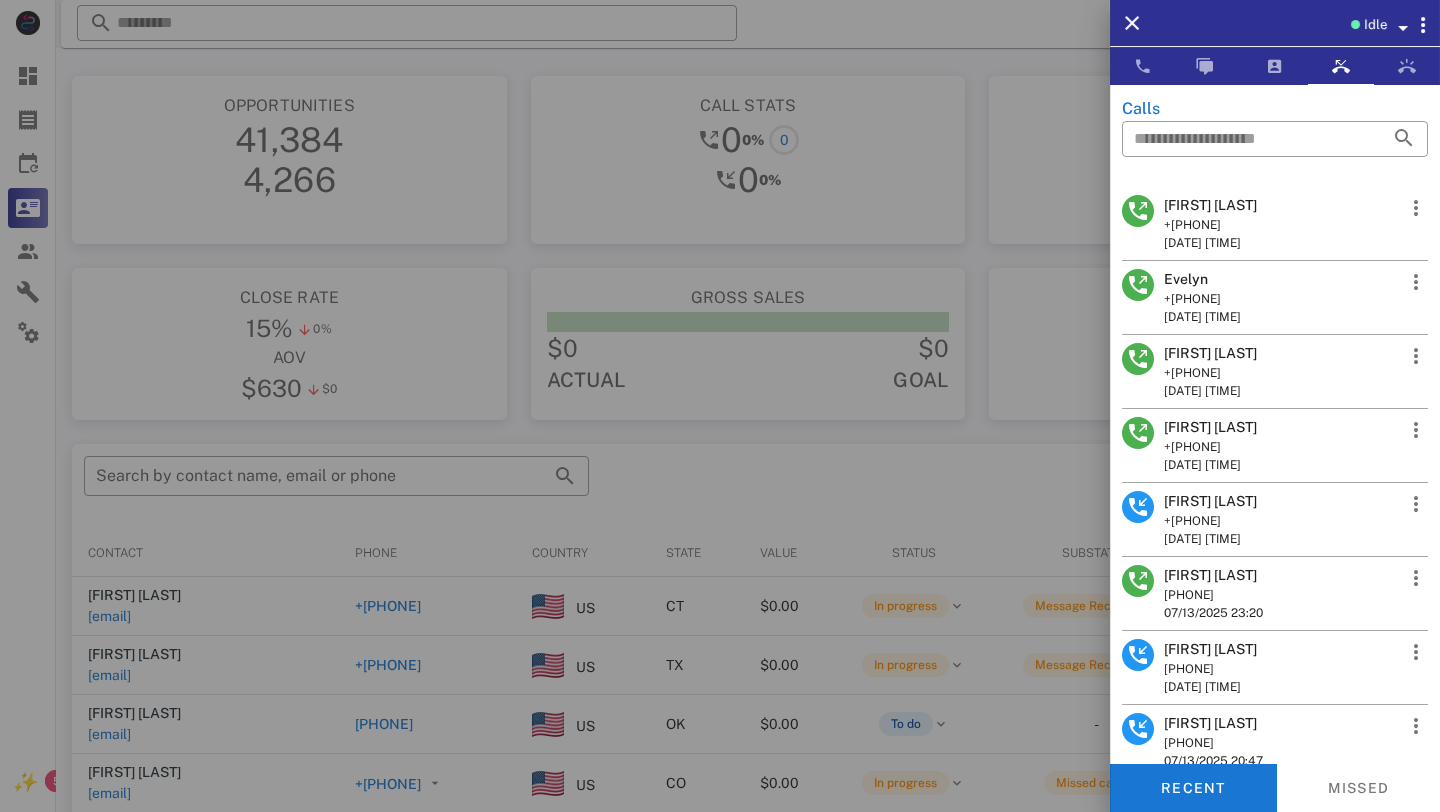 click on "[FIRST] [LAST]" at bounding box center [1210, 205] 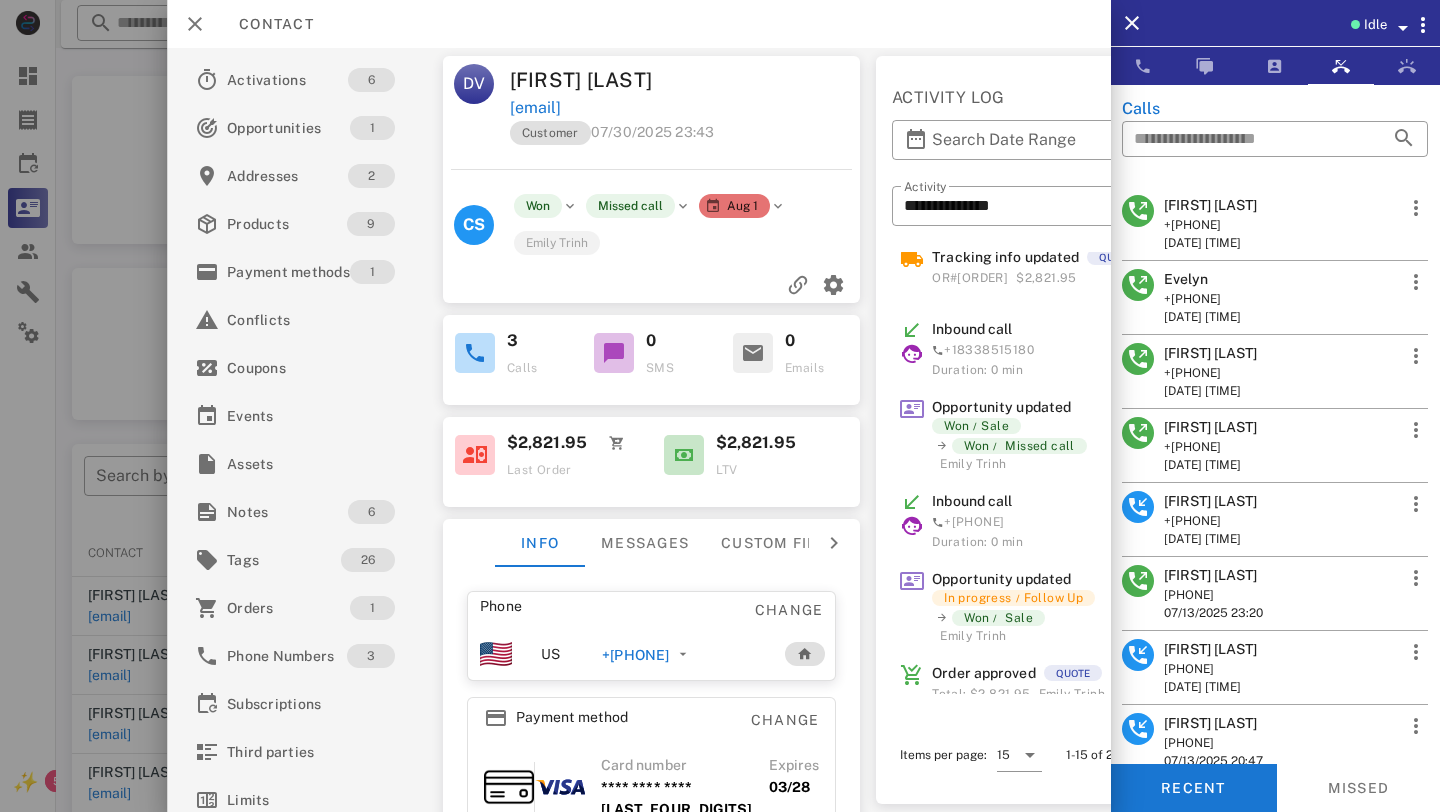 scroll, scrollTop: 0, scrollLeft: 0, axis: both 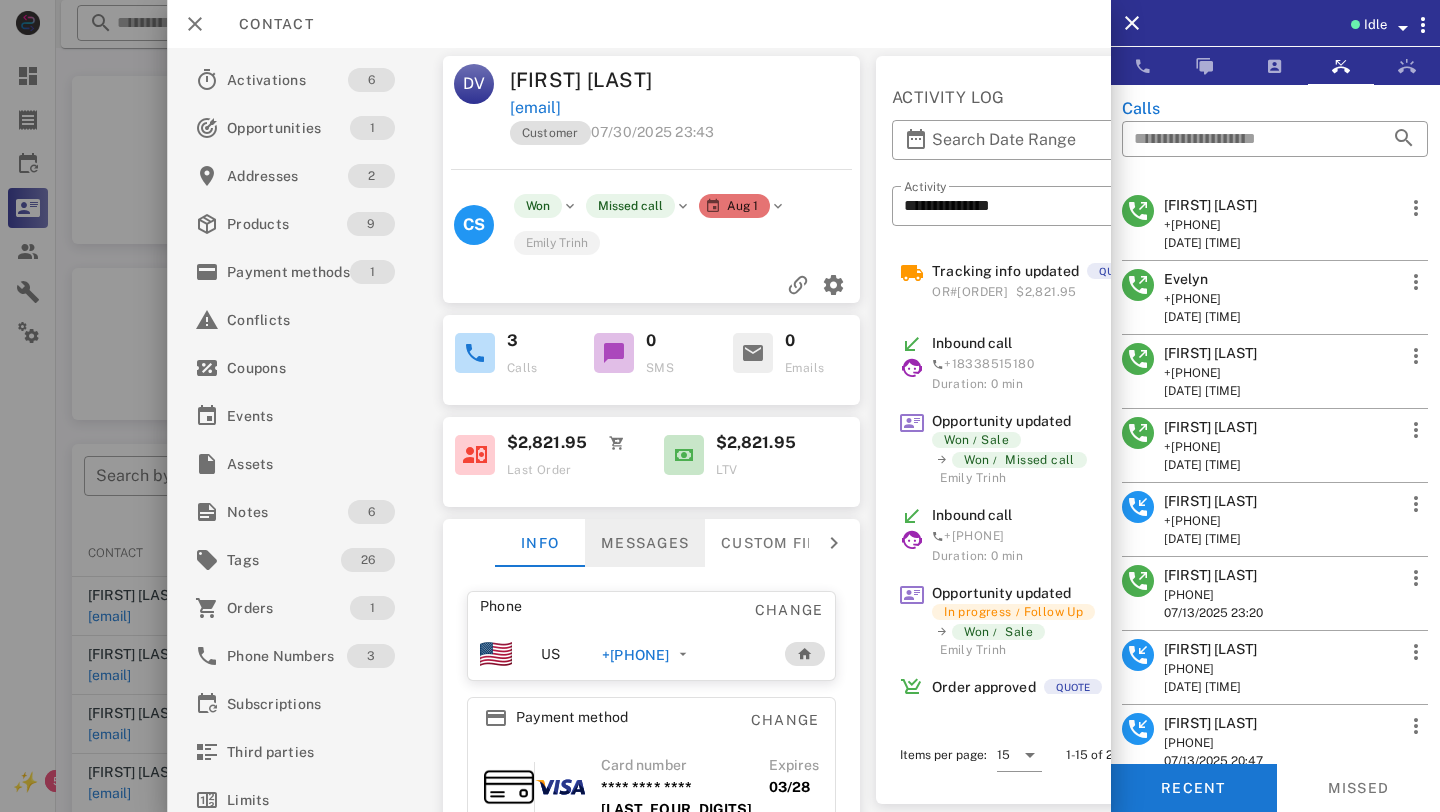 click on "Messages" at bounding box center [644, 543] 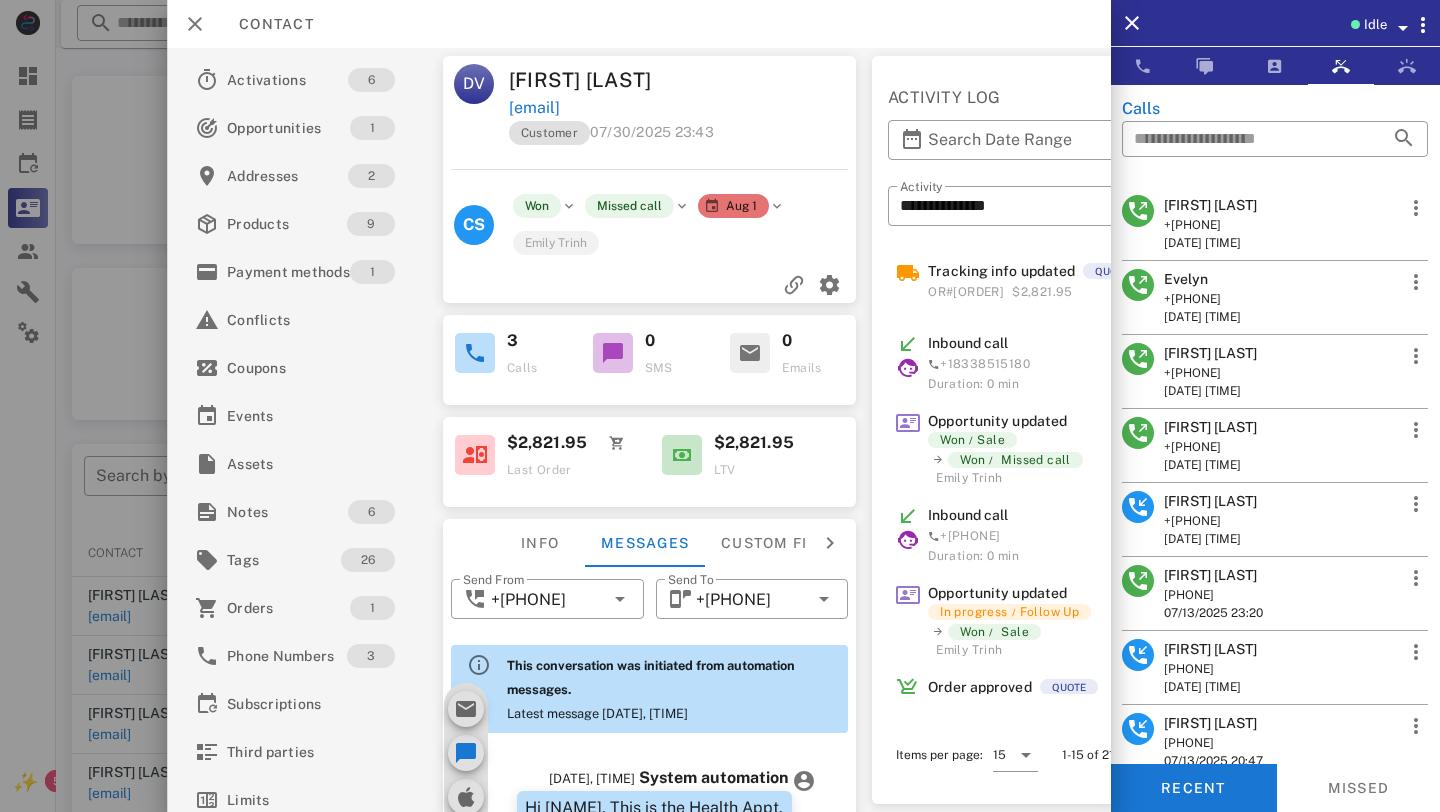 scroll, scrollTop: 595, scrollLeft: 0, axis: vertical 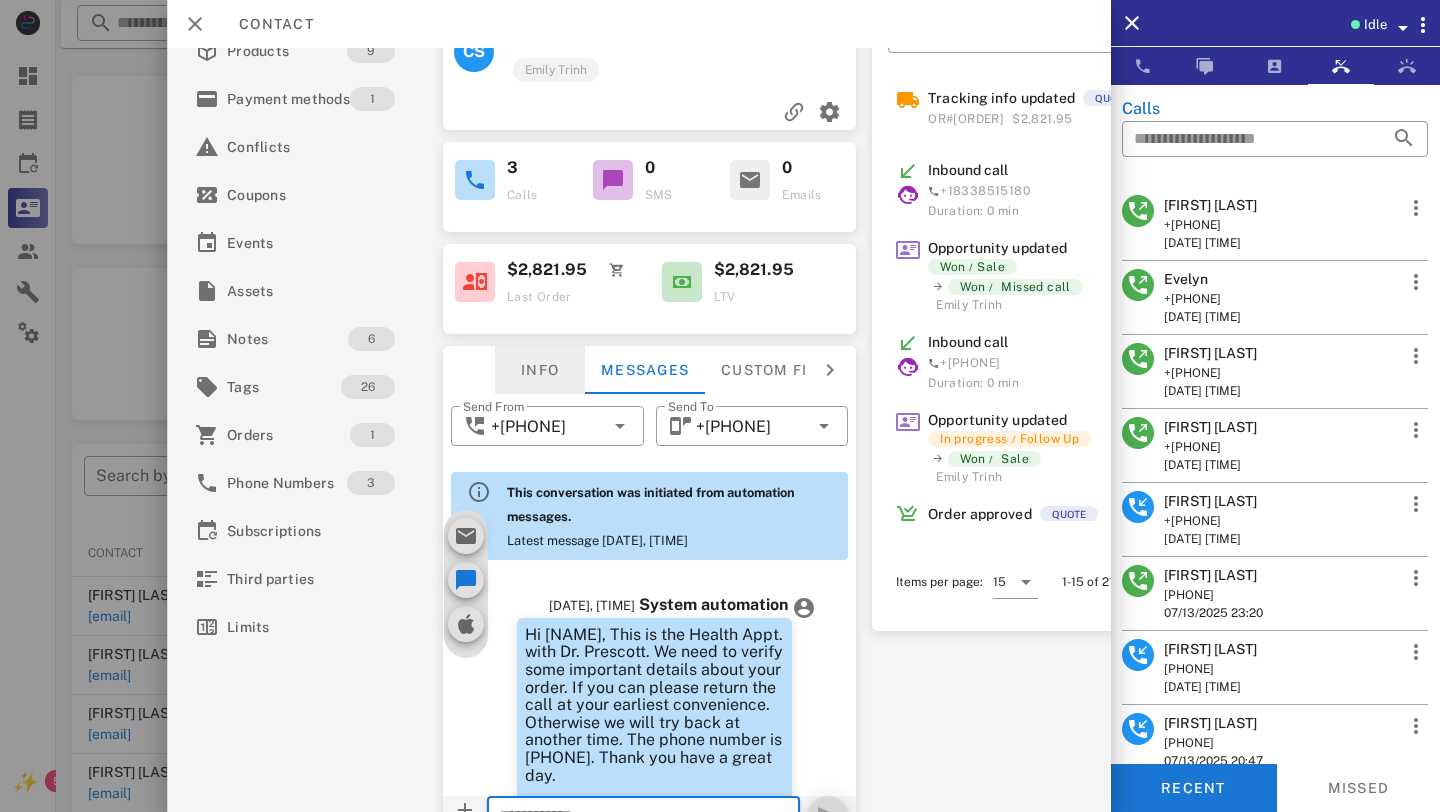 click on "Info" at bounding box center (539, 370) 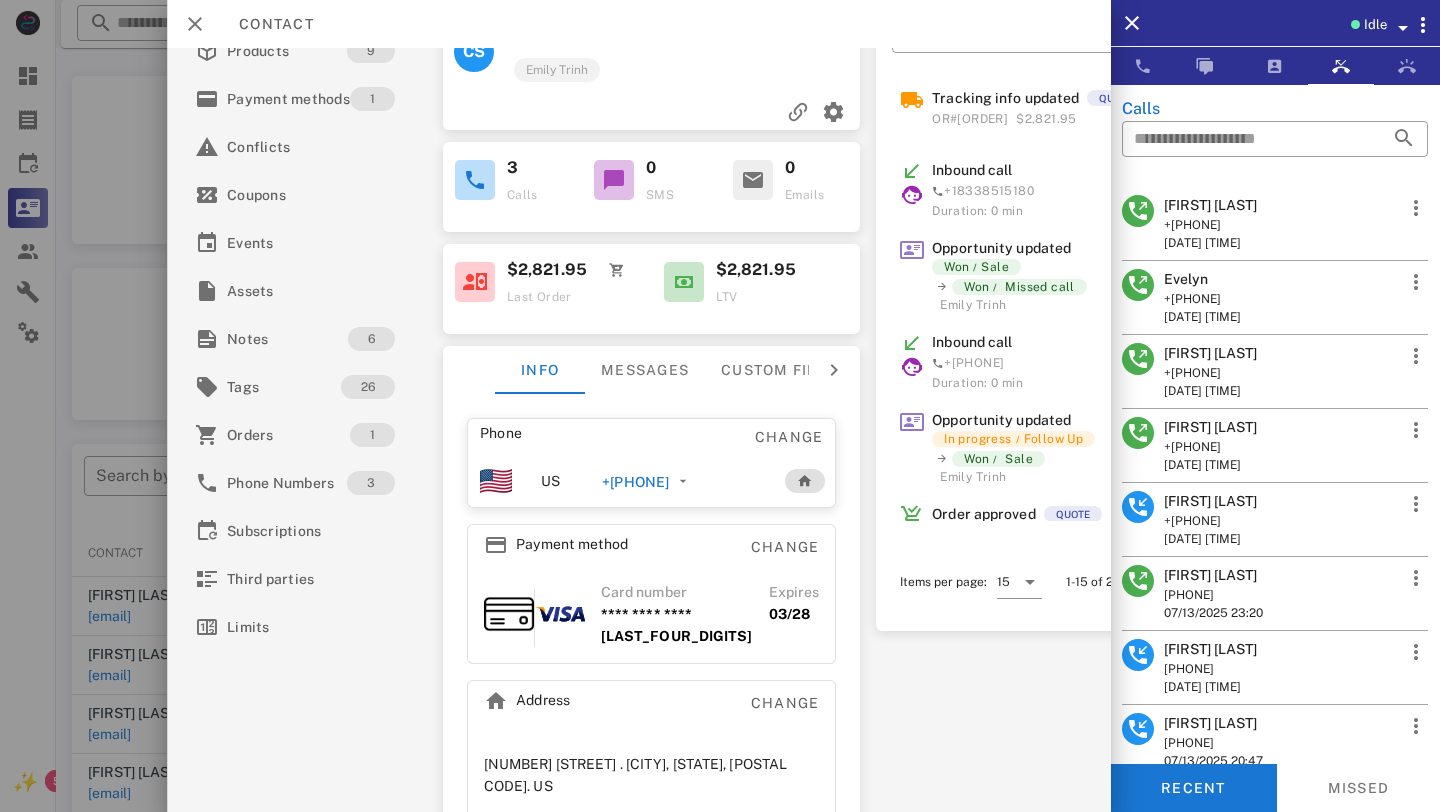 scroll, scrollTop: 0, scrollLeft: 0, axis: both 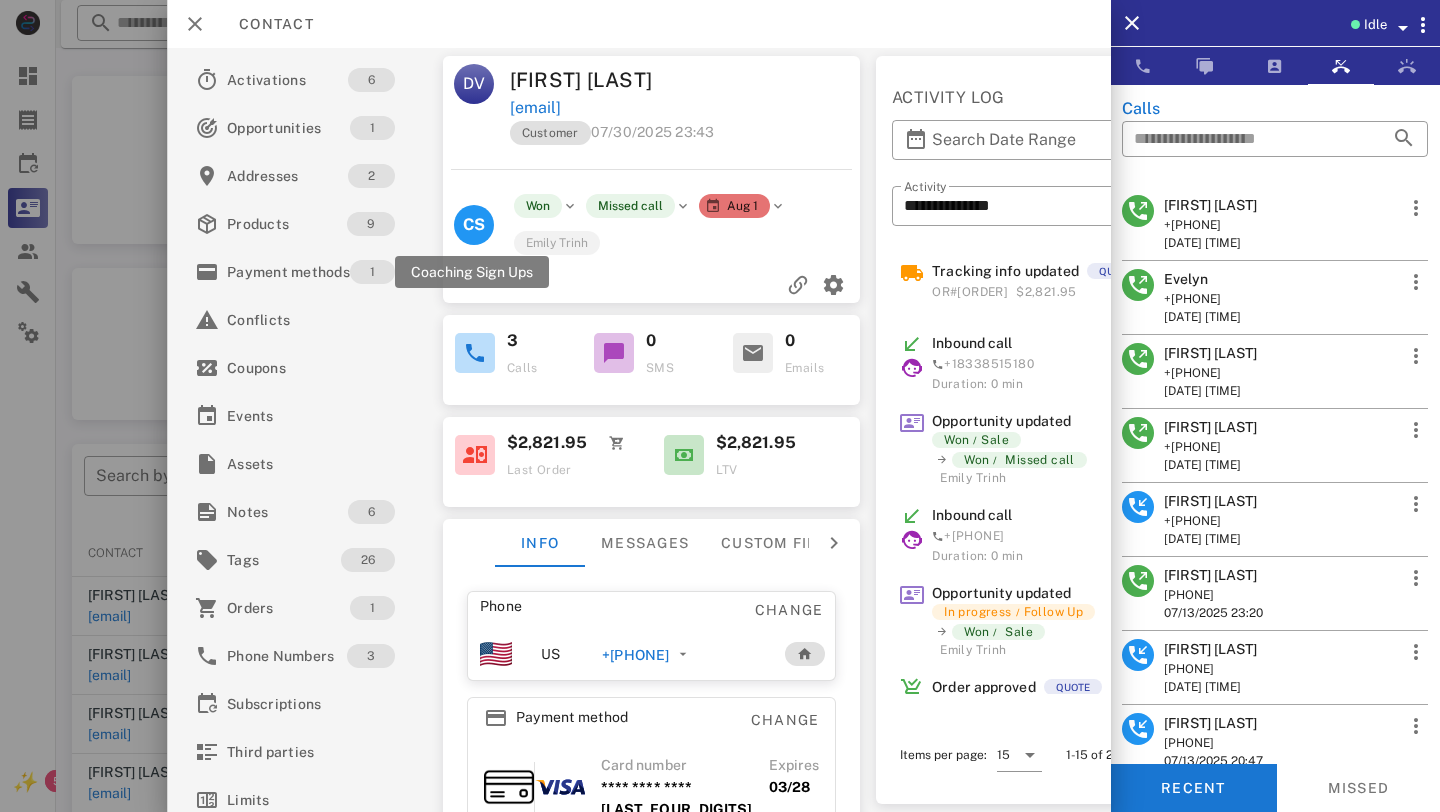 click on "CS" at bounding box center [474, 224] 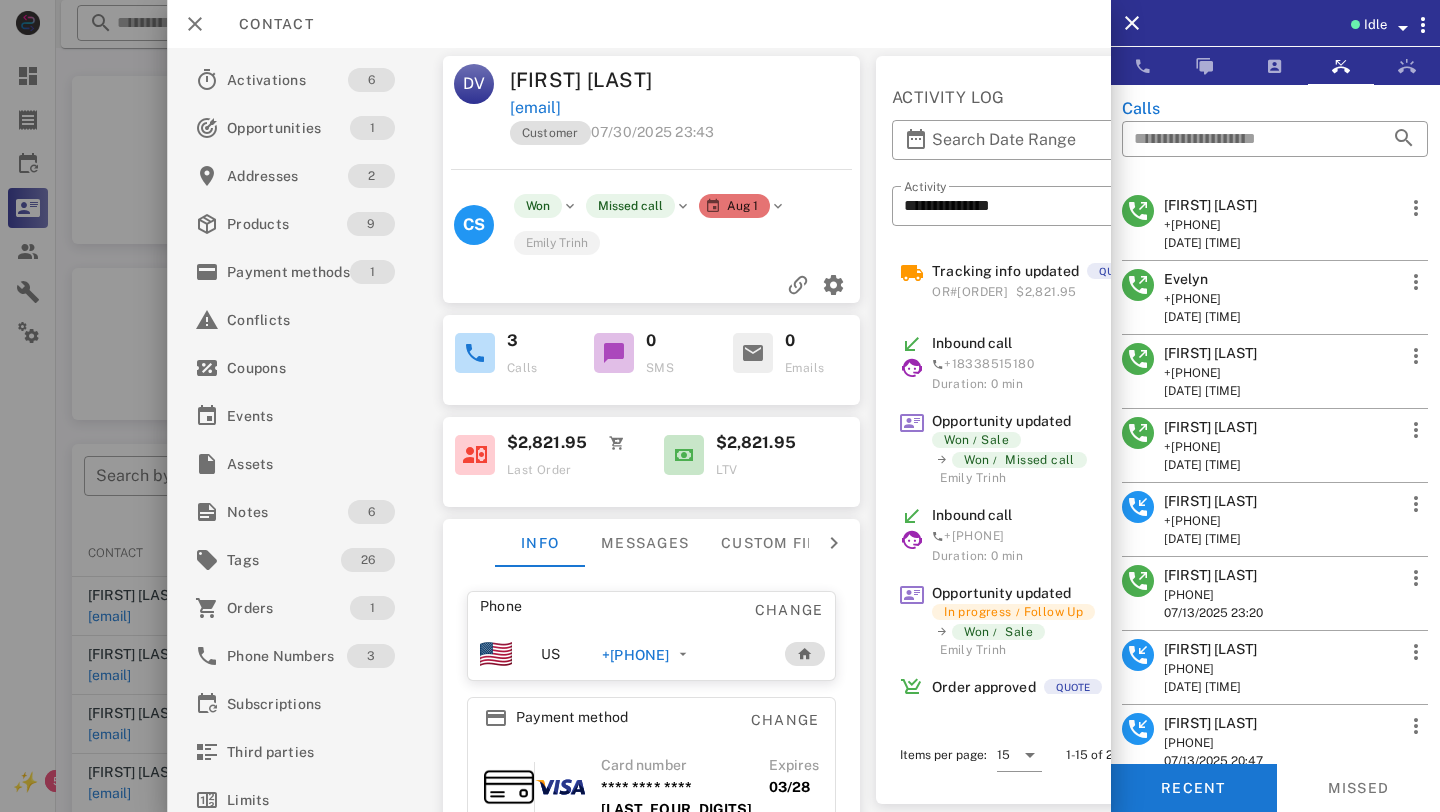 click on "Evelyn" at bounding box center (1202, 279) 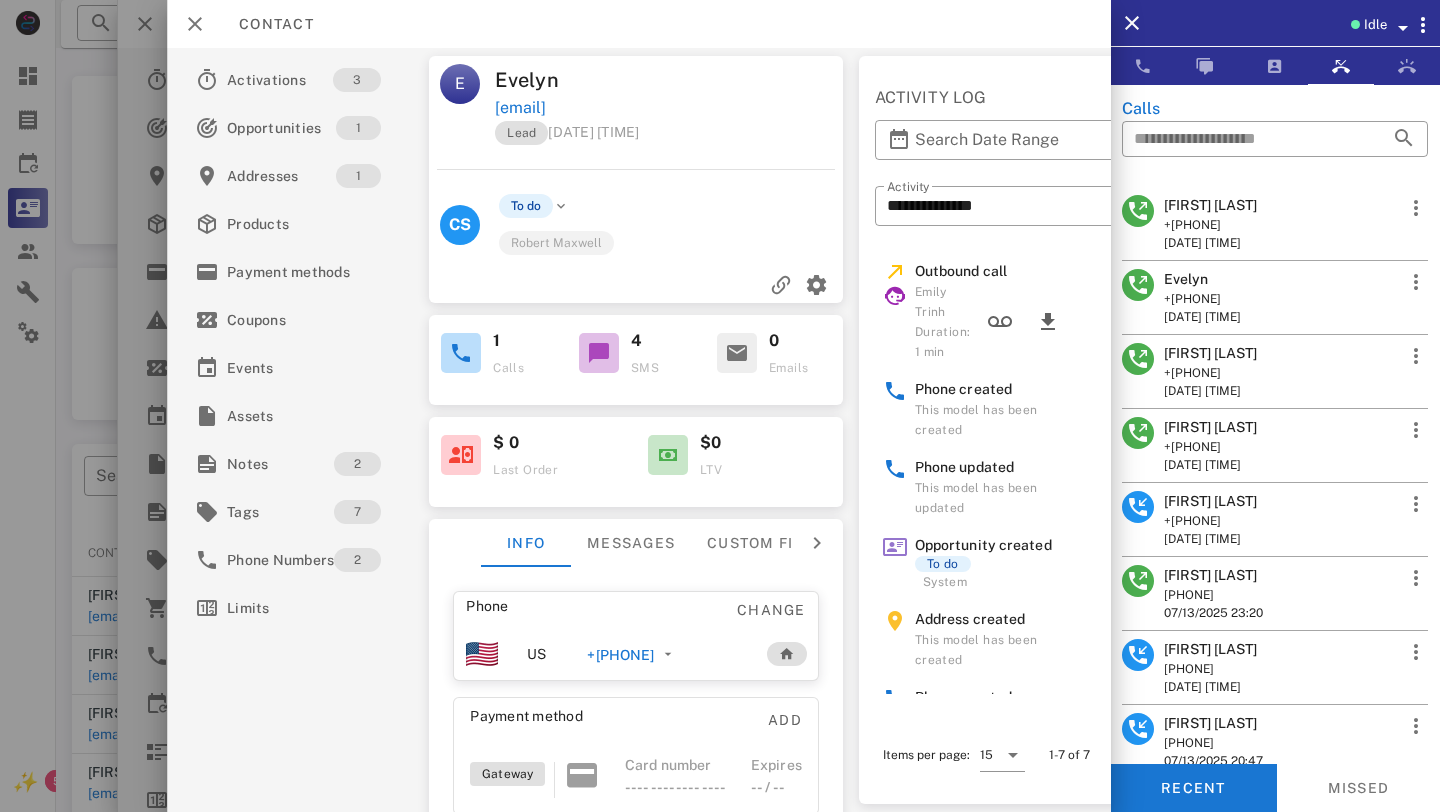 click on "[FIRST] [LAST]" at bounding box center (1210, 427) 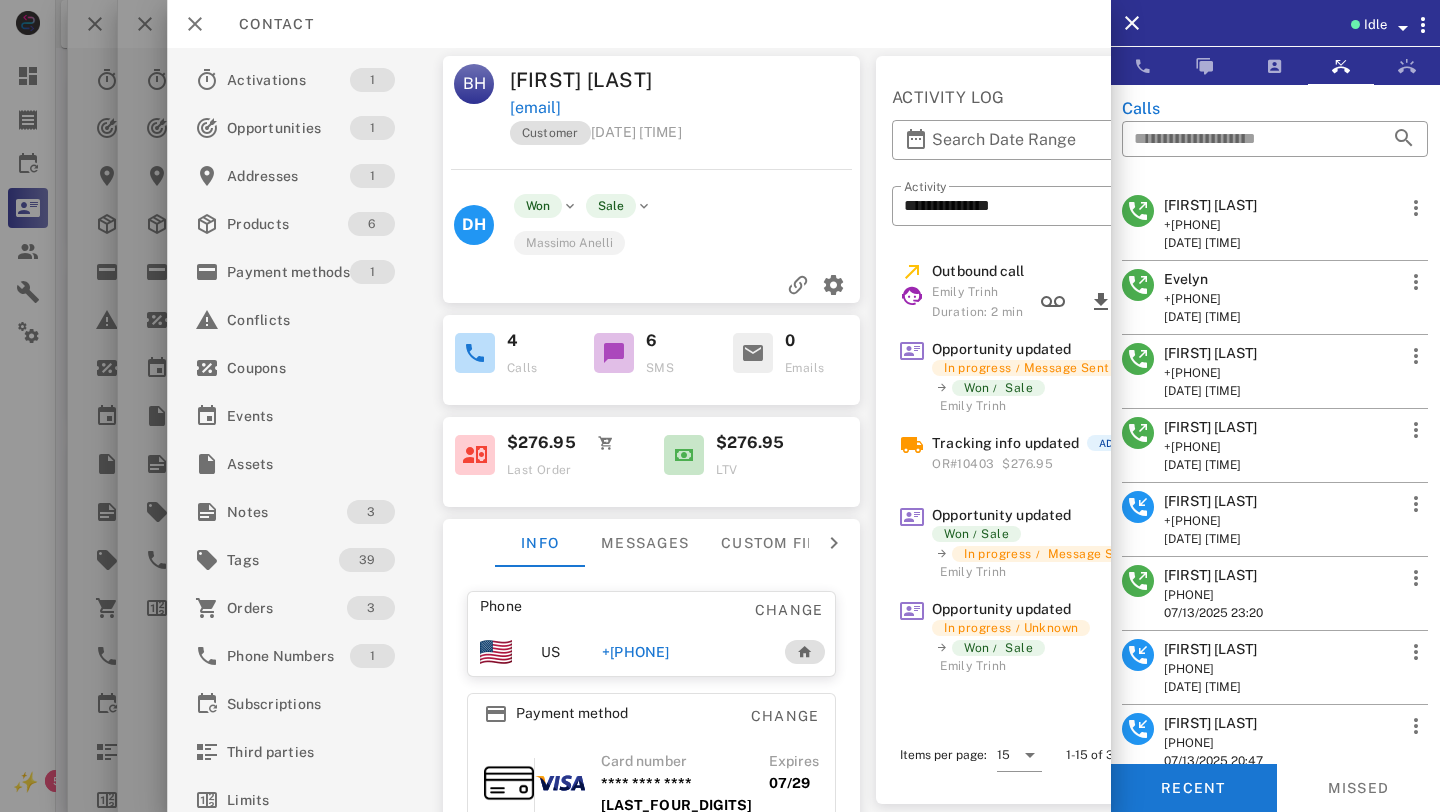 click on "[FIRST] [LAST]" at bounding box center (1213, 575) 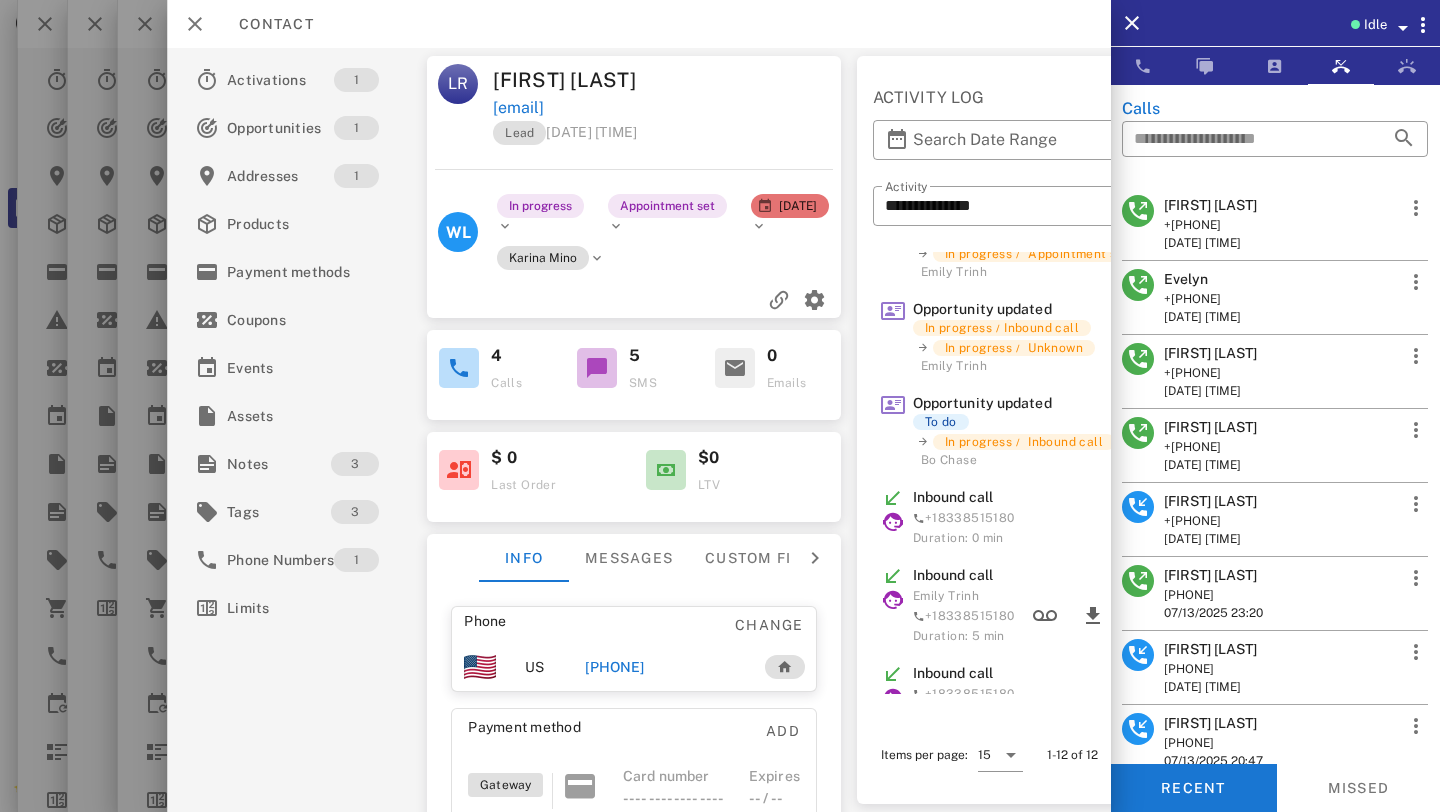 scroll, scrollTop: 0, scrollLeft: 0, axis: both 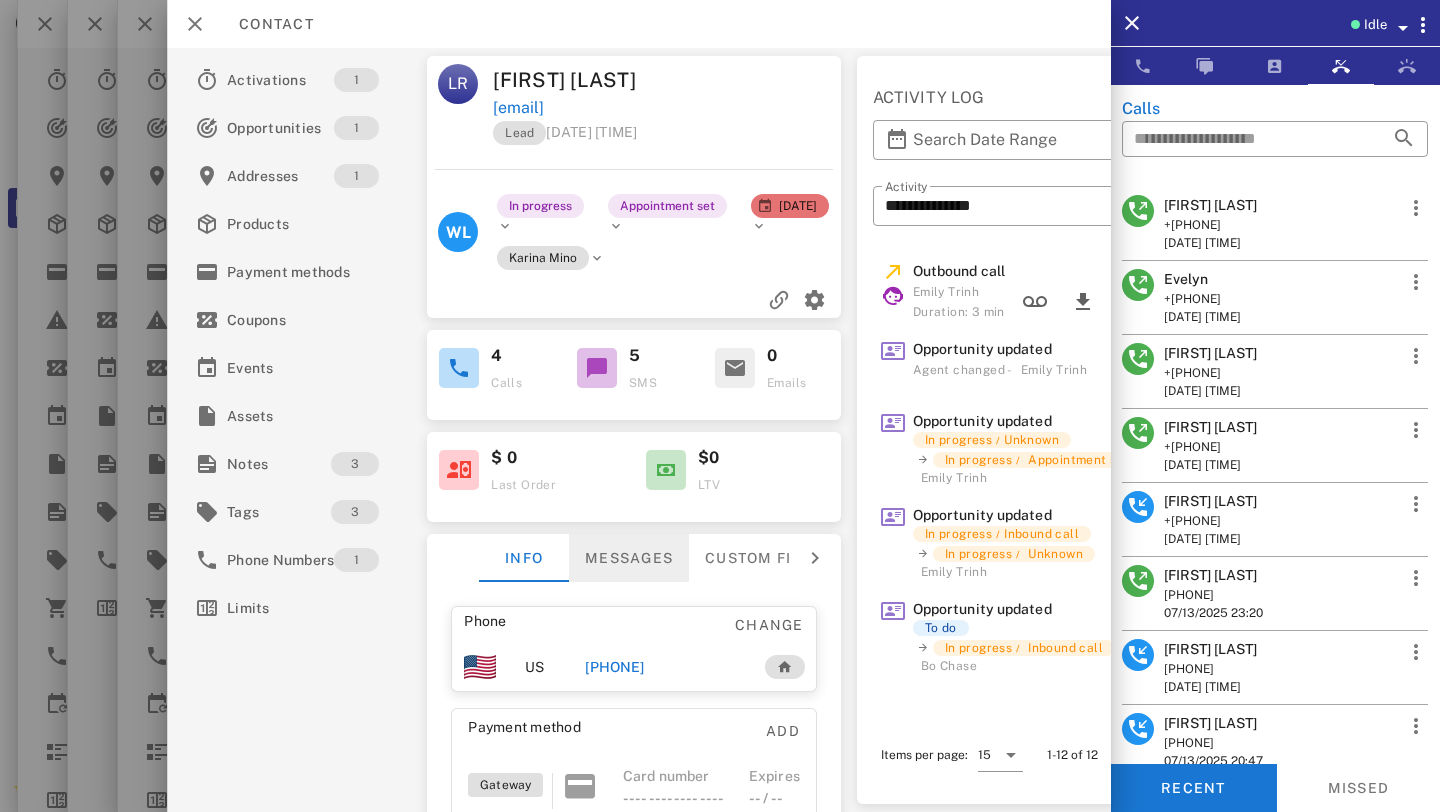click on "Messages" at bounding box center [629, 558] 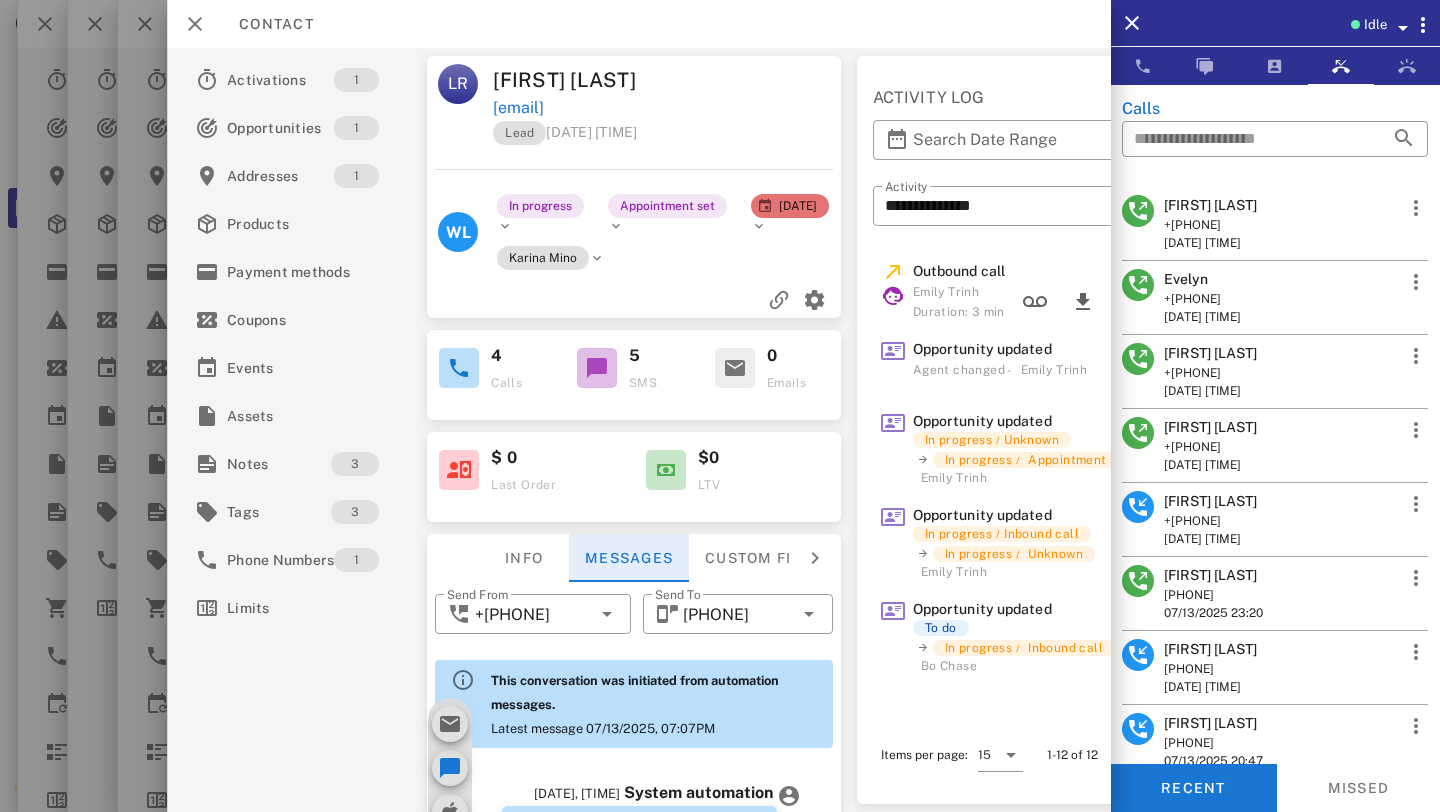 scroll, scrollTop: 595, scrollLeft: 0, axis: vertical 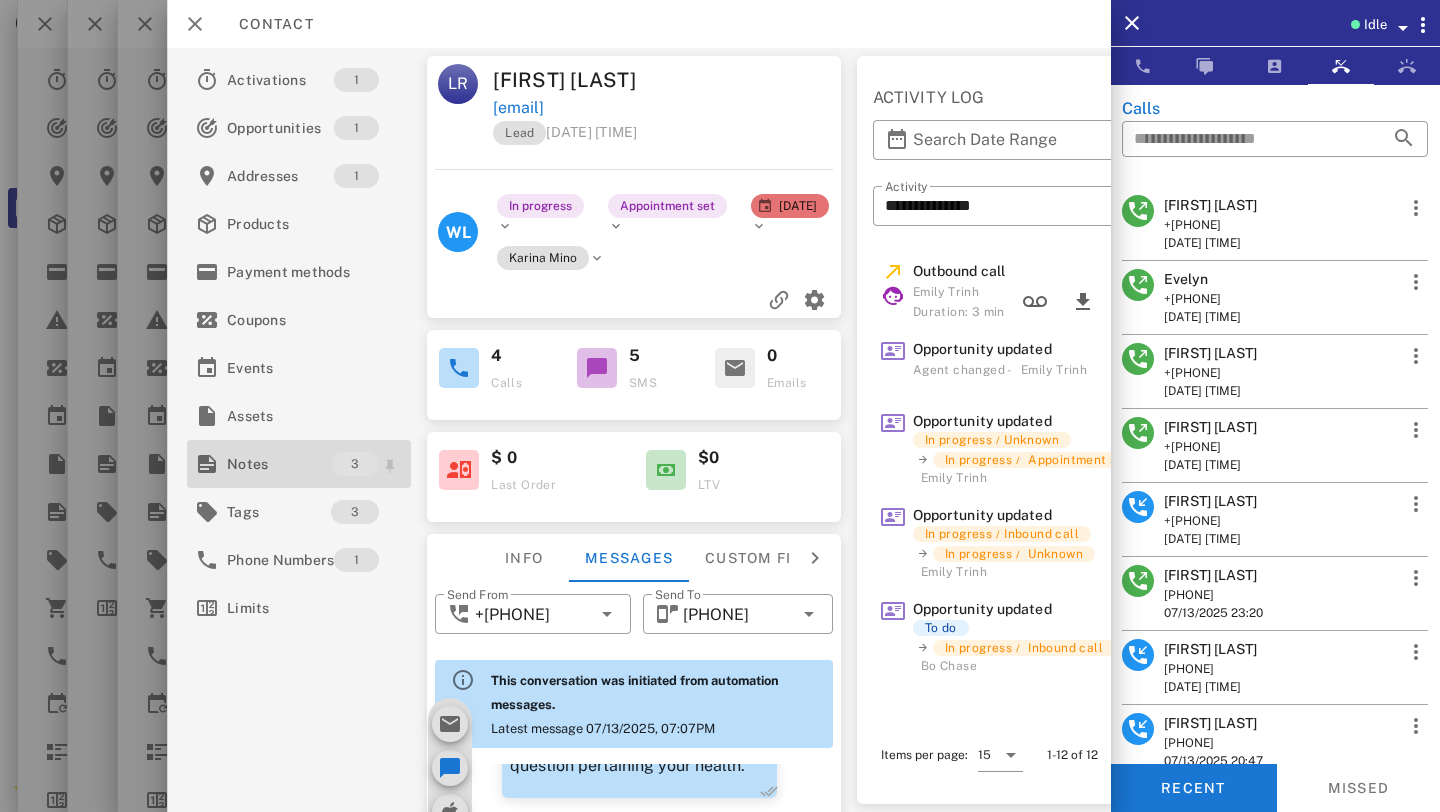 click on "Notes" at bounding box center (279, 464) 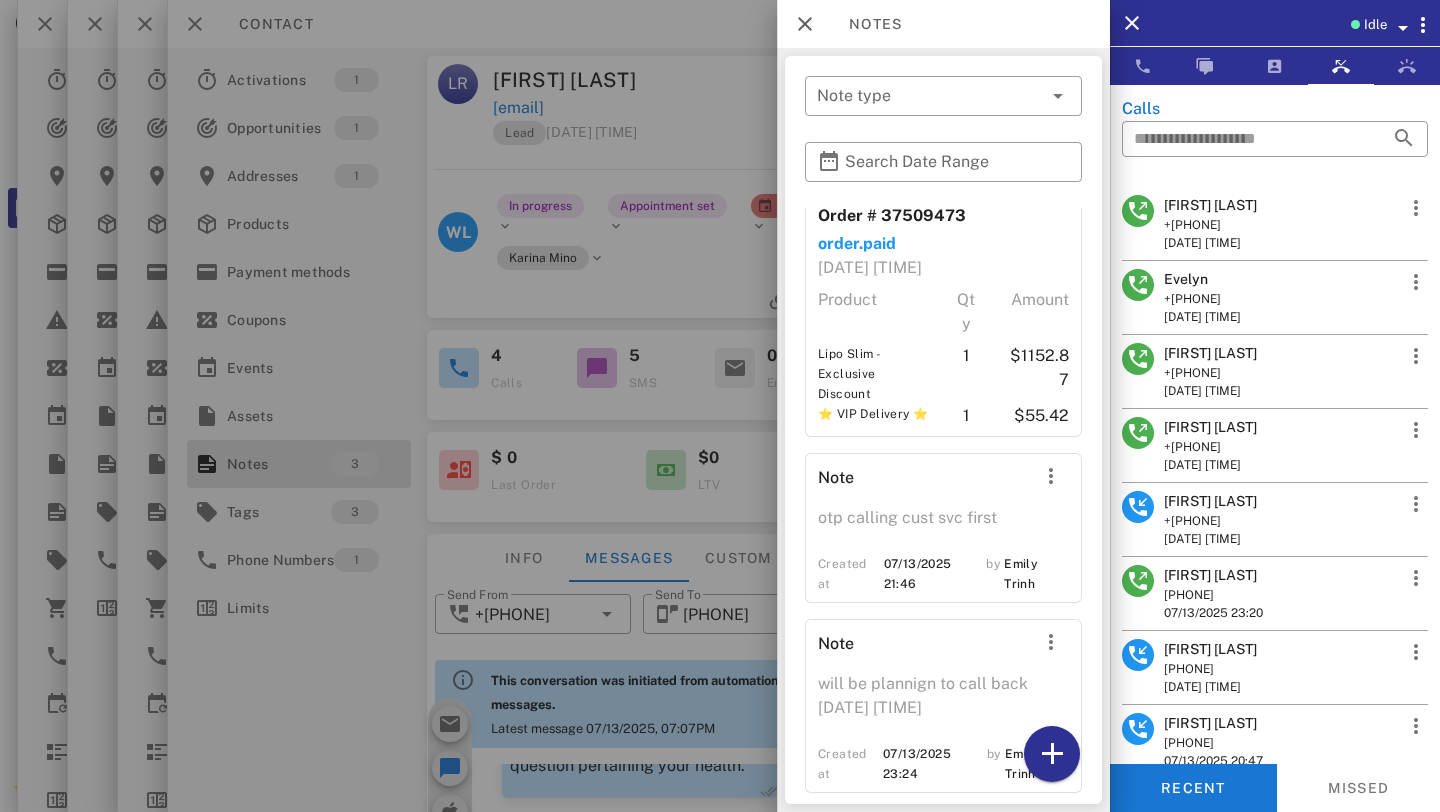 scroll, scrollTop: 67, scrollLeft: 0, axis: vertical 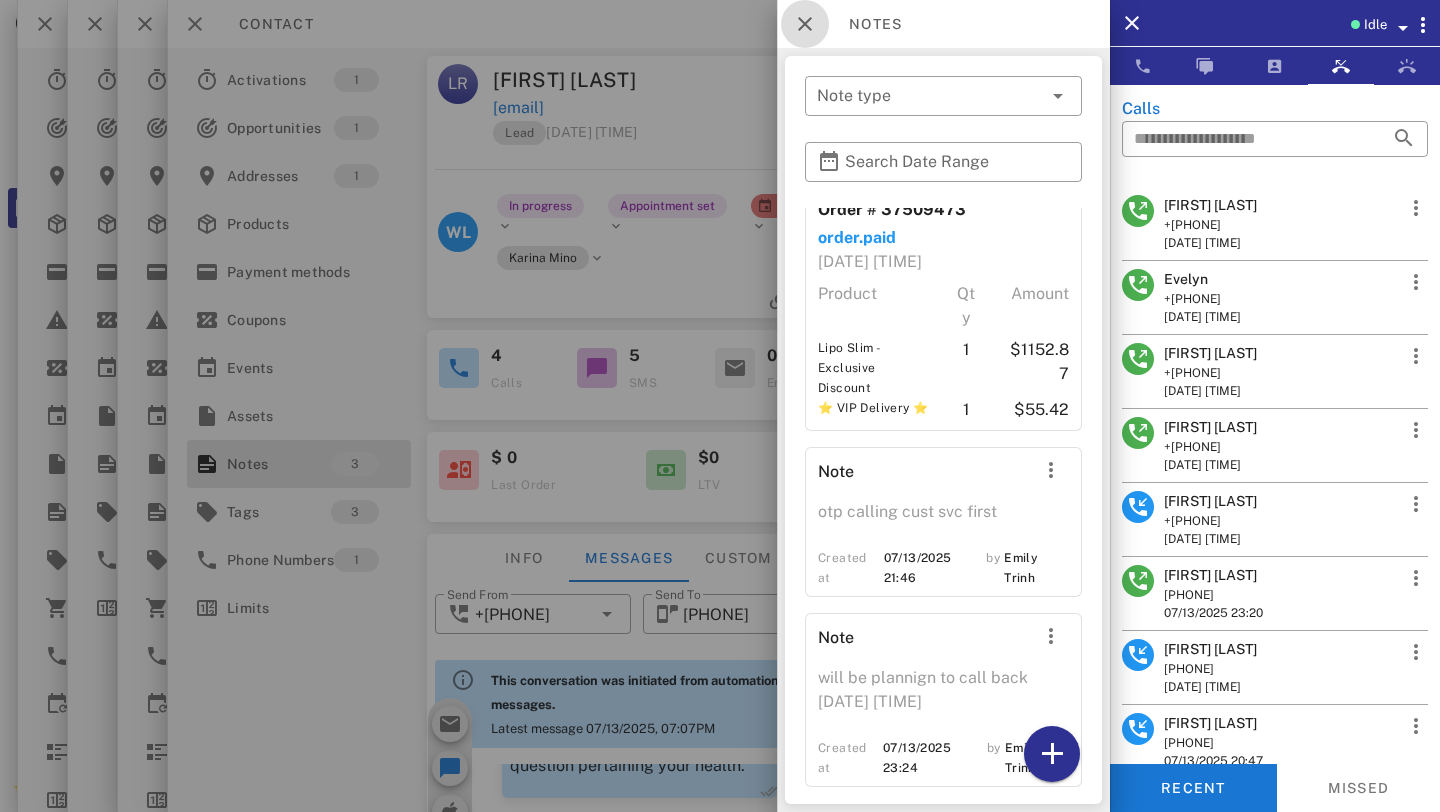 click at bounding box center [805, 24] 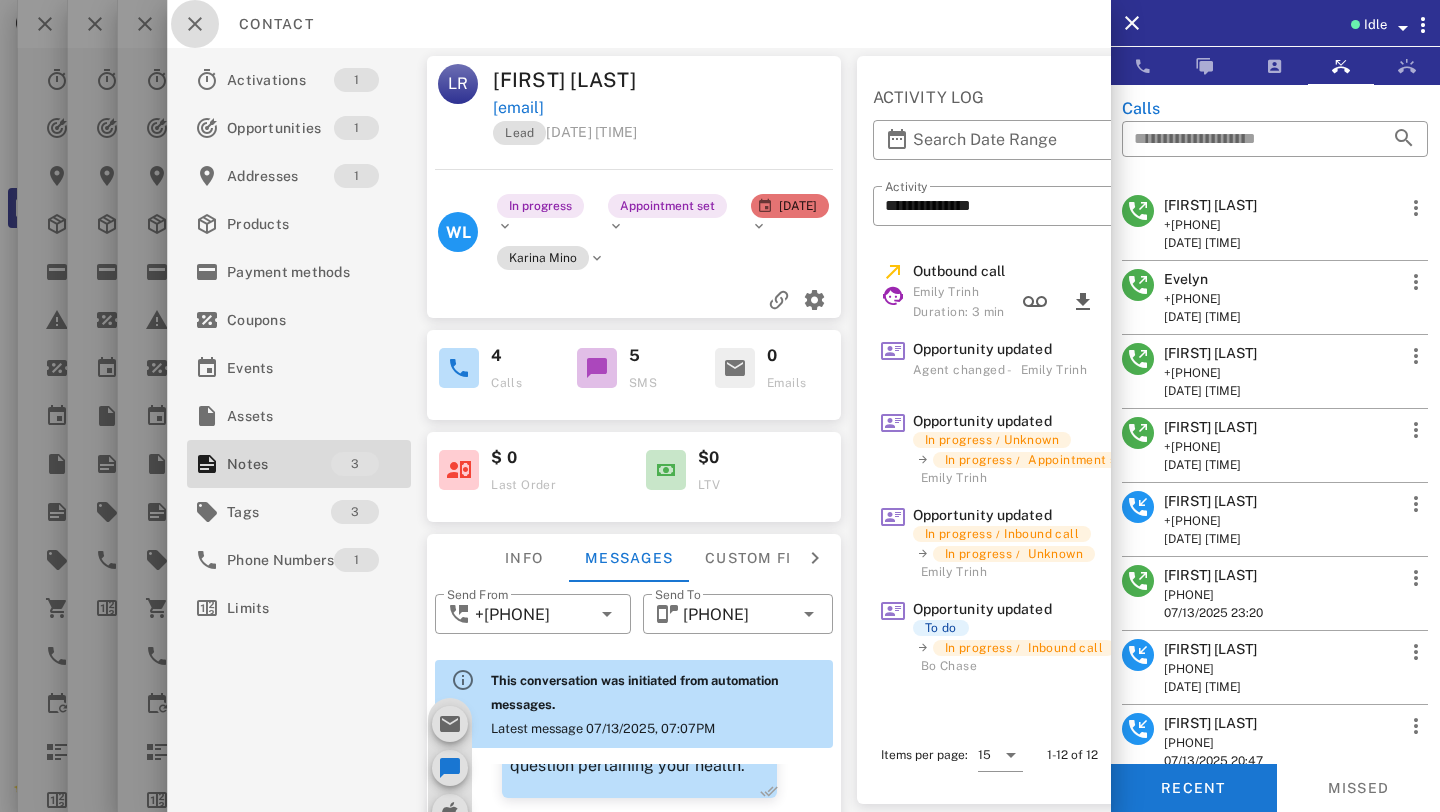click at bounding box center [195, 24] 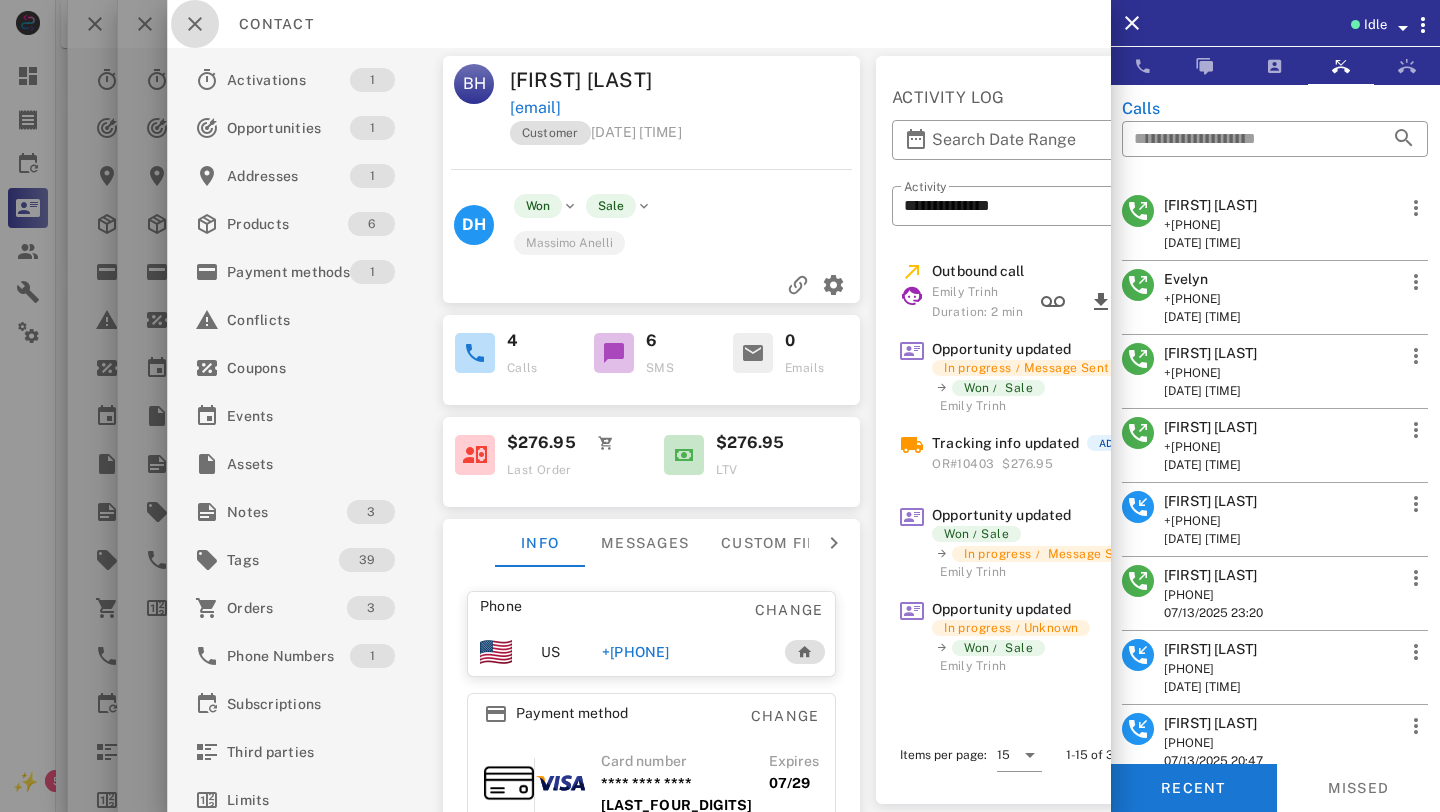 click at bounding box center [195, 24] 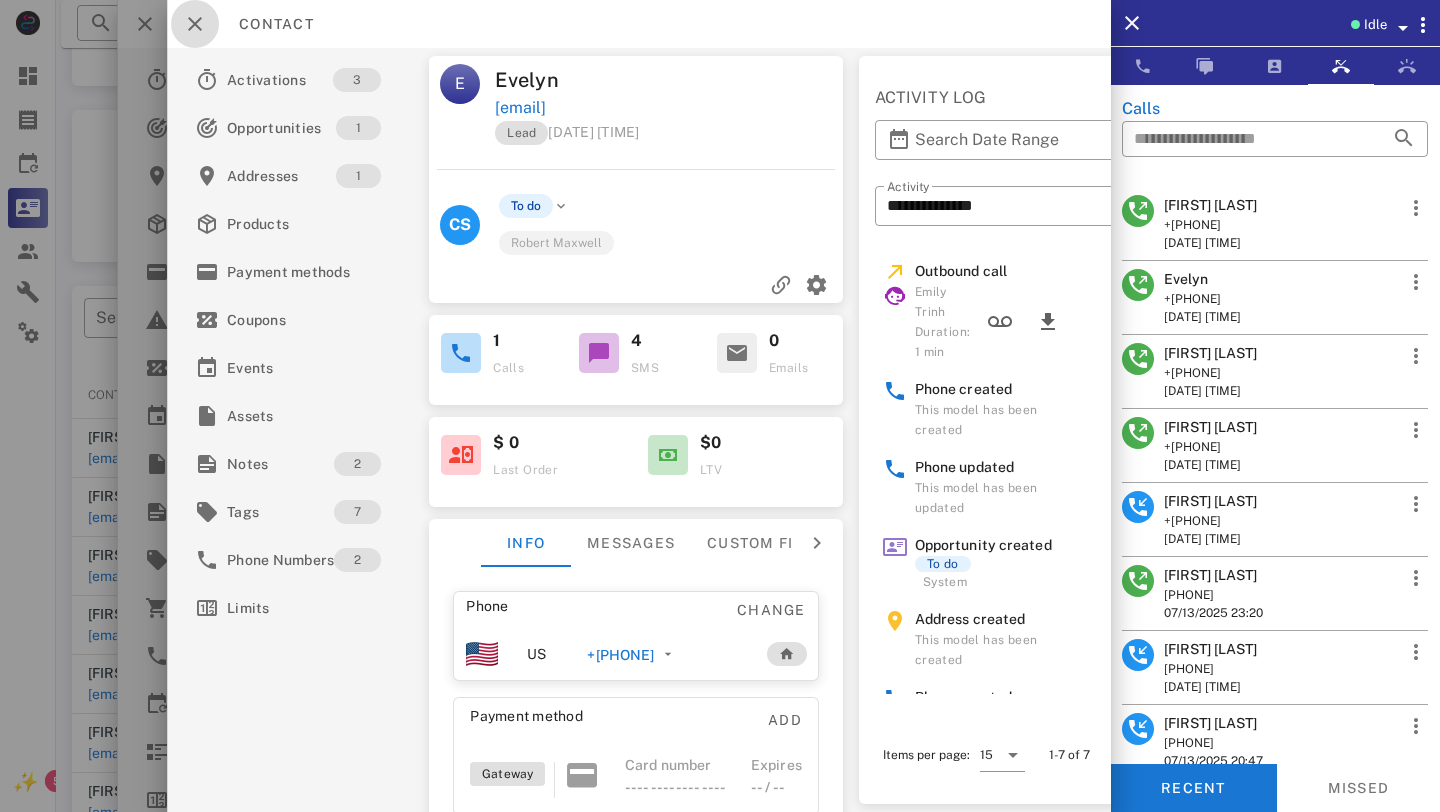 click at bounding box center (195, 24) 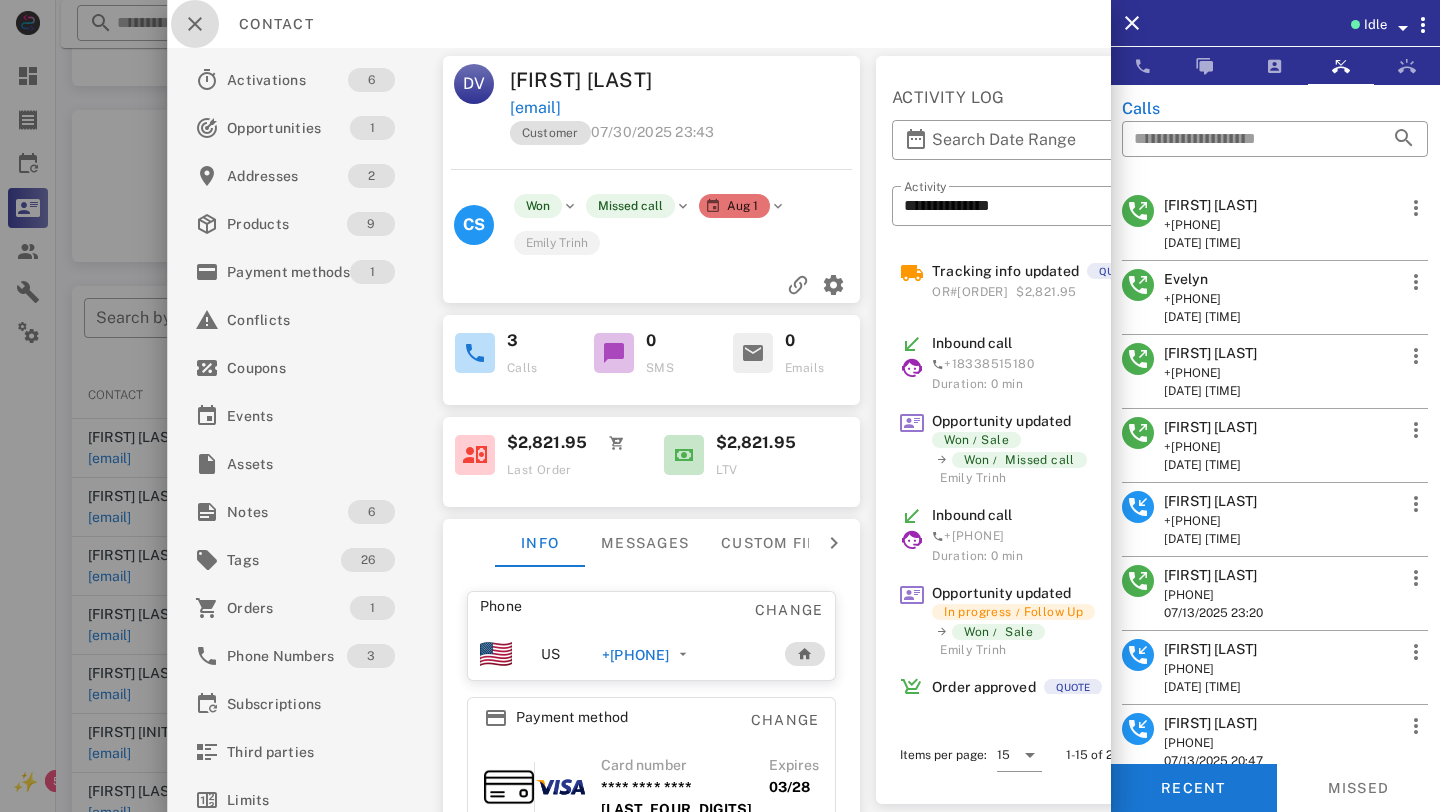 click at bounding box center [195, 24] 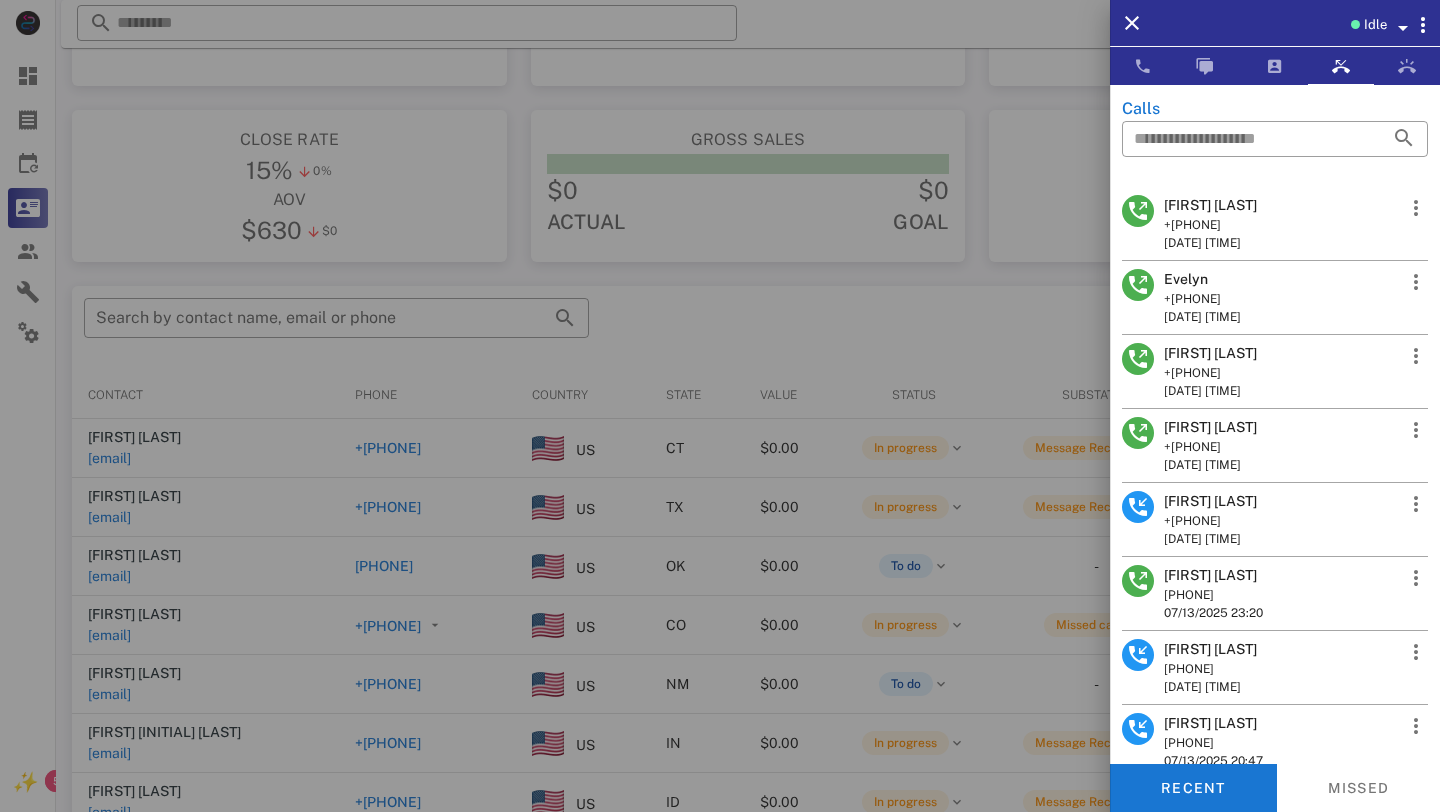 click on "[FIRST] [LAST]" at bounding box center (1213, 575) 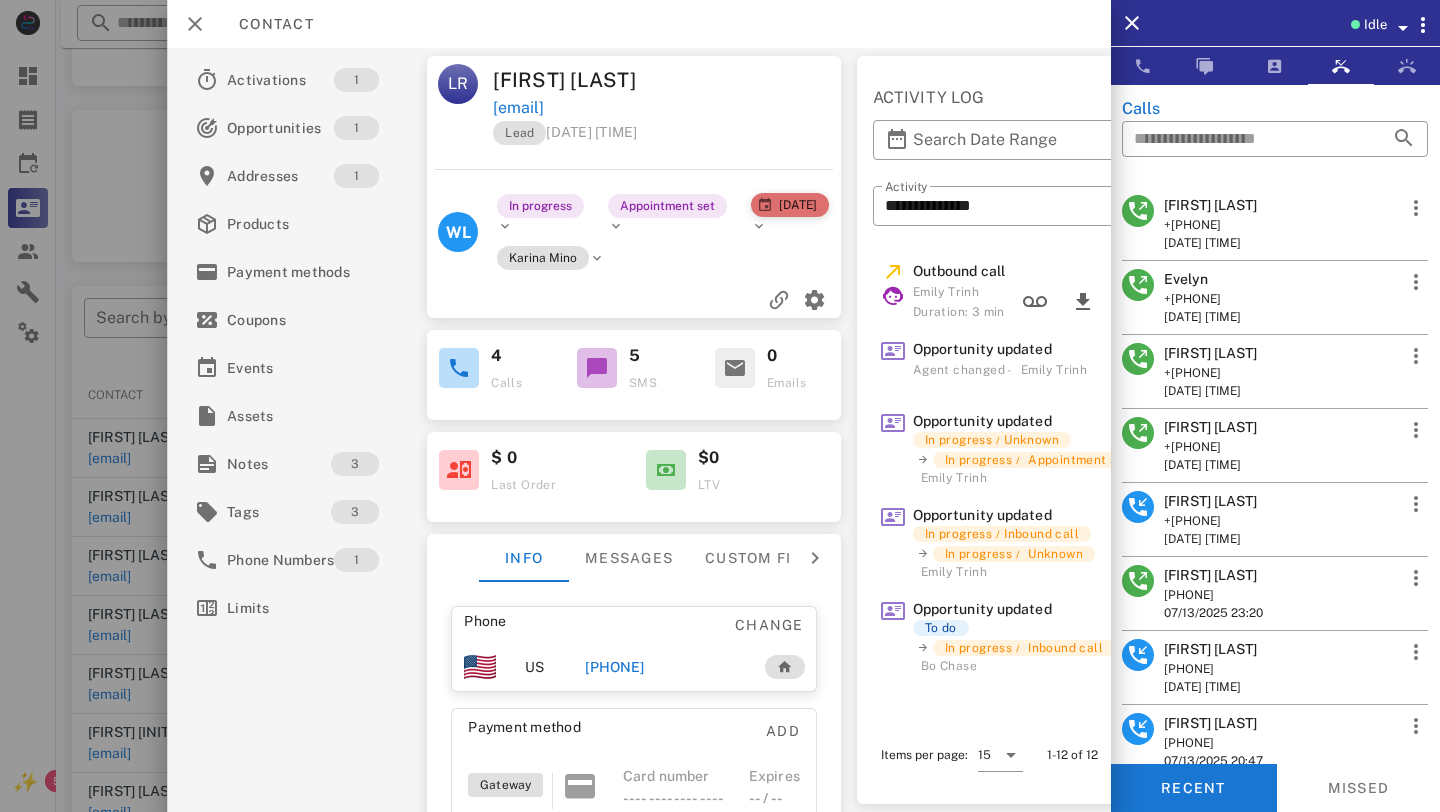 click on "[DATE]" at bounding box center [789, 205] 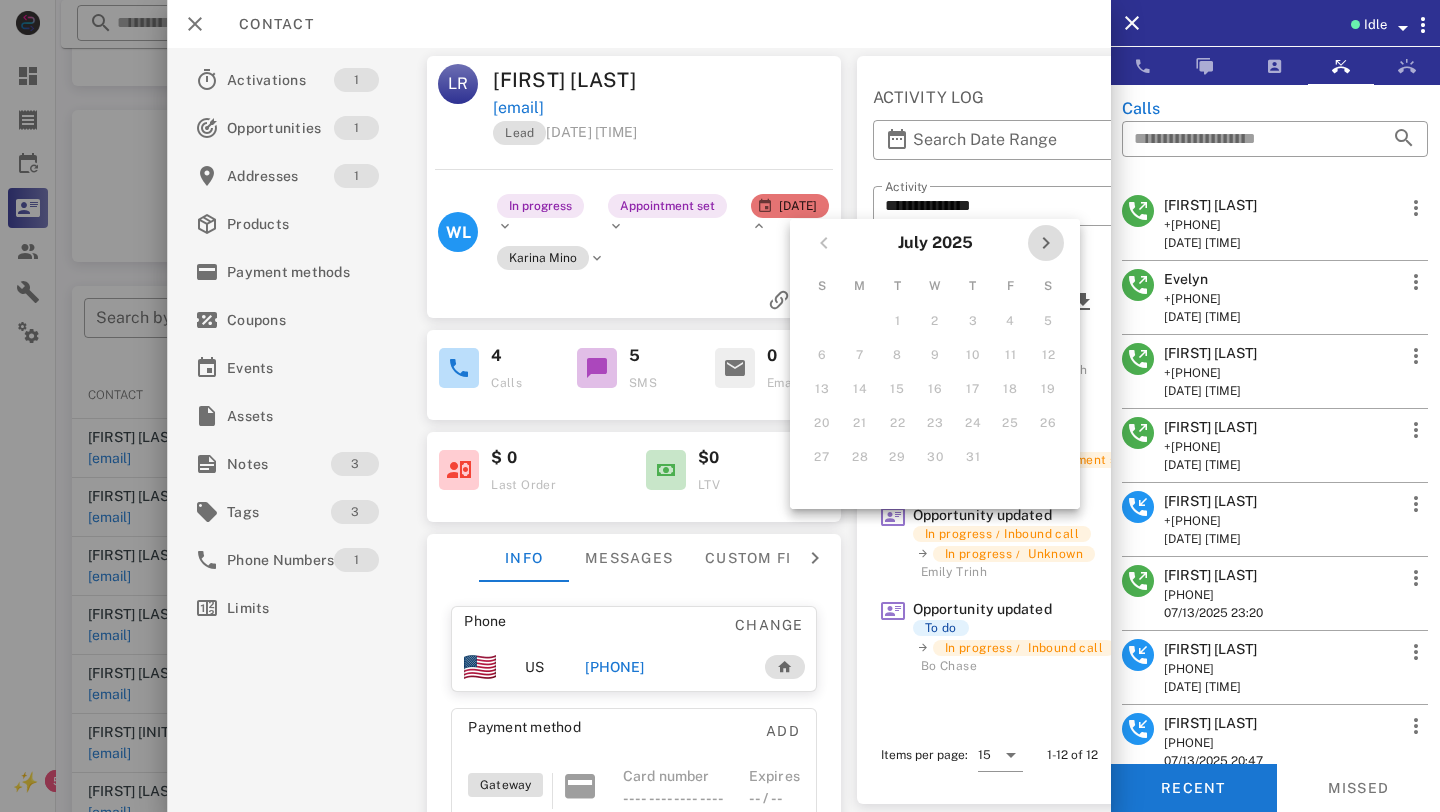 click at bounding box center [1046, 243] 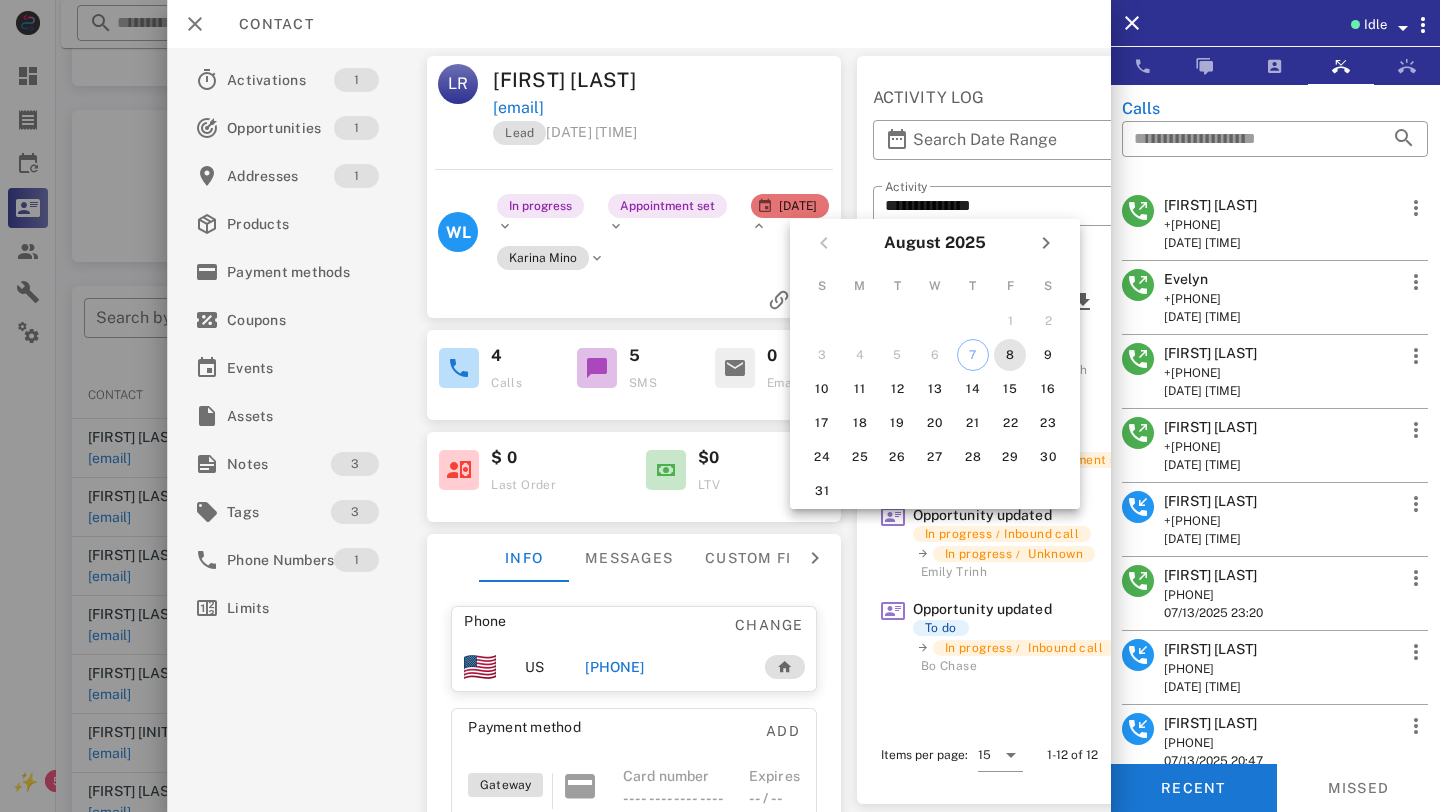 click on "8" at bounding box center (1010, 355) 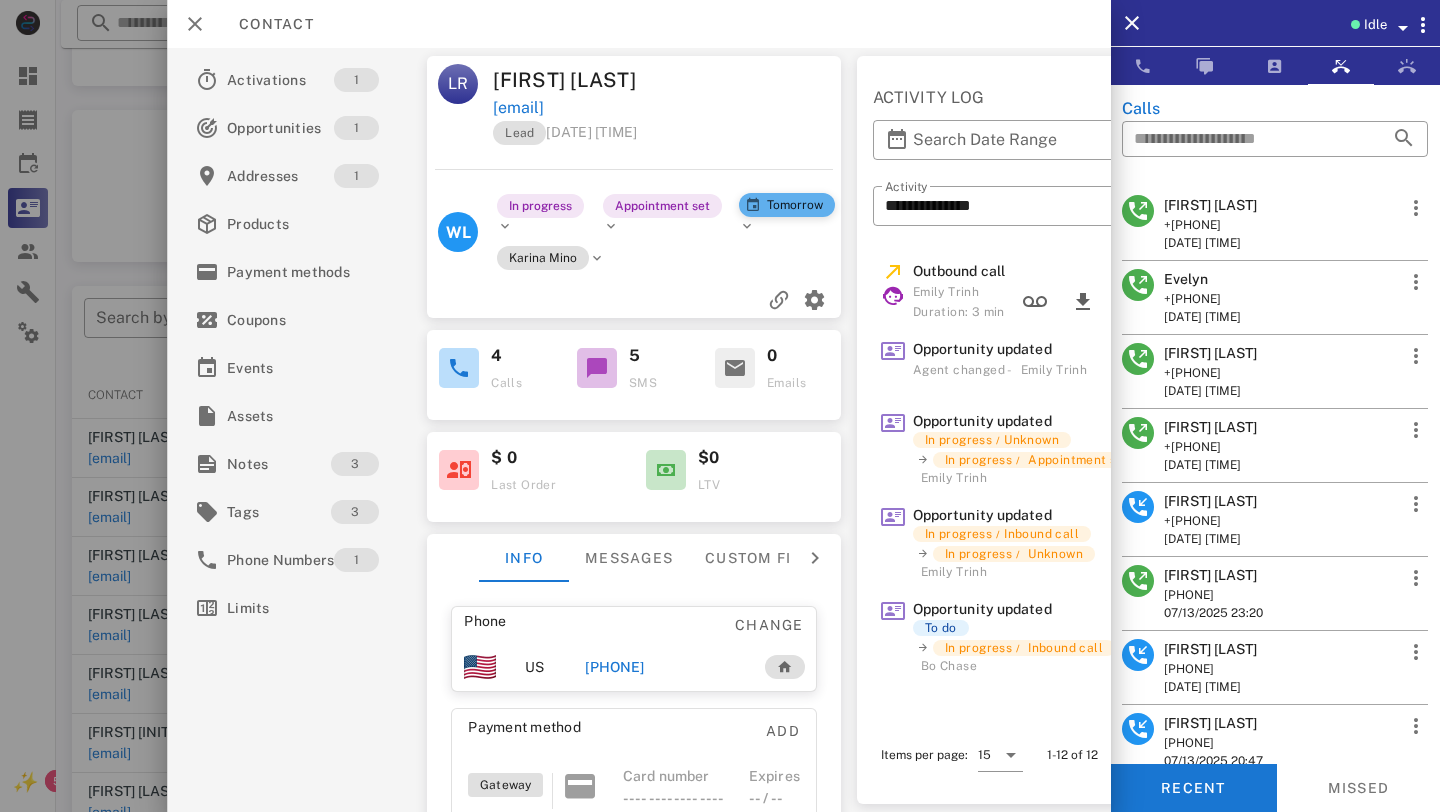 click on "Tomorrow" at bounding box center (786, 205) 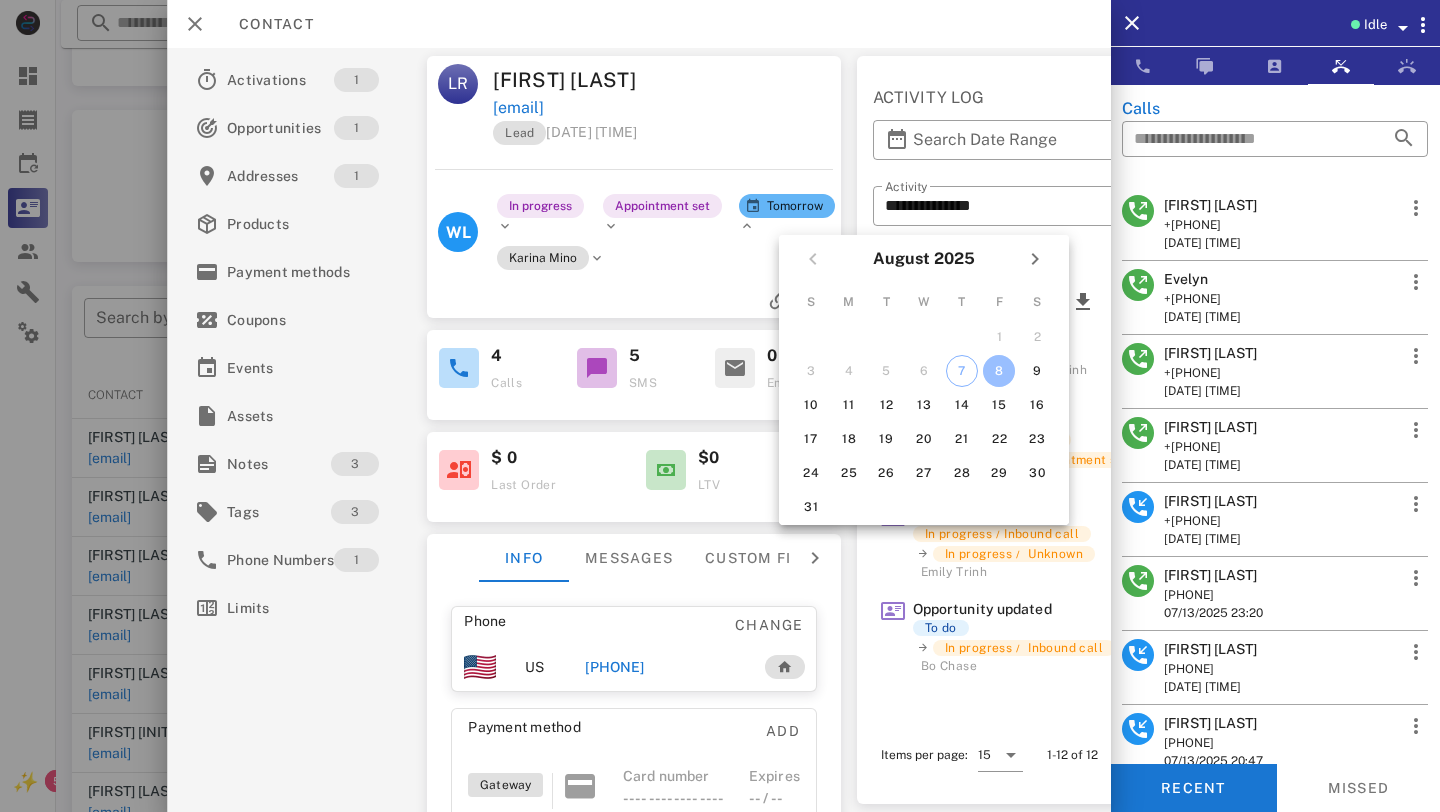 click on "Karina Mino" at bounding box center (670, 252) 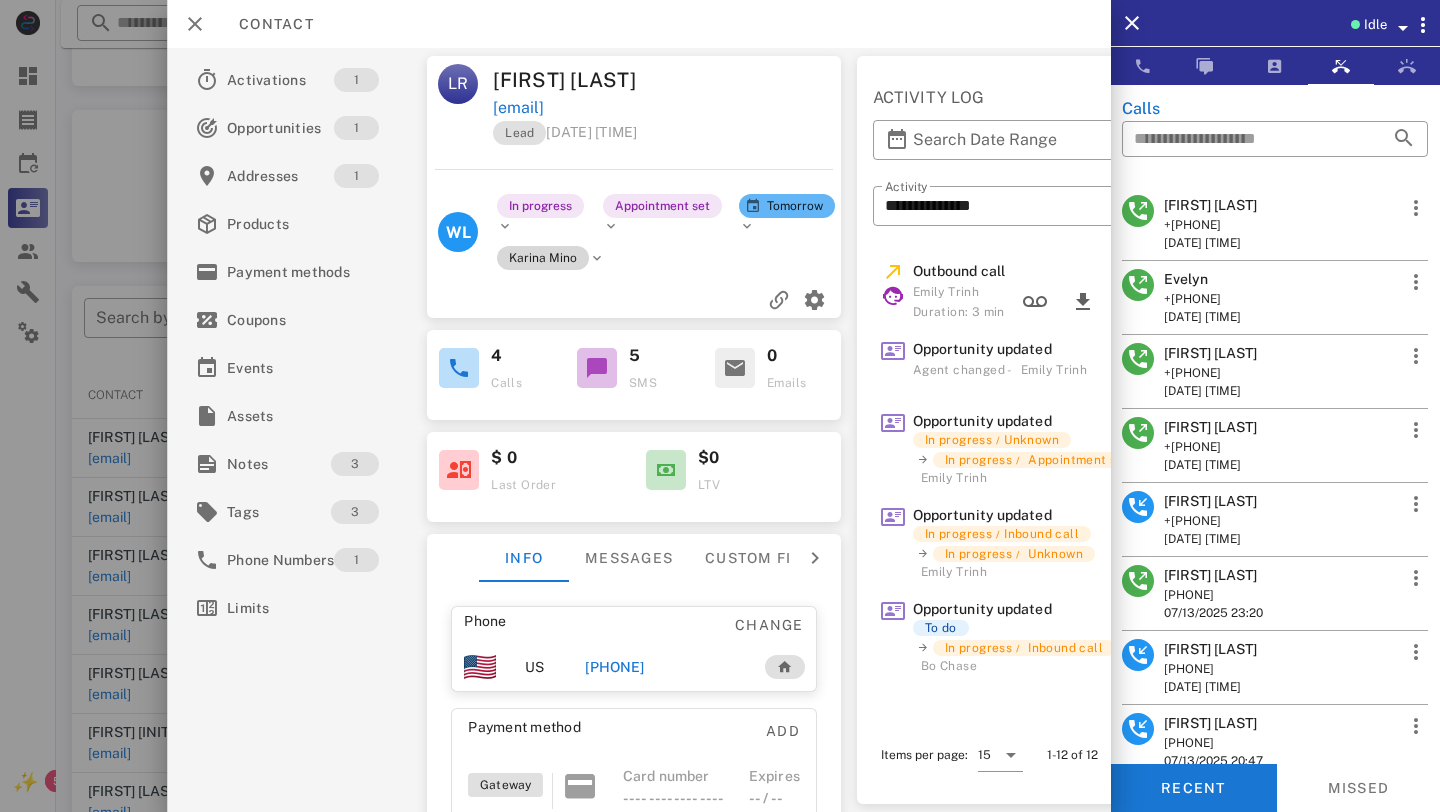 click on "Karina Mino" at bounding box center [543, 258] 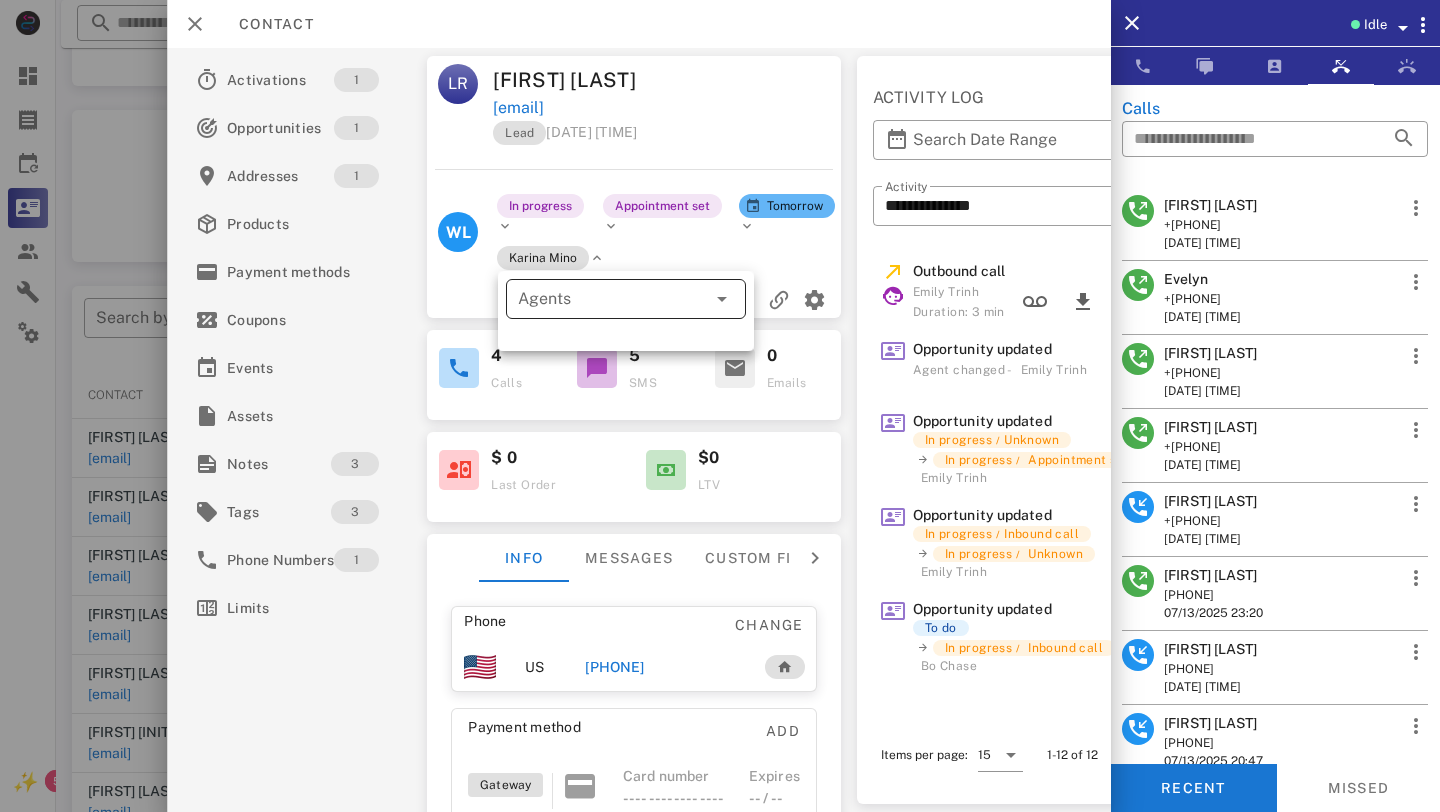 click on "Agents" at bounding box center [598, 299] 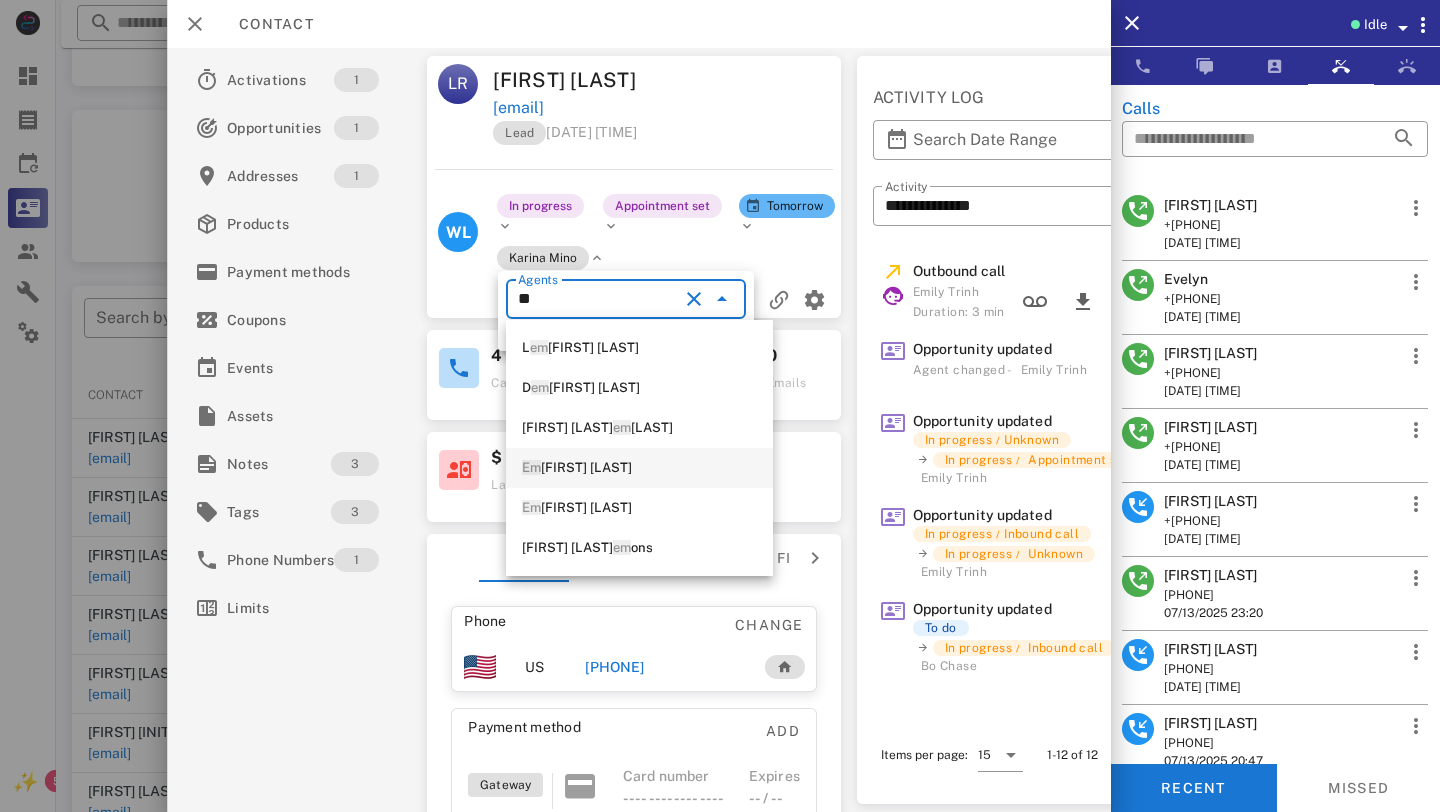 click on "[FIRST] [LAST]" at bounding box center (639, 468) 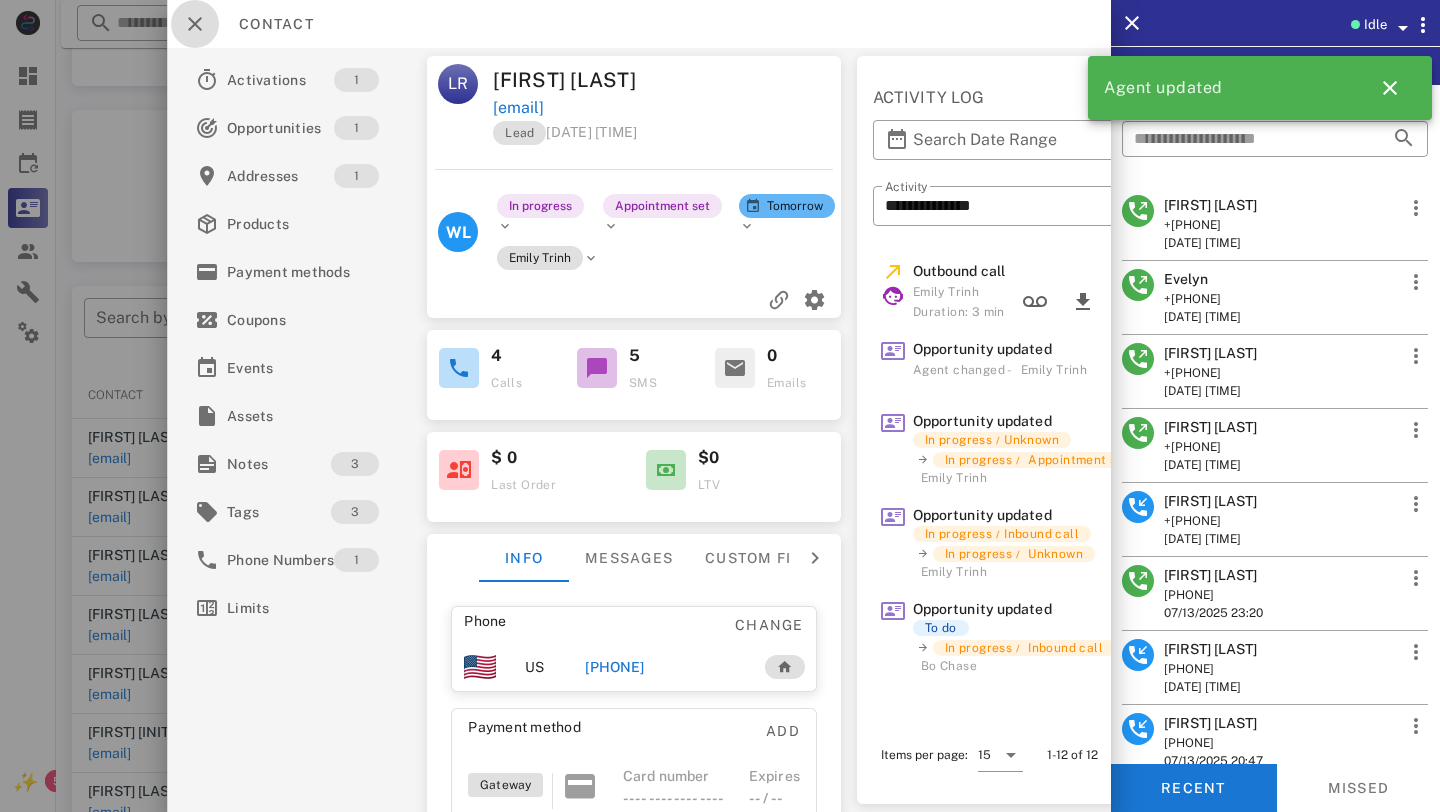 click at bounding box center [195, 24] 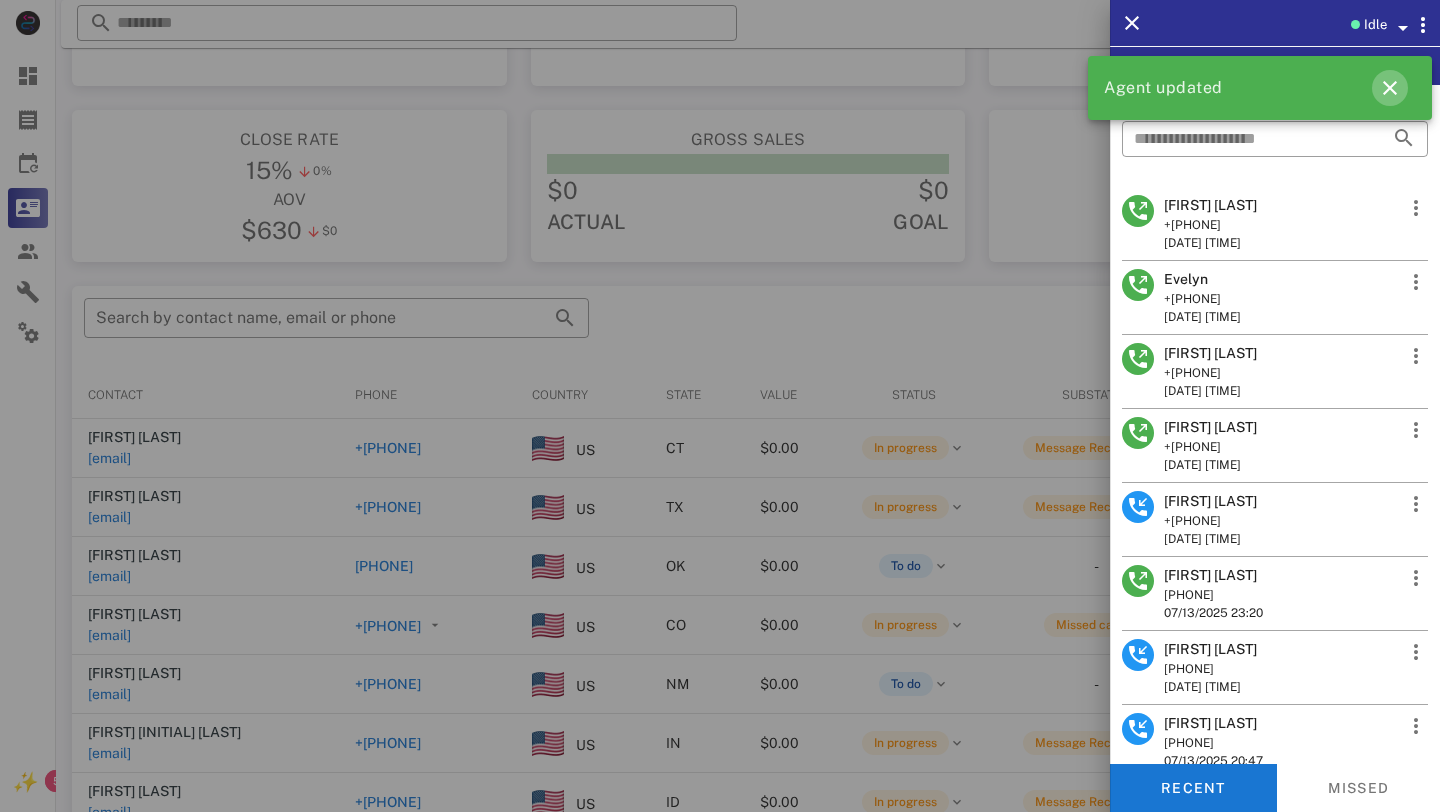 click at bounding box center [1390, 88] 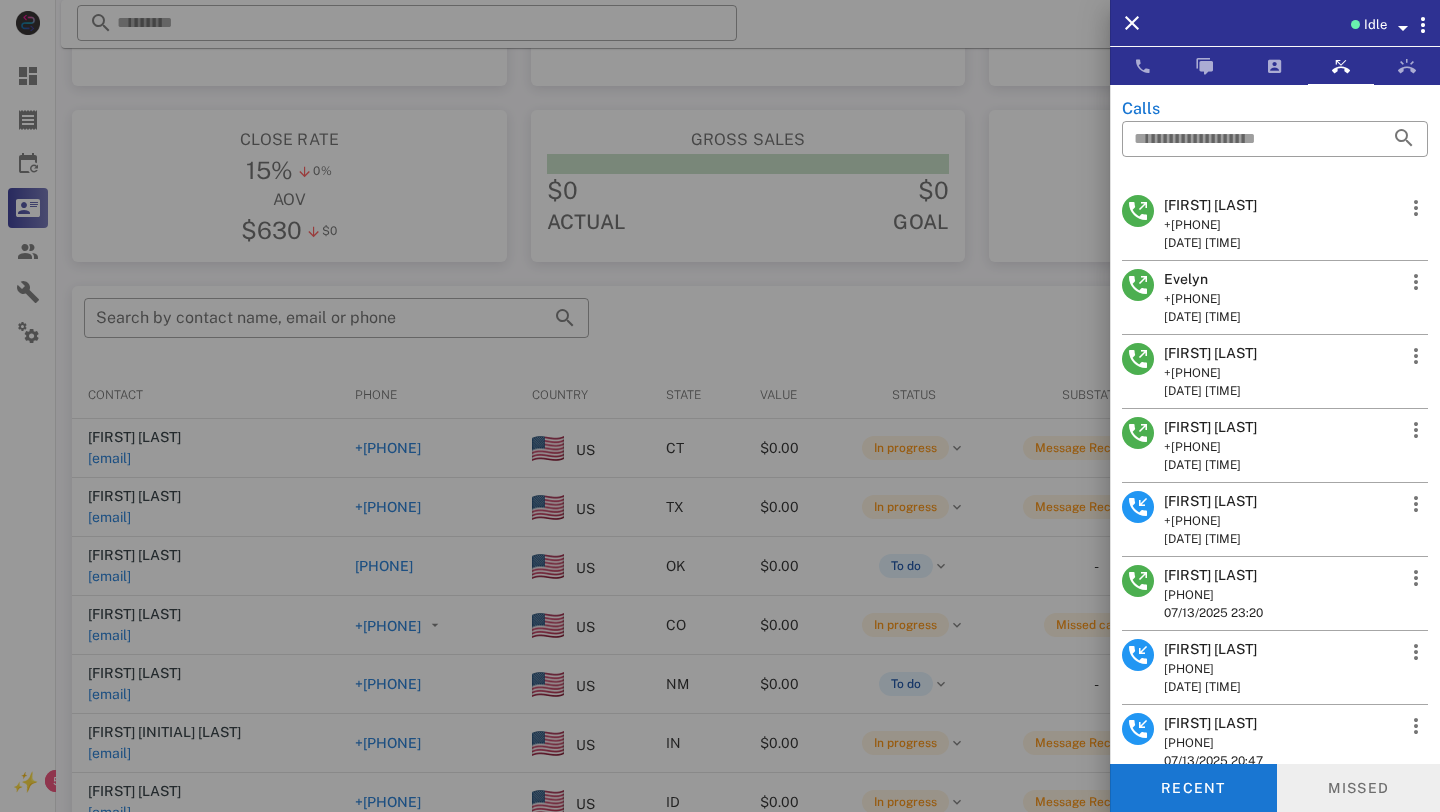 click on "Missed" at bounding box center [1359, 788] 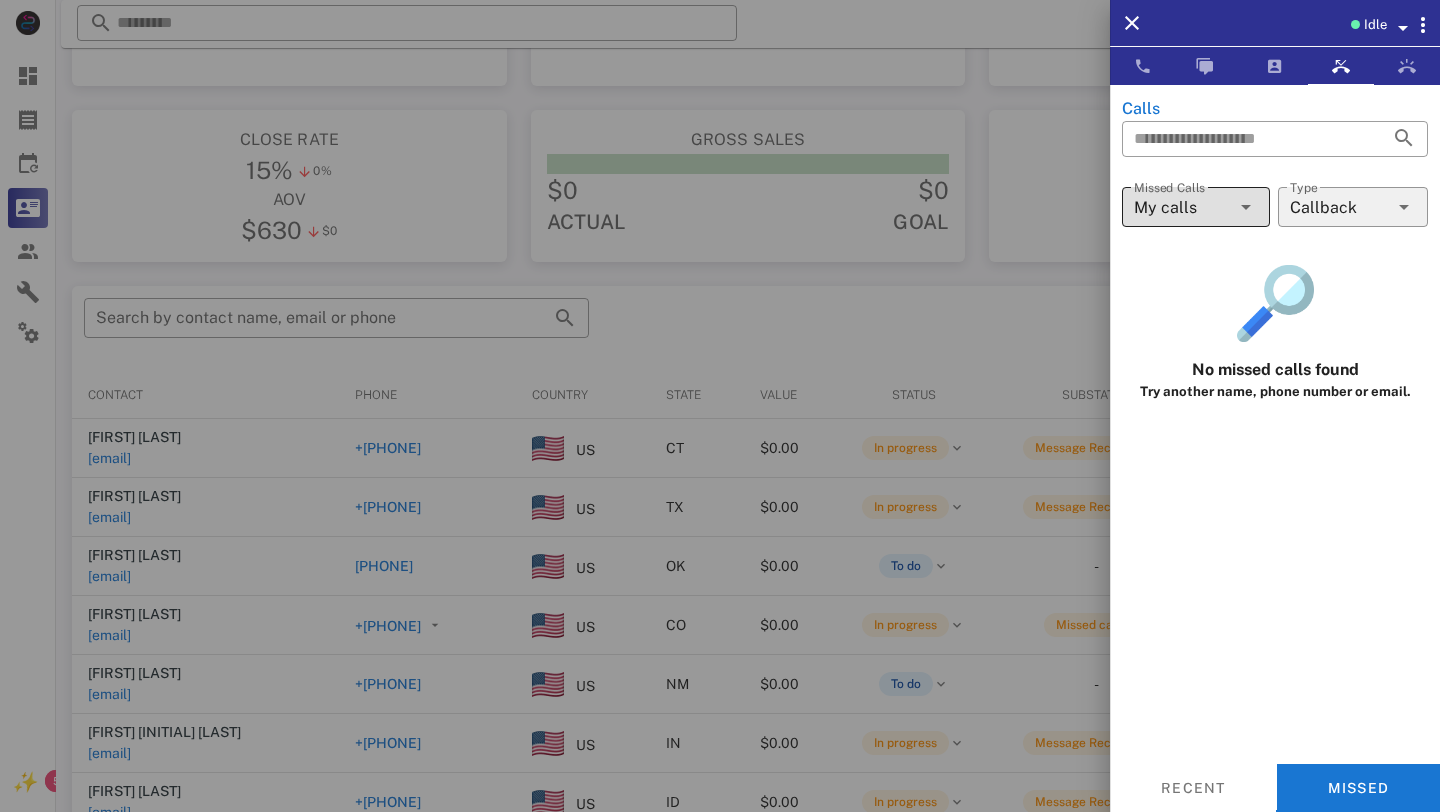 click on "My calls" at bounding box center (1182, 207) 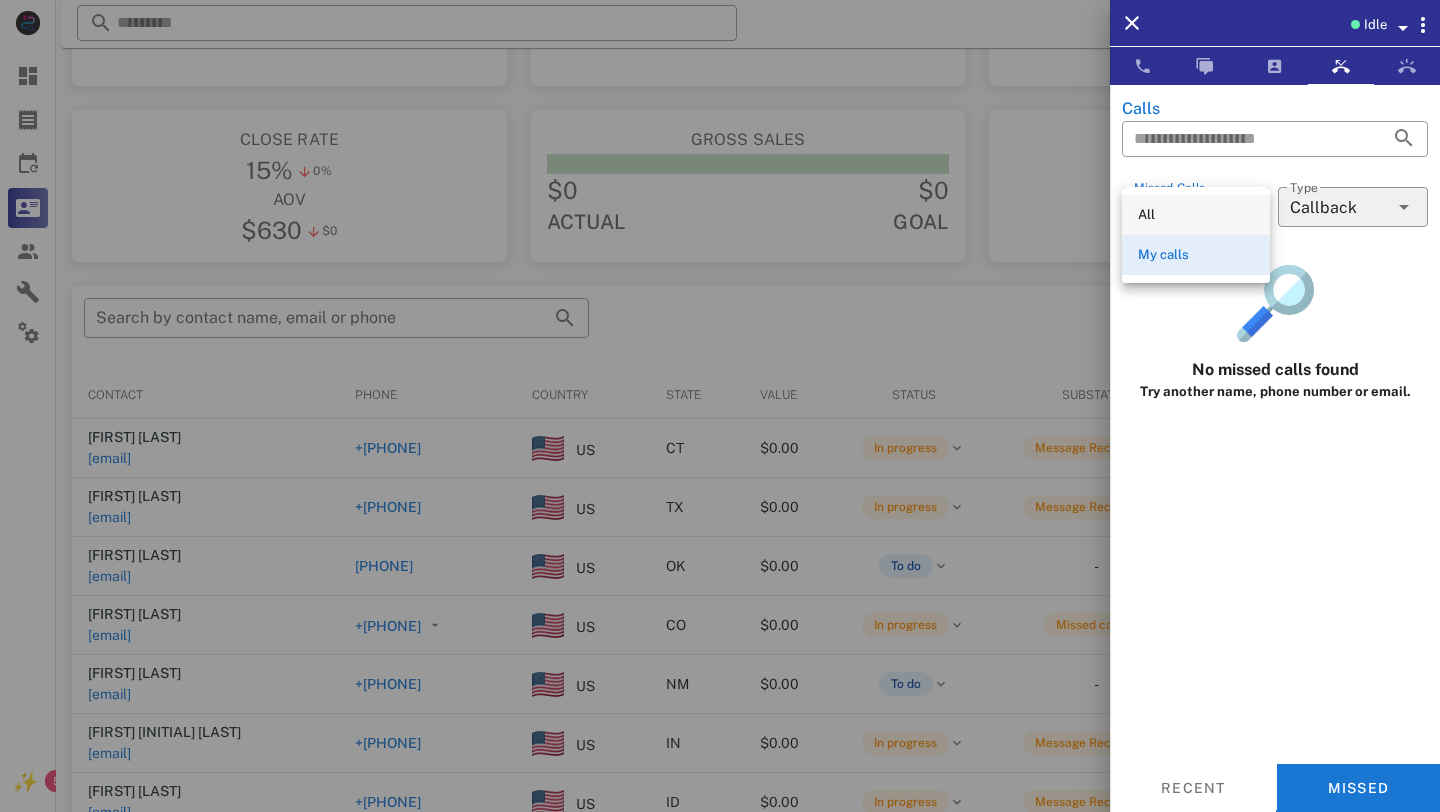 click on "All" at bounding box center [1196, 215] 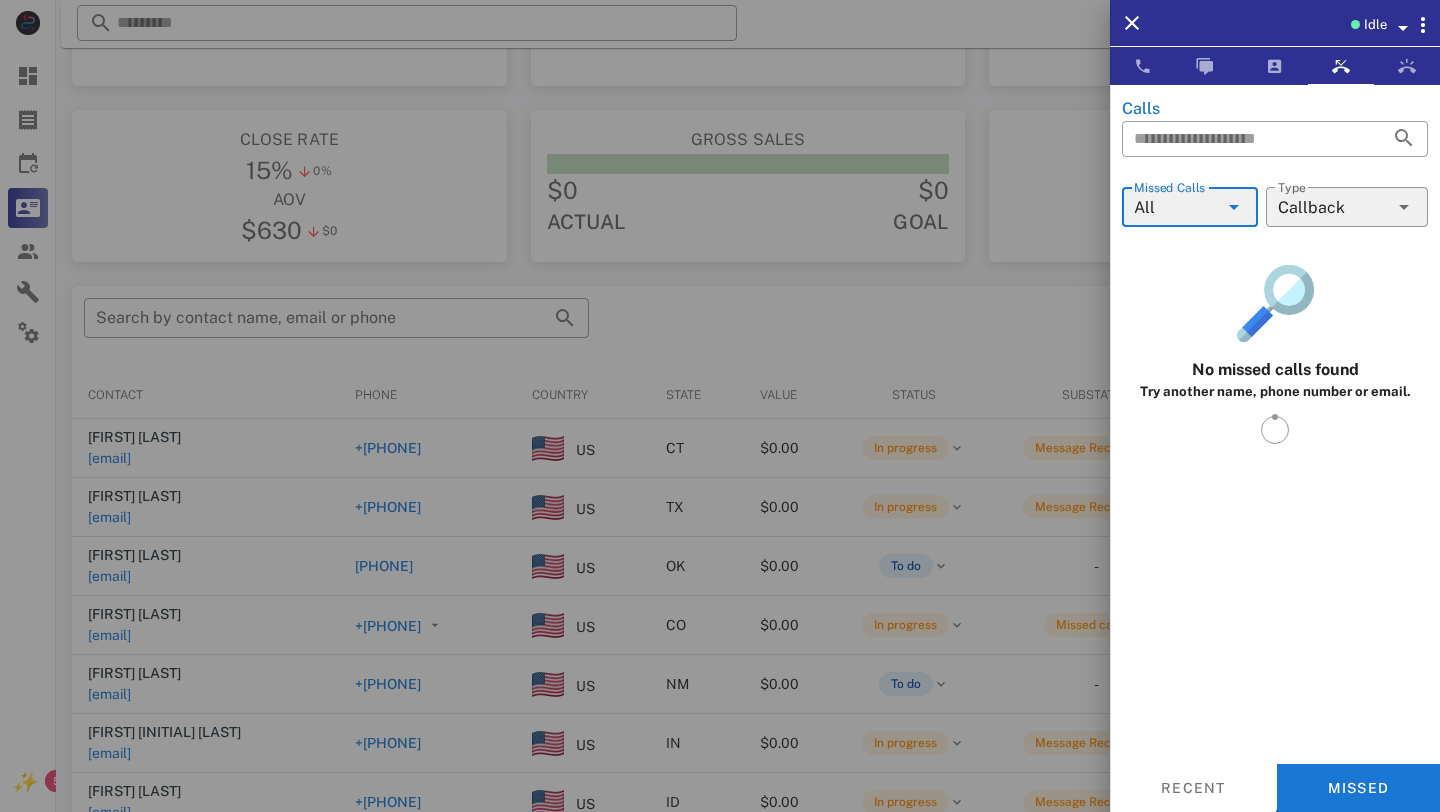 click at bounding box center [720, 406] 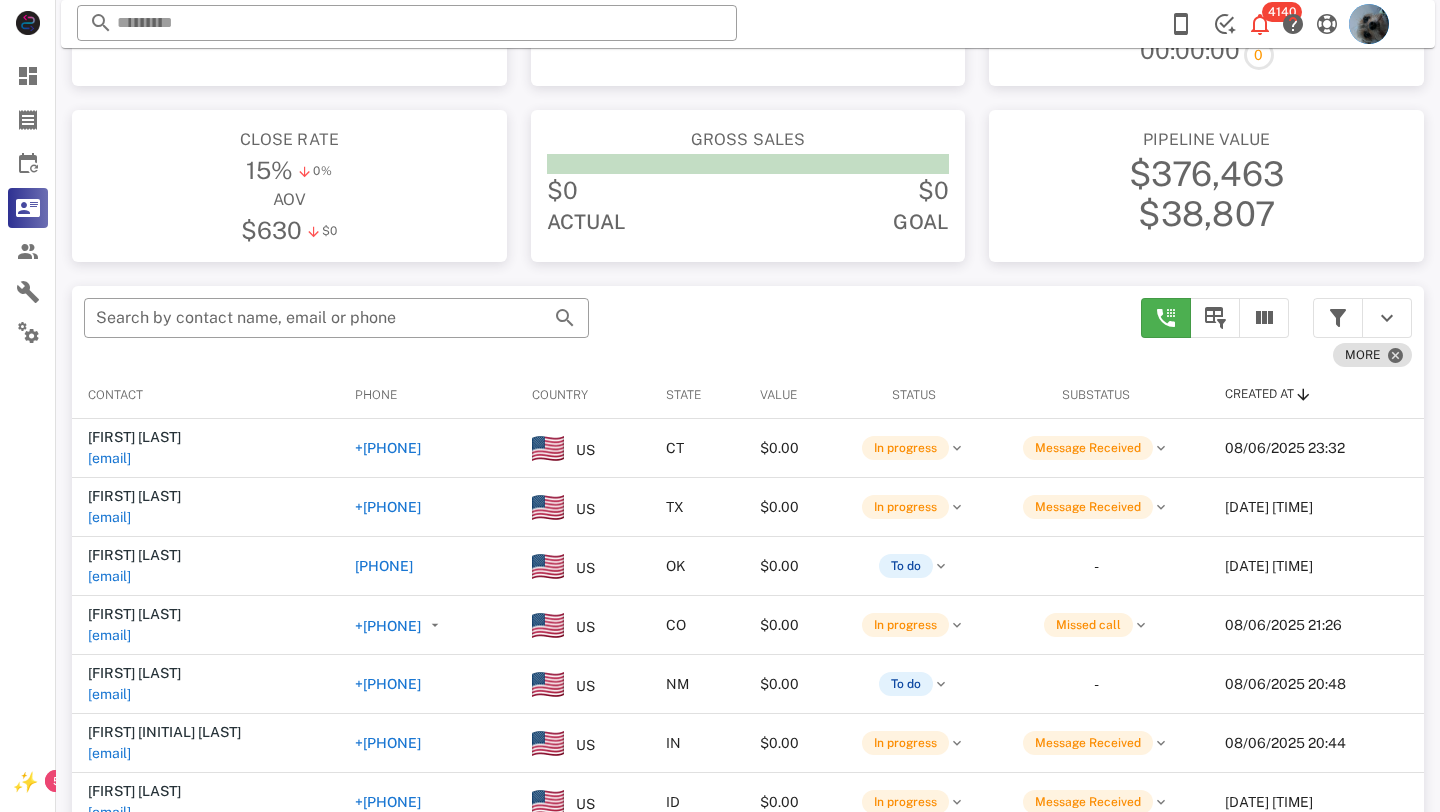 click on "$0" at bounding box center (933, 190) 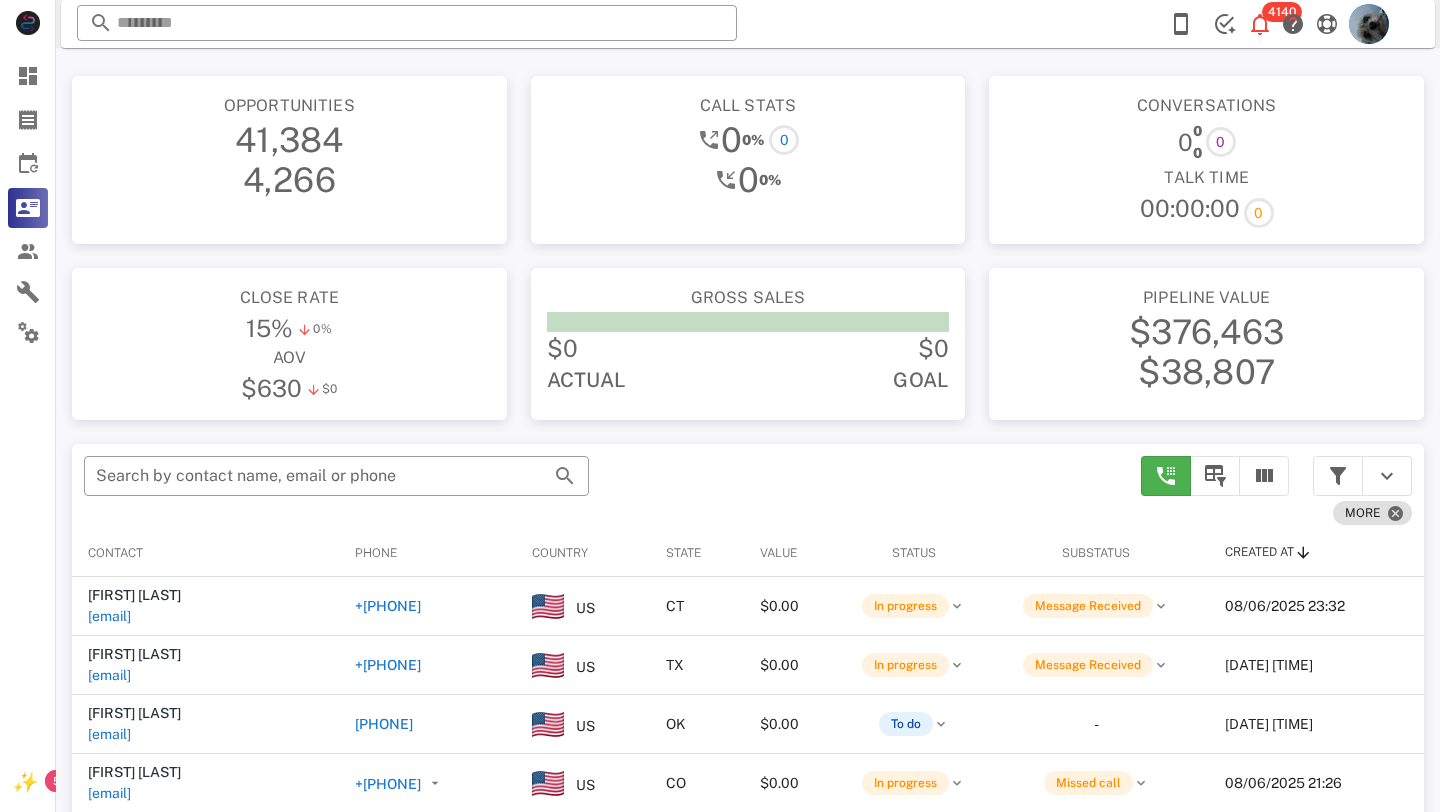 click at bounding box center [748, 322] 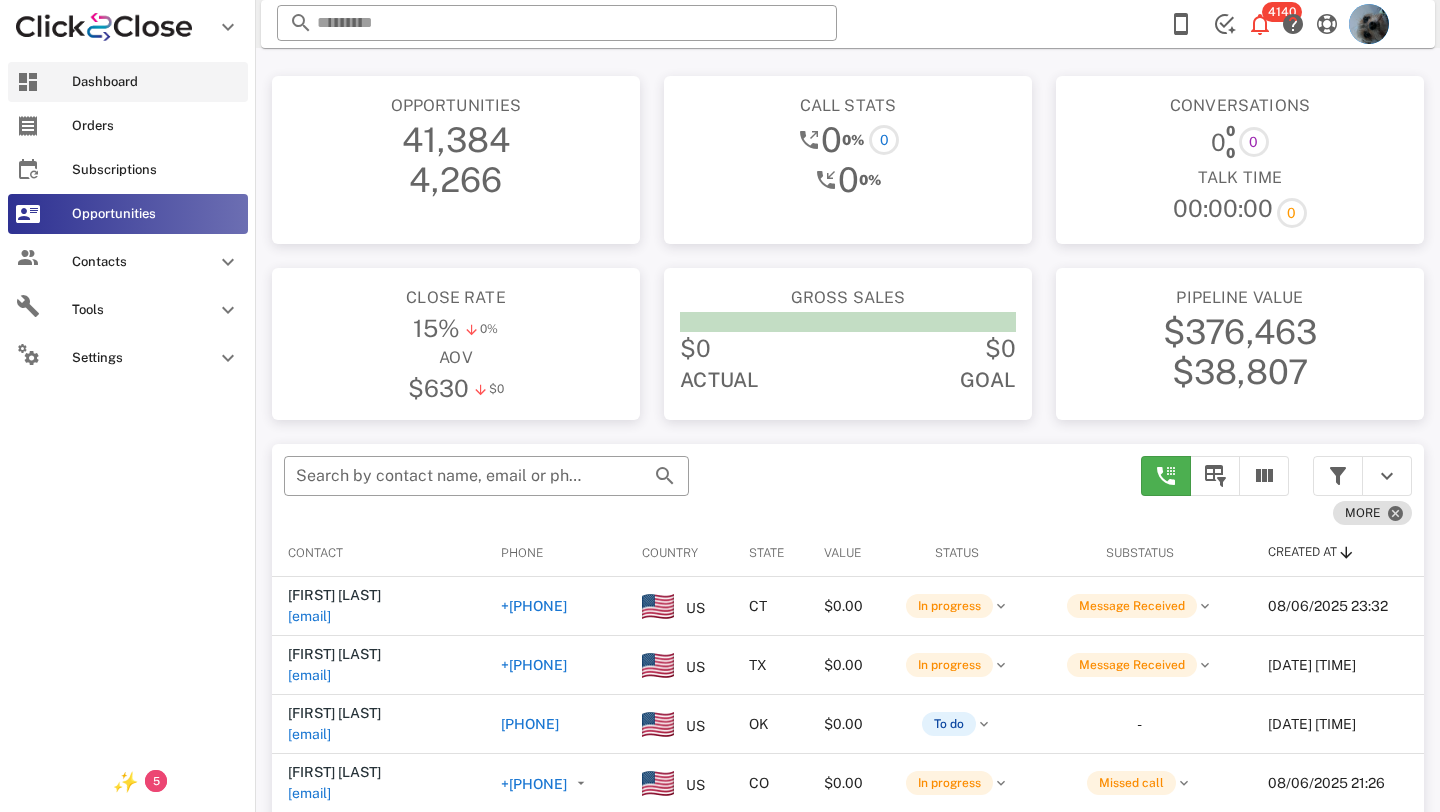 click on "Dashboard" at bounding box center (156, 82) 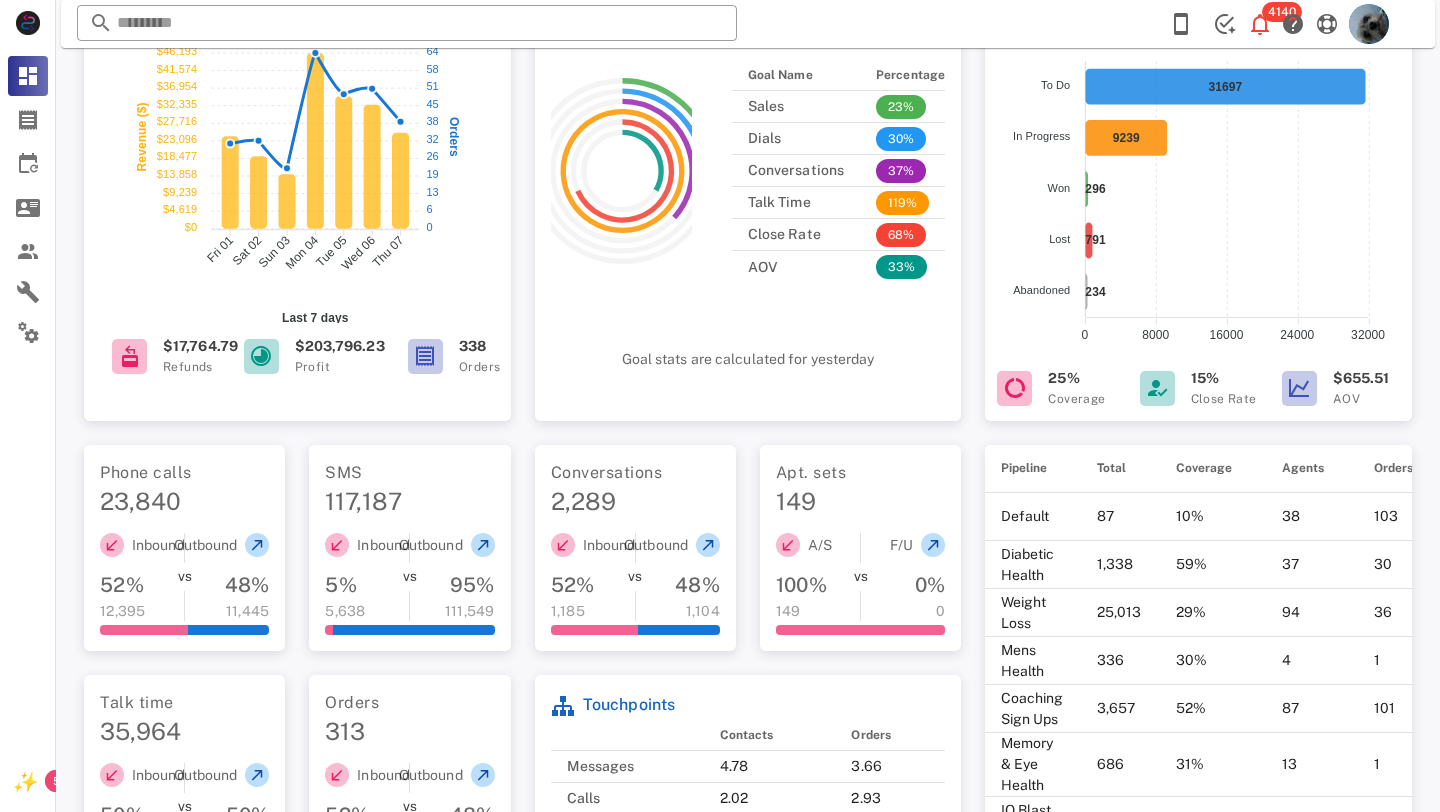 scroll, scrollTop: 0, scrollLeft: 0, axis: both 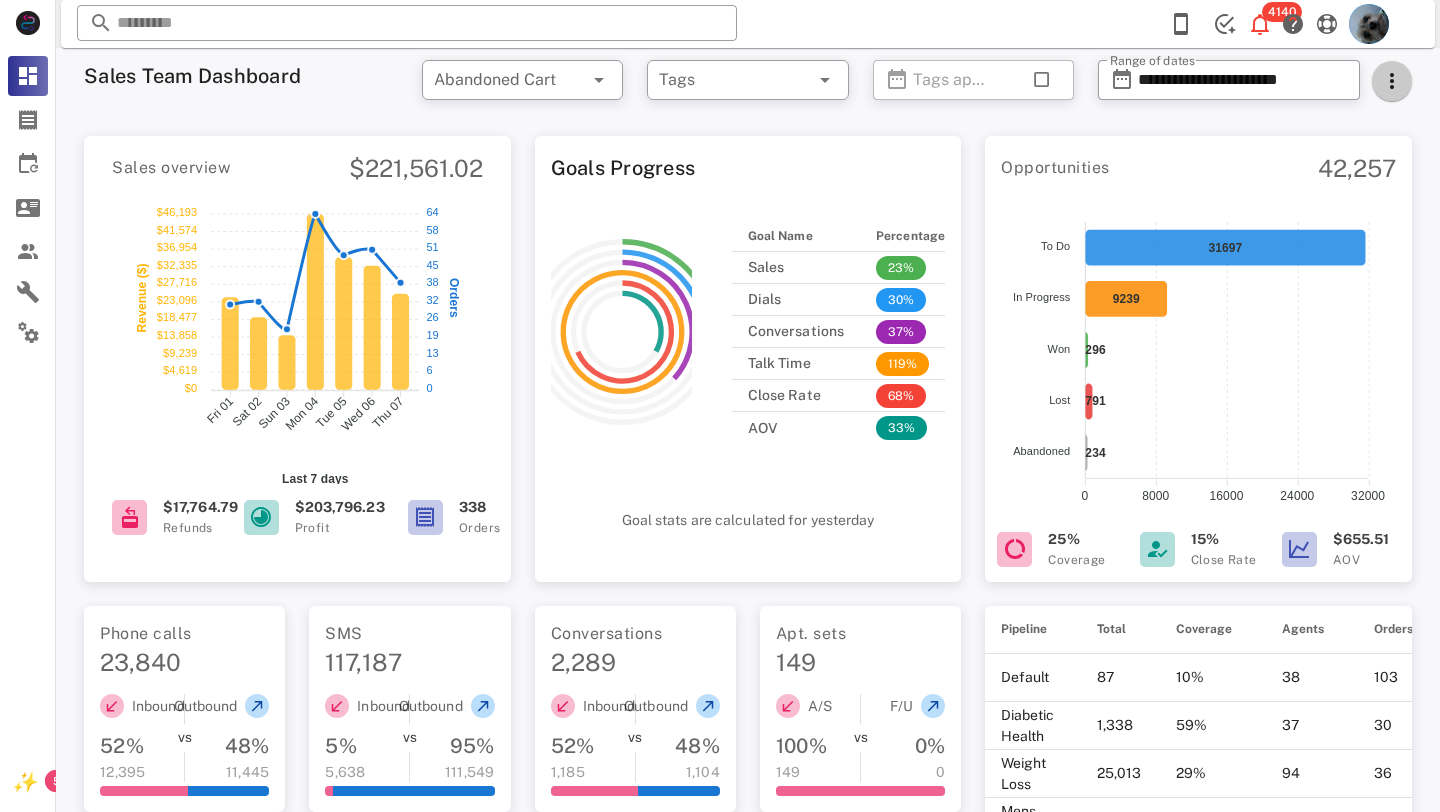 click at bounding box center (1392, 81) 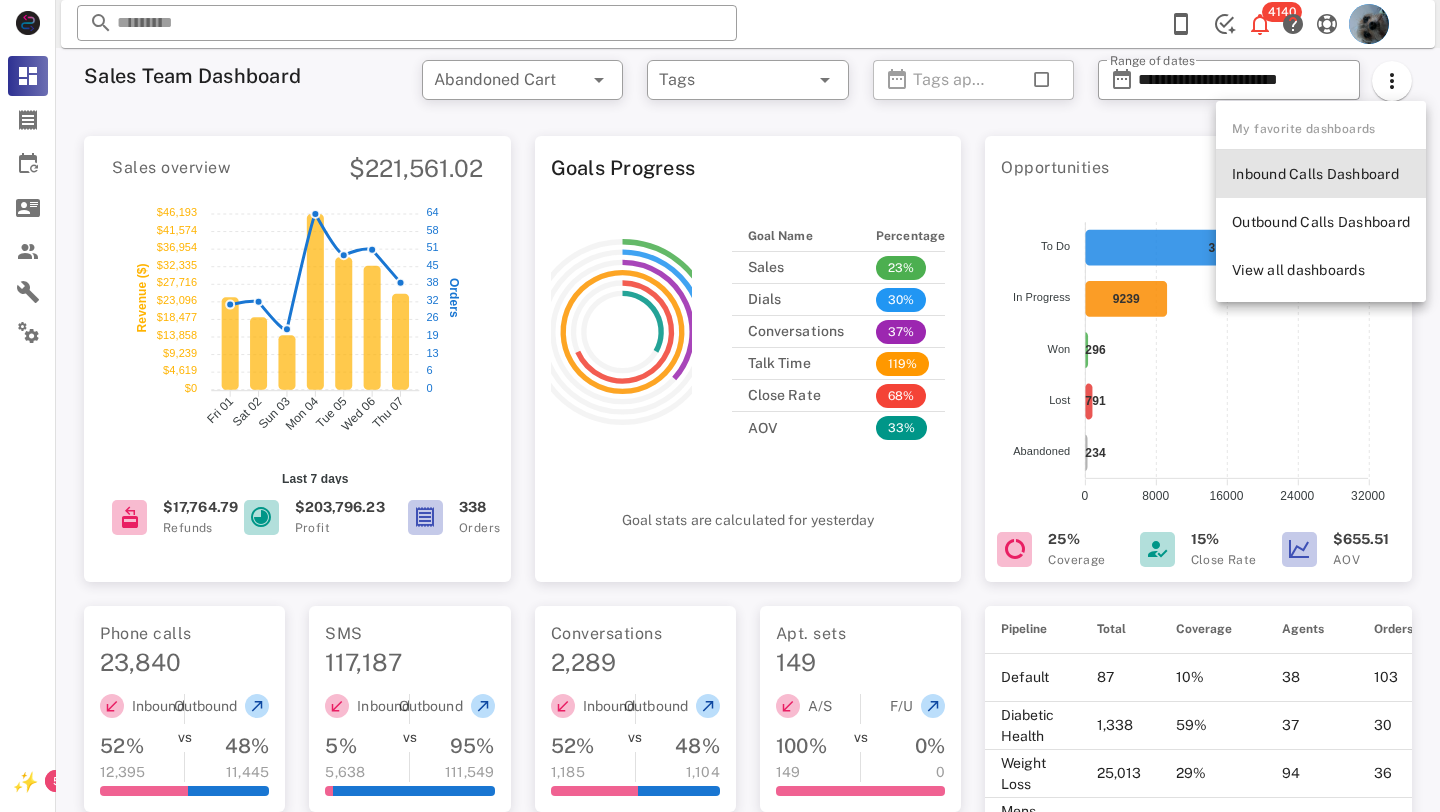 click on "Inbound Calls Dashboard" at bounding box center (1321, 174) 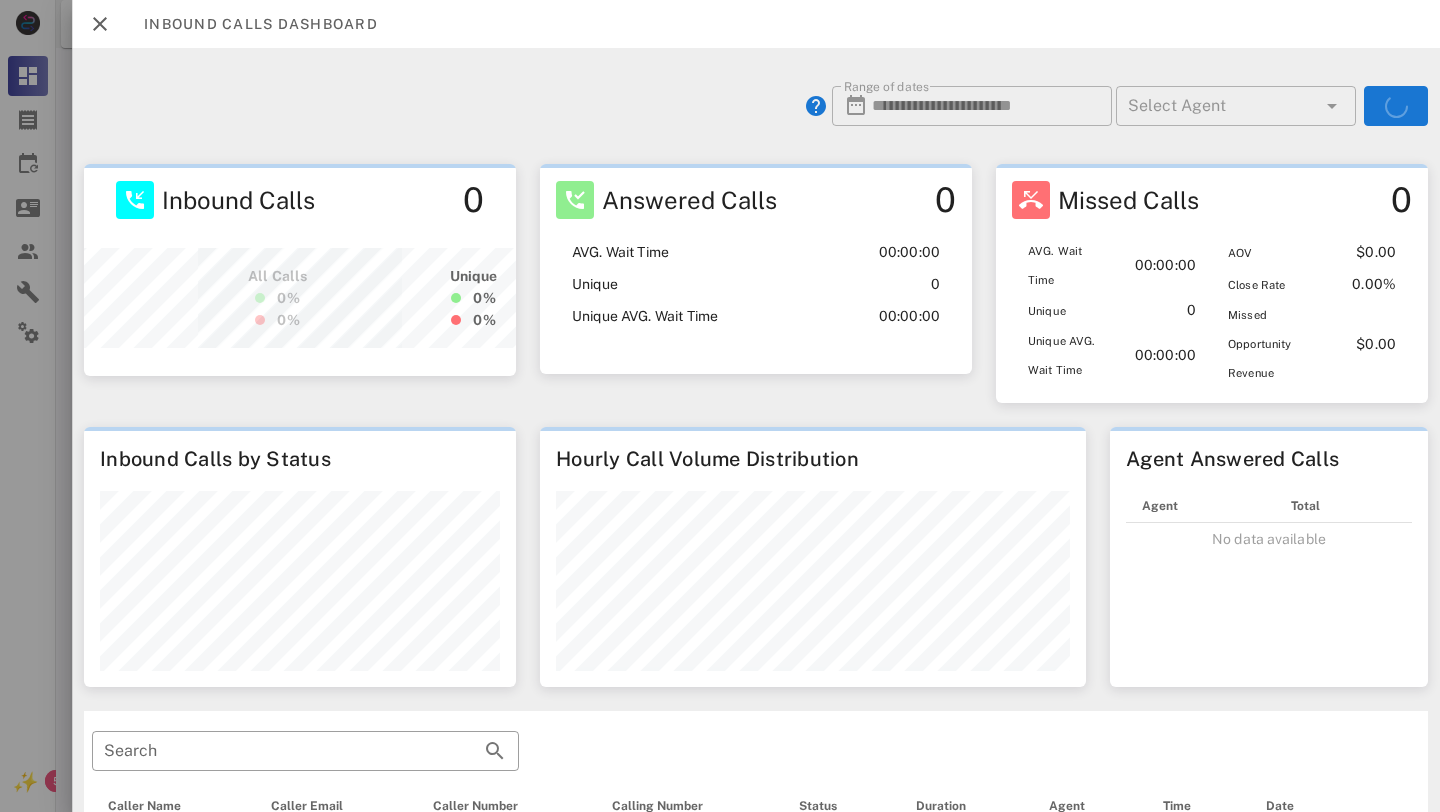 scroll, scrollTop: 999788, scrollLeft: 999568, axis: both 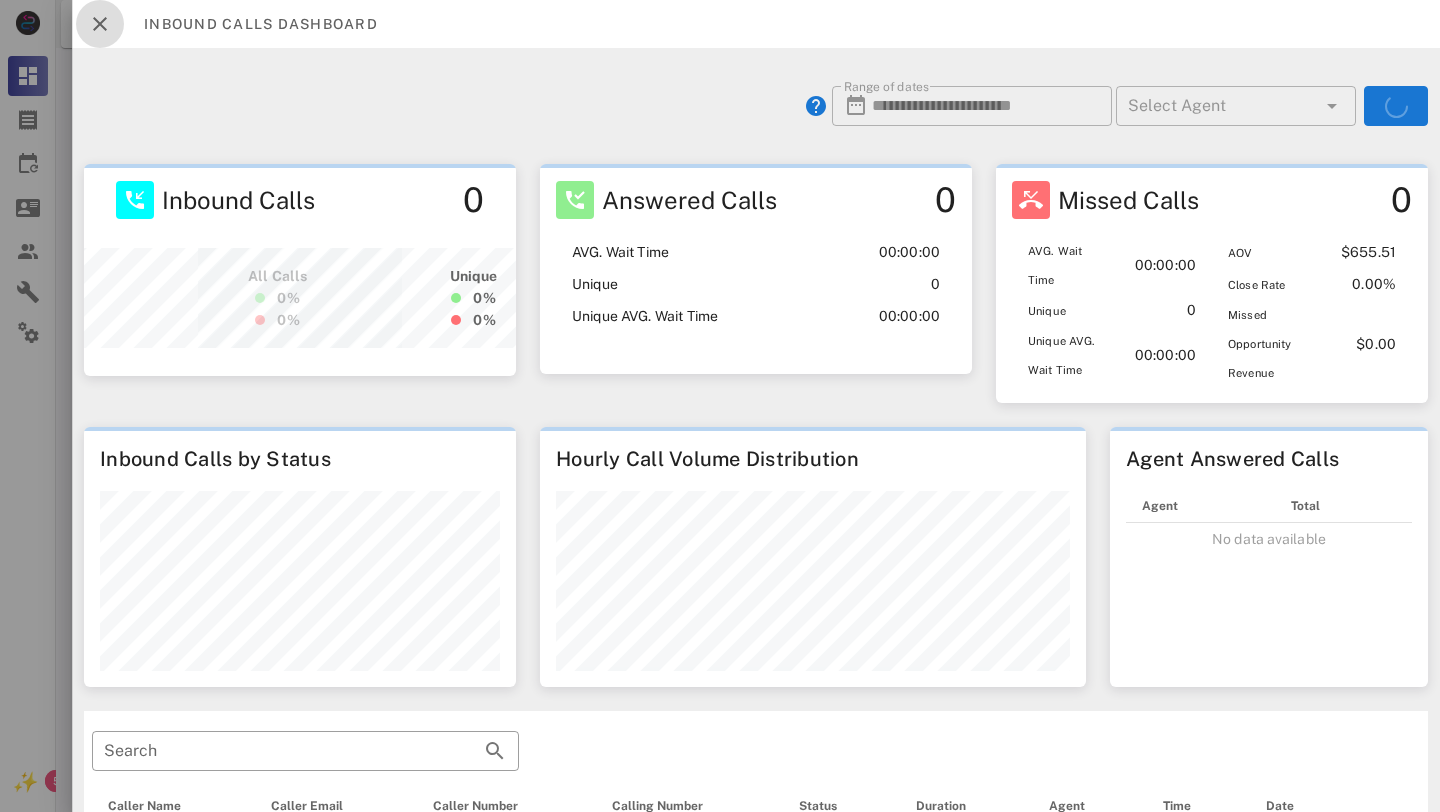 click at bounding box center (100, 24) 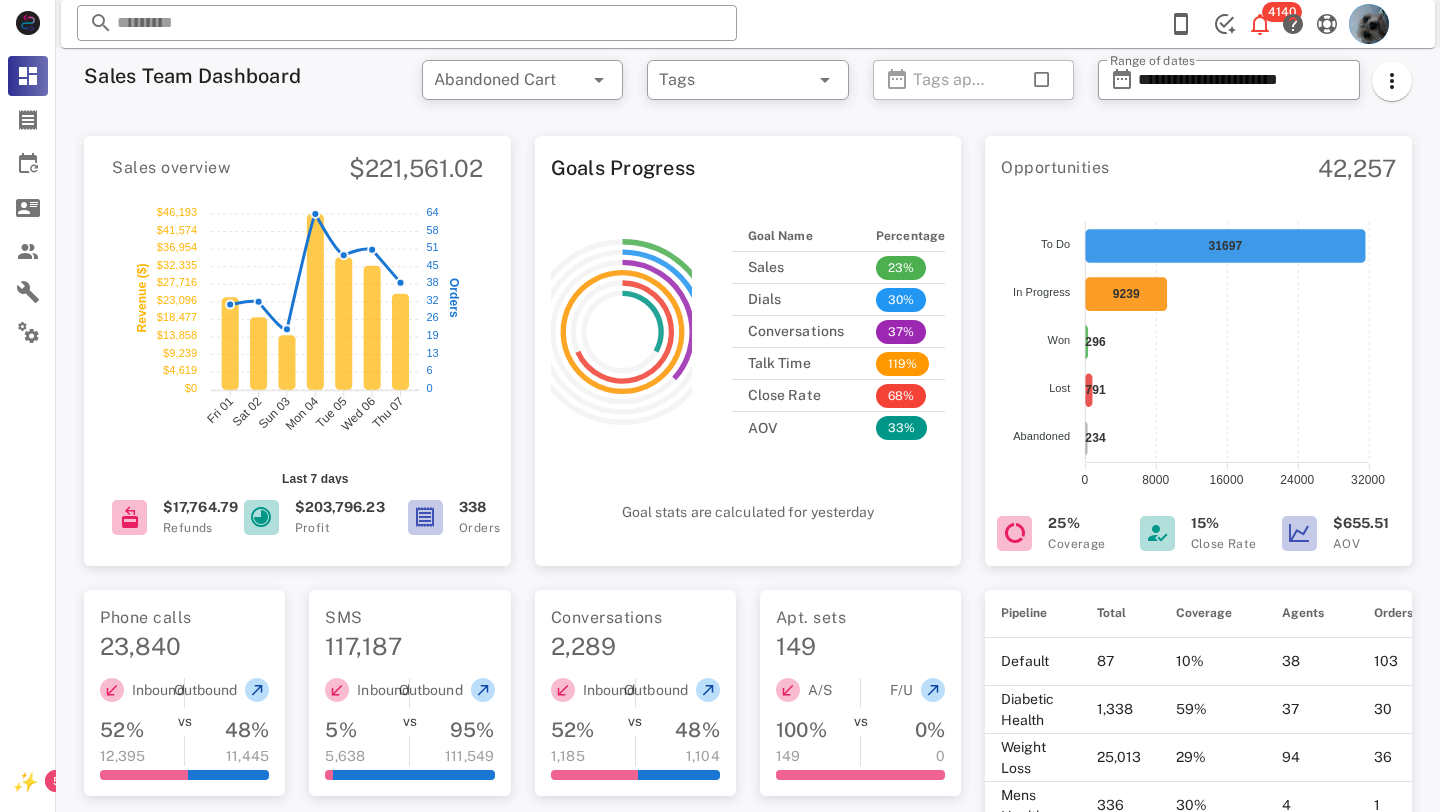 click on "Goals Progress" at bounding box center [623, 168] 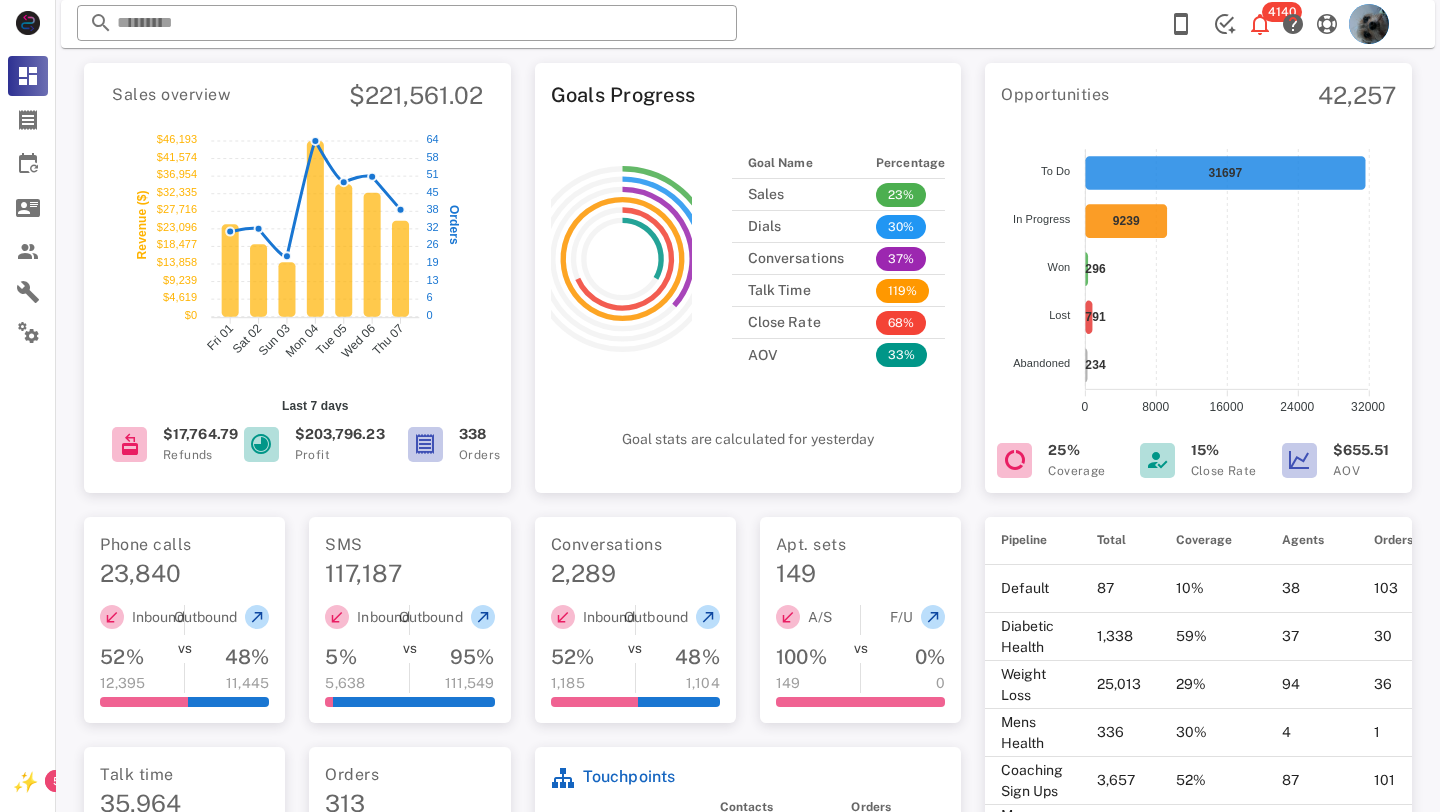 scroll, scrollTop: 219, scrollLeft: 0, axis: vertical 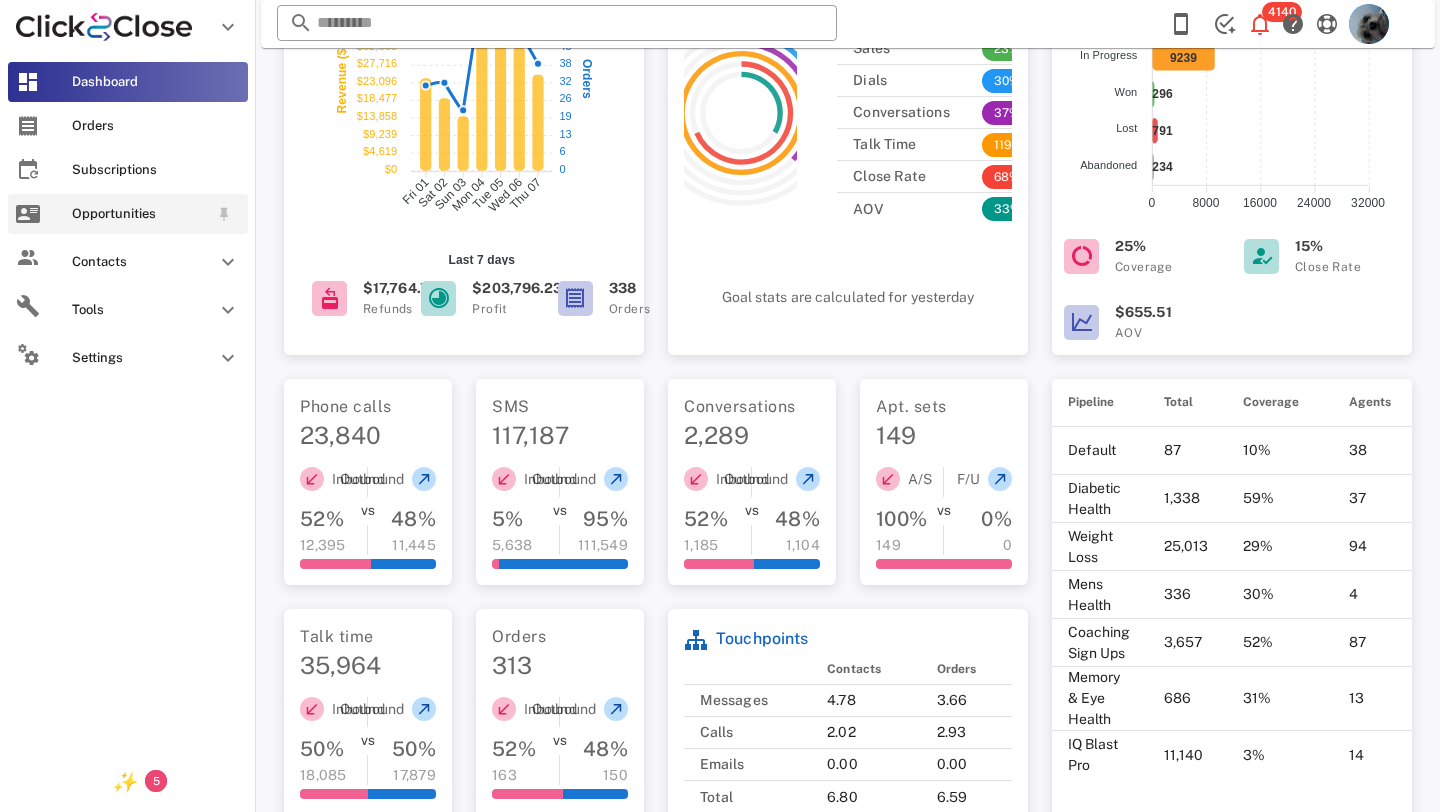 click on "Opportunities" at bounding box center [140, 214] 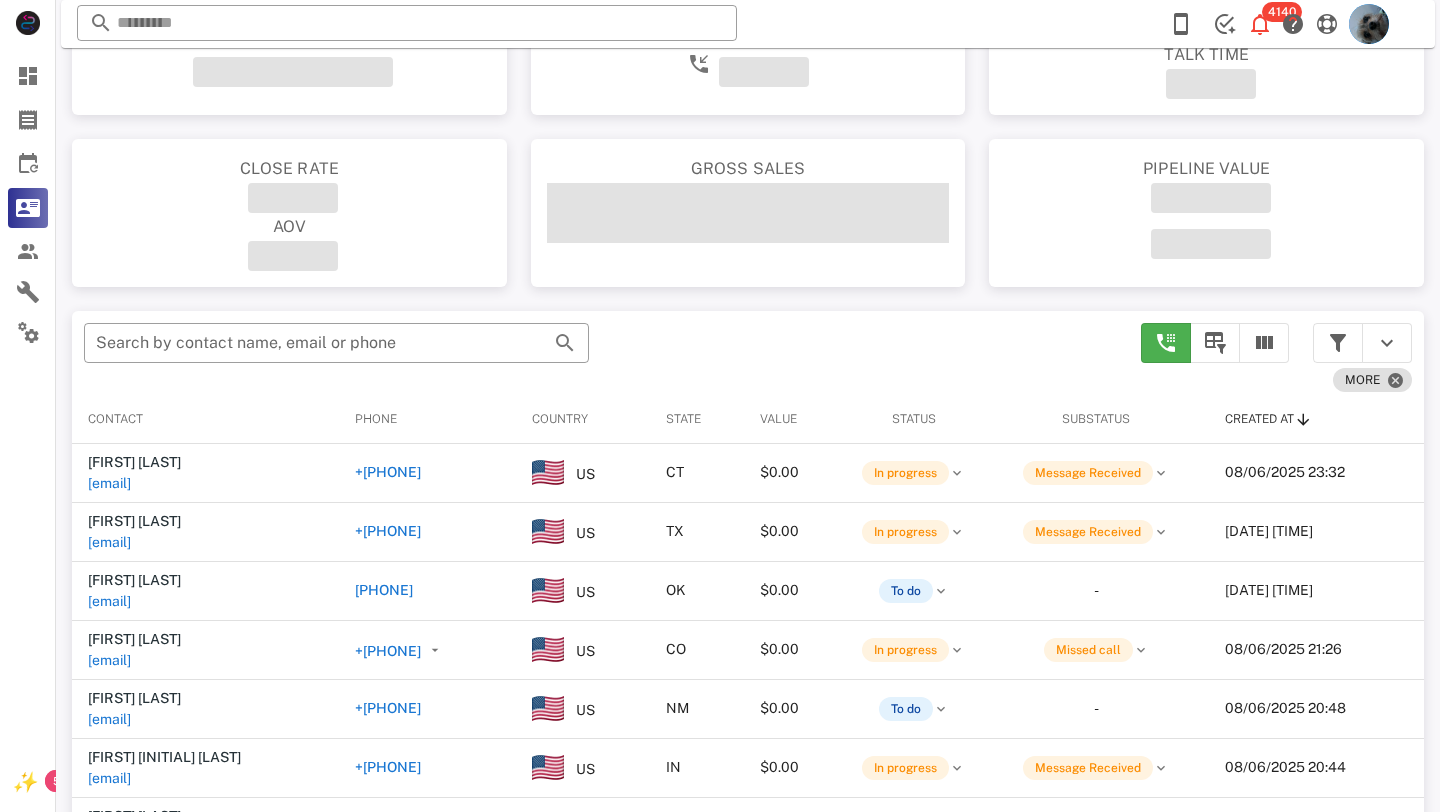 scroll, scrollTop: 0, scrollLeft: 0, axis: both 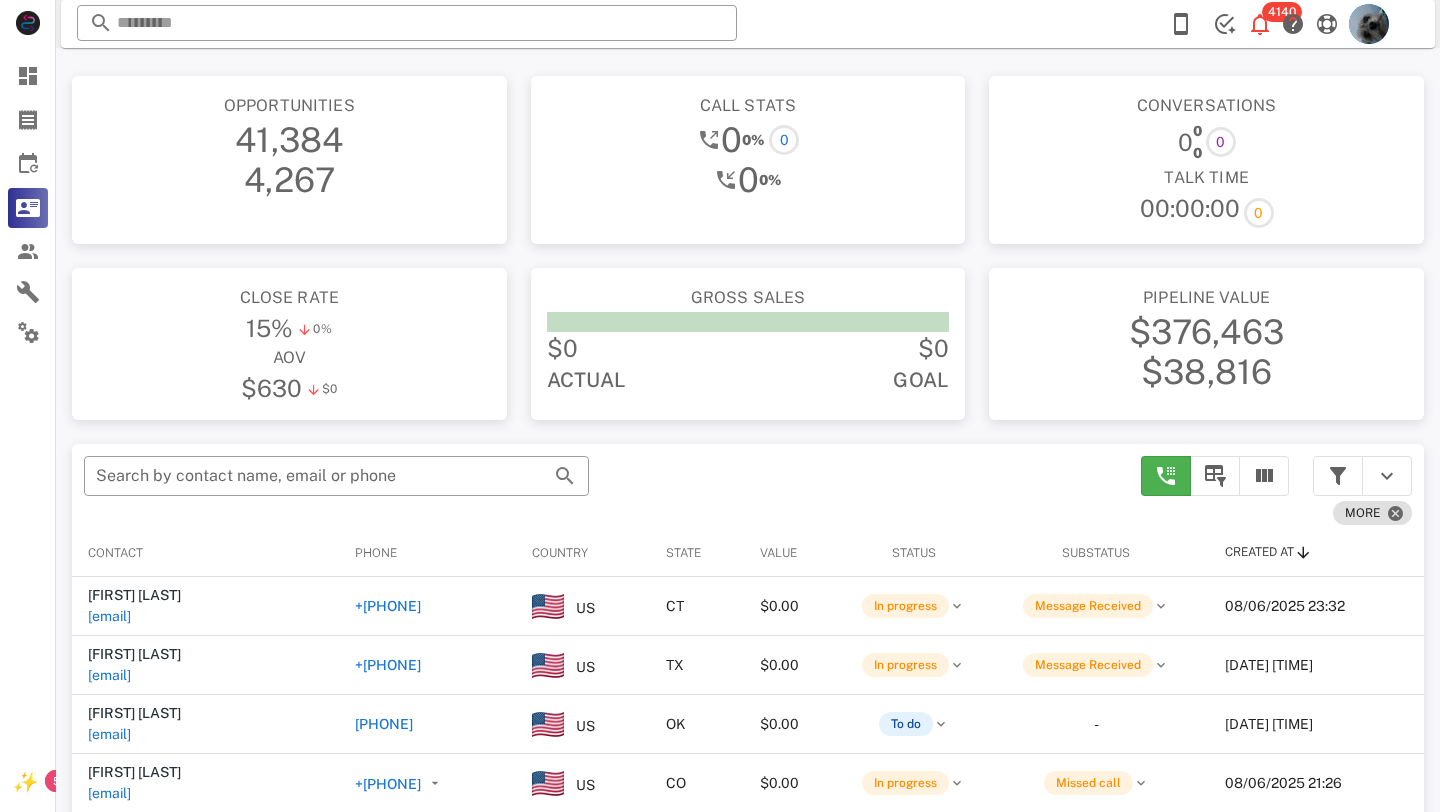 click on "Gross sales" at bounding box center (748, 298) 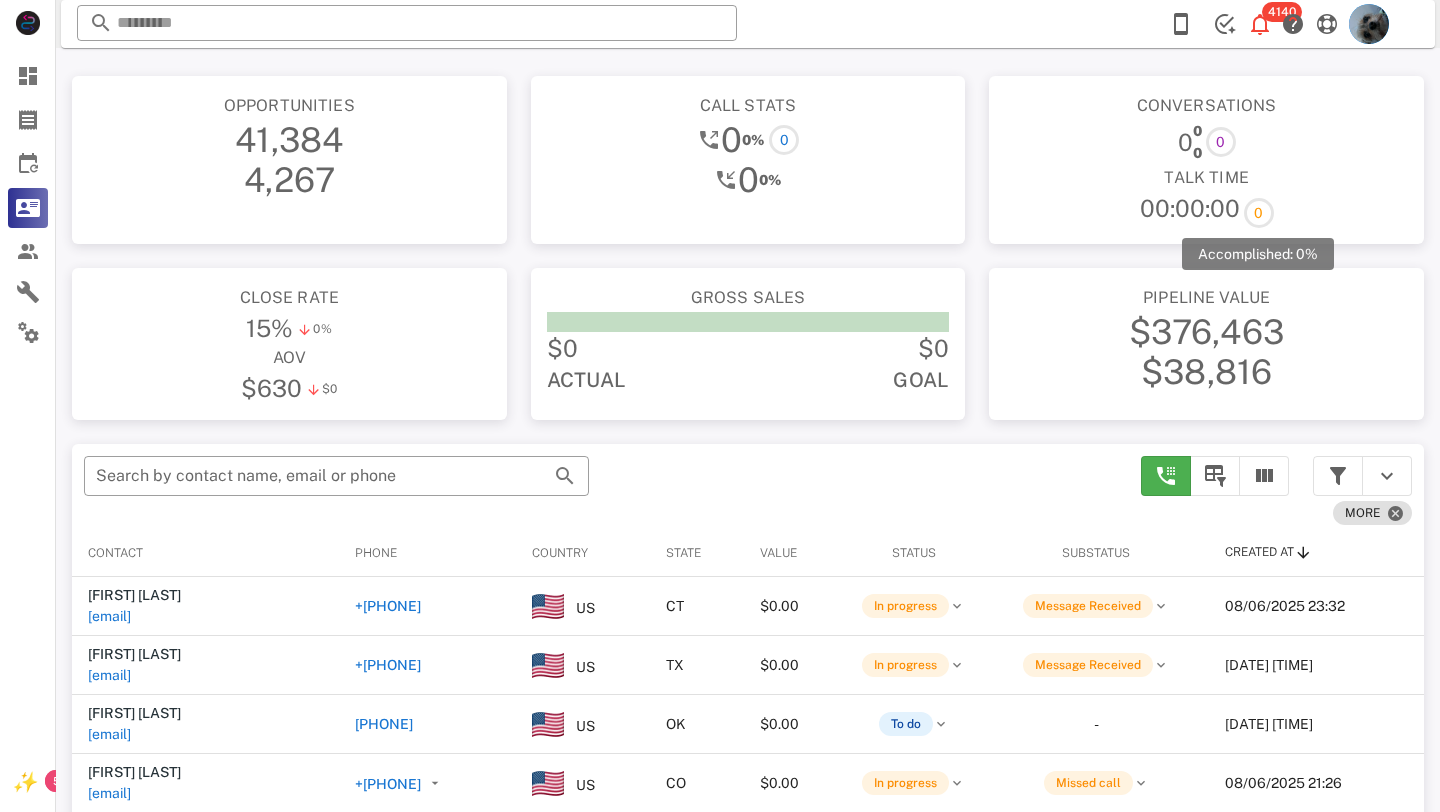 click 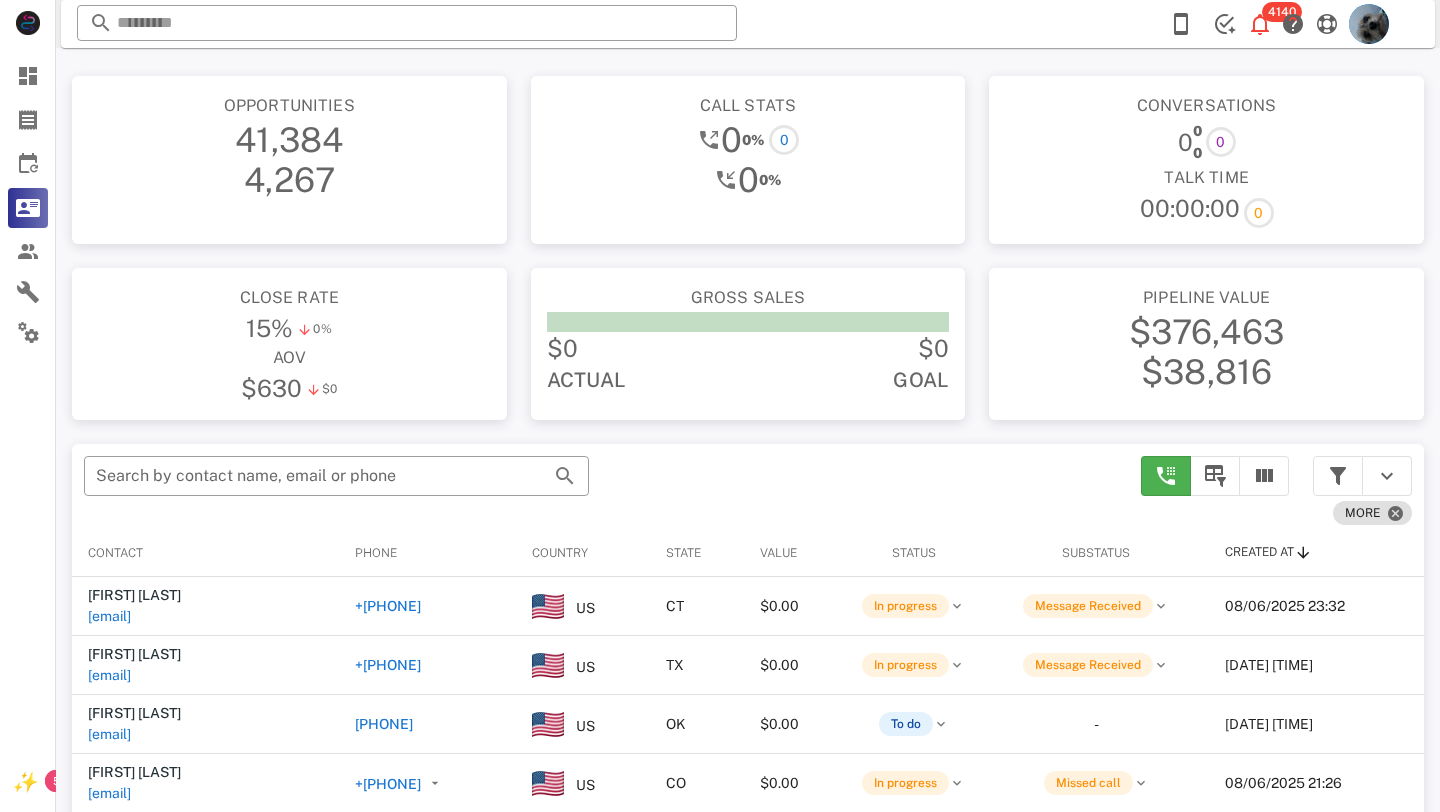 click 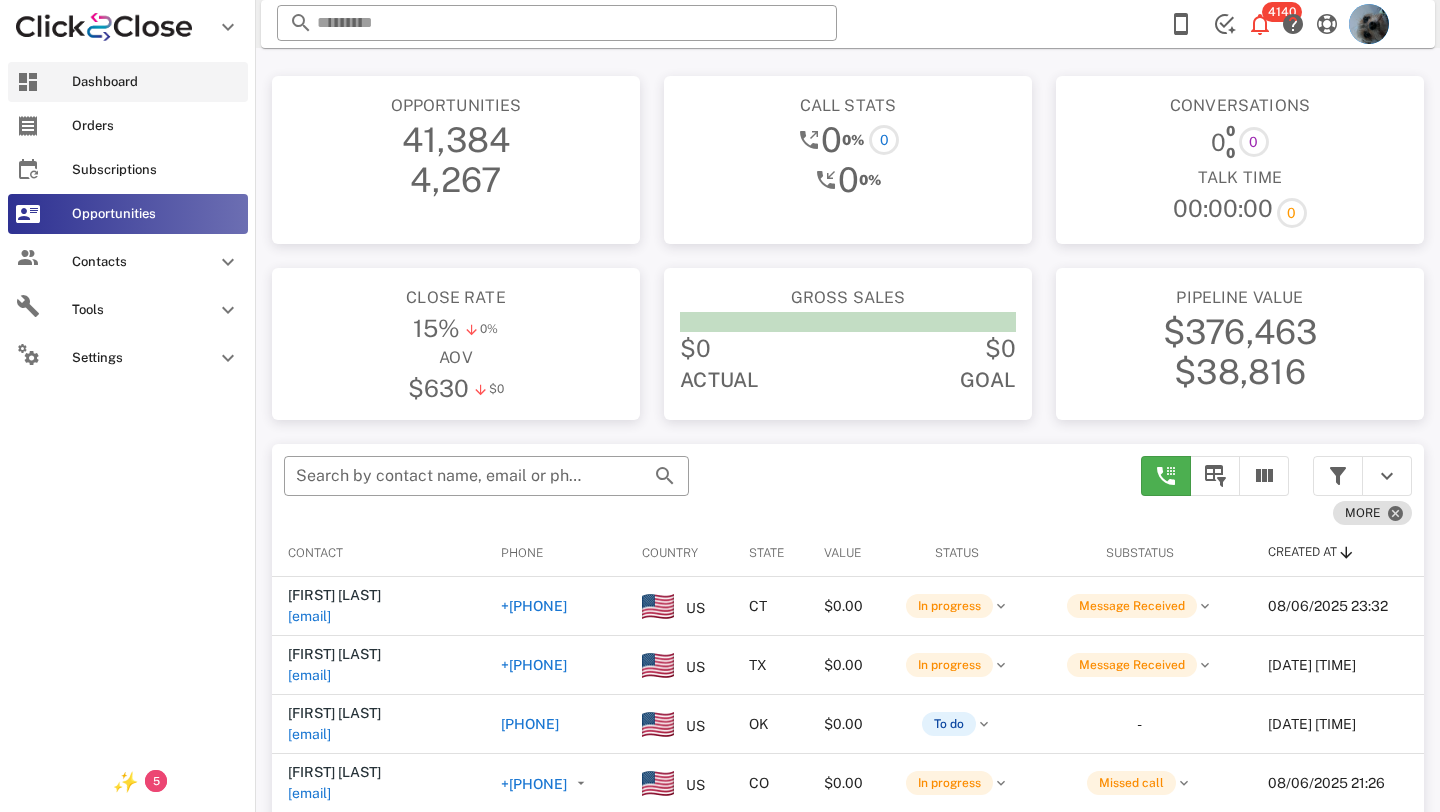 click on "Dashboard" at bounding box center (128, 82) 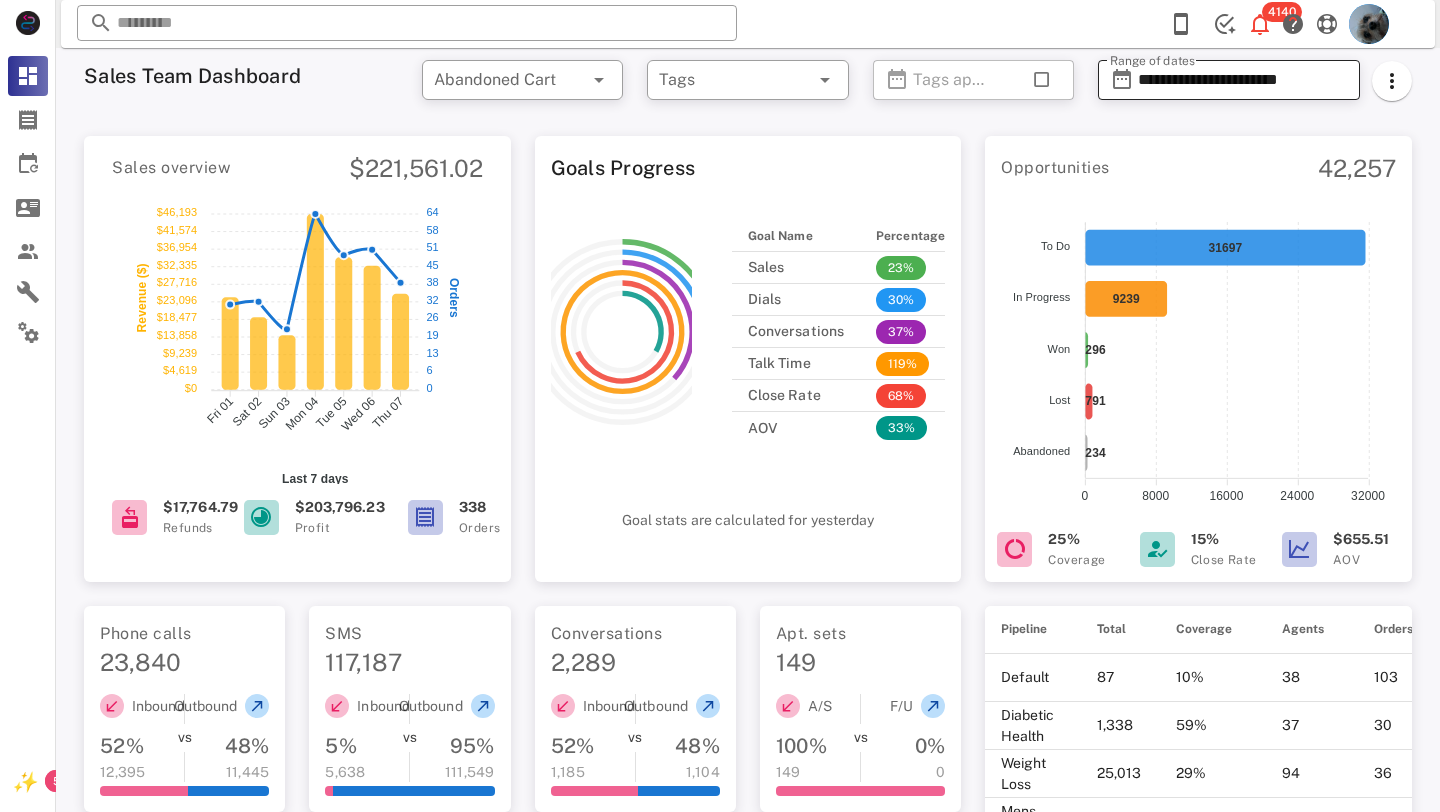 click on "**********" at bounding box center (1243, 80) 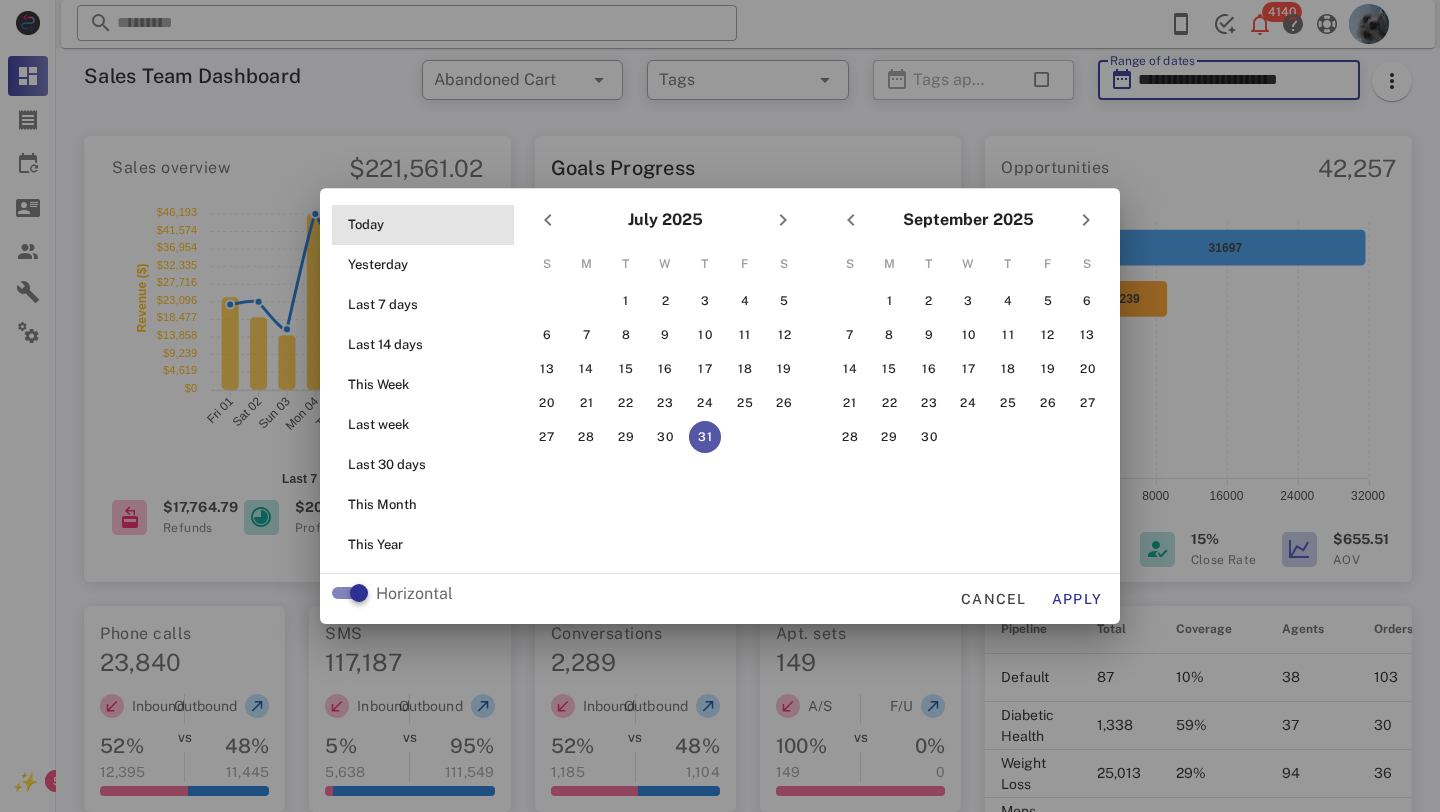 click on "Today" at bounding box center (429, 225) 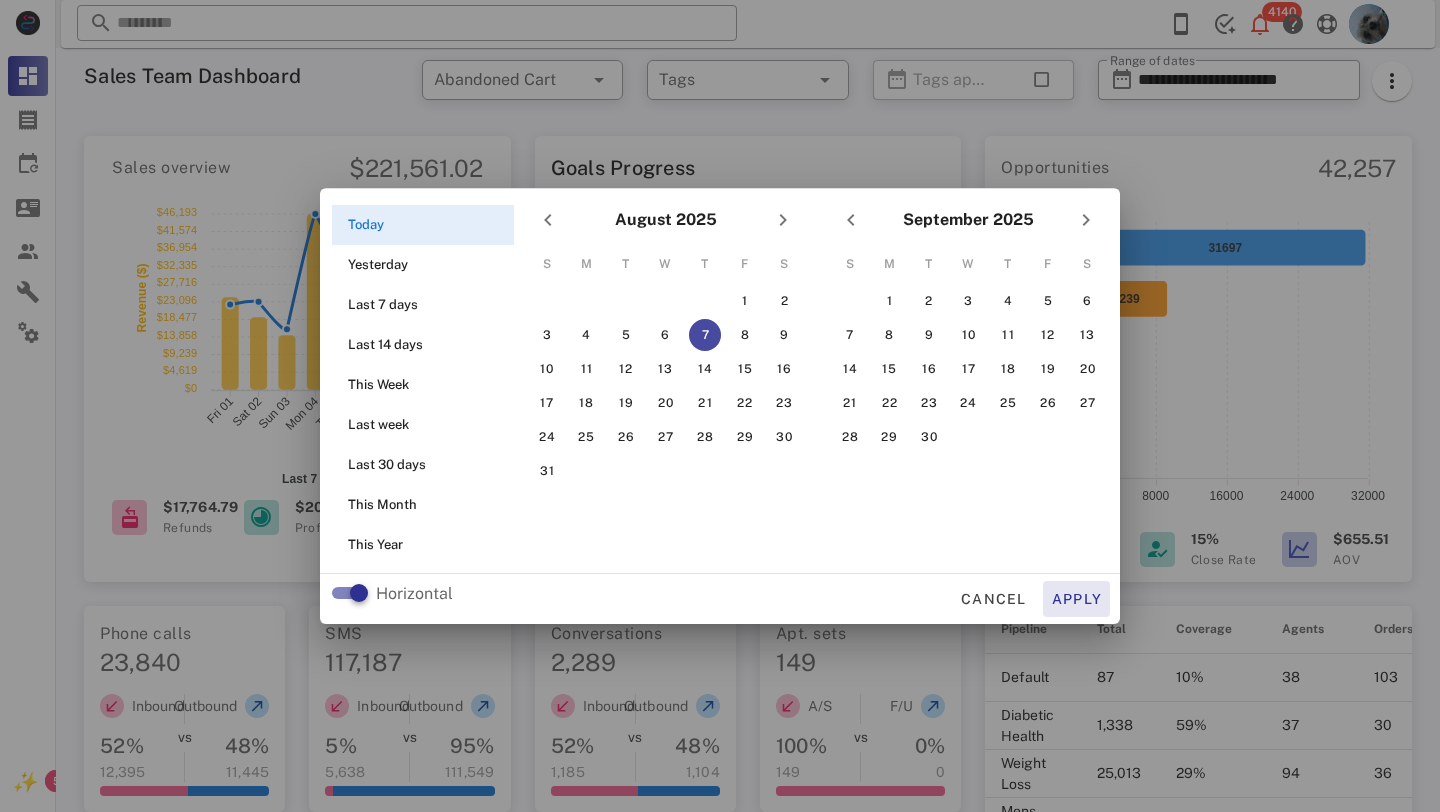click on "Apply" at bounding box center [1077, 599] 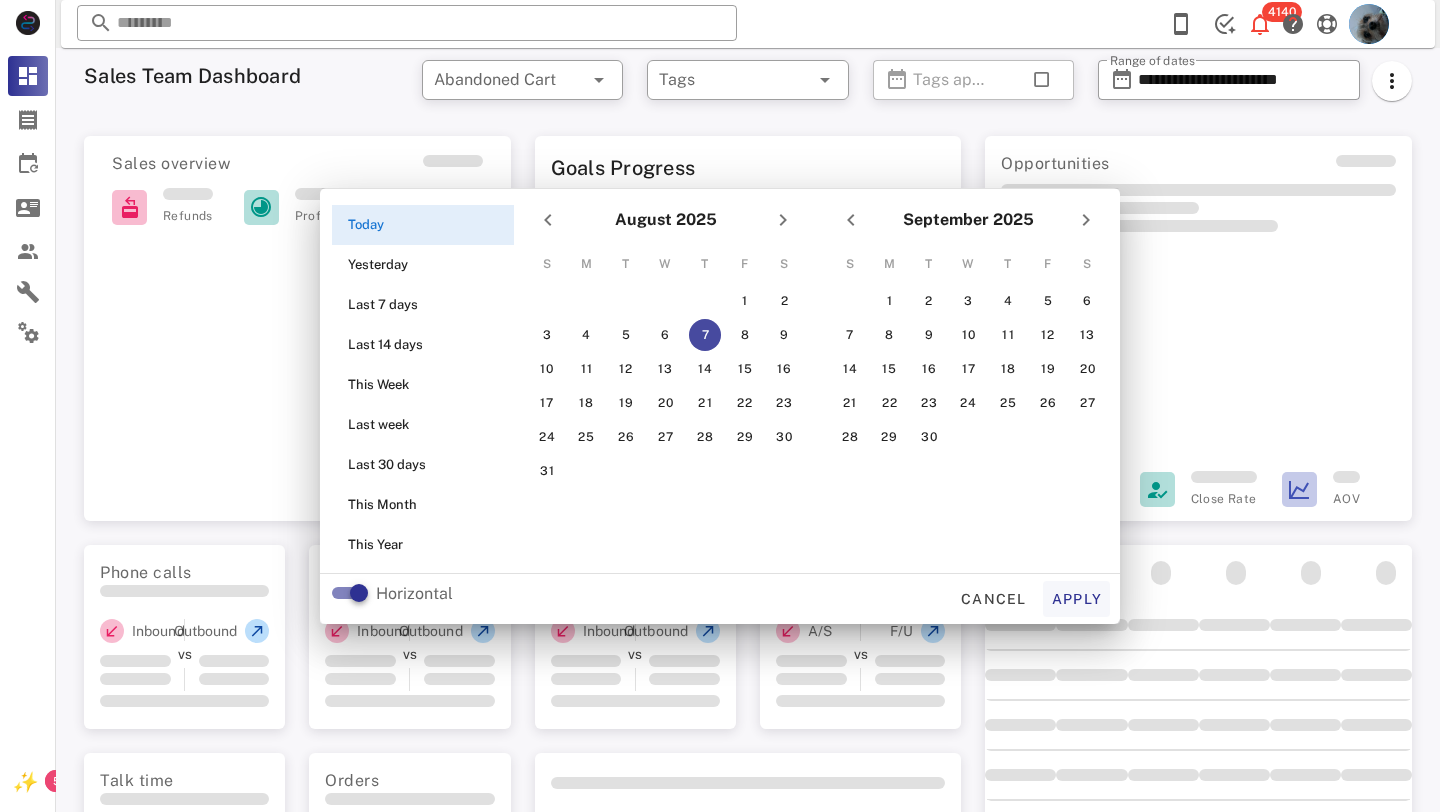 type on "**********" 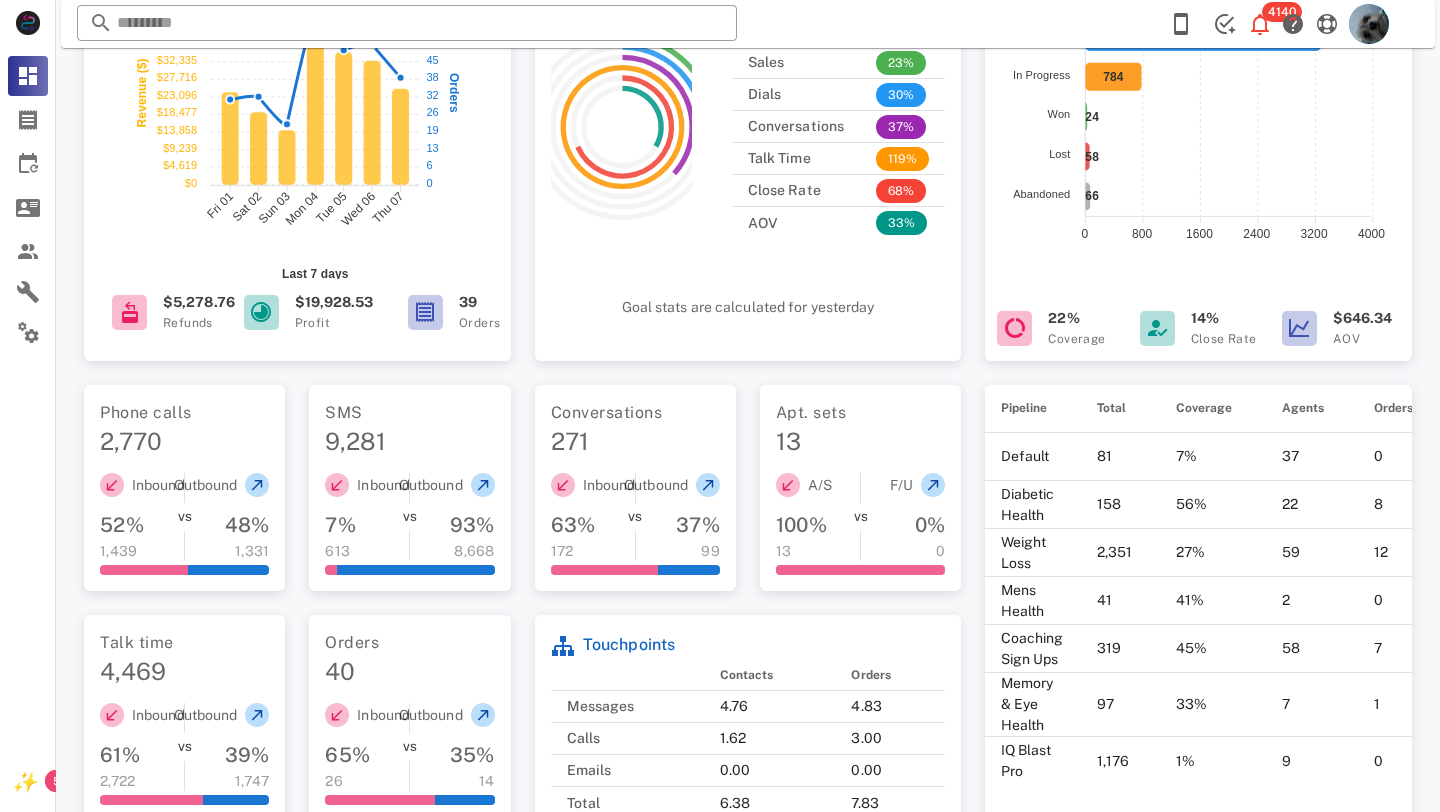 scroll, scrollTop: 0, scrollLeft: 0, axis: both 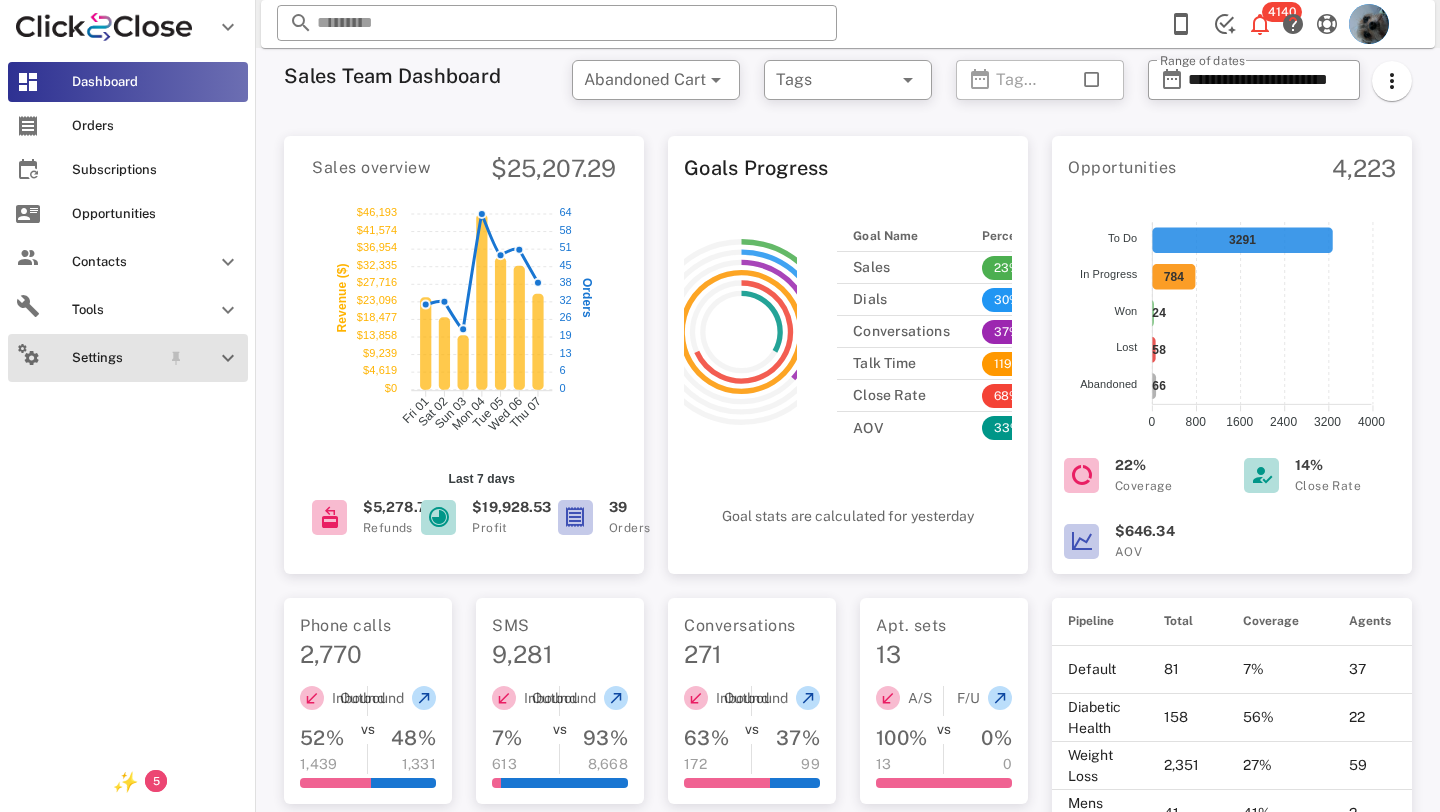 click at bounding box center [228, 358] 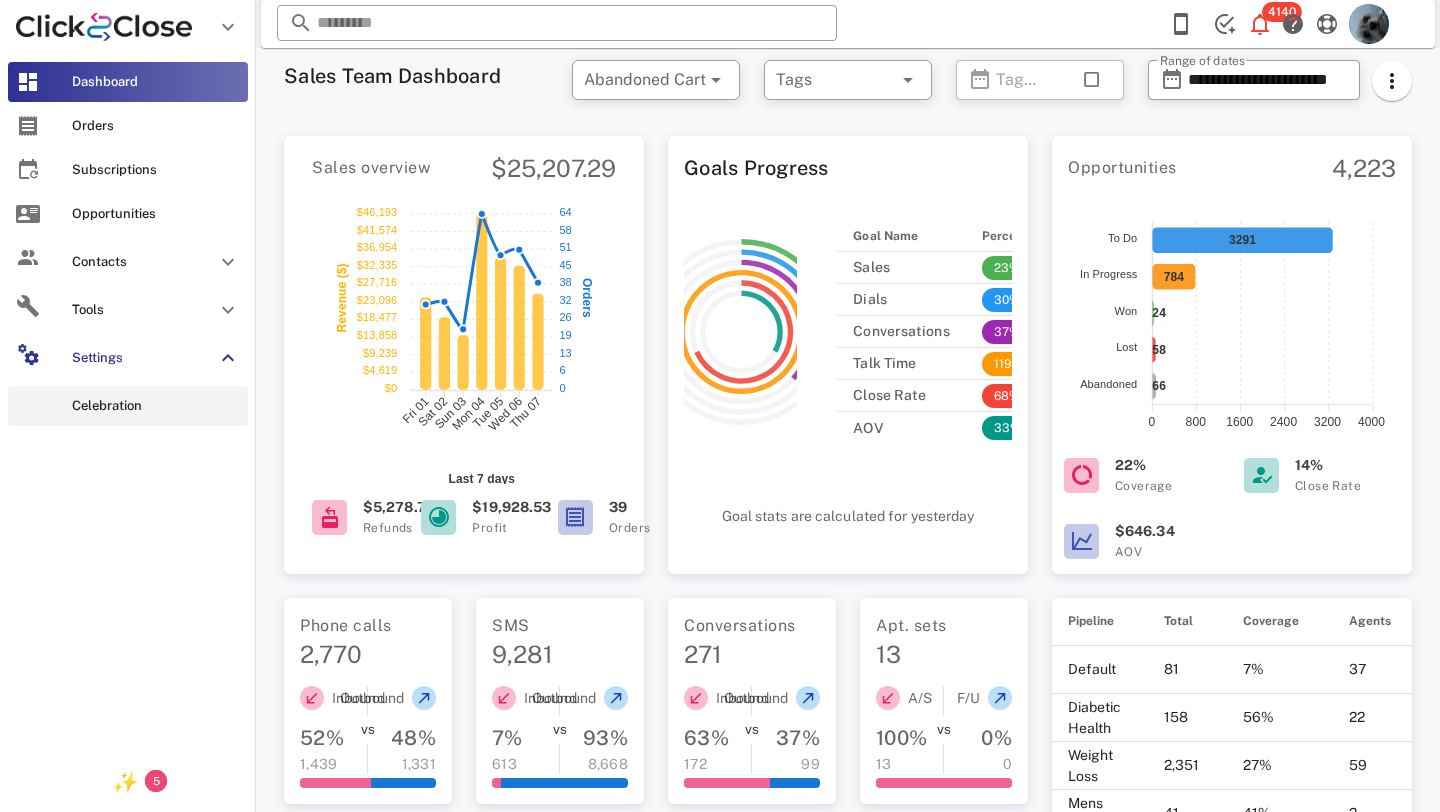 click on "Celebration" at bounding box center [156, 406] 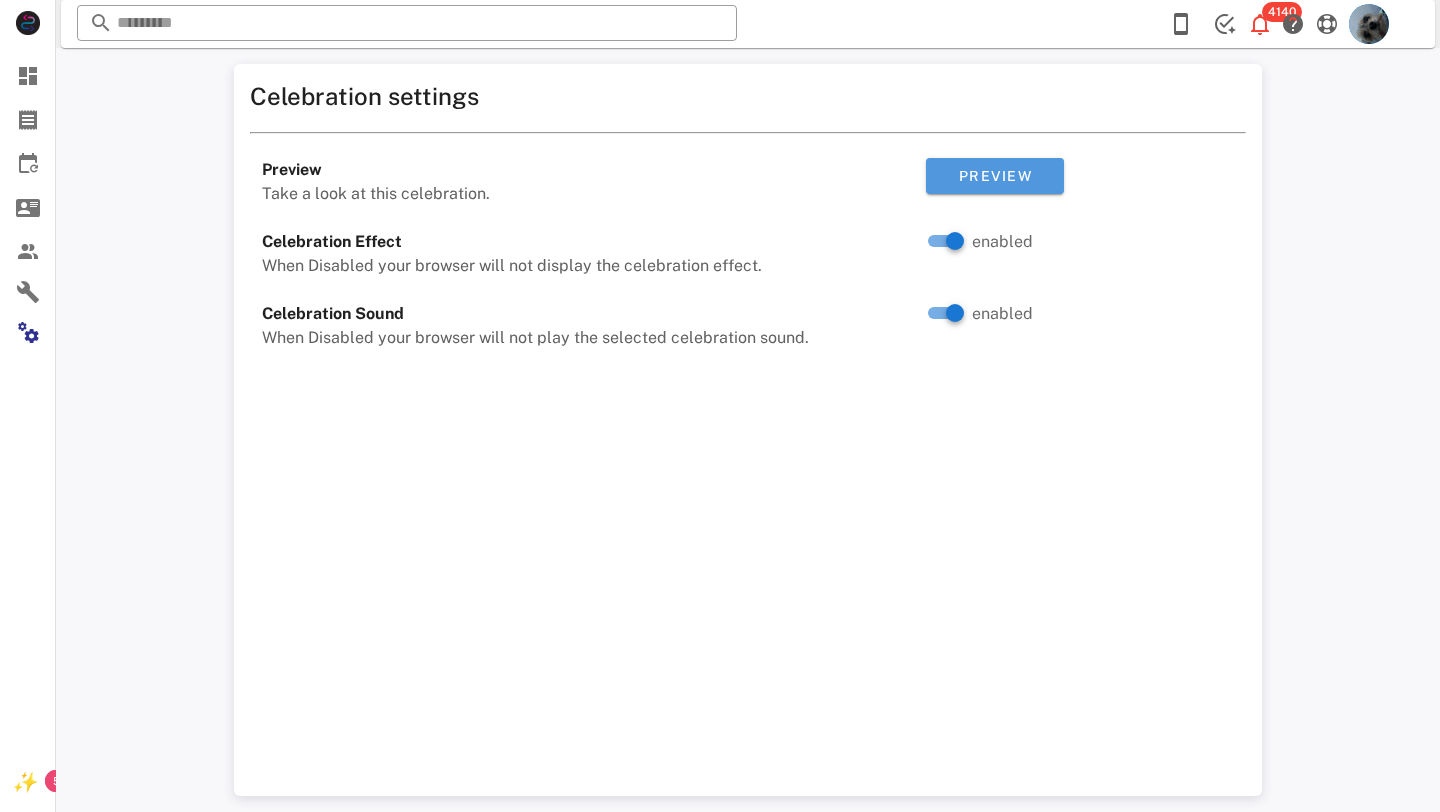 click on "Preview" at bounding box center (995, 176) 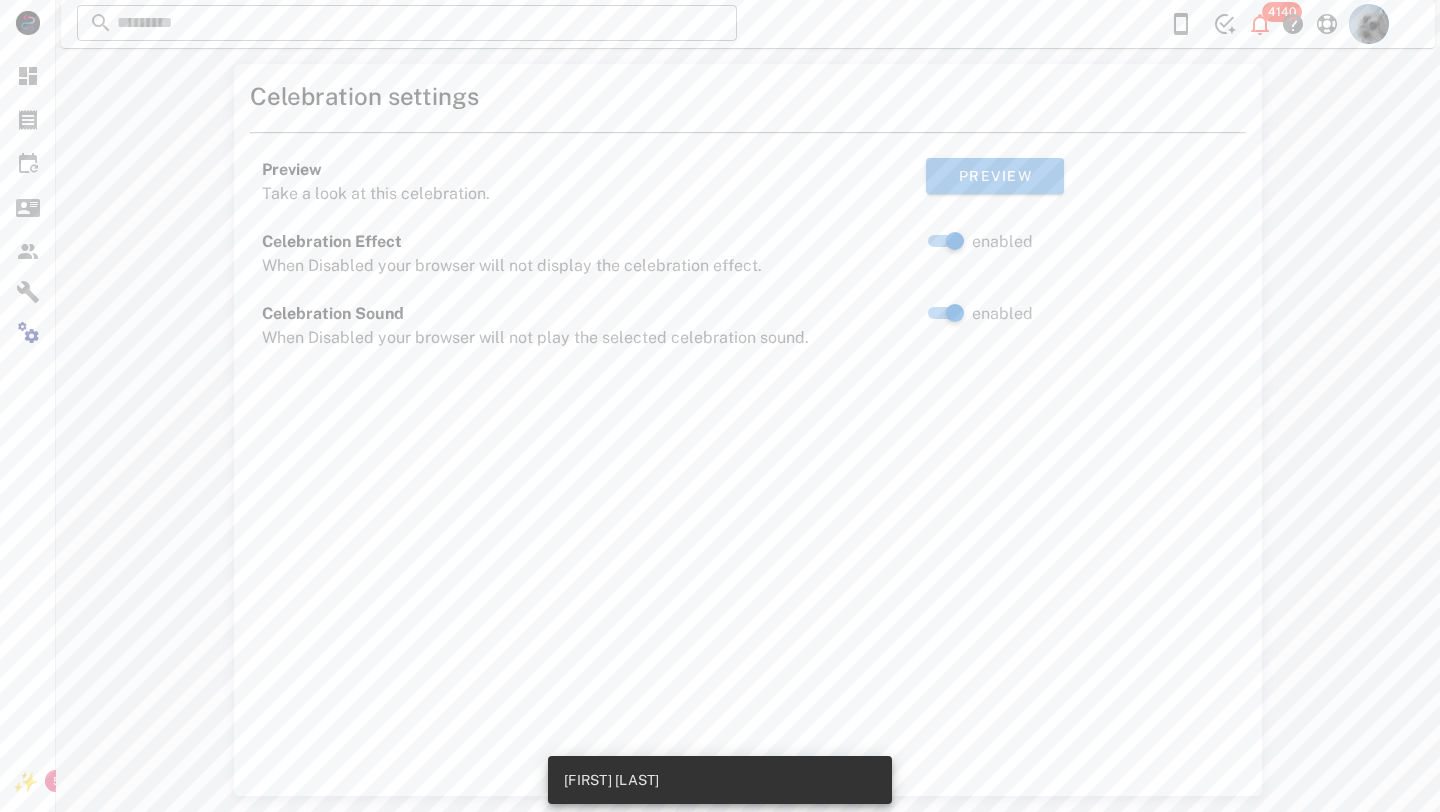 click on "Preview" at bounding box center [995, 176] 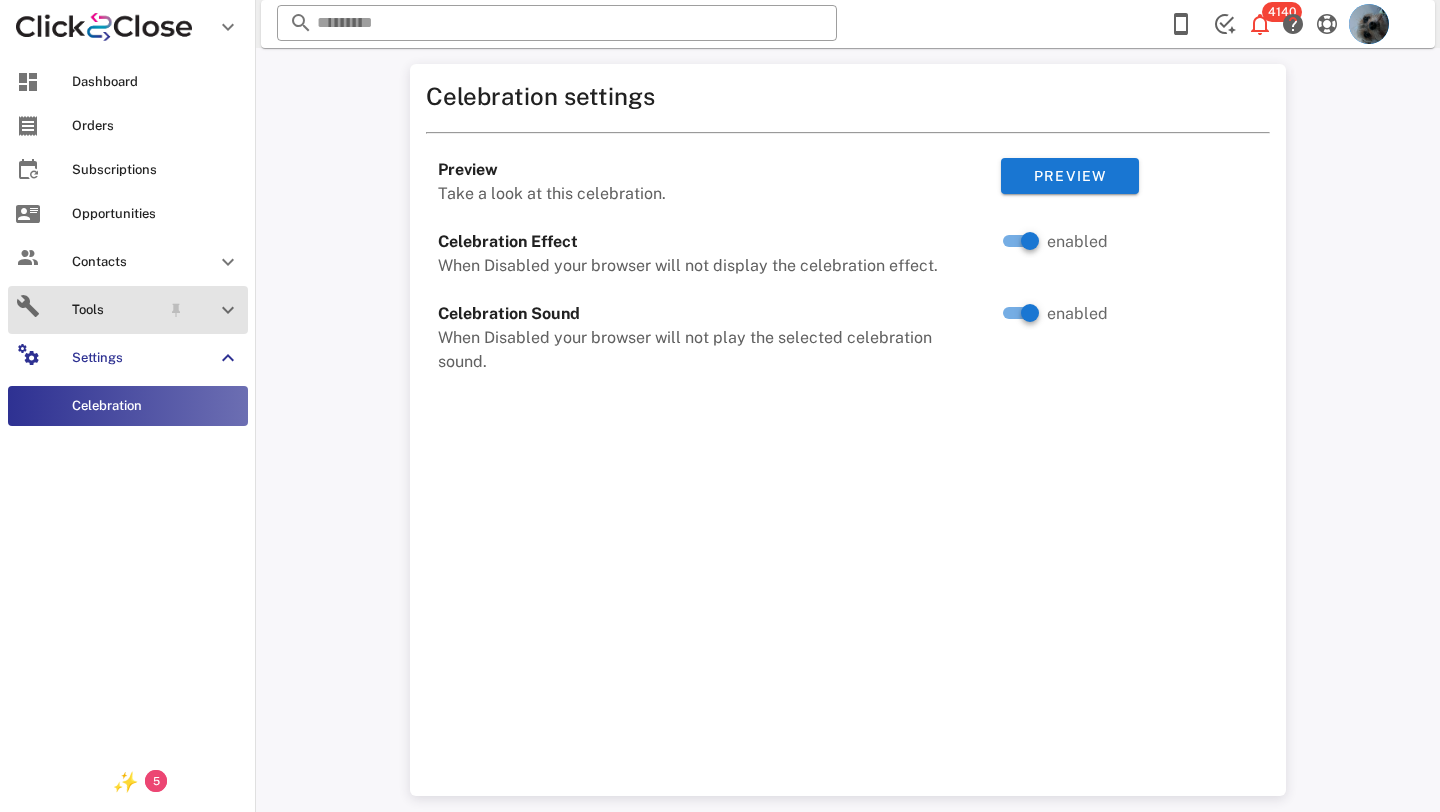 click on "Tools" at bounding box center (116, 310) 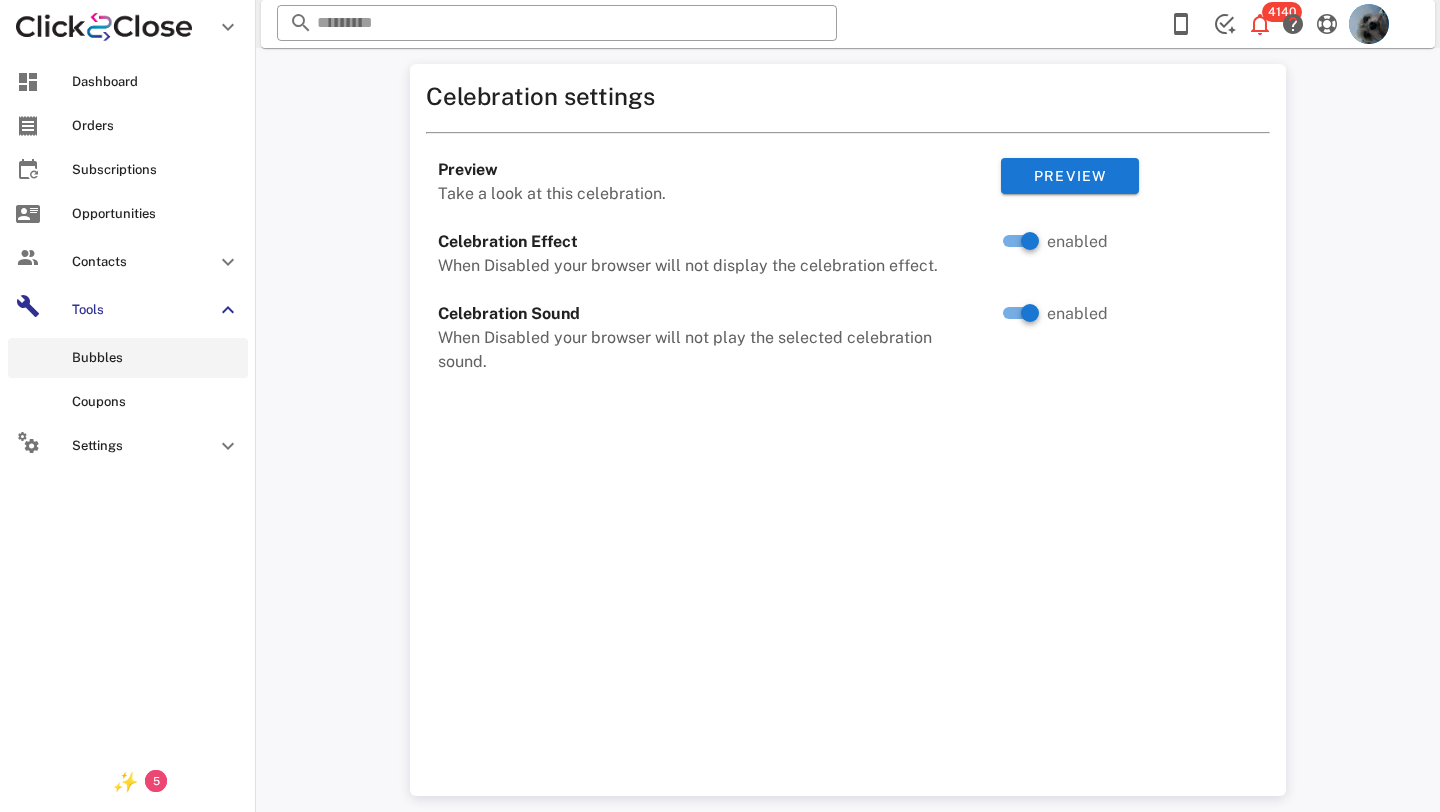click on "Bubbles" at bounding box center [156, 358] 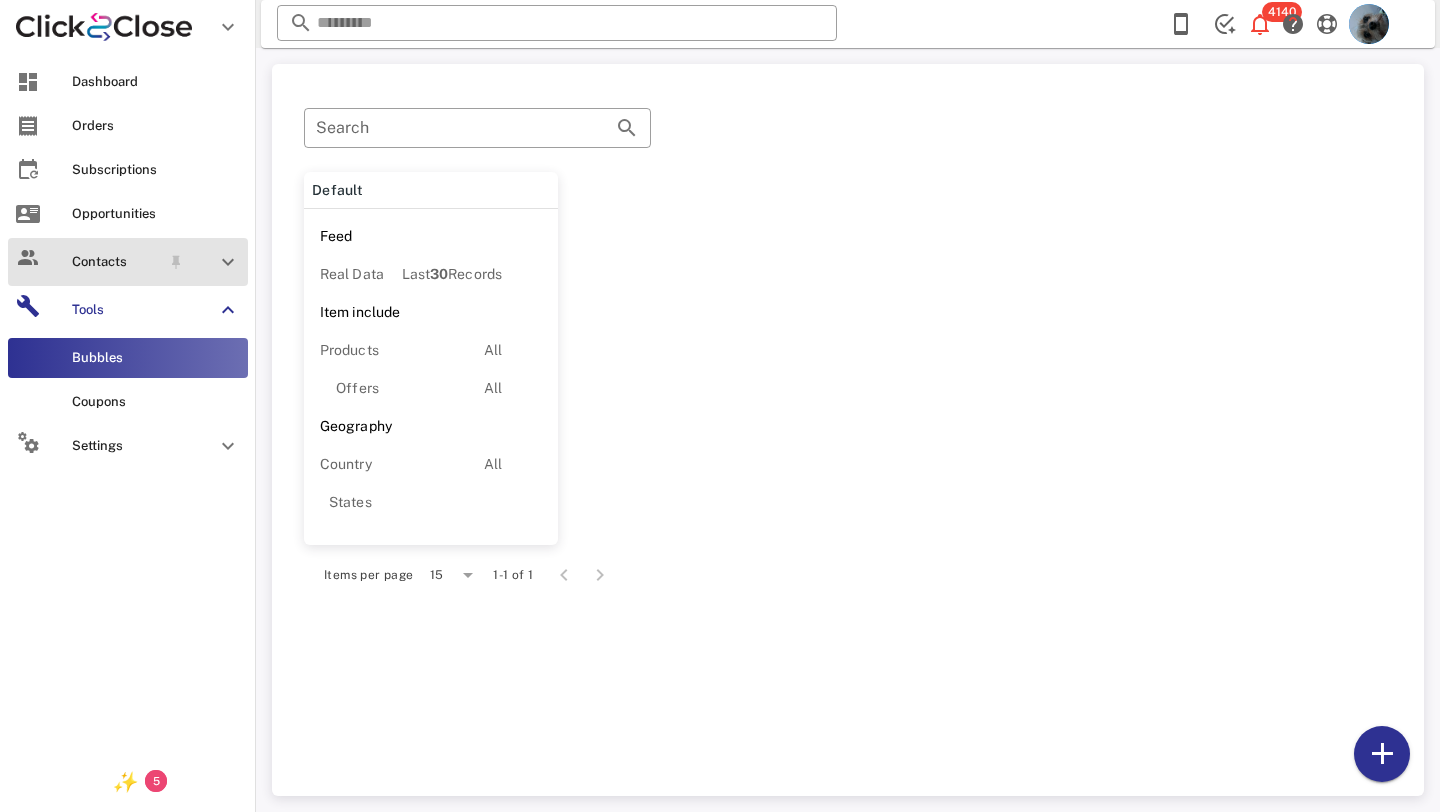 click on "Contacts" at bounding box center (116, 262) 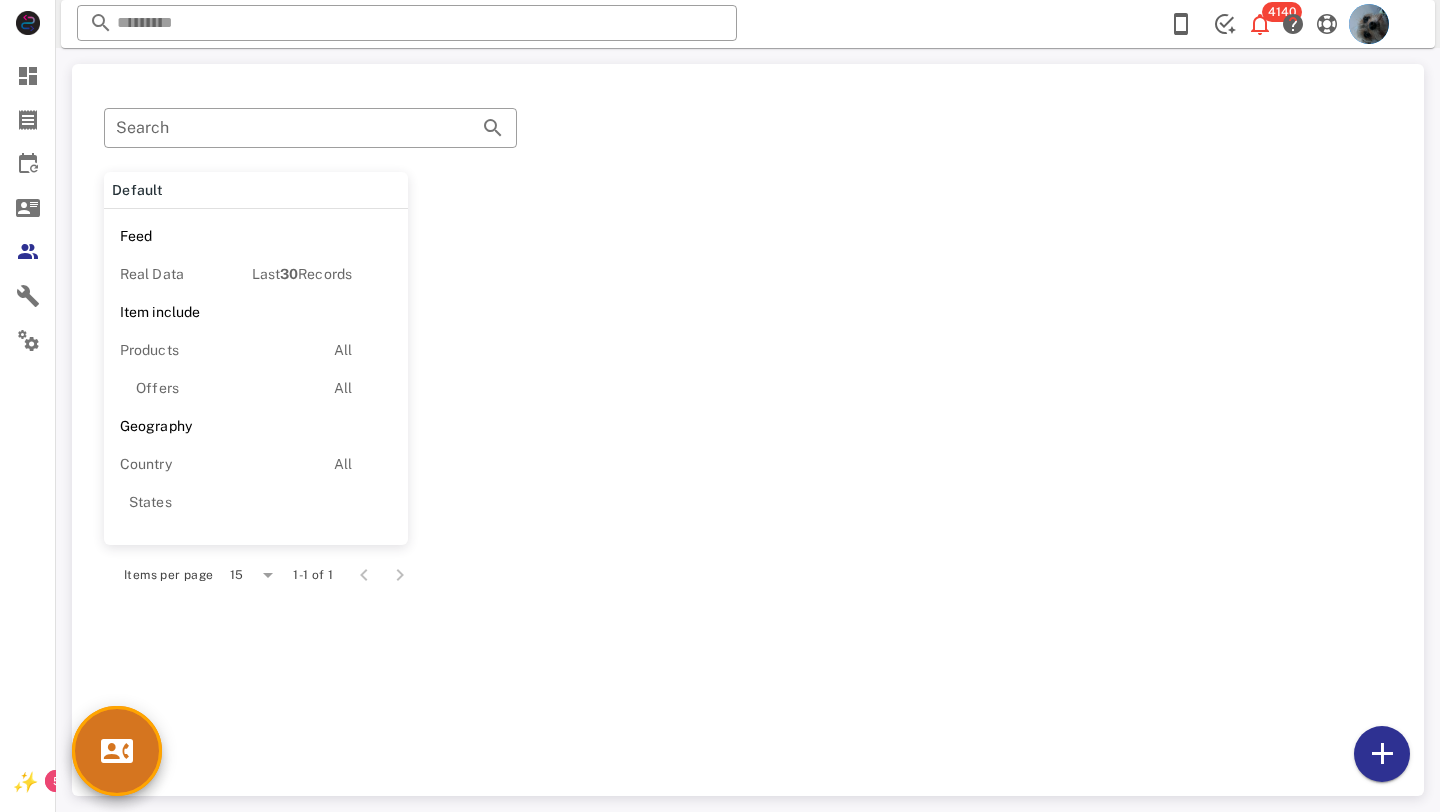 click at bounding box center (117, 751) 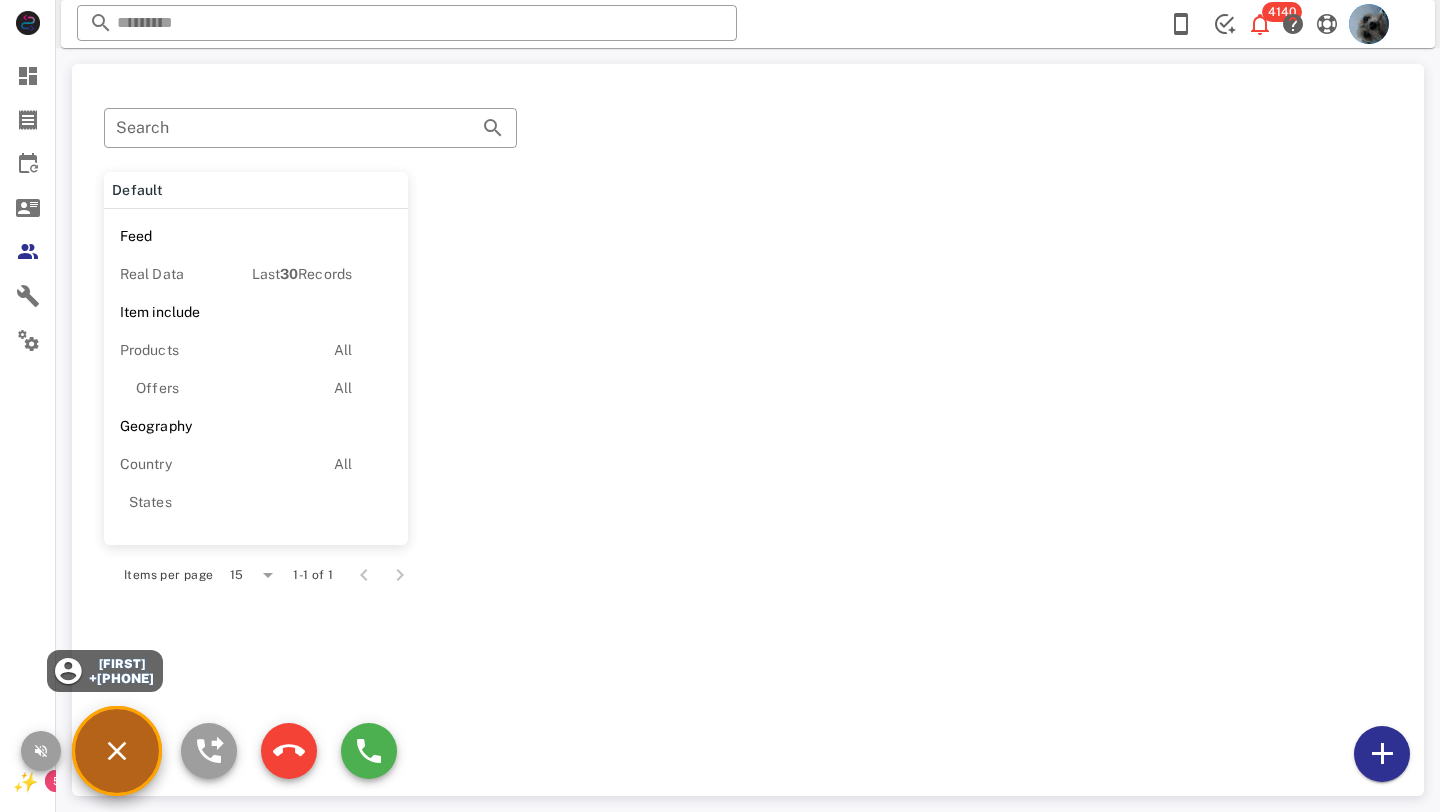 click on "+[PHONE]" at bounding box center [121, 678] 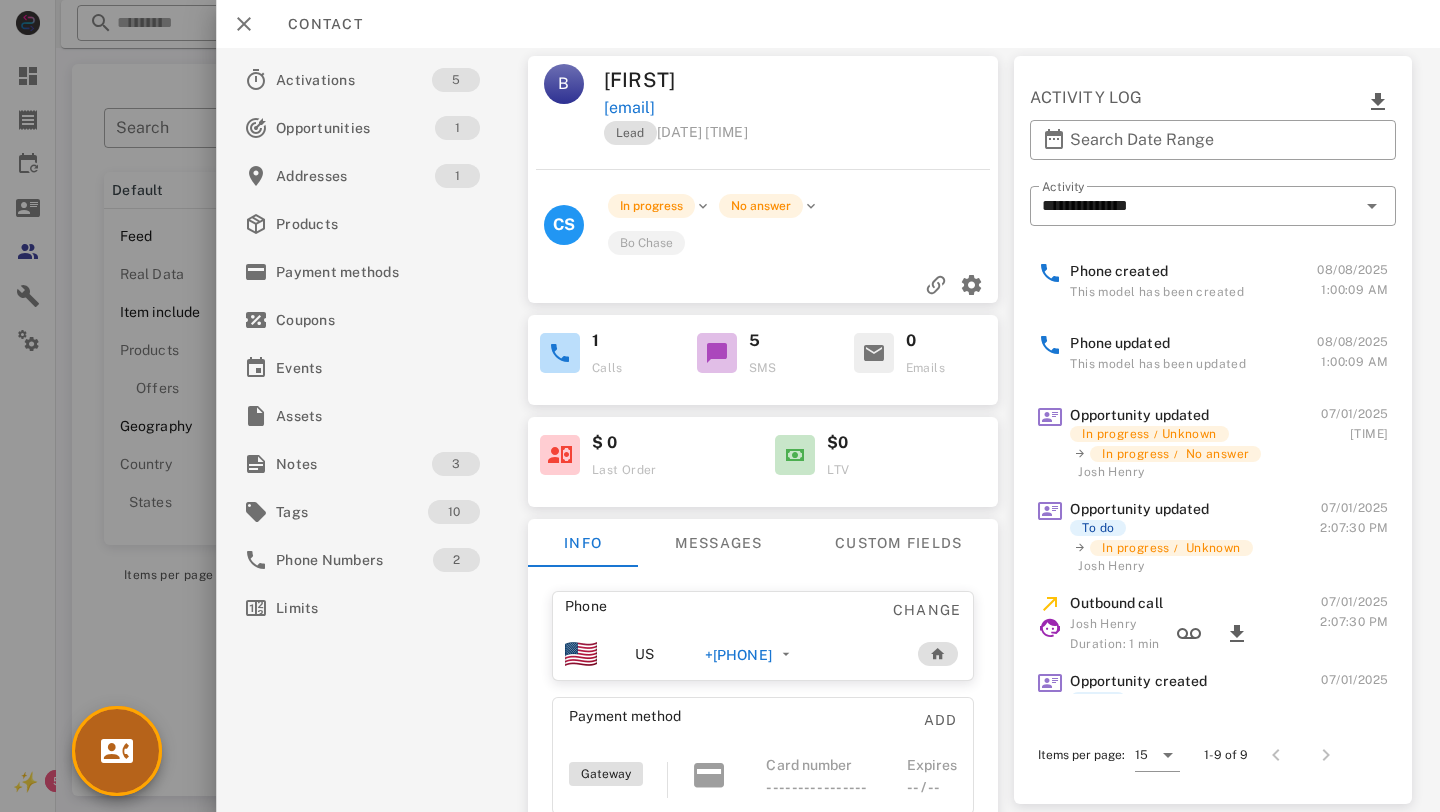 click at bounding box center [117, 751] 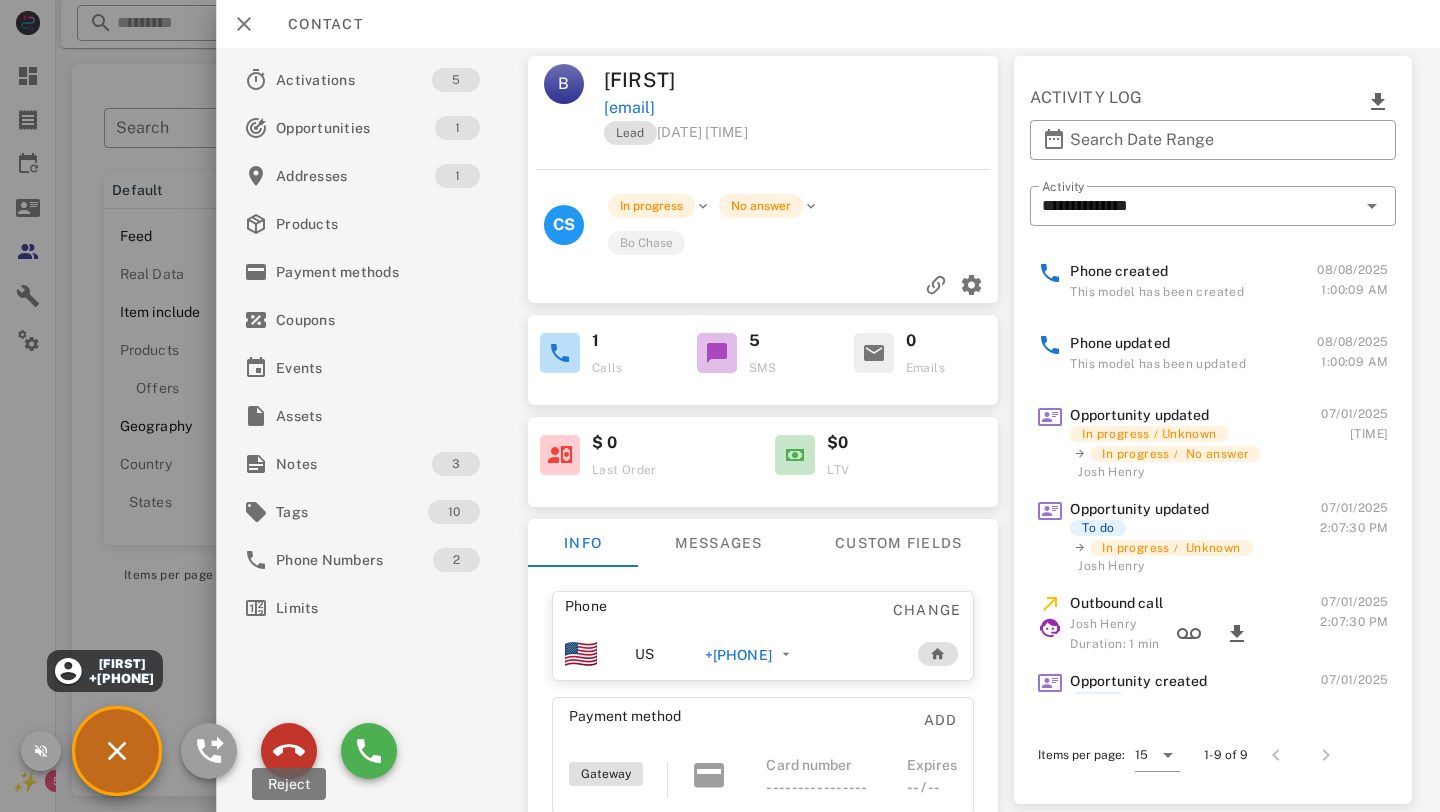 click at bounding box center [289, 751] 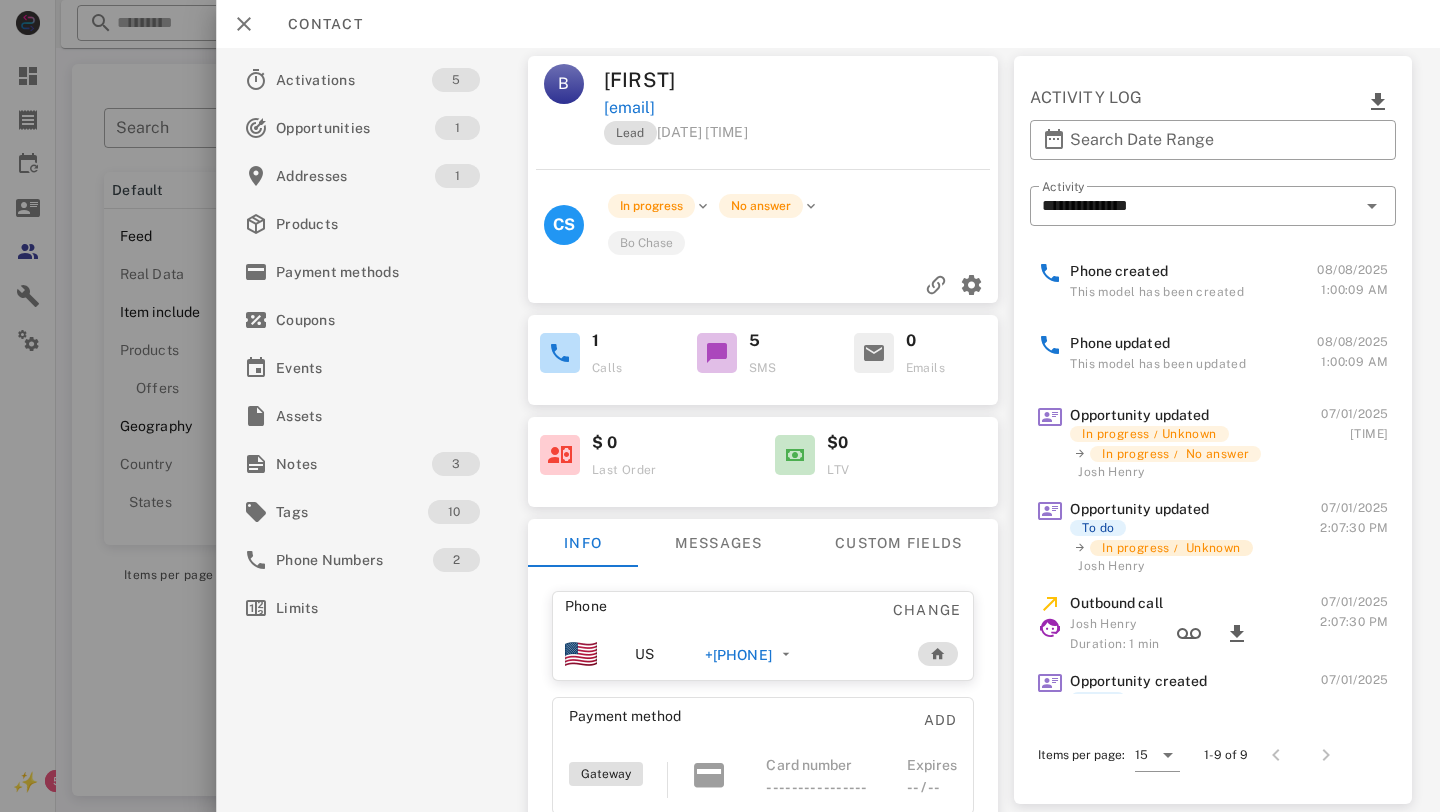 scroll, scrollTop: 258, scrollLeft: 0, axis: vertical 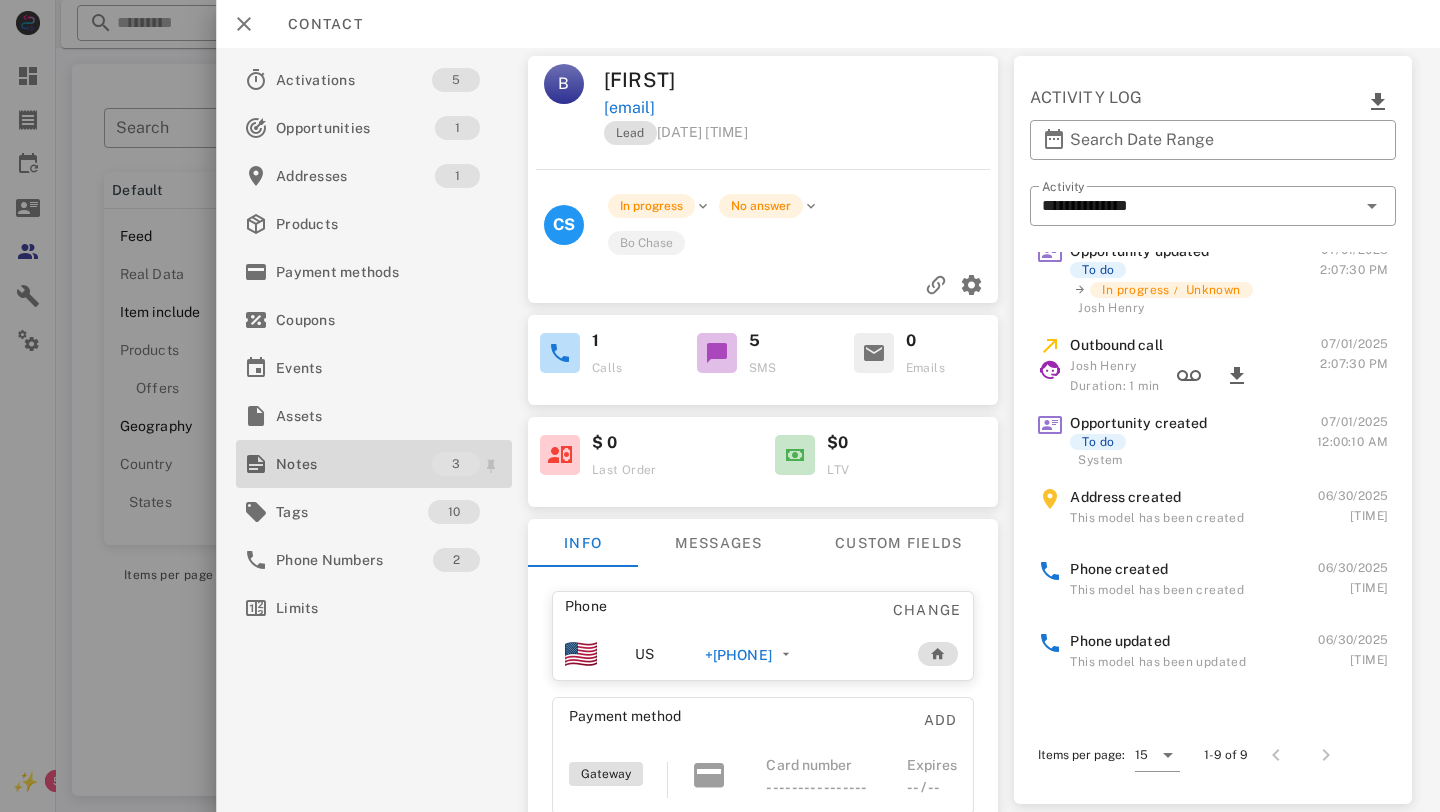 click on "Notes" at bounding box center (354, 464) 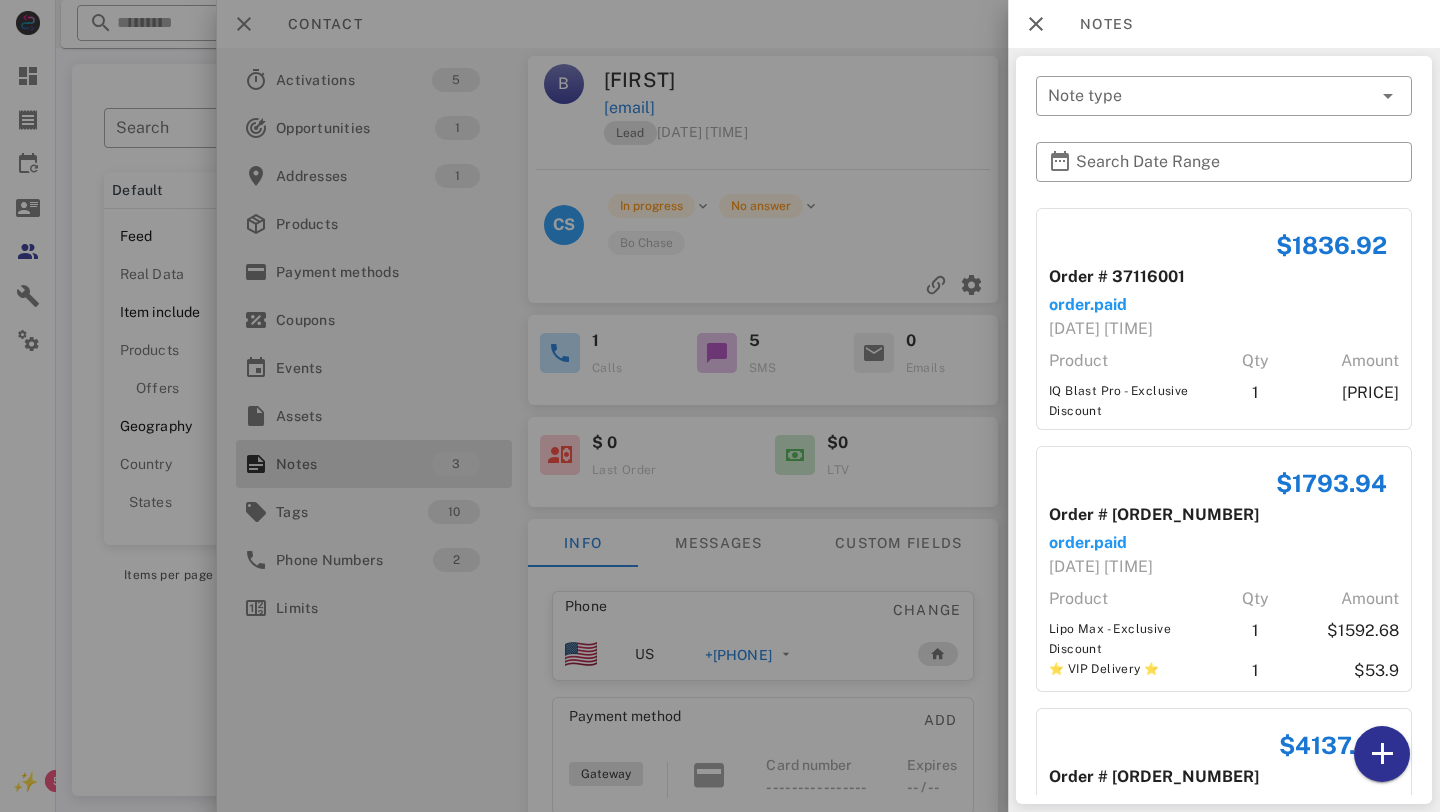 scroll, scrollTop: 227, scrollLeft: 0, axis: vertical 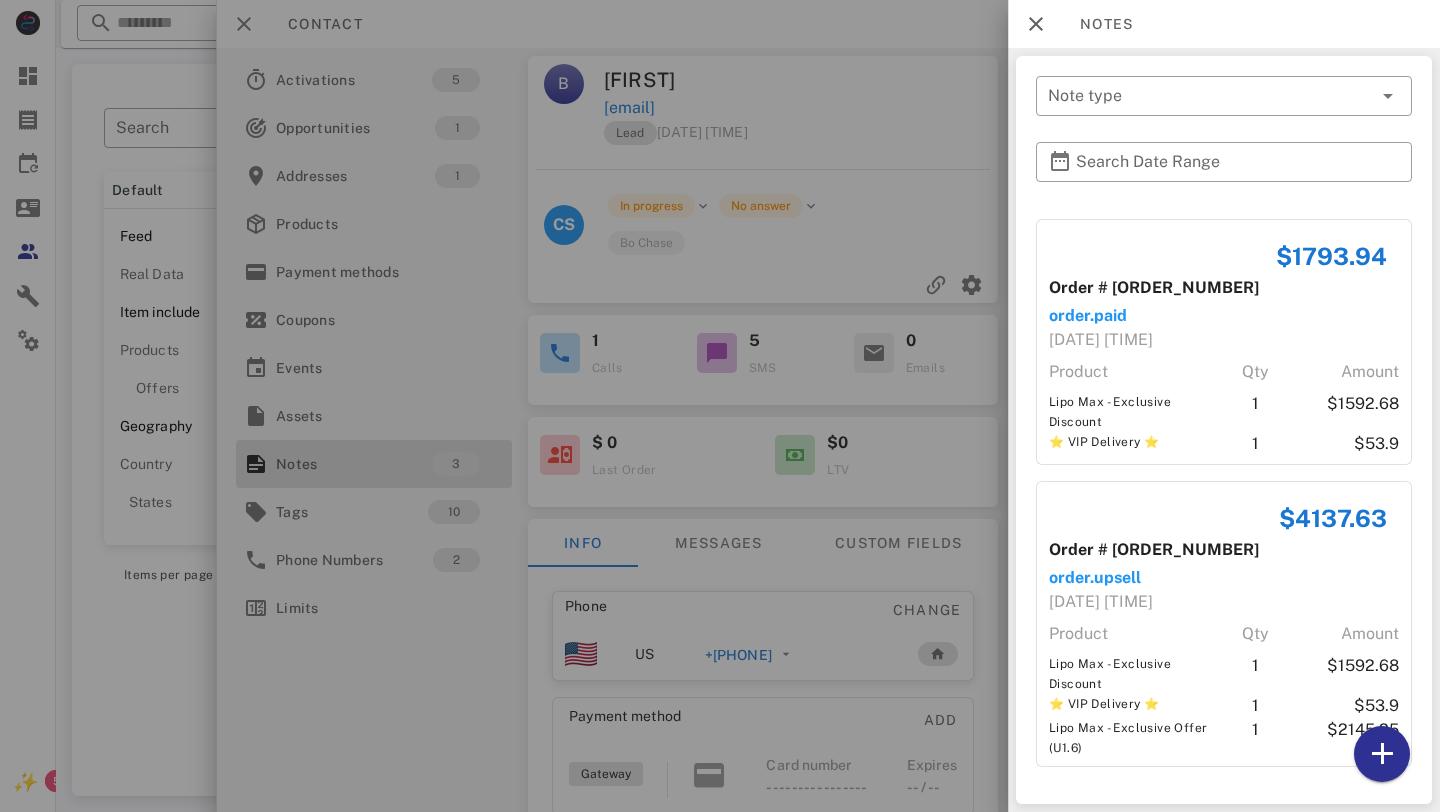 click at bounding box center [720, 406] 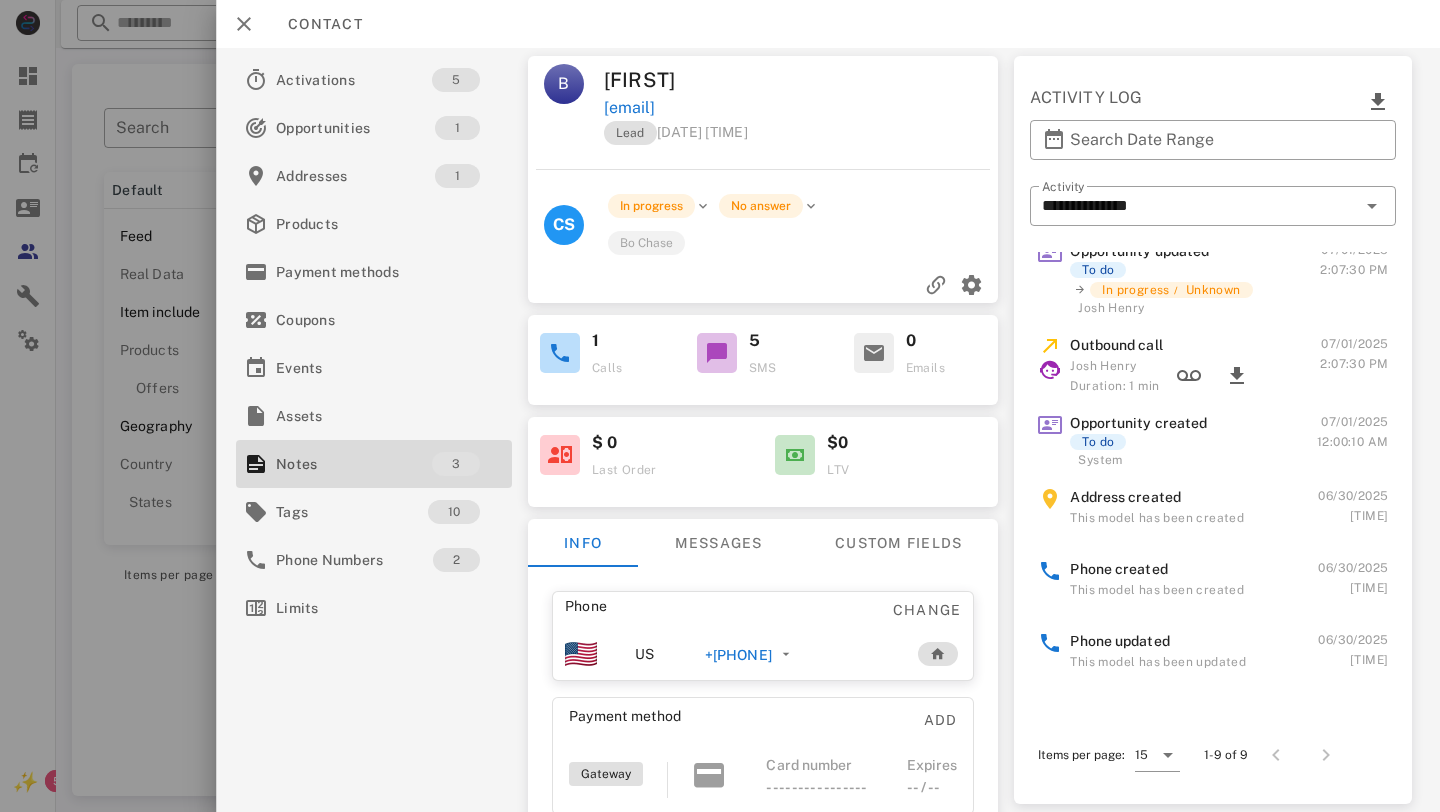 scroll, scrollTop: 172, scrollLeft: 0, axis: vertical 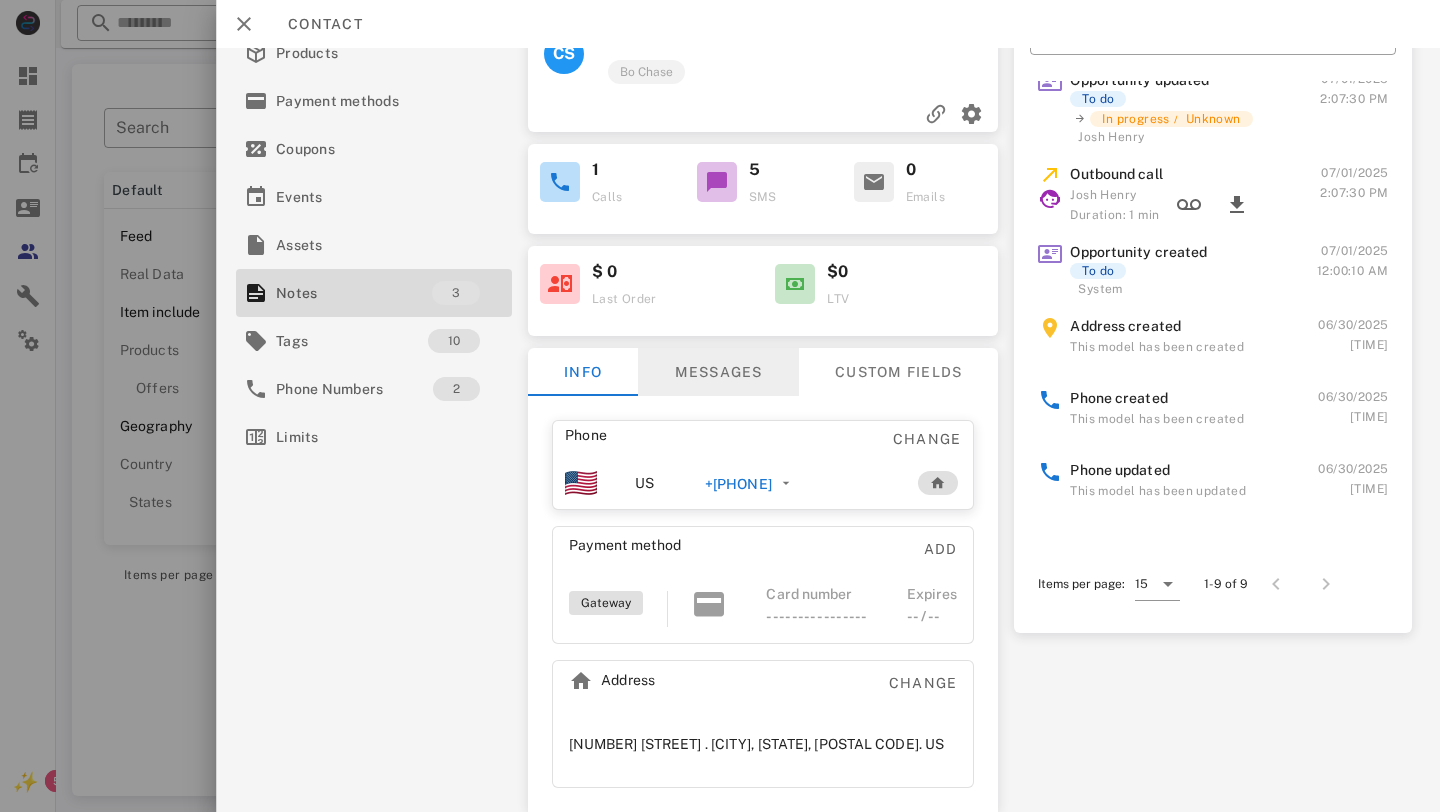 click on "Messages" at bounding box center [718, 372] 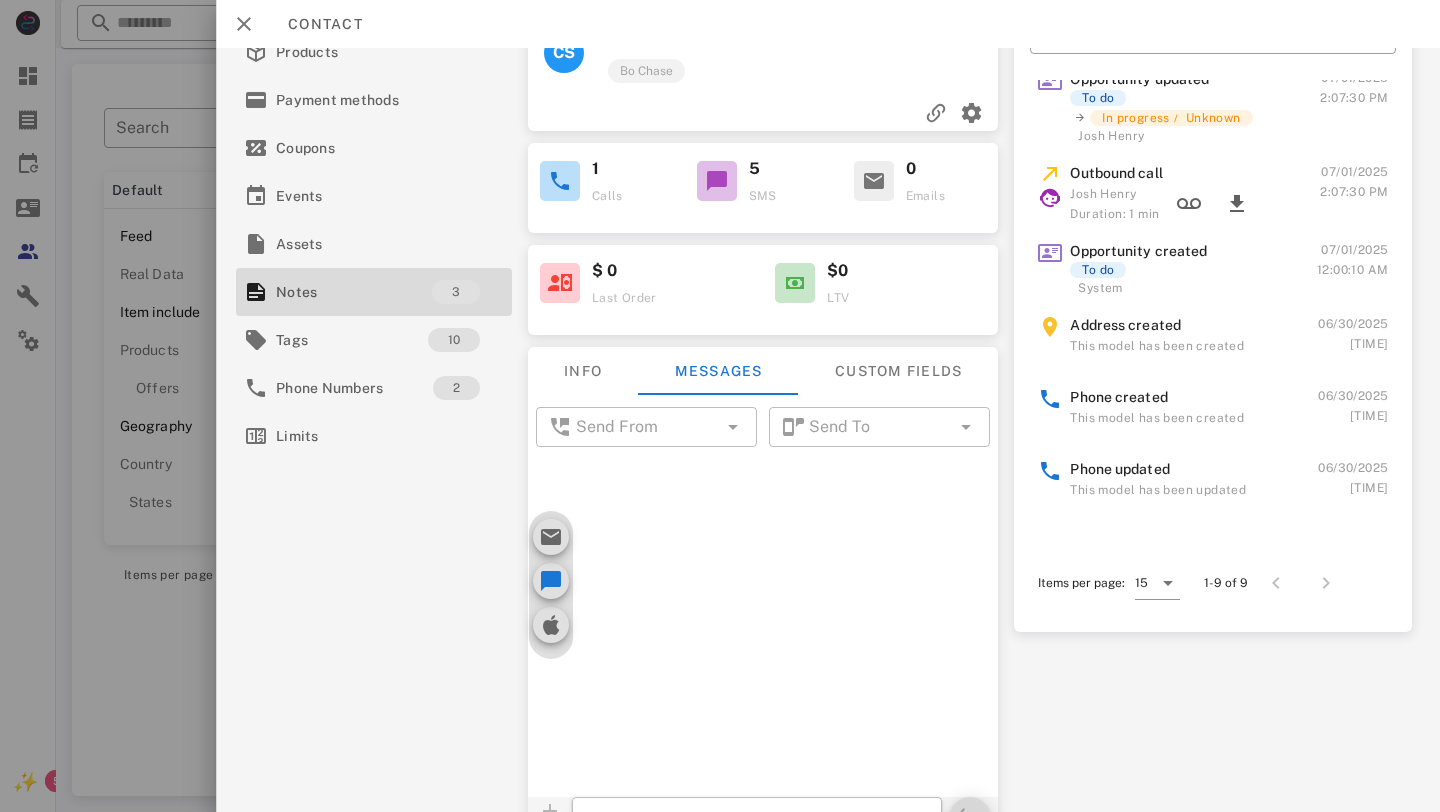 scroll, scrollTop: 560, scrollLeft: 0, axis: vertical 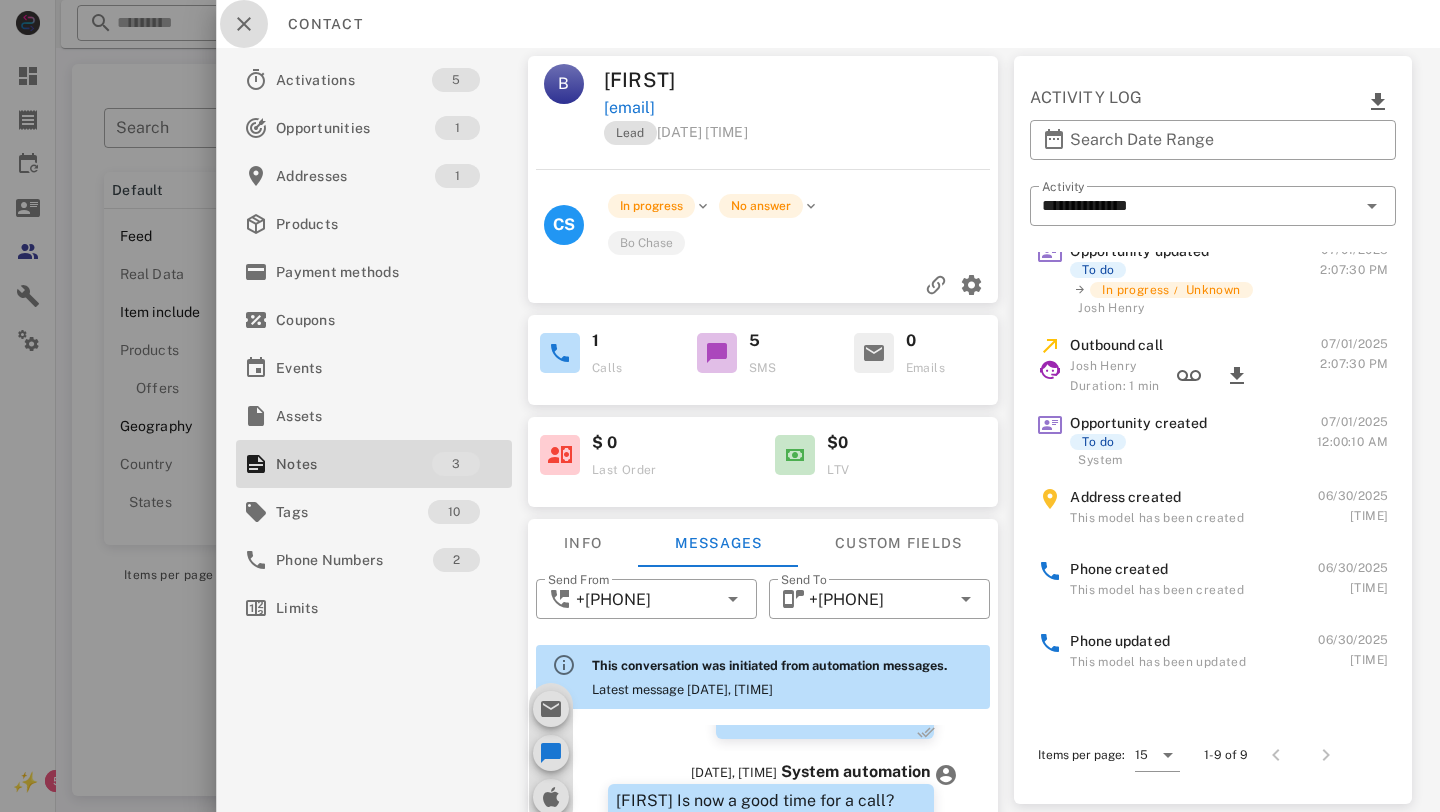 click at bounding box center (244, 24) 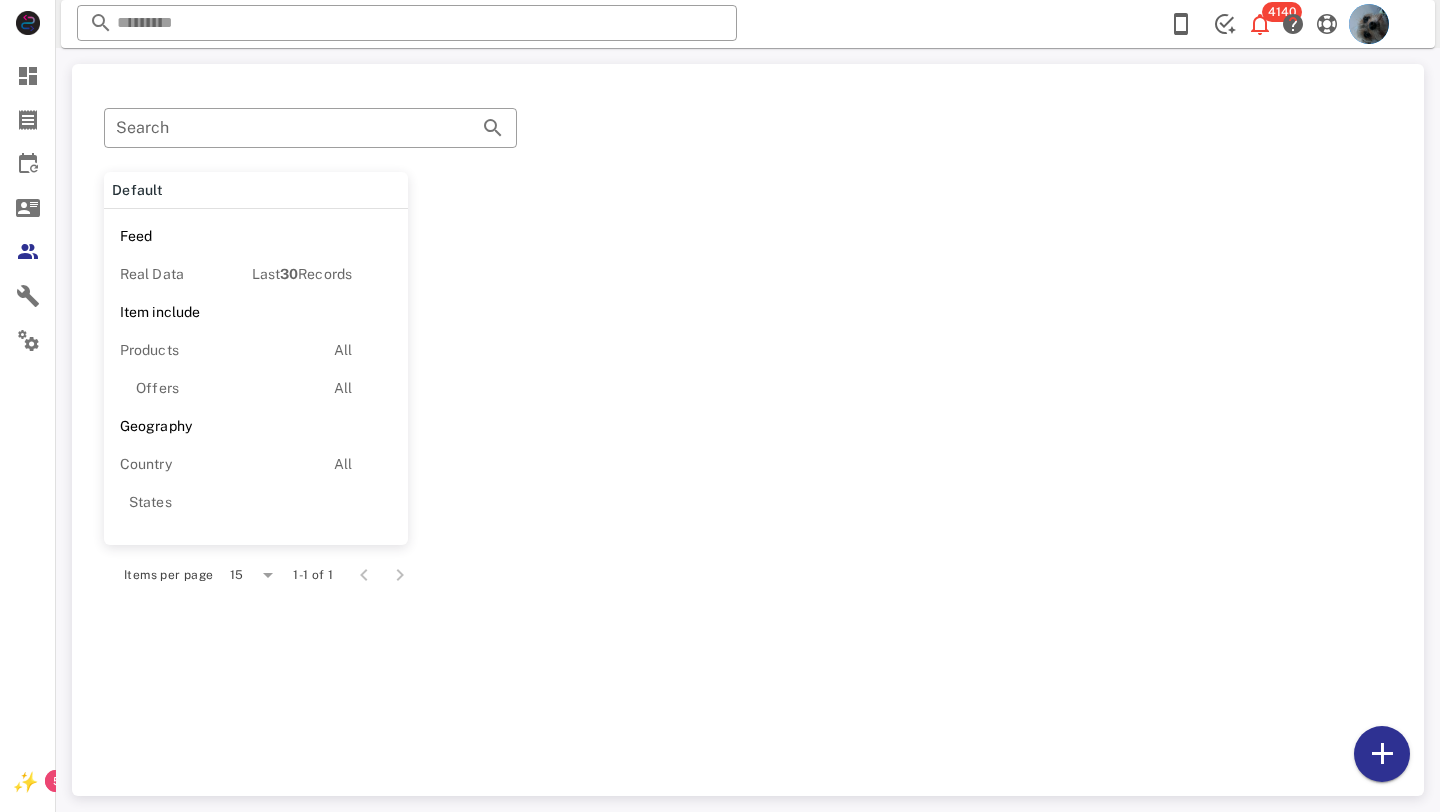 click at bounding box center [407, 23] 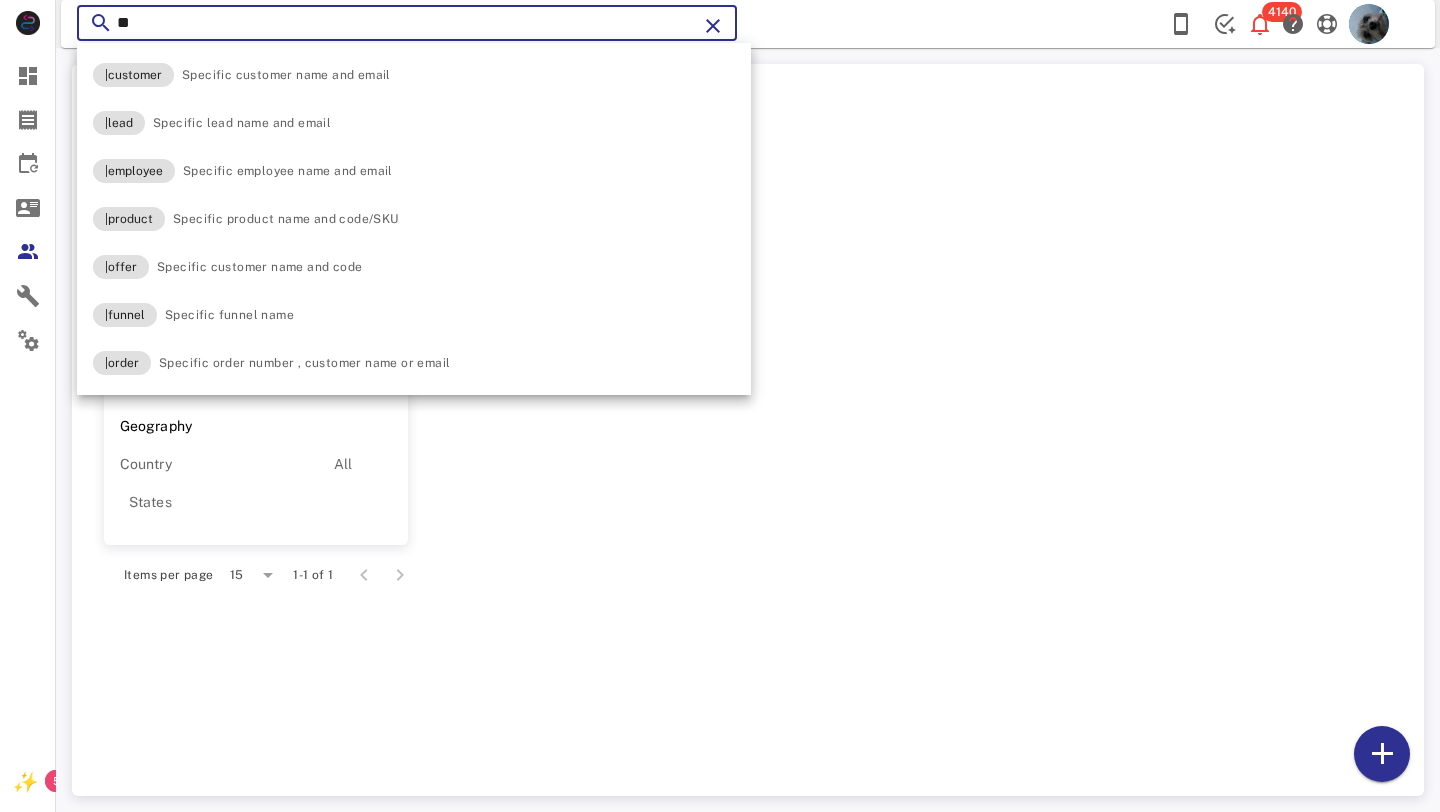 type on "*" 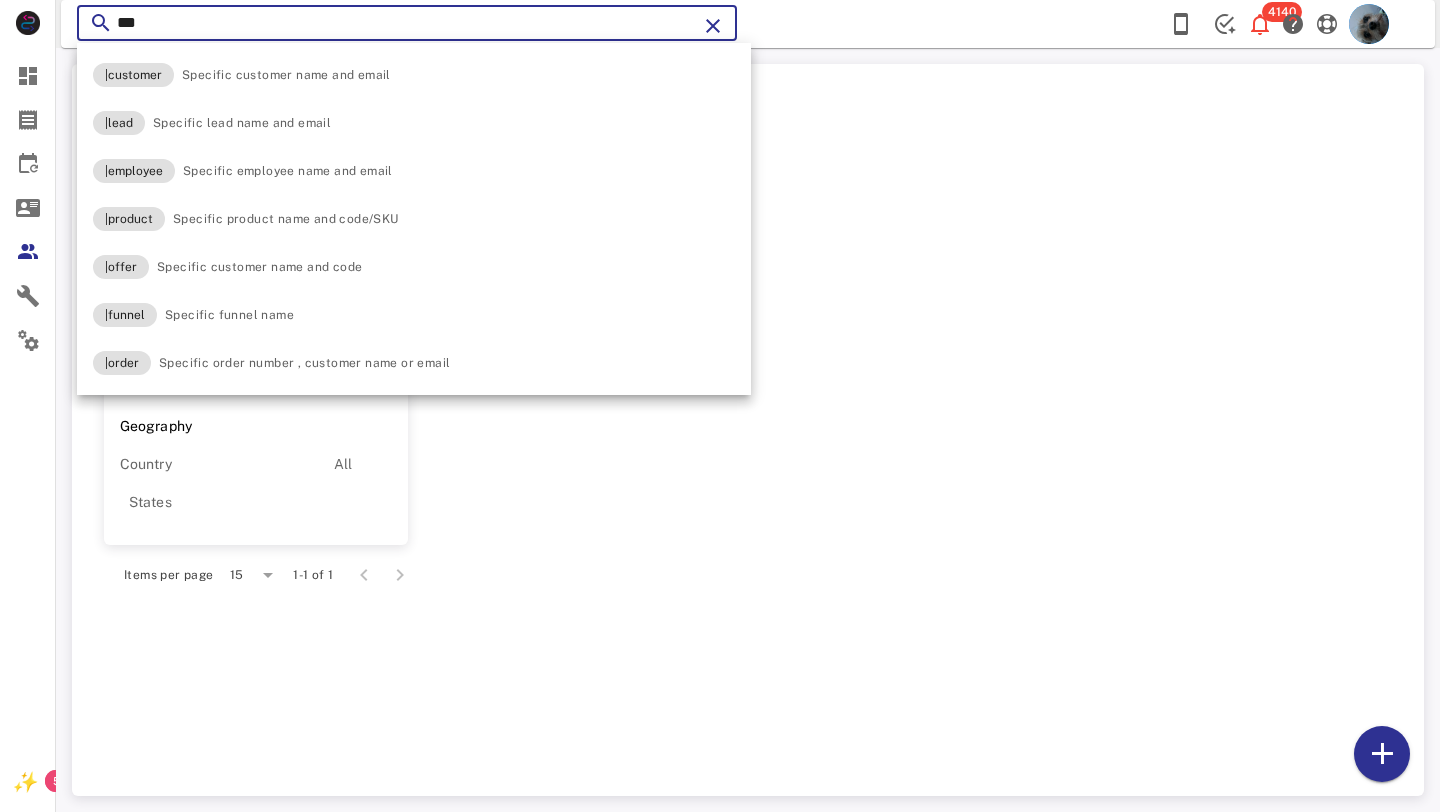 click on "***" at bounding box center (407, 23) 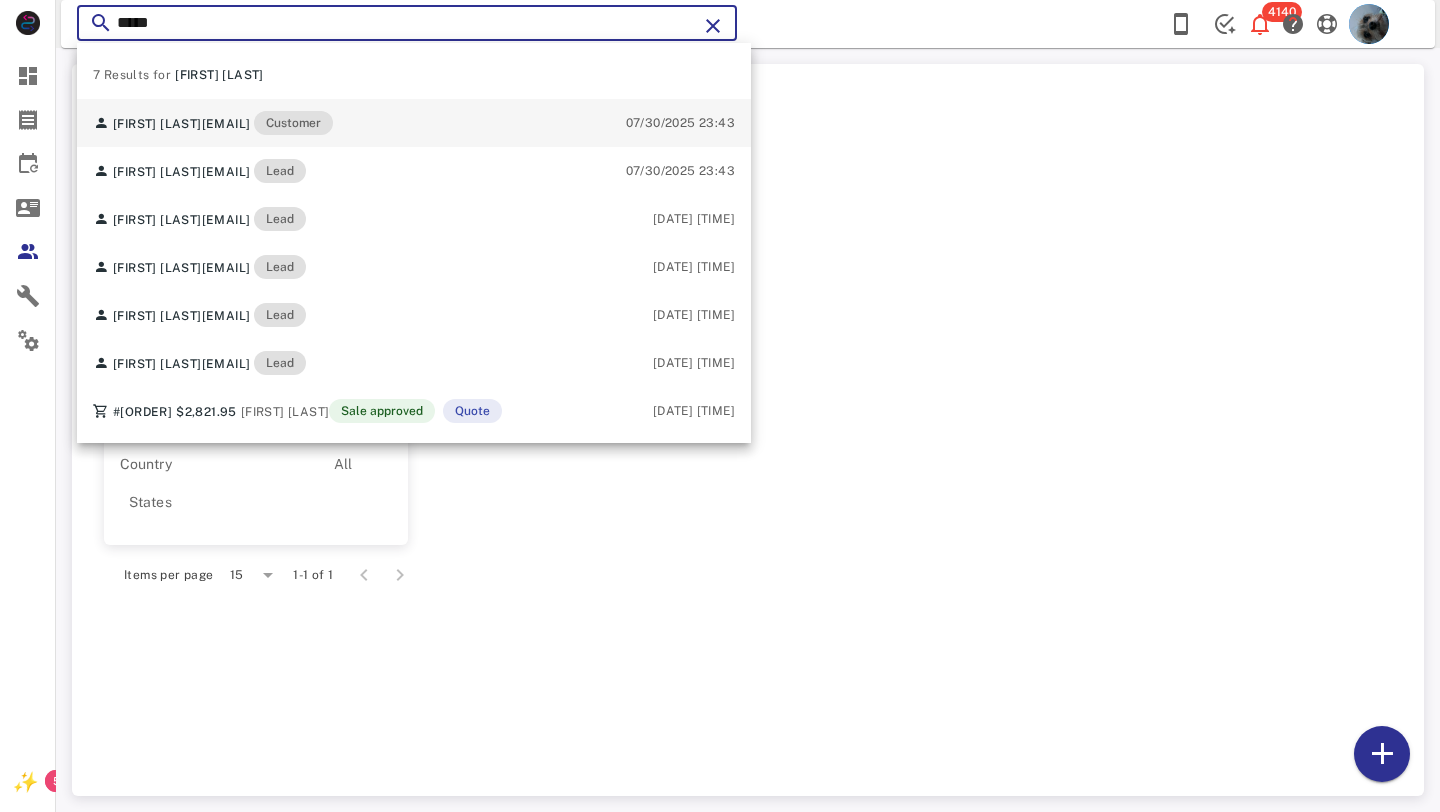 type on "*****" 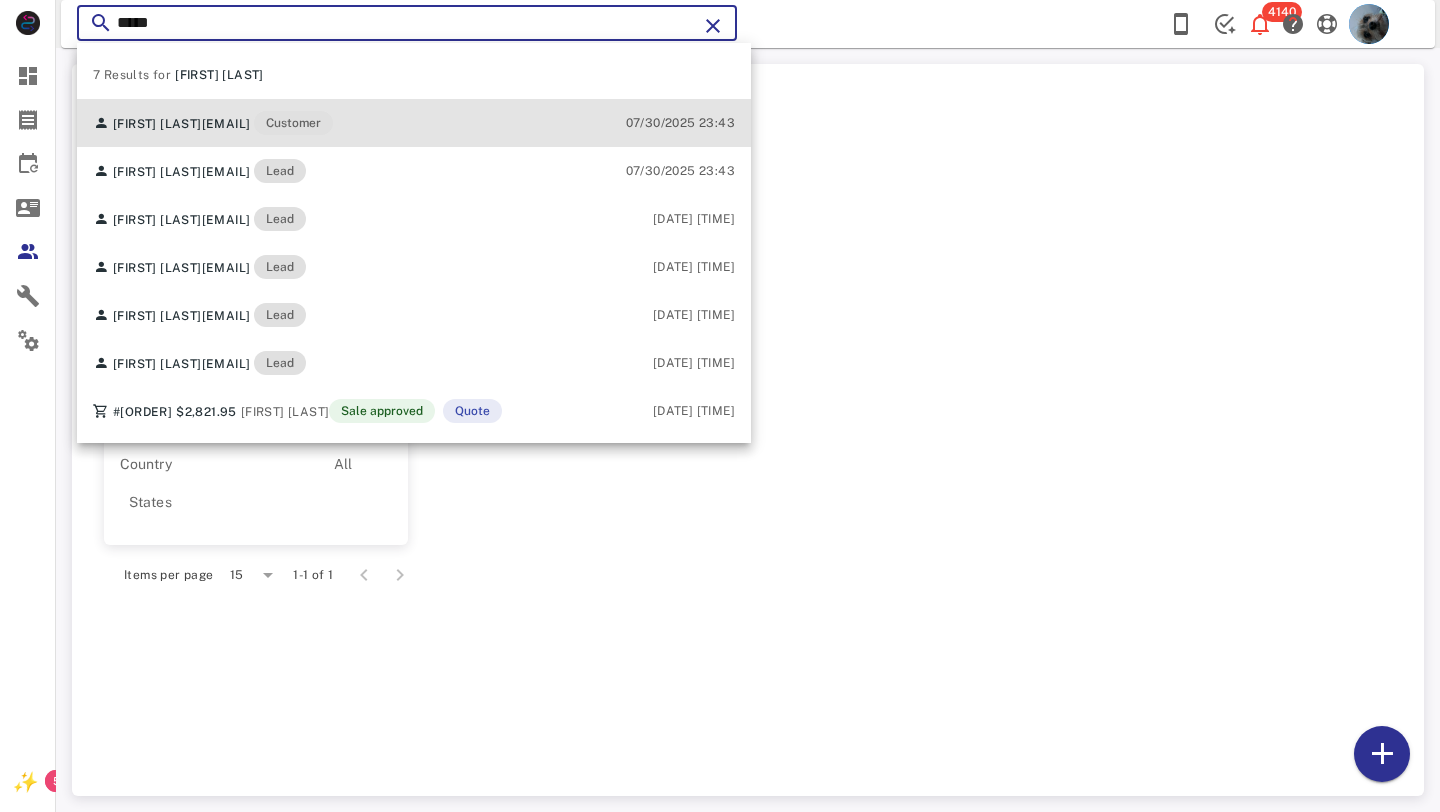 click on "[EMAIL]" at bounding box center [226, 124] 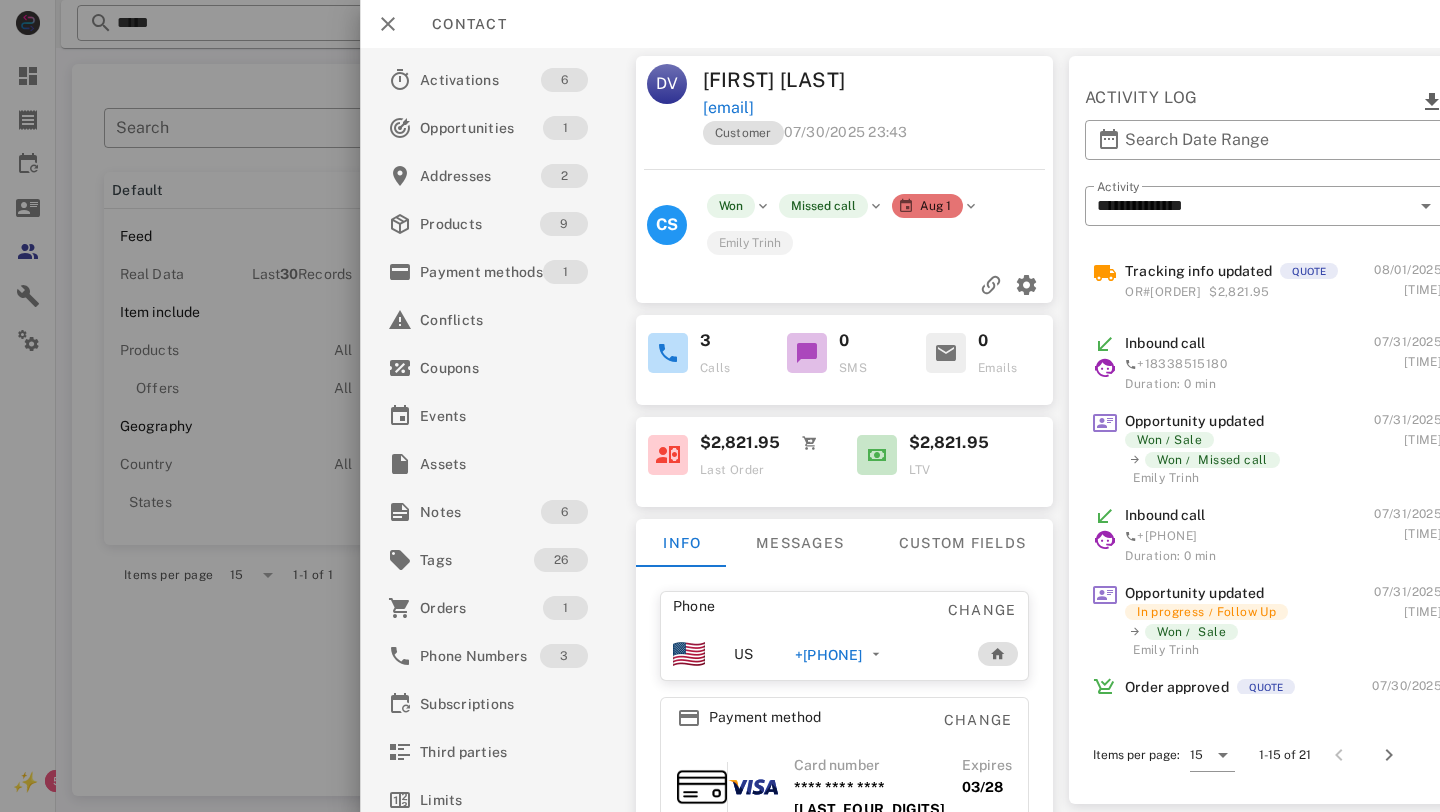click at bounding box center (971, 206) 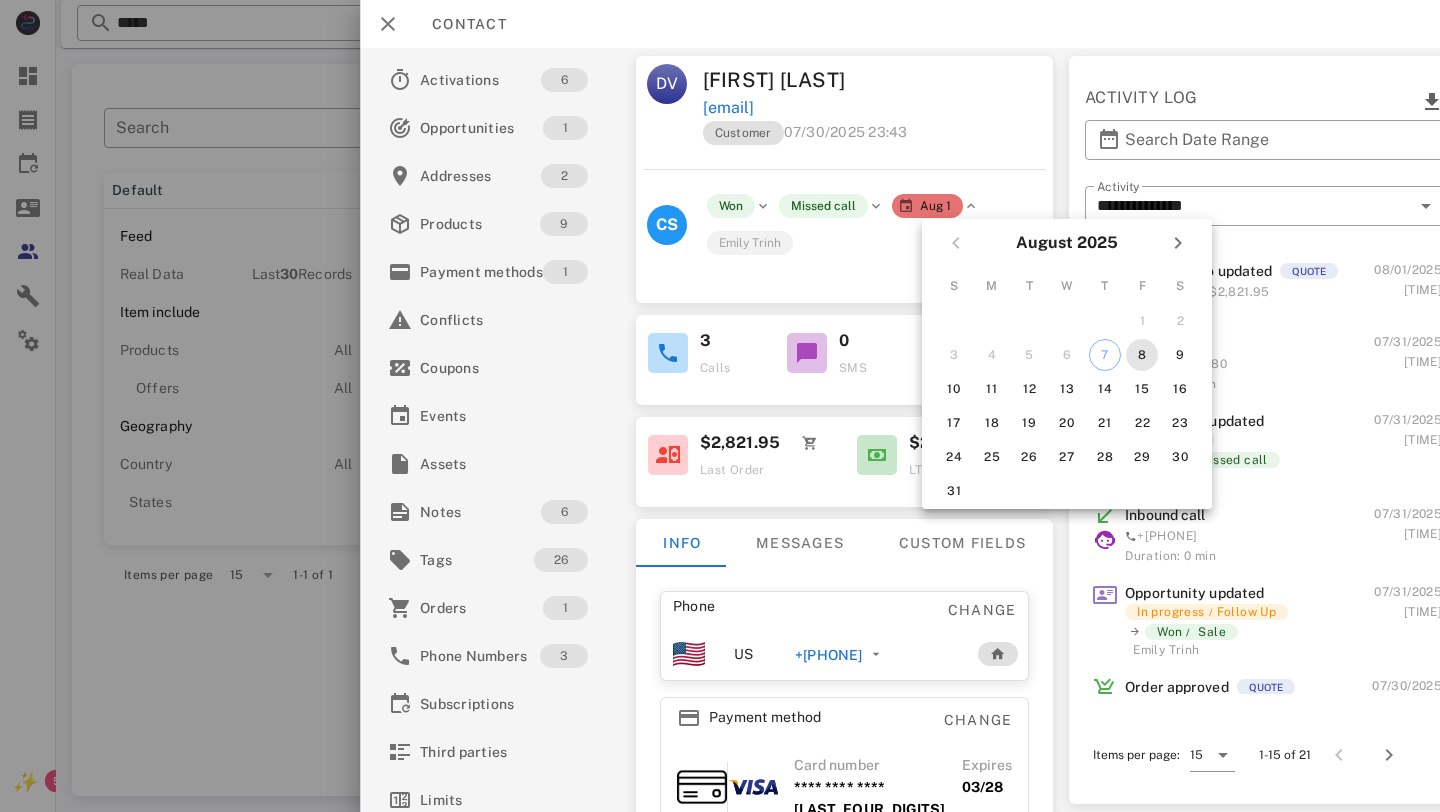 click on "8" at bounding box center [1142, 355] 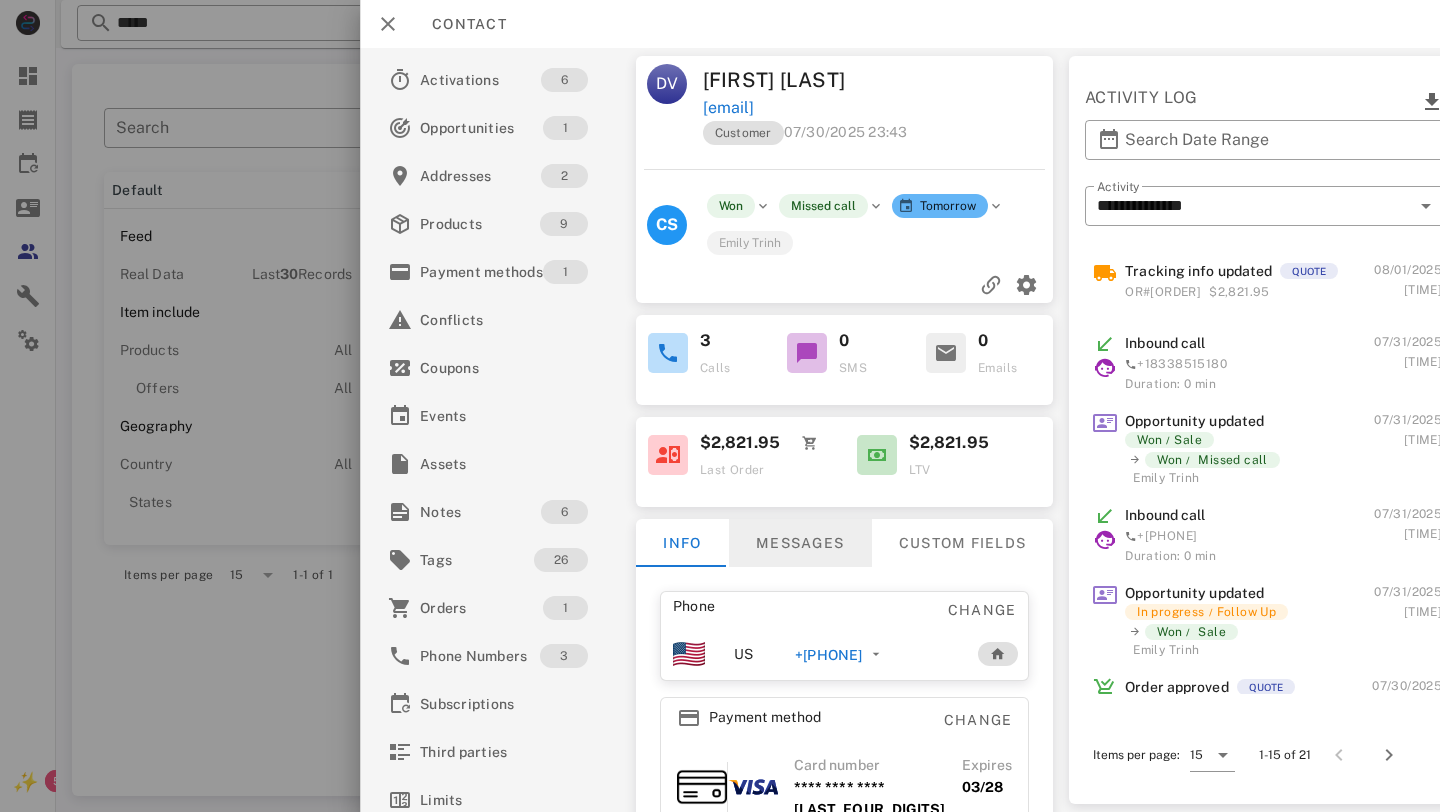 click on "Messages" at bounding box center (800, 543) 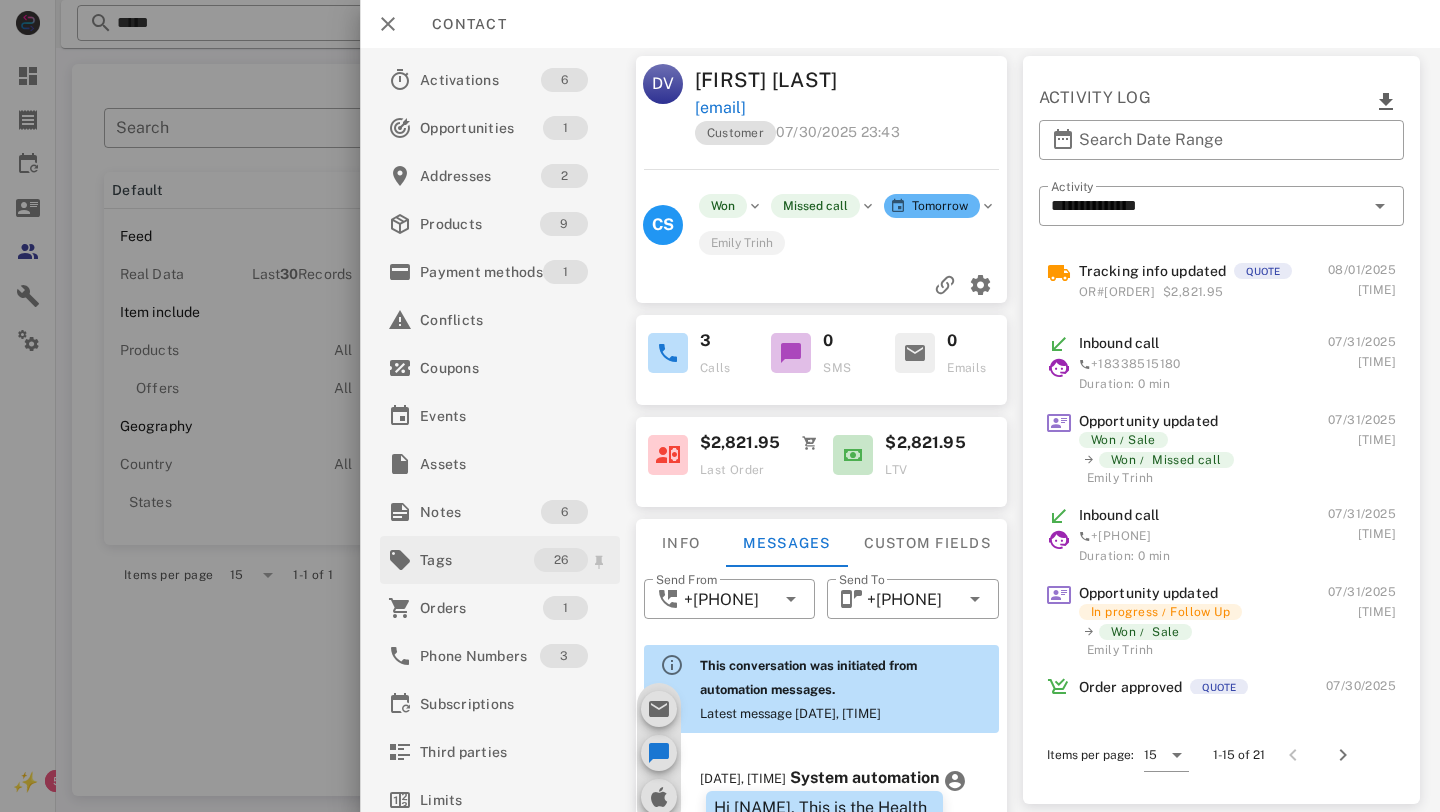 scroll, scrollTop: 595, scrollLeft: 0, axis: vertical 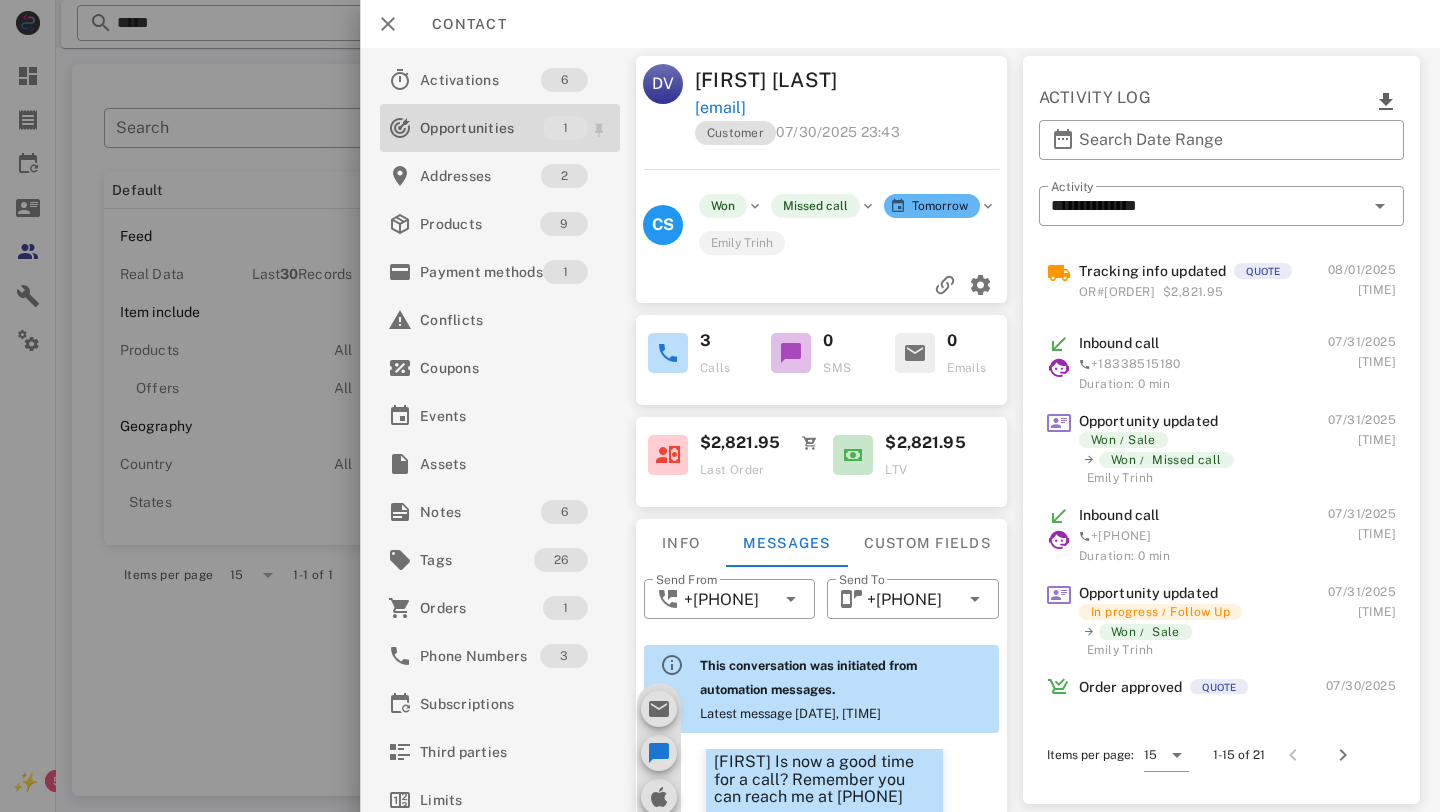 click on "Opportunities" at bounding box center [481, 128] 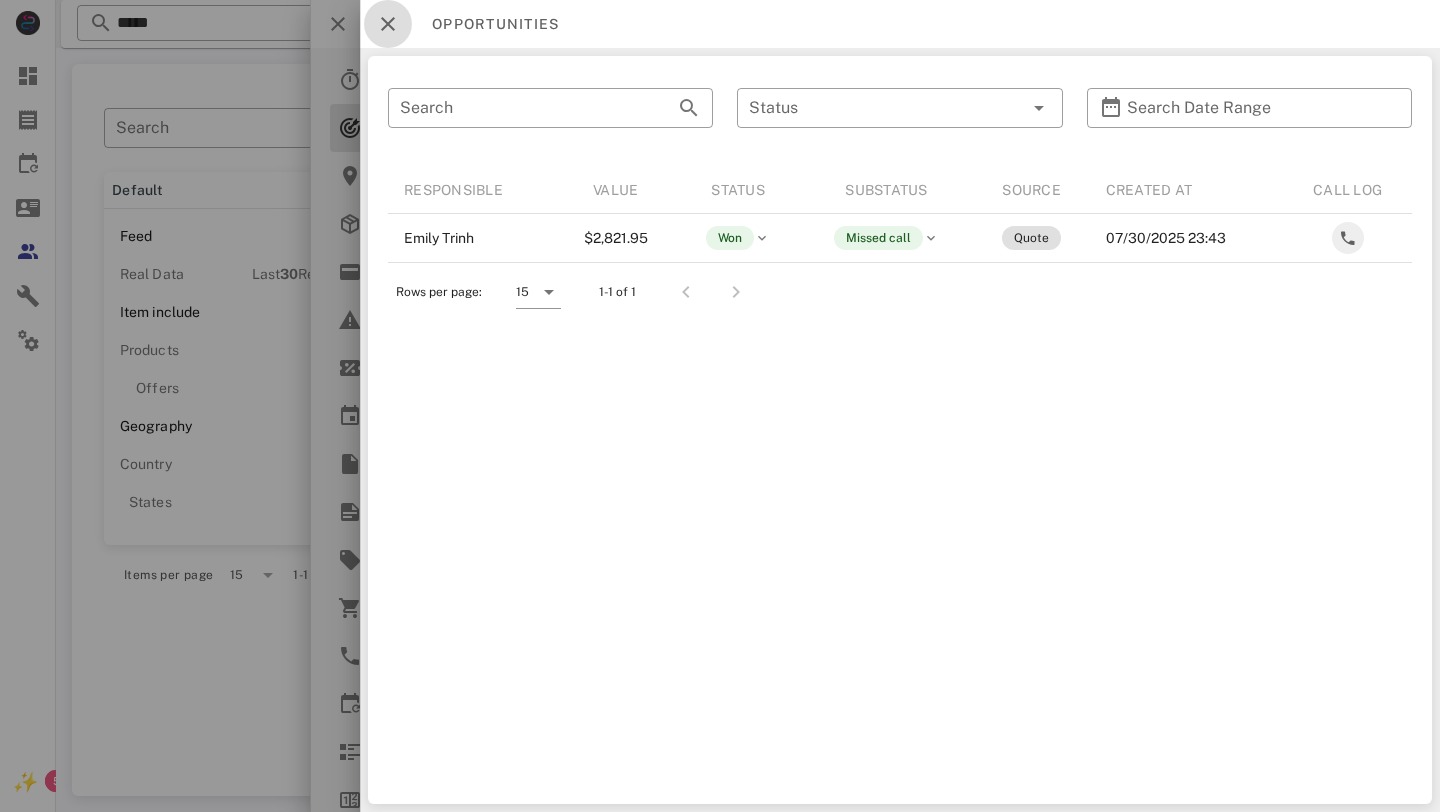click at bounding box center [388, 24] 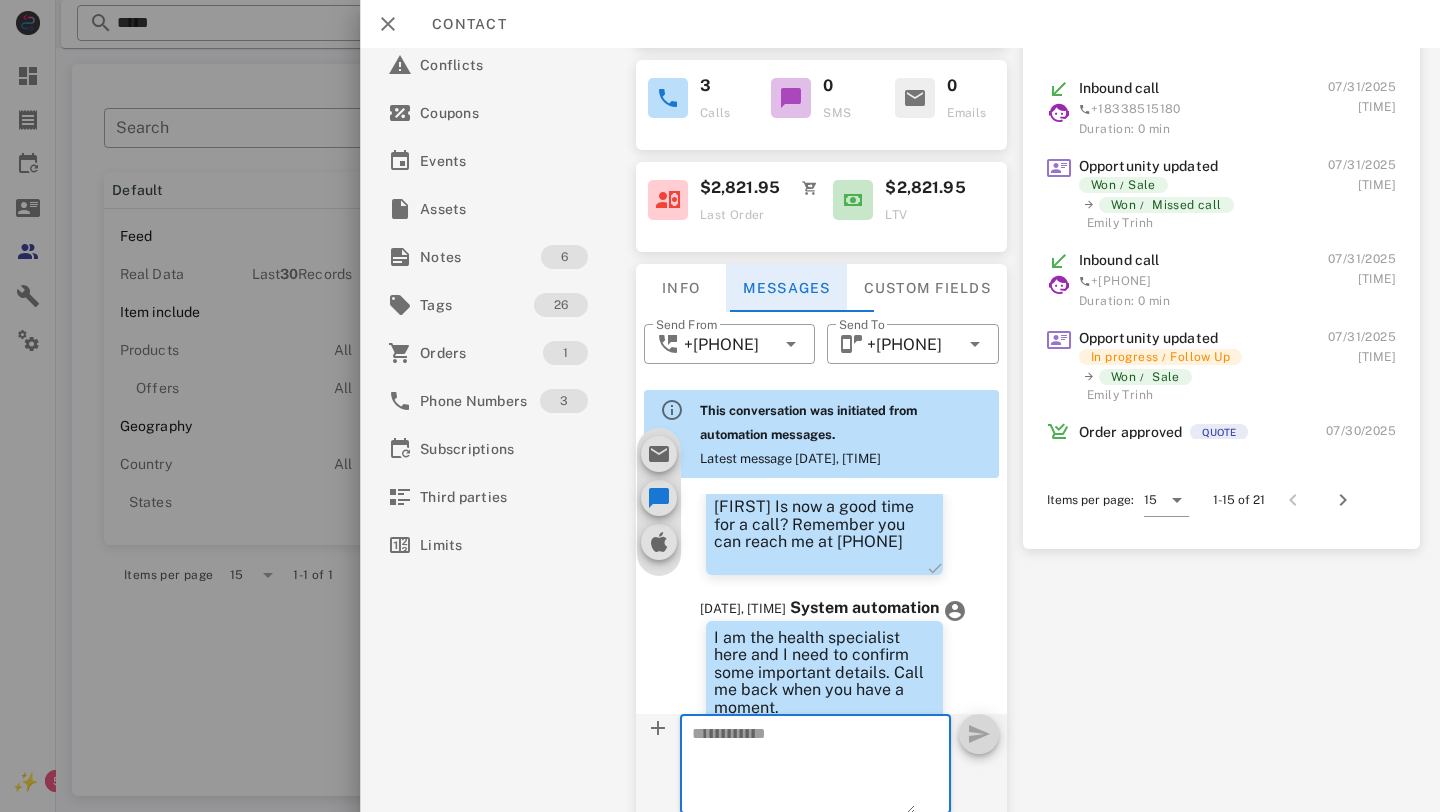 scroll, scrollTop: 0, scrollLeft: 0, axis: both 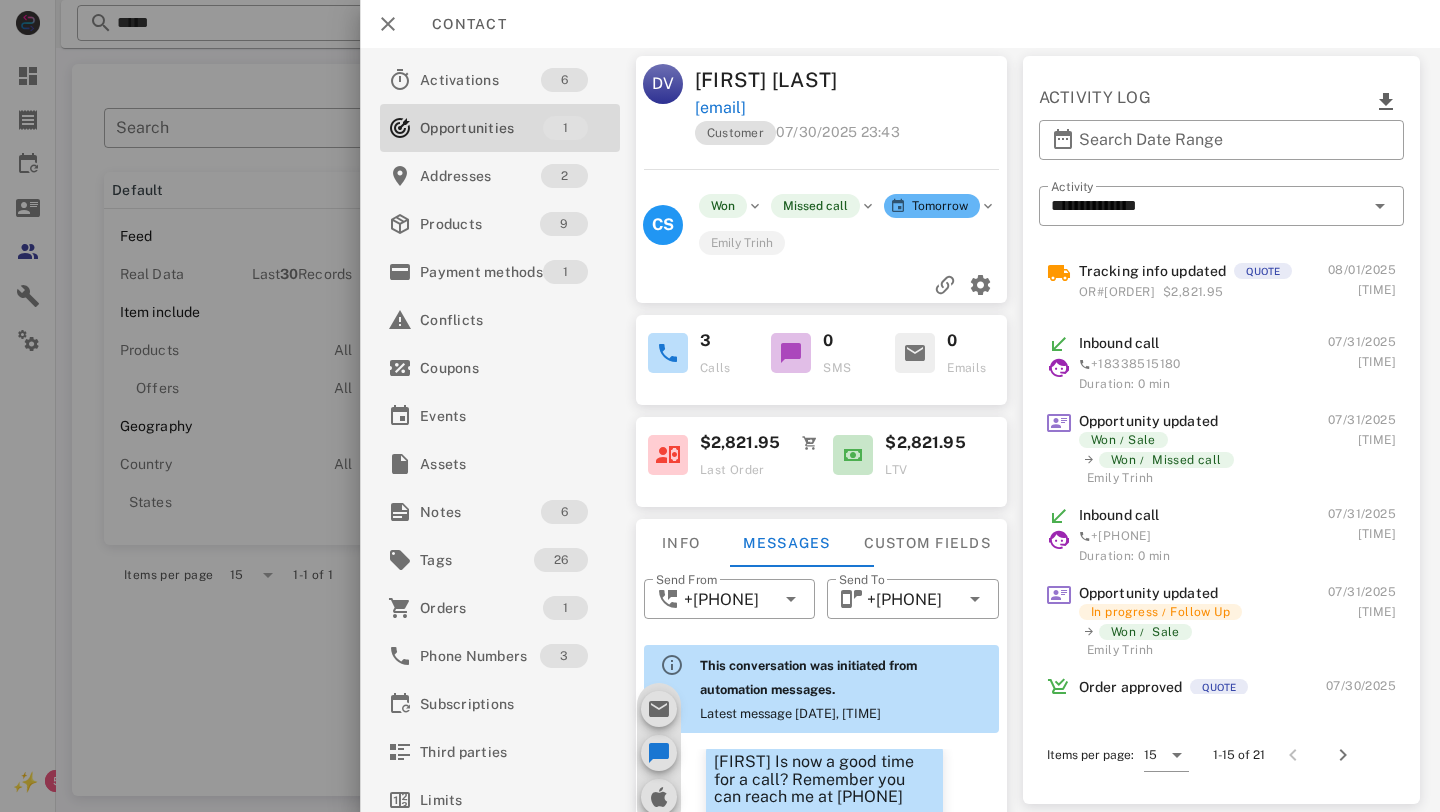 click on "Tracking info updated" at bounding box center [1152, 271] 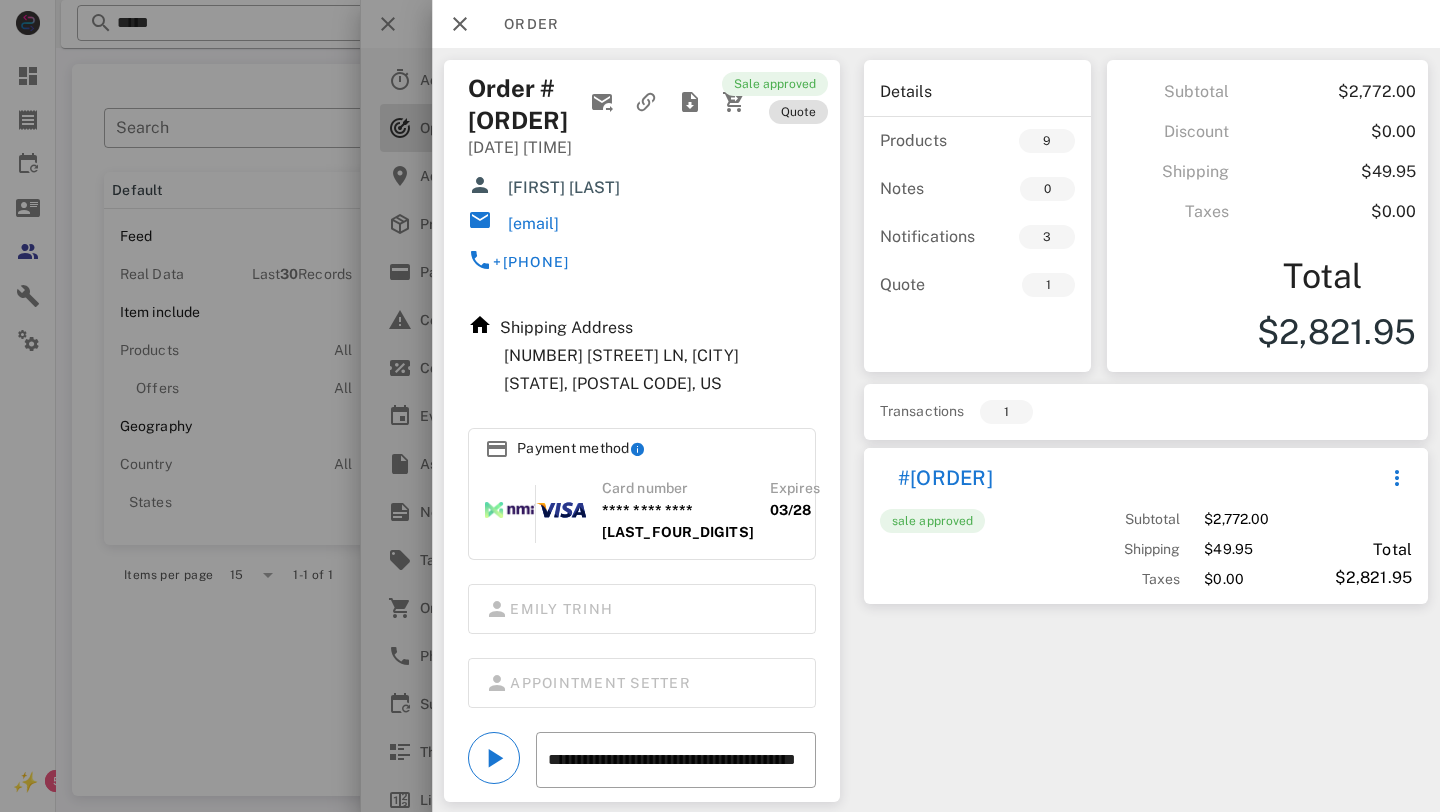 scroll, scrollTop: 166, scrollLeft: 0, axis: vertical 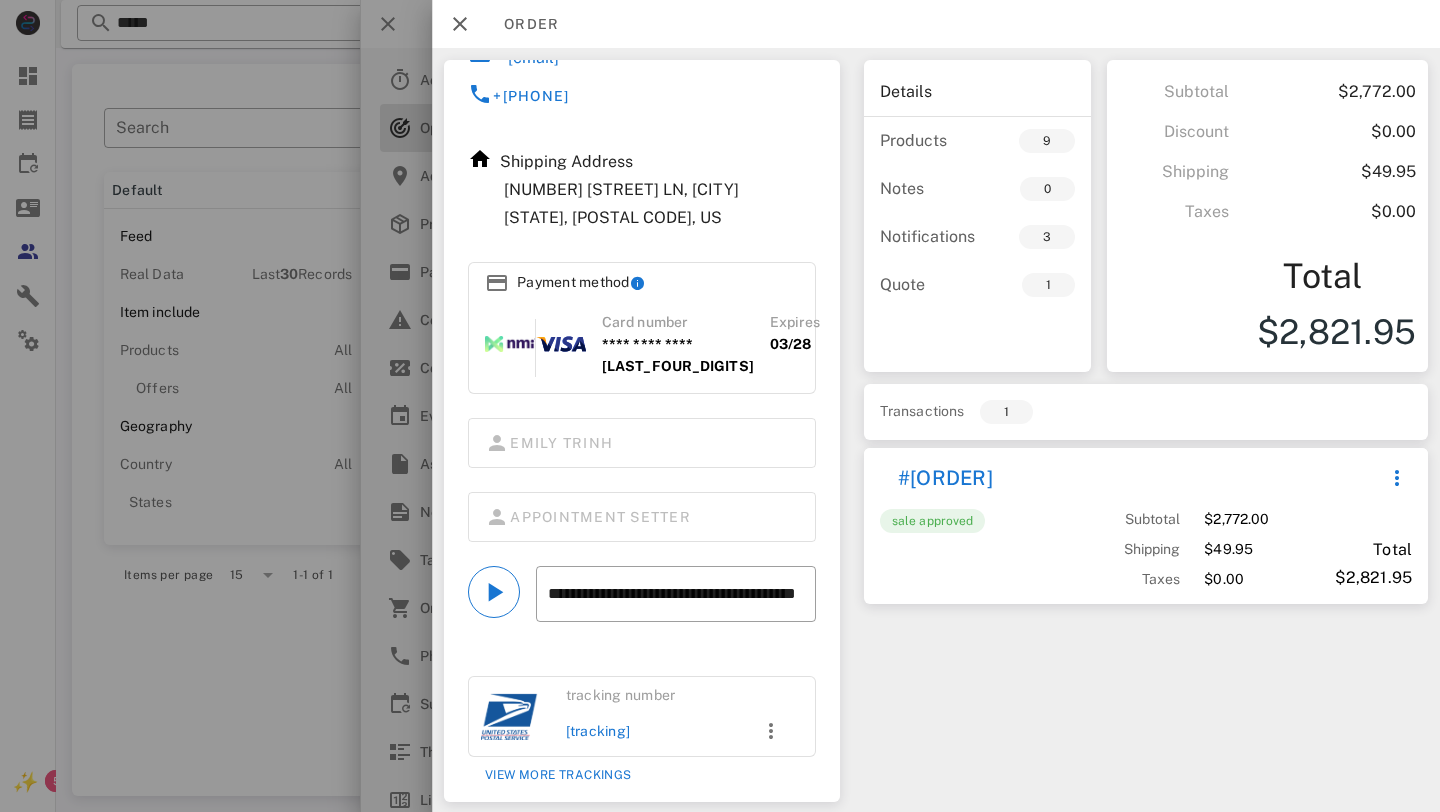 click on "[TRACKING]" at bounding box center [653, 731] 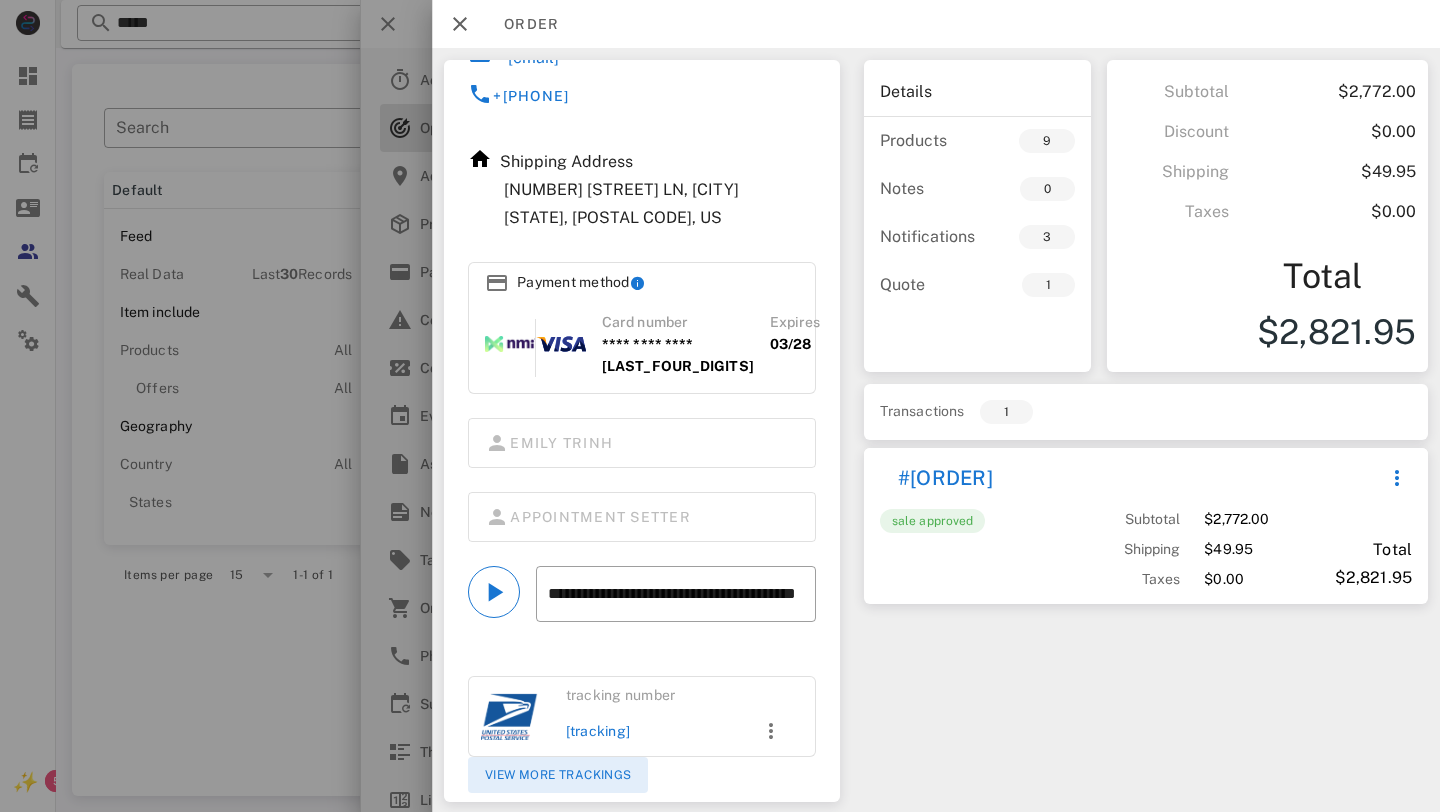 click on "View more trackings" at bounding box center (558, 775) 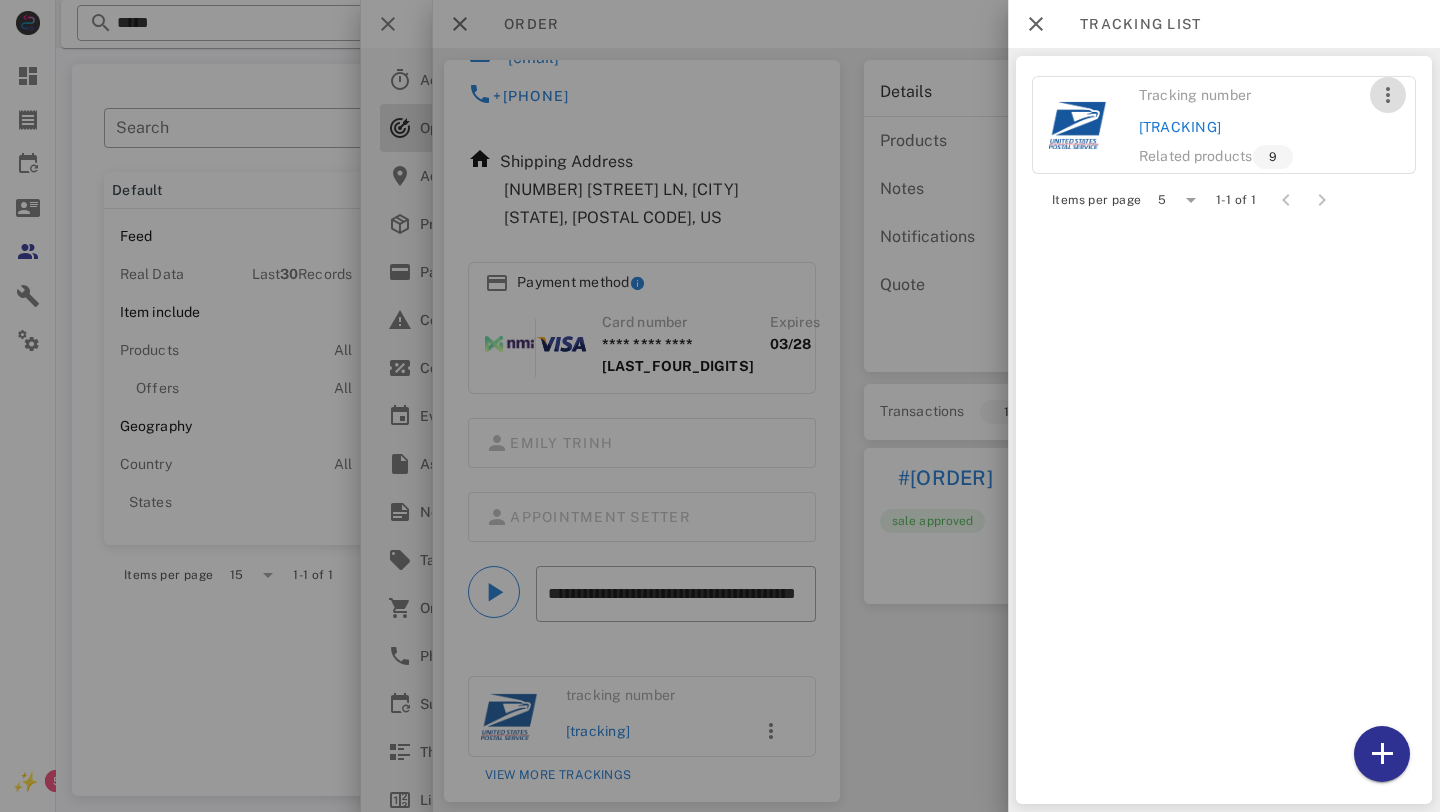 click at bounding box center (1388, 95) 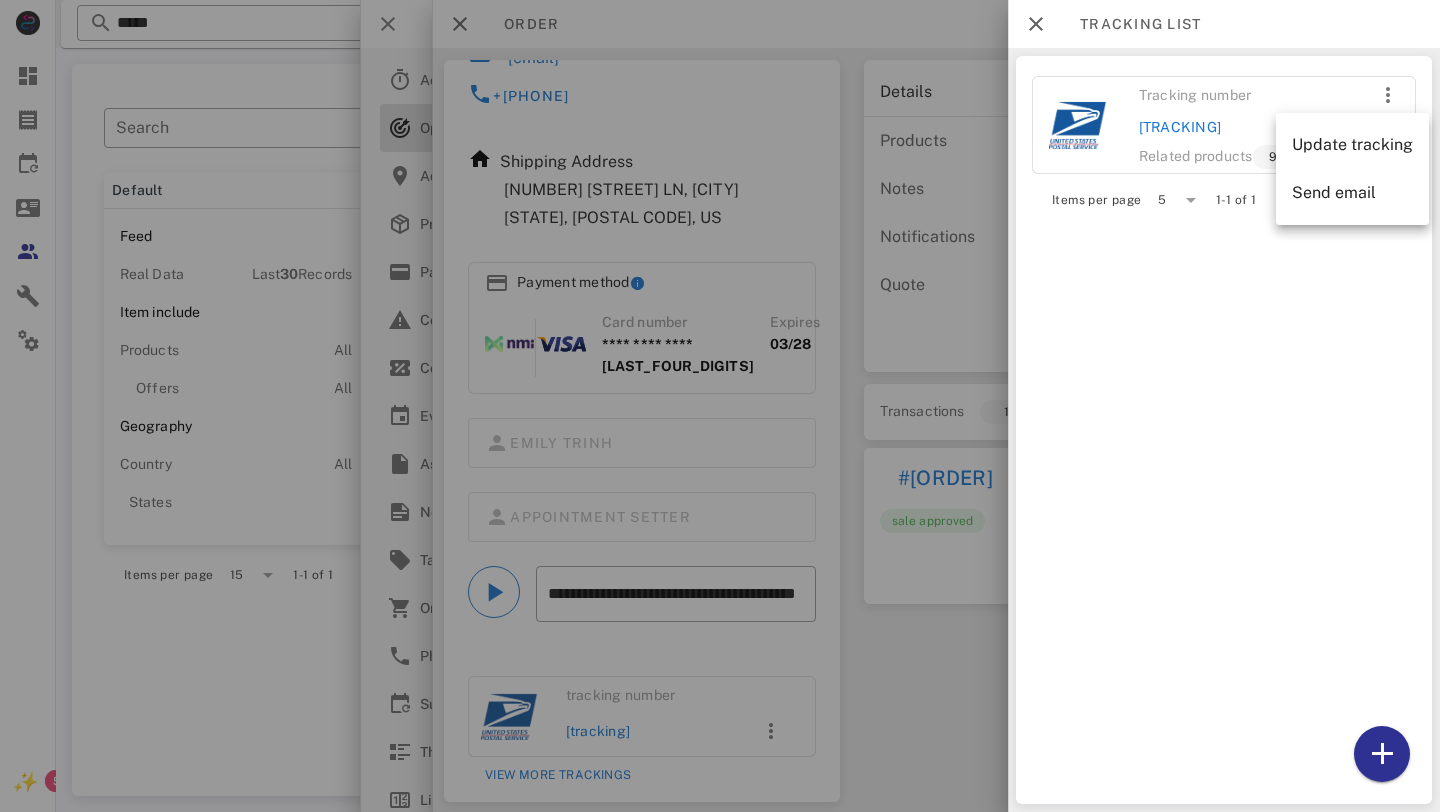 click on "Tracking number   [TRACKING]   Related products   [NUMBER] Items per page  [NUMBER] [NUMBER]-[NUMBER] of [NUMBER]" at bounding box center (1224, 430) 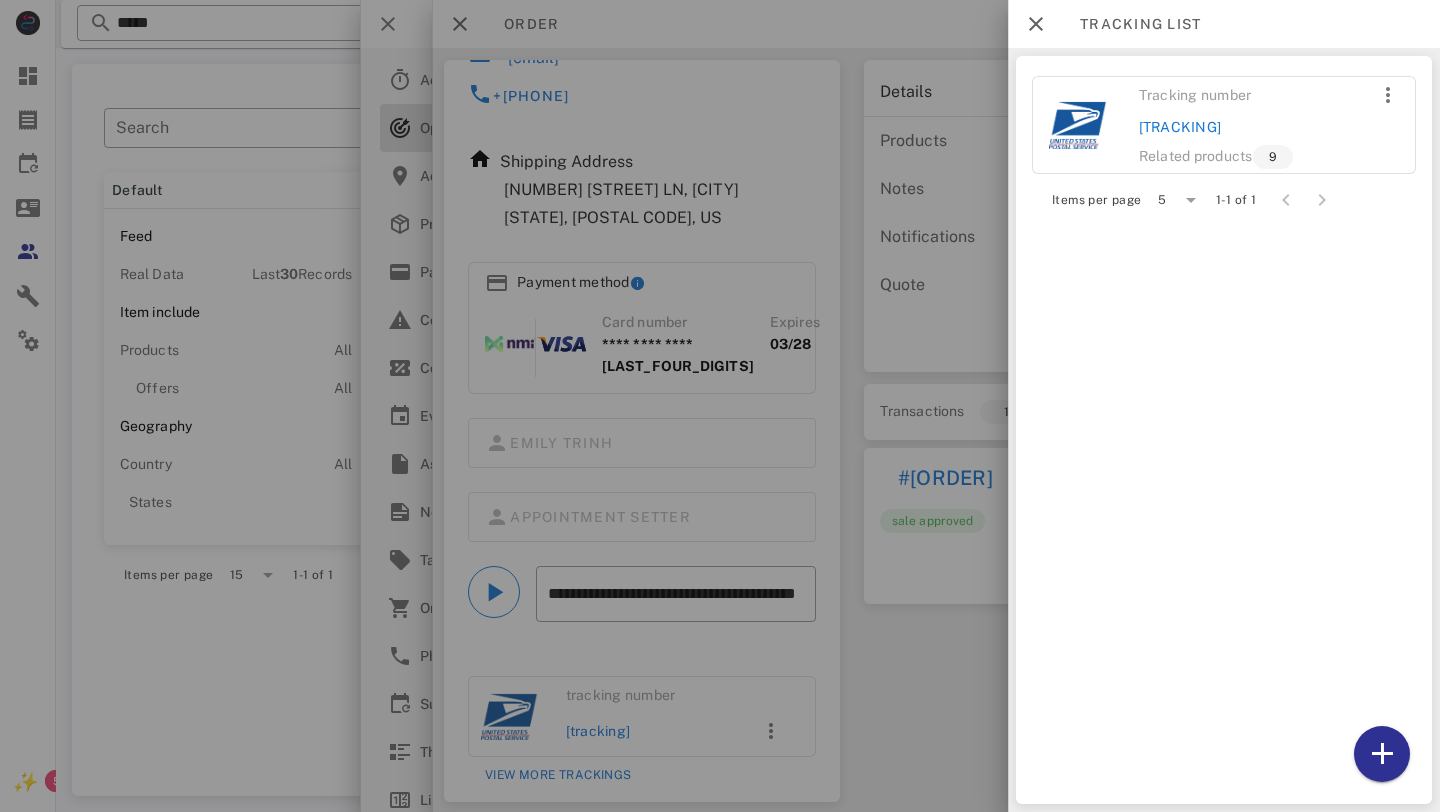 drag, startPoint x: 1329, startPoint y: 126, endPoint x: 1142, endPoint y: 132, distance: 187.09624 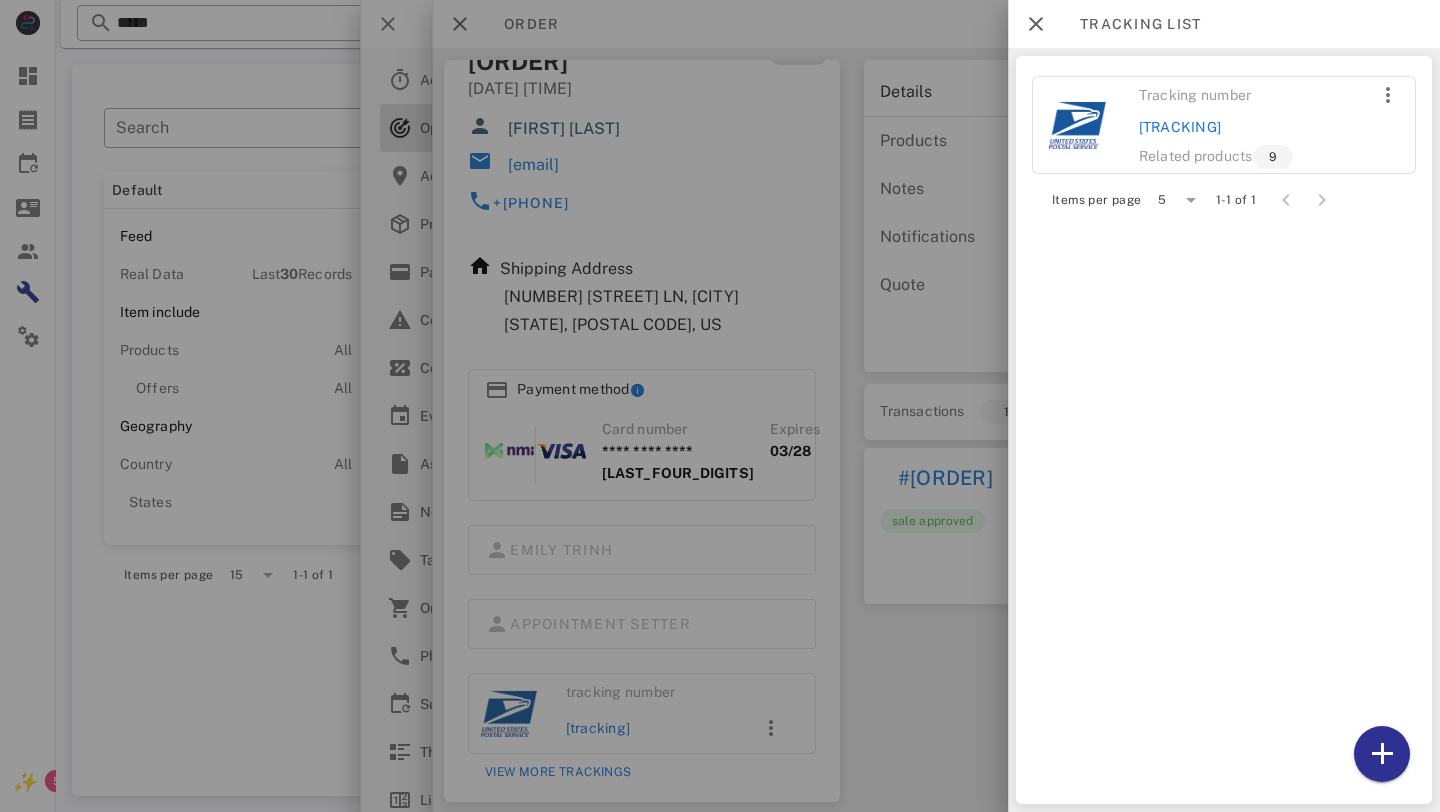 scroll, scrollTop: 56, scrollLeft: 0, axis: vertical 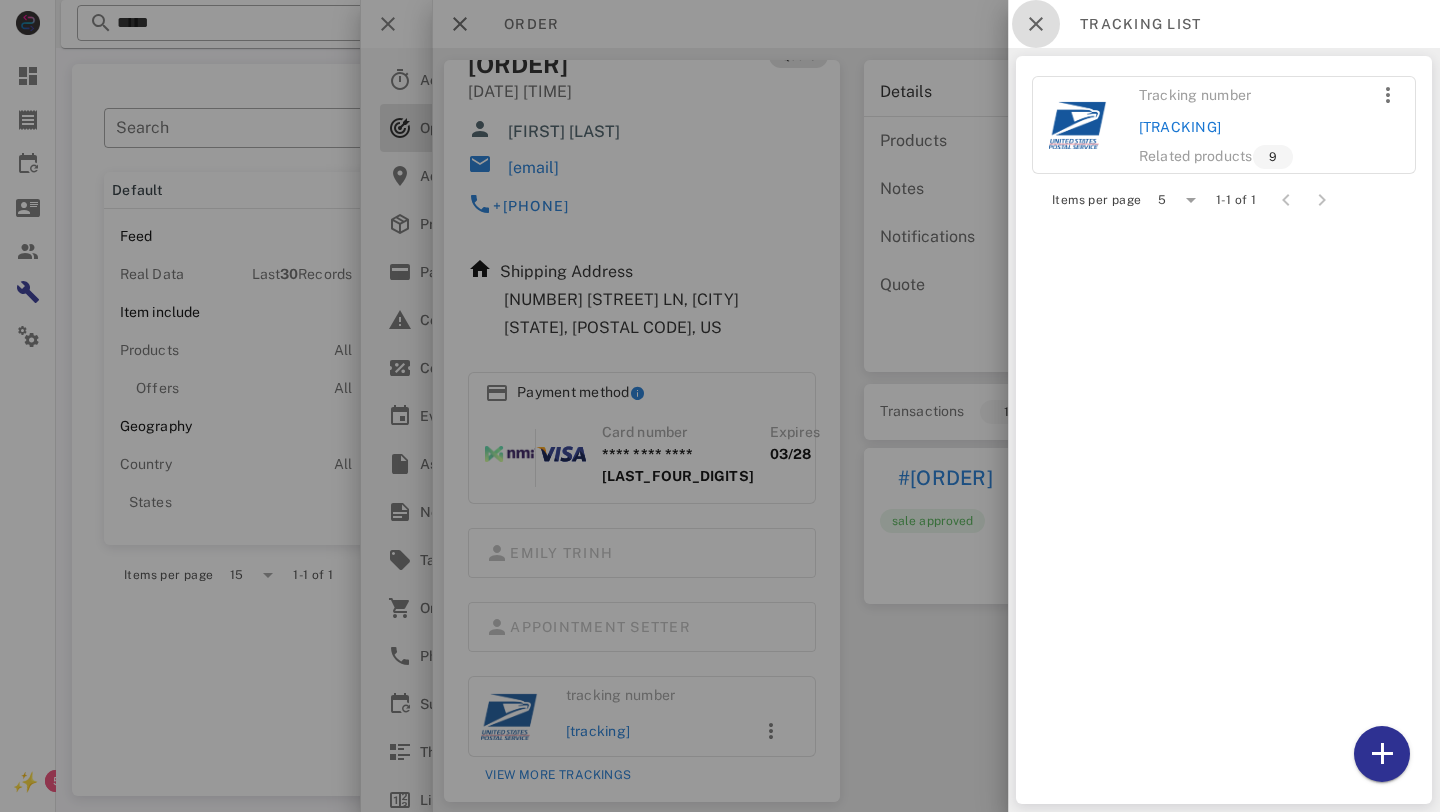 click at bounding box center [1036, 24] 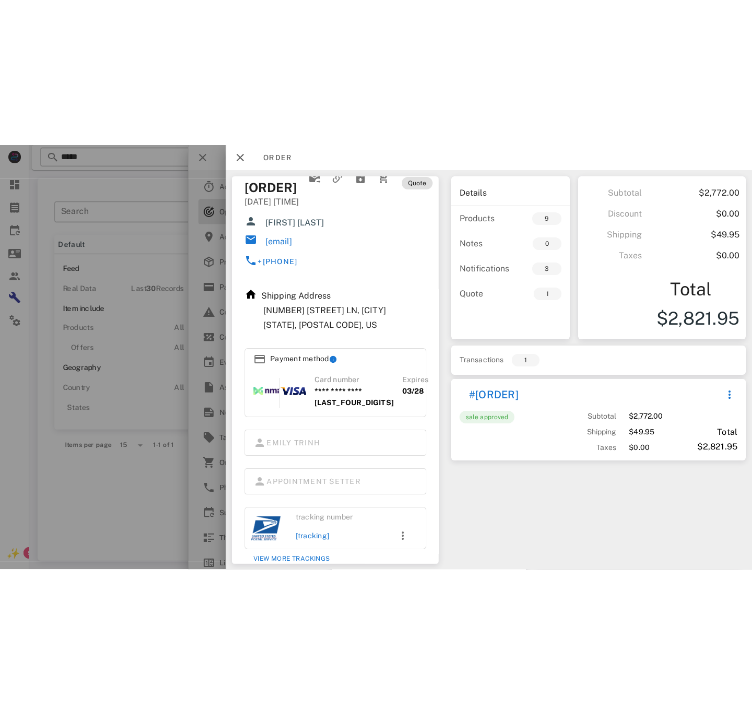 scroll, scrollTop: 56, scrollLeft: 0, axis: vertical 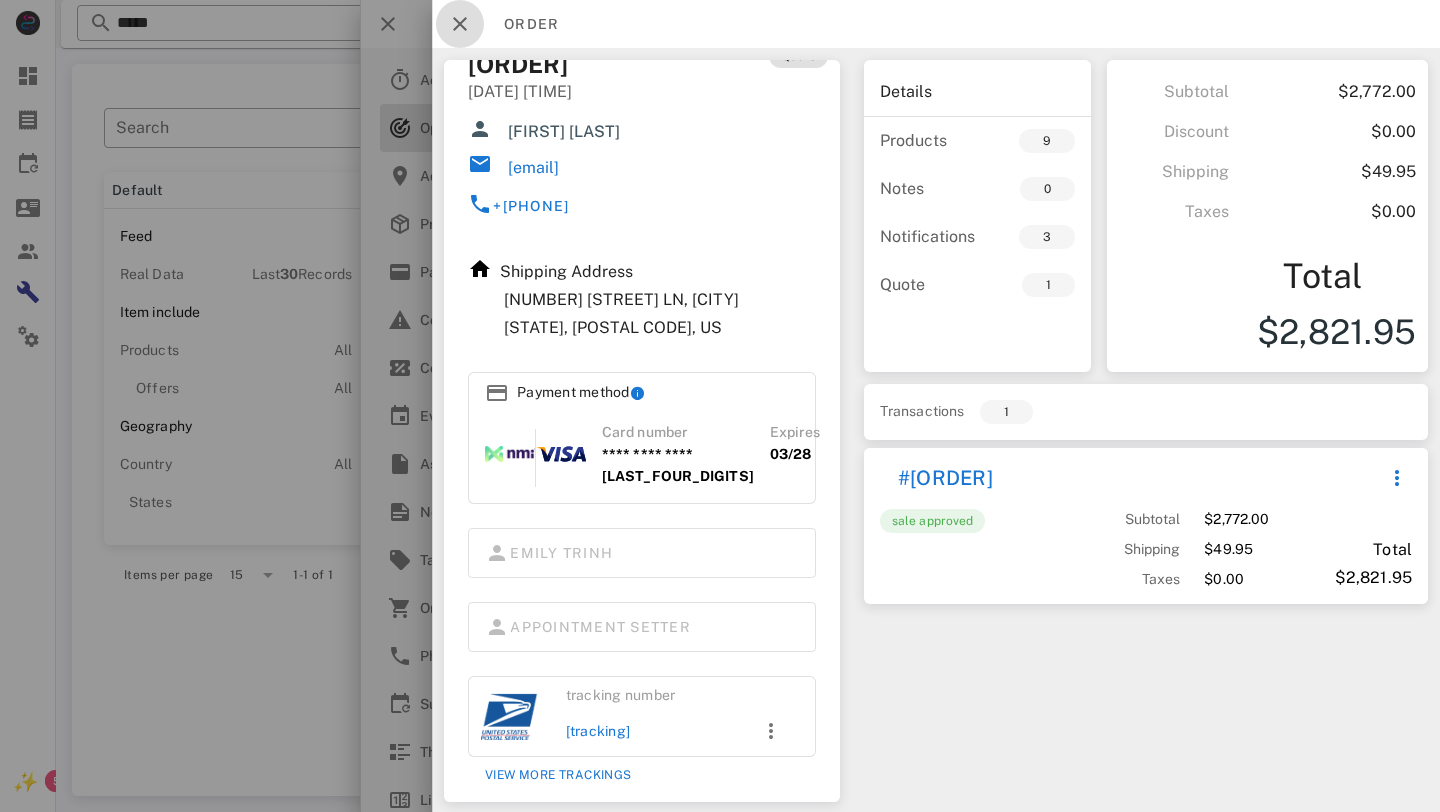 click at bounding box center (460, 24) 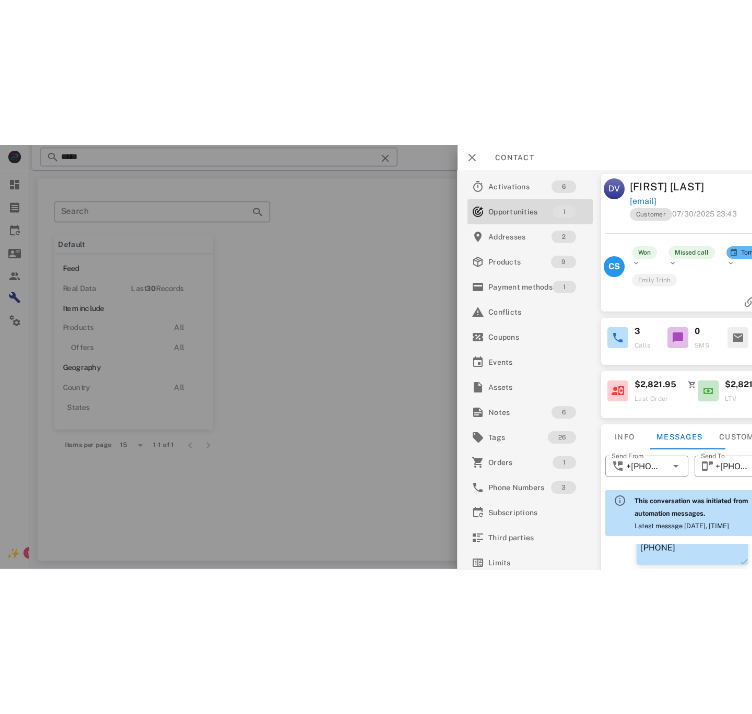 scroll, scrollTop: 648, scrollLeft: 0, axis: vertical 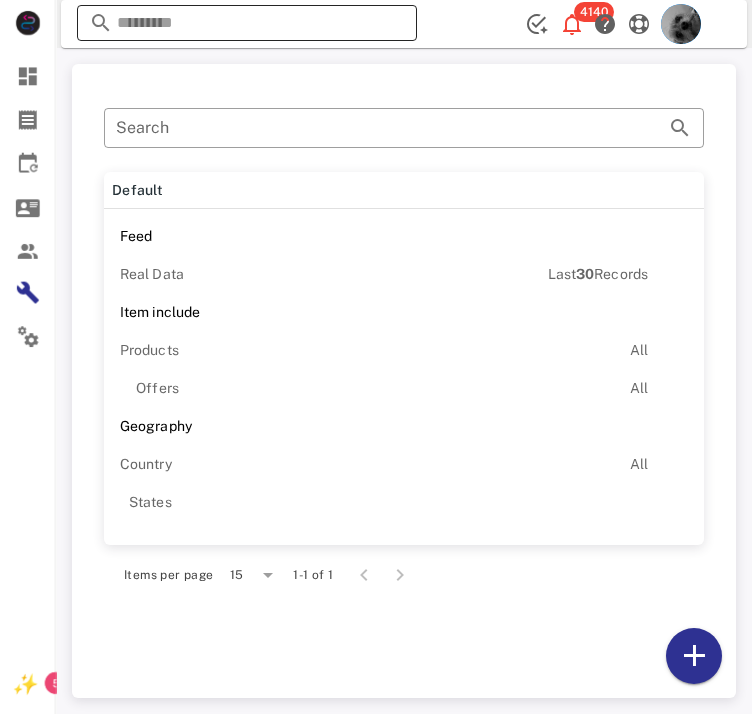 click at bounding box center (247, 23) 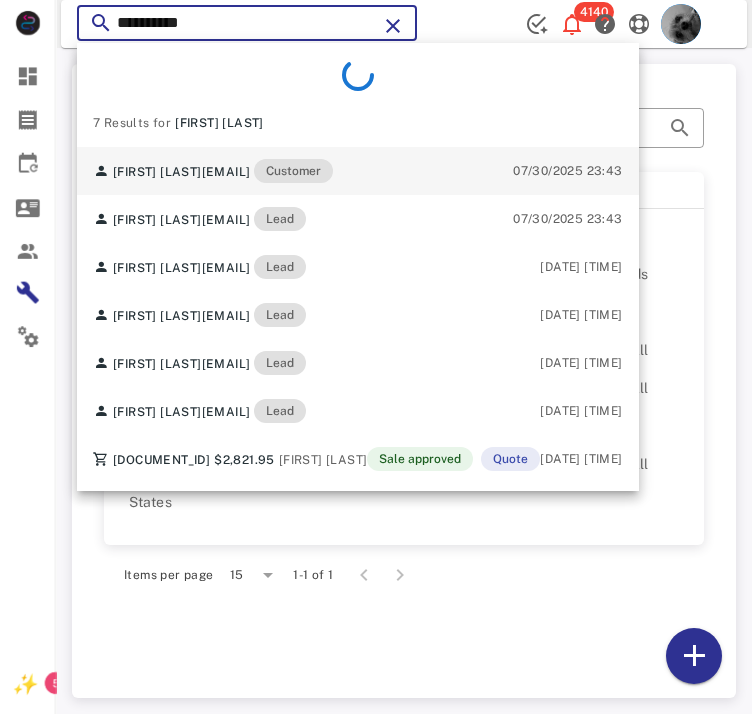 type on "**********" 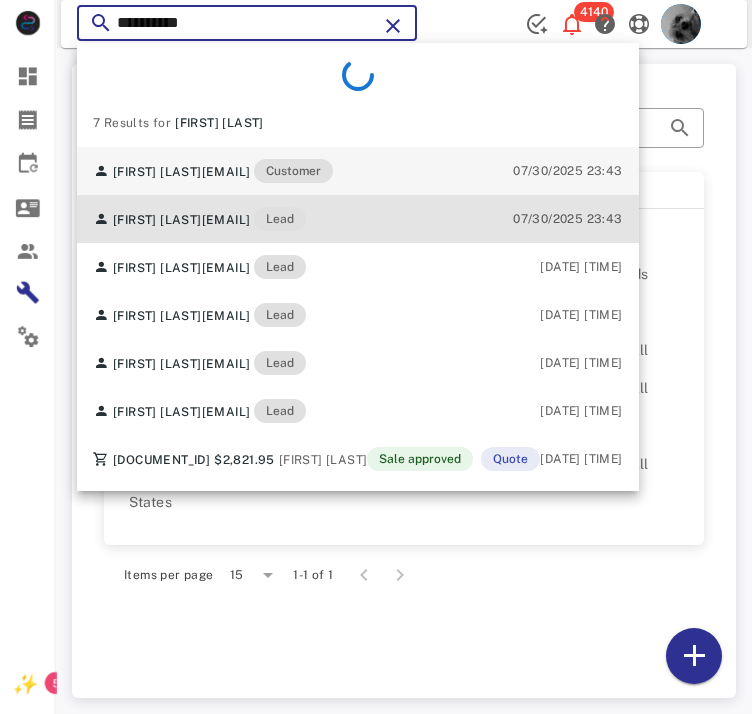 click on "[EMAIL]" at bounding box center (226, 220) 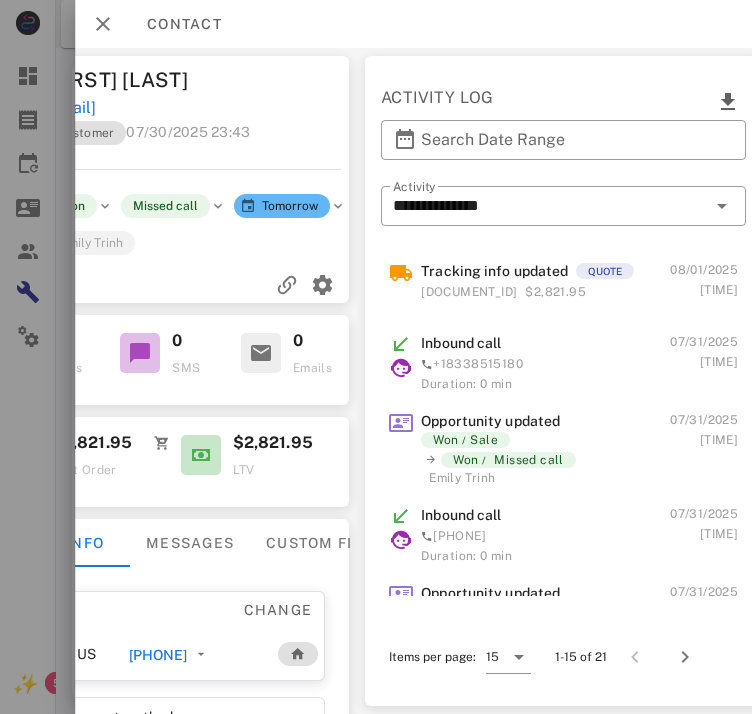 scroll, scrollTop: 0, scrollLeft: 371, axis: horizontal 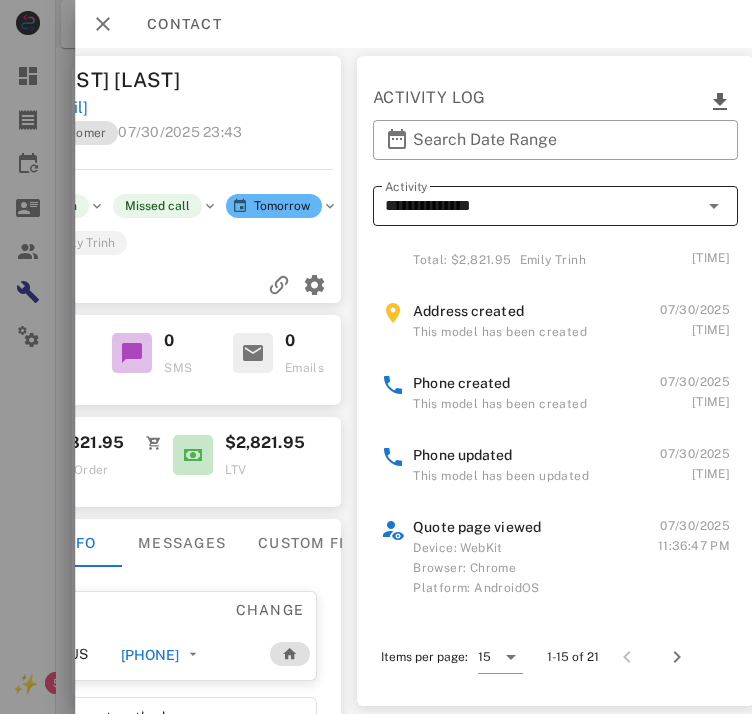 click on "**********" at bounding box center [541, 206] 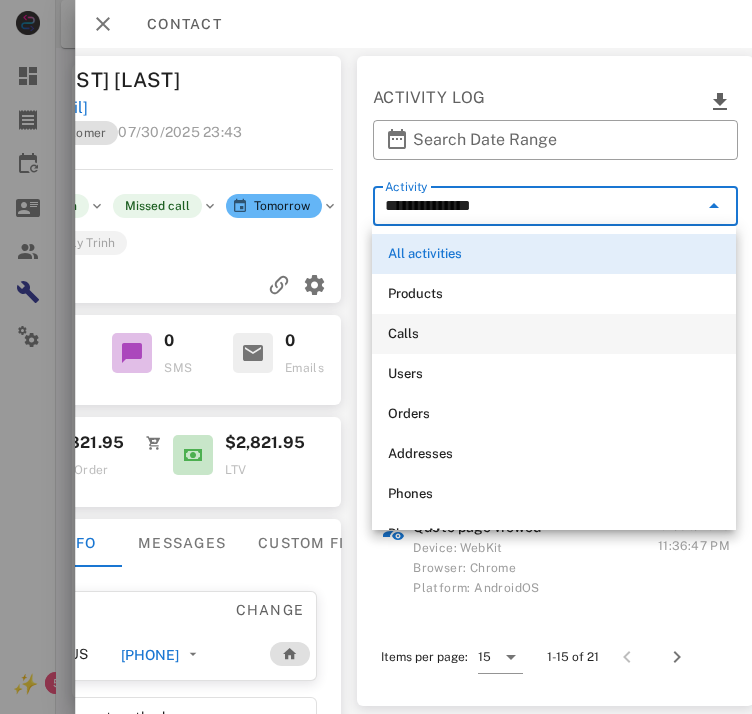 click on "Calls" at bounding box center (554, 334) 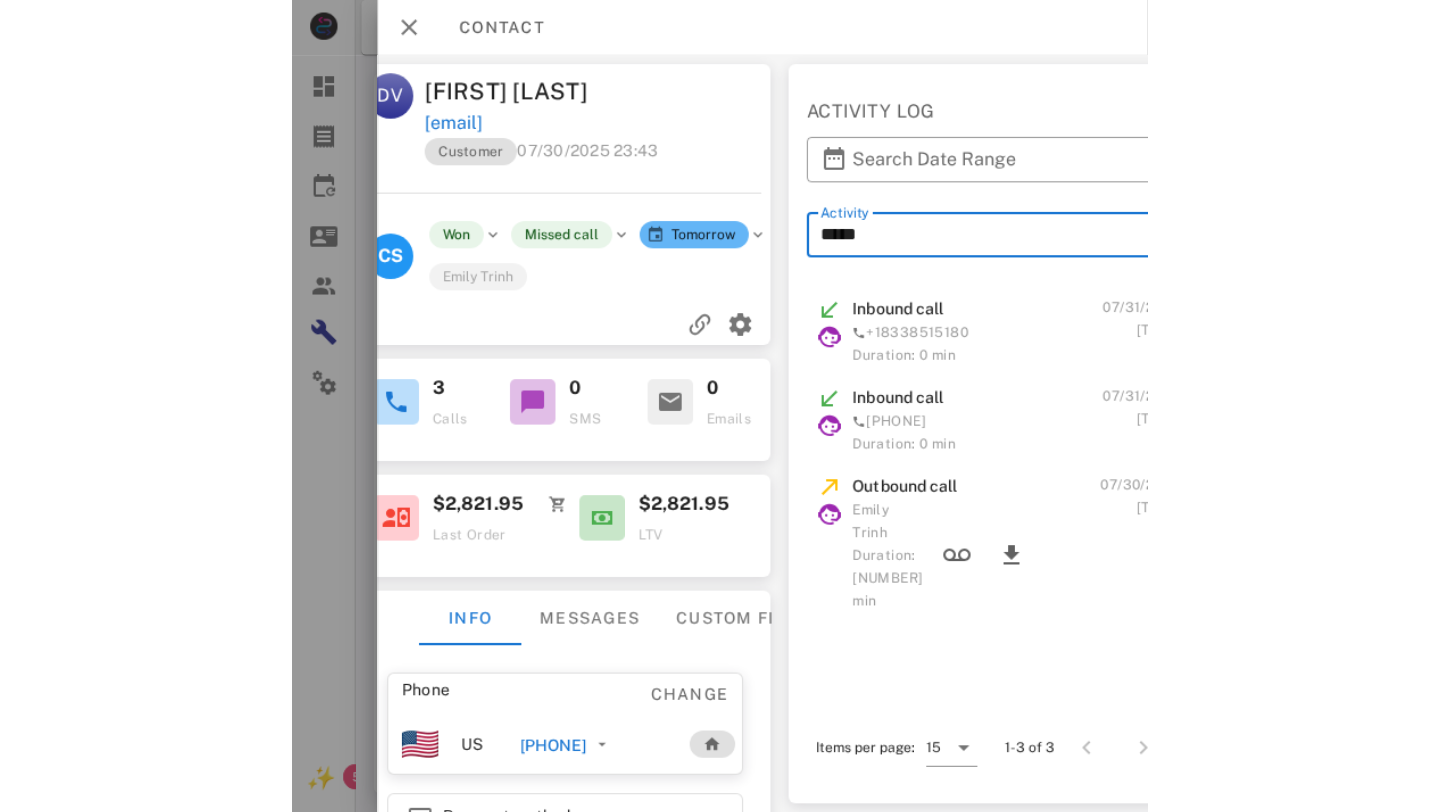 scroll, scrollTop: 0, scrollLeft: 311, axis: horizontal 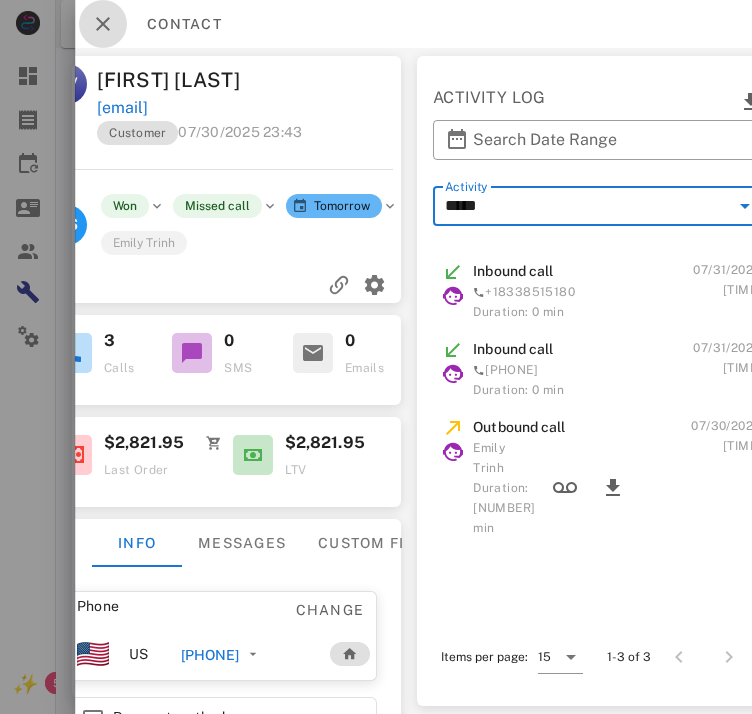 click at bounding box center [103, 24] 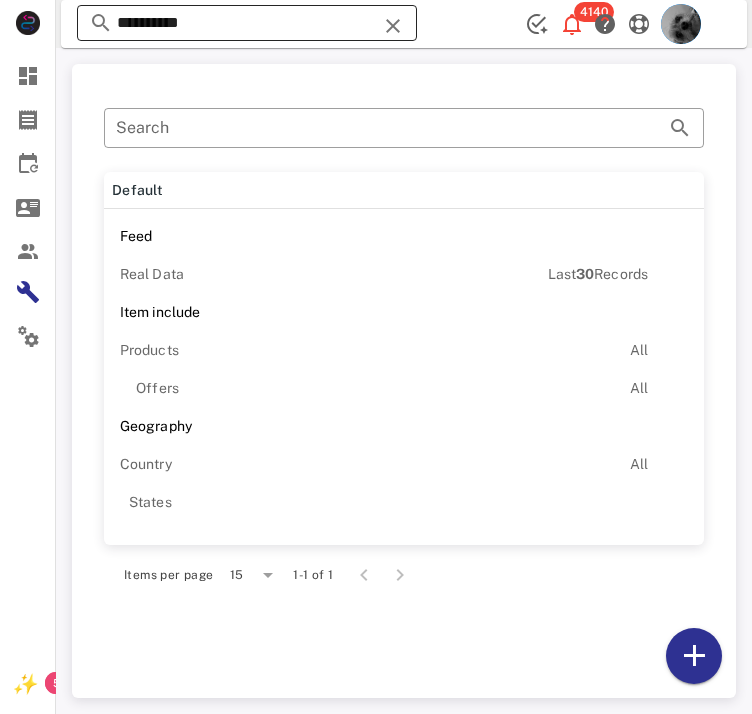 click at bounding box center (393, 26) 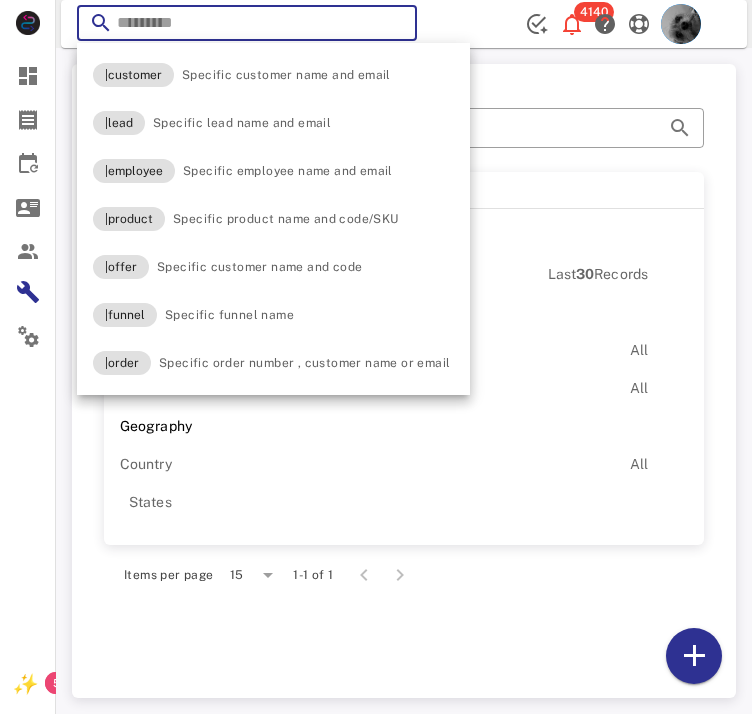 click at bounding box center (247, 23) 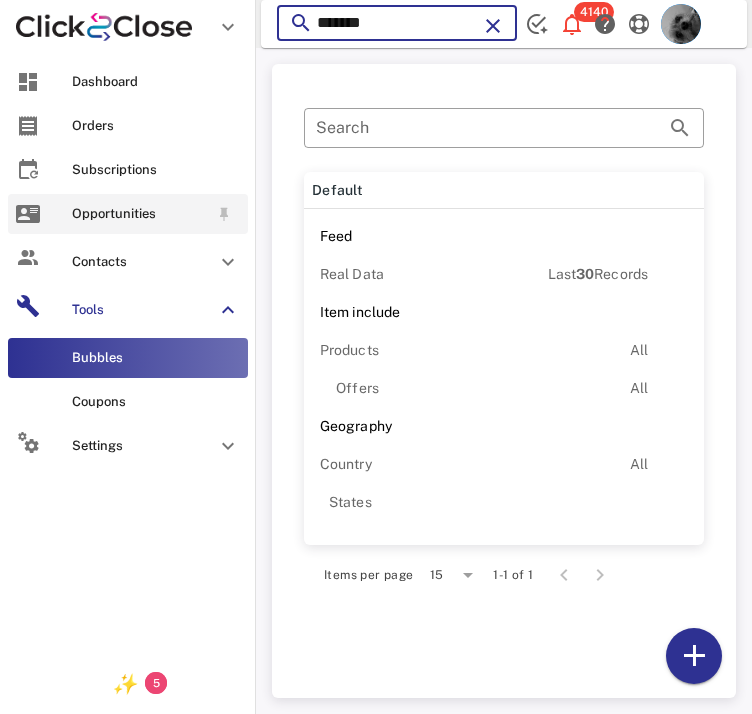 type on "*******" 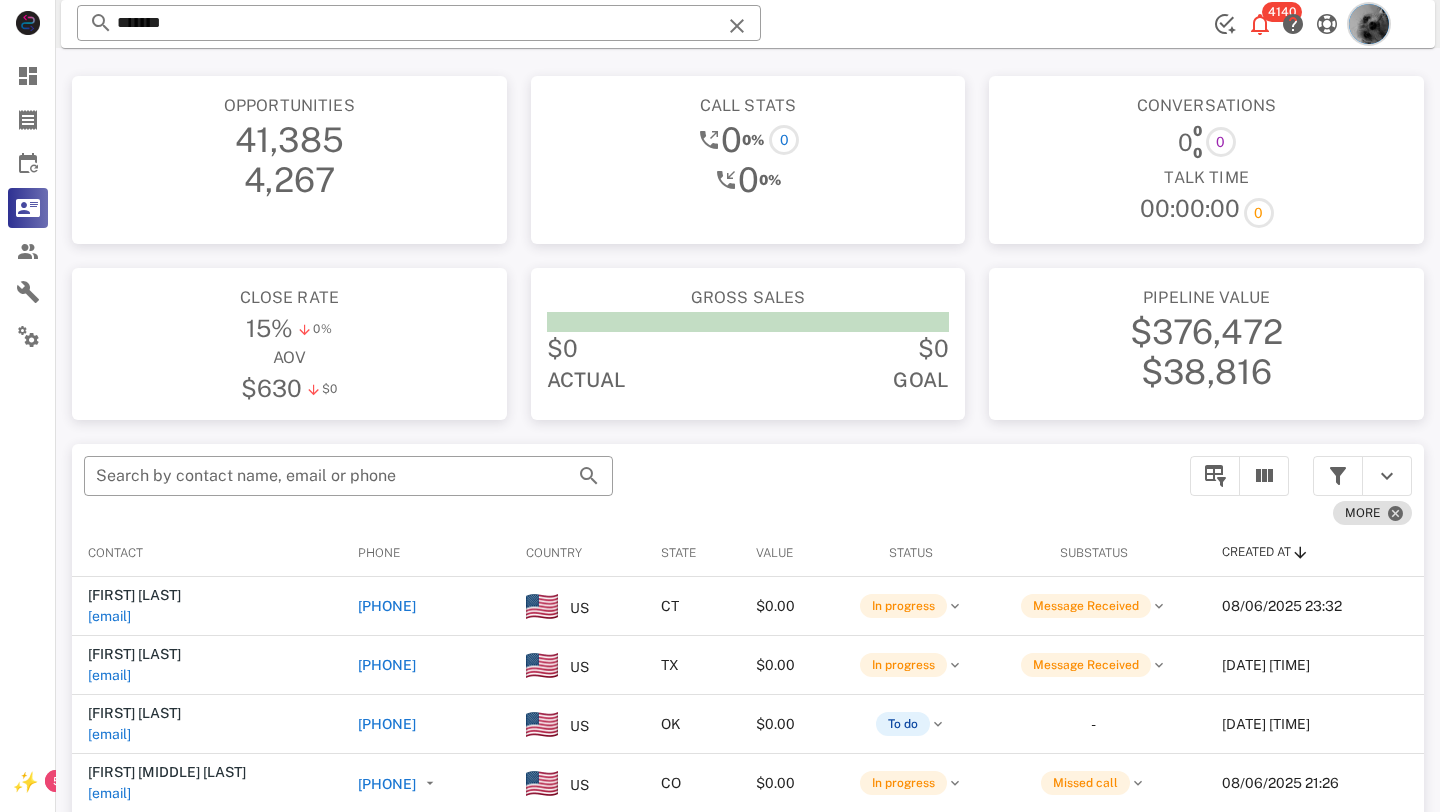 click at bounding box center (1369, 24) 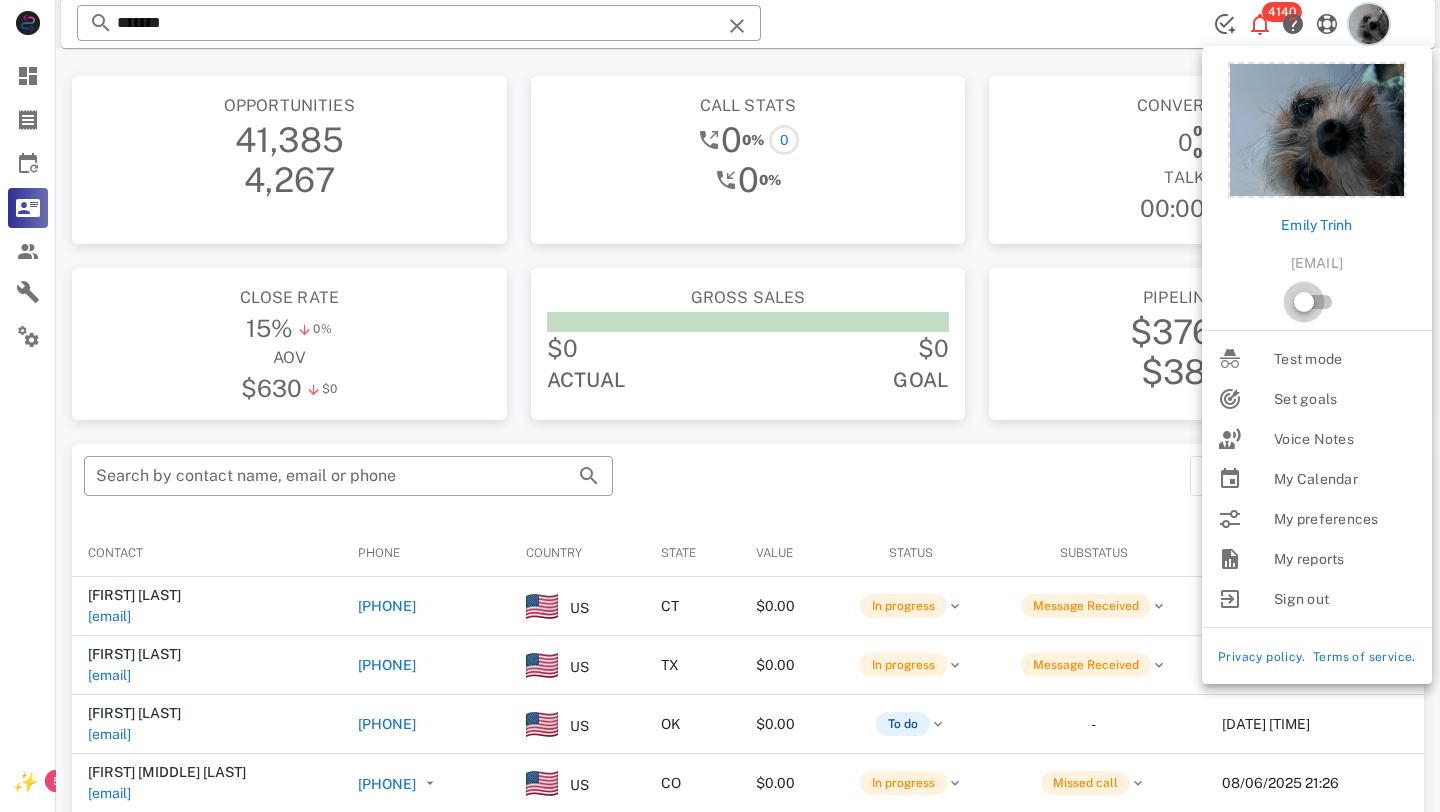 click at bounding box center (1304, 302) 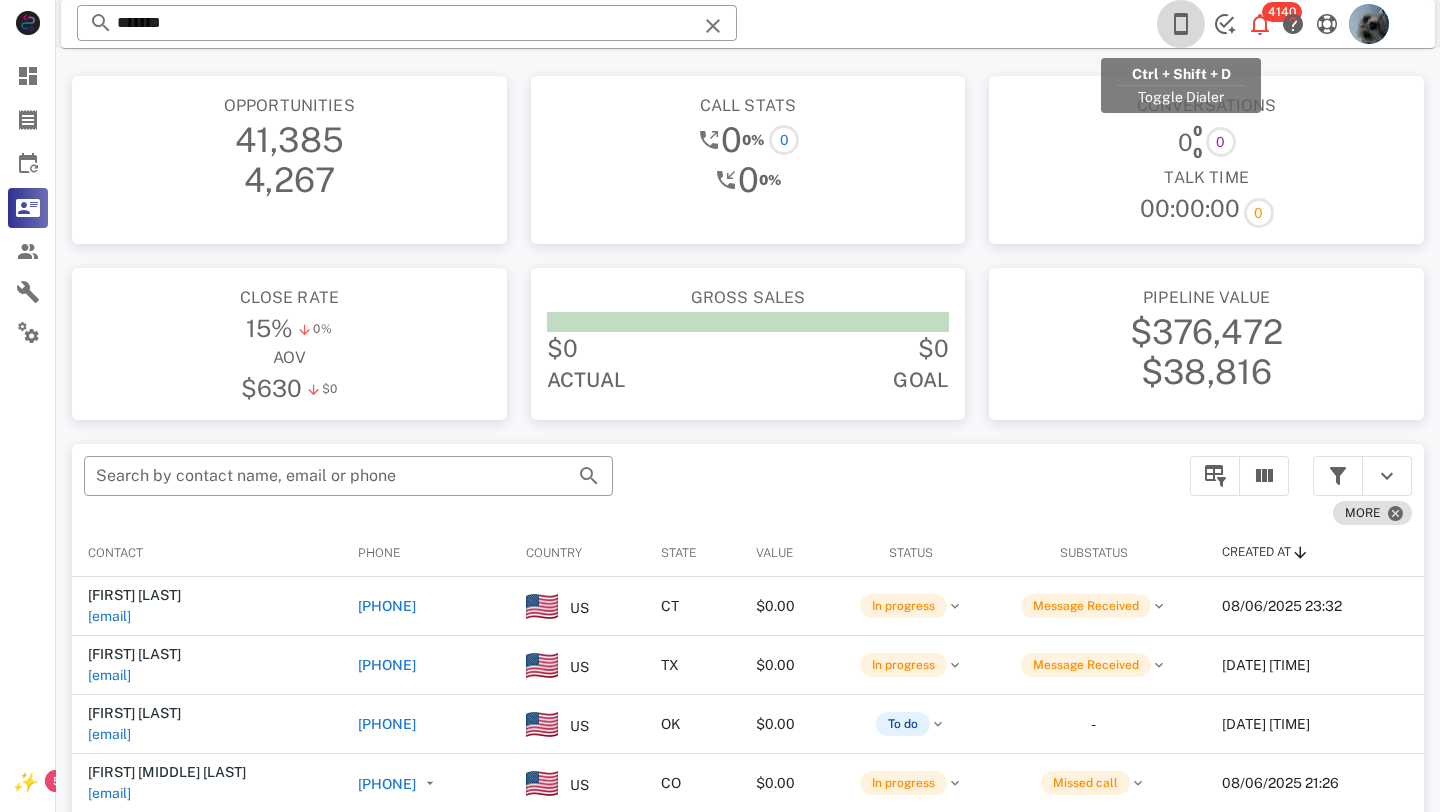 click at bounding box center [1181, 24] 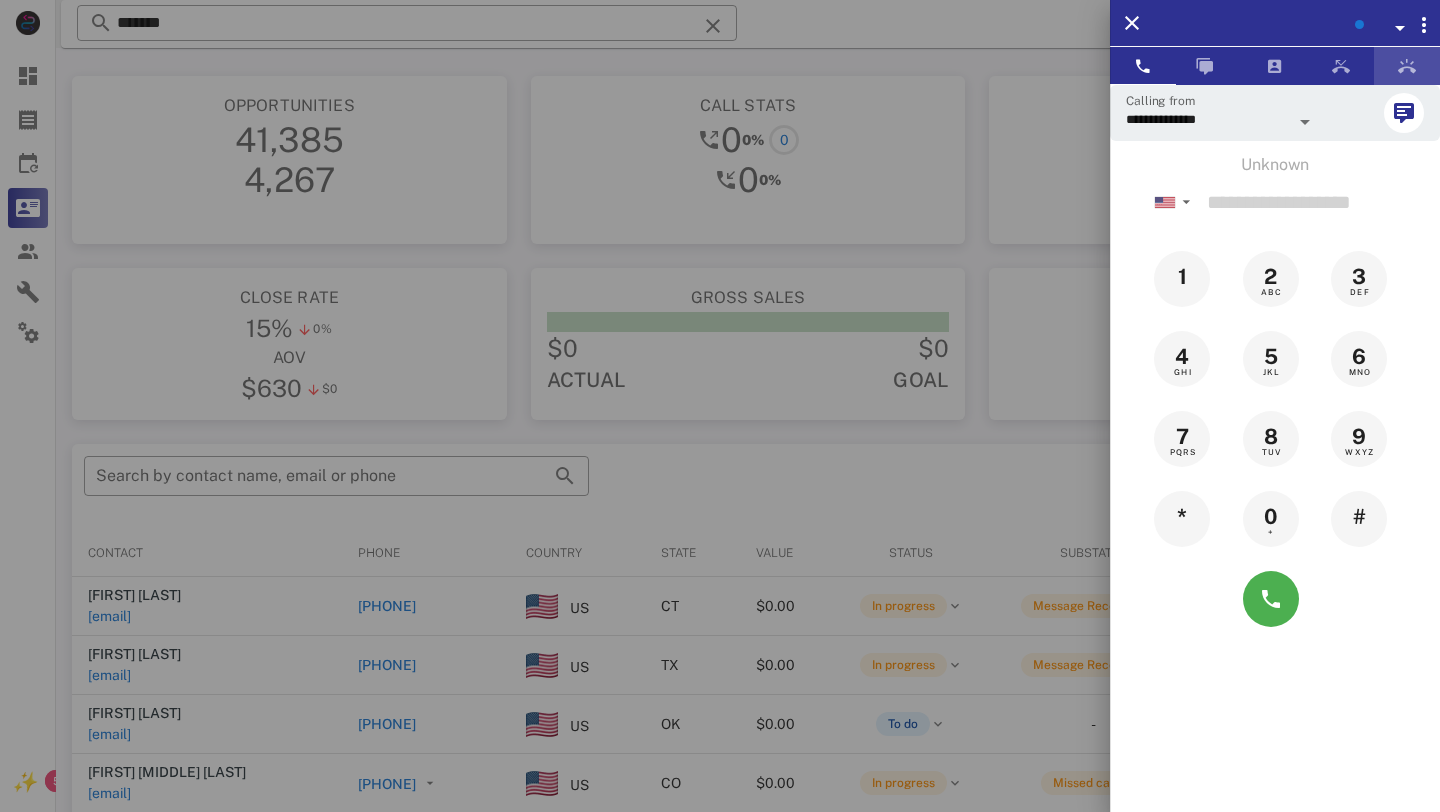 click at bounding box center (1407, 66) 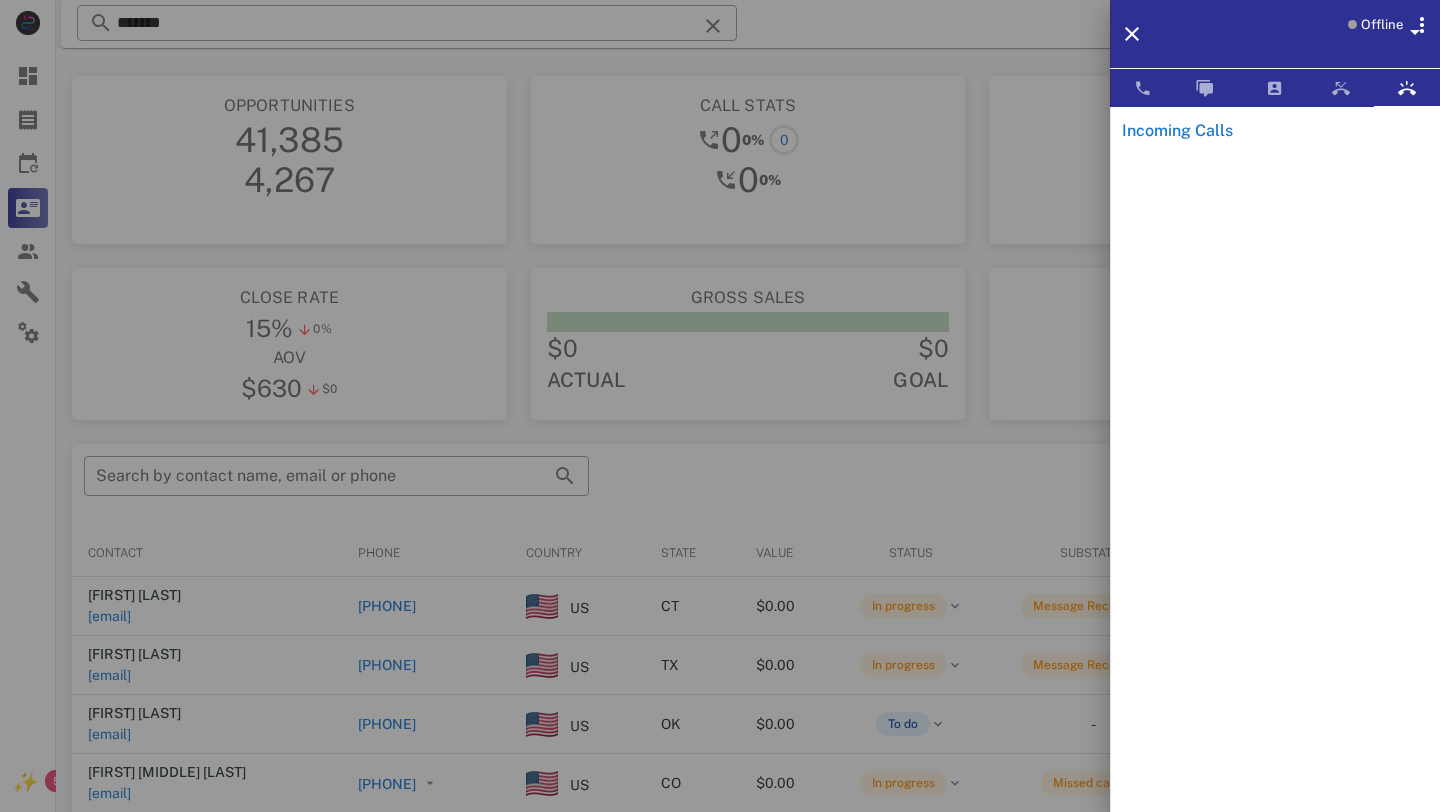 click on "Offline" at bounding box center [1382, 25] 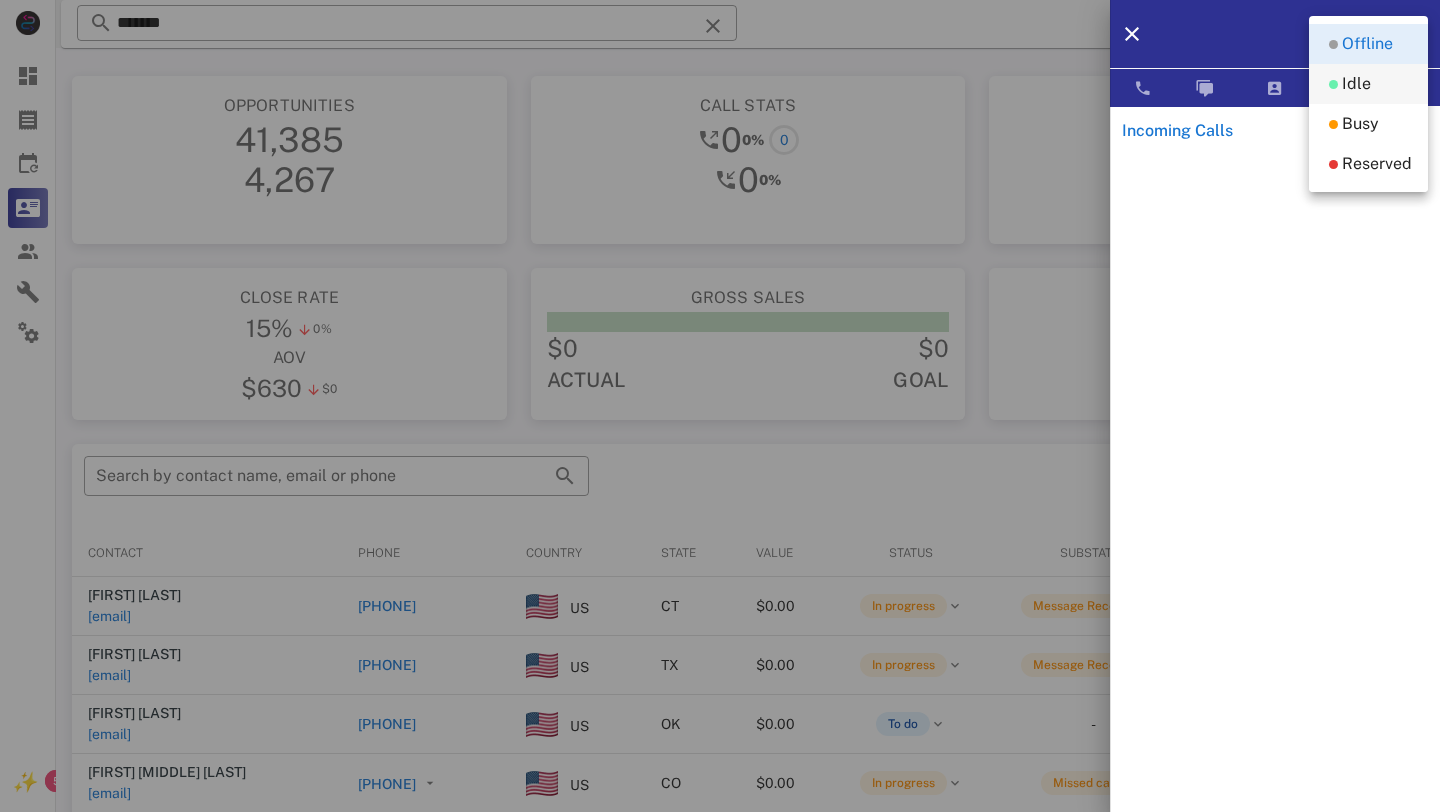 click on "Idle" at bounding box center [1356, 84] 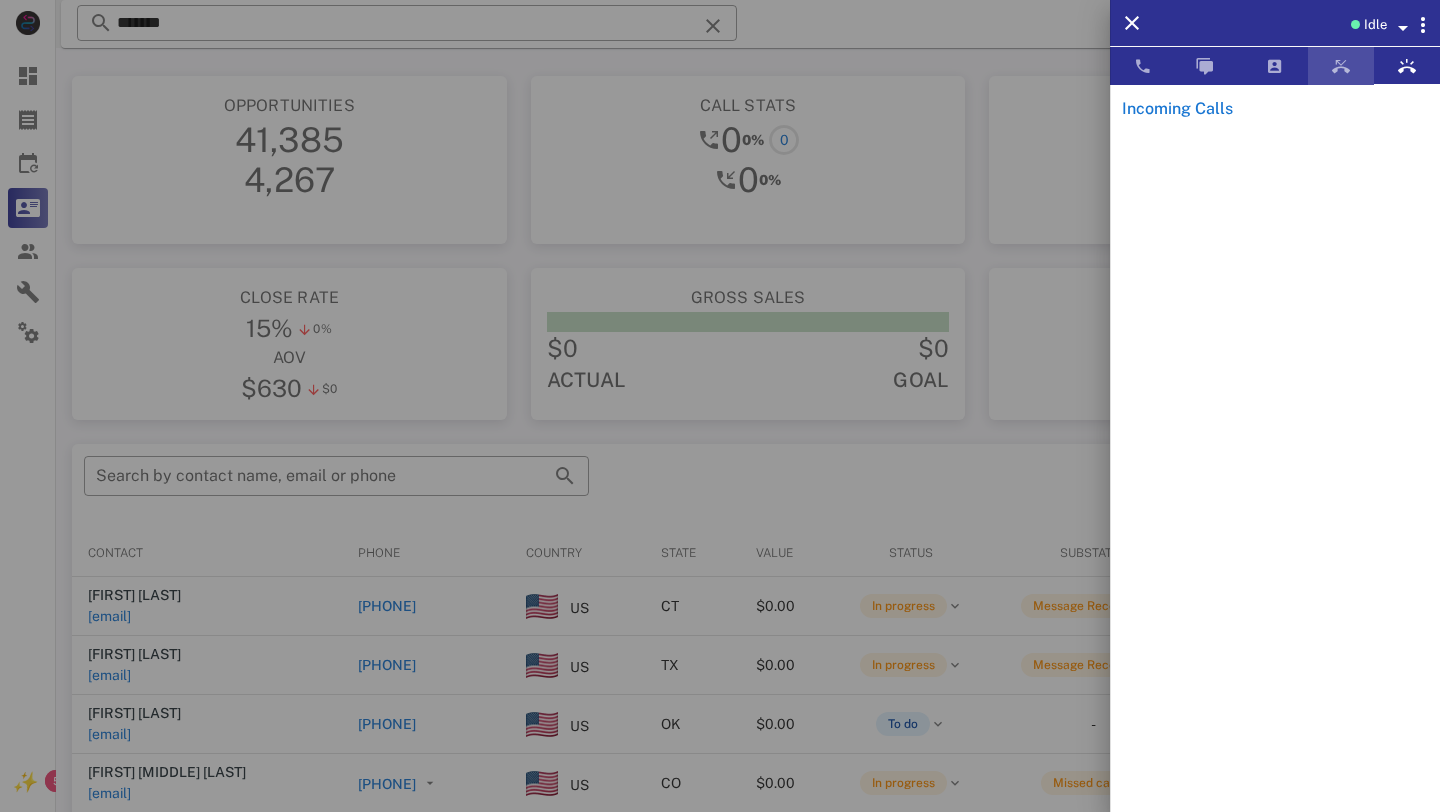 click at bounding box center (1341, 66) 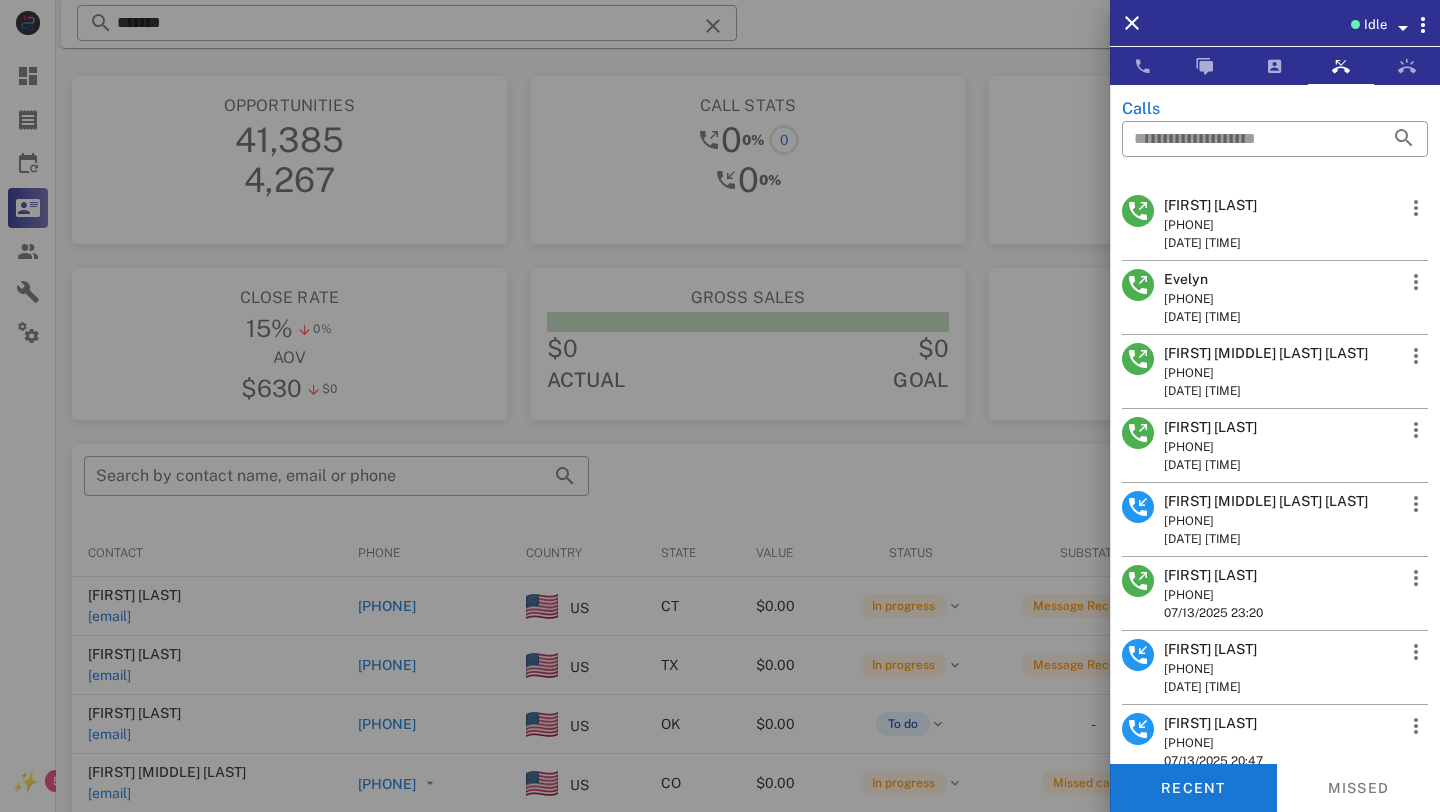 click at bounding box center [720, 406] 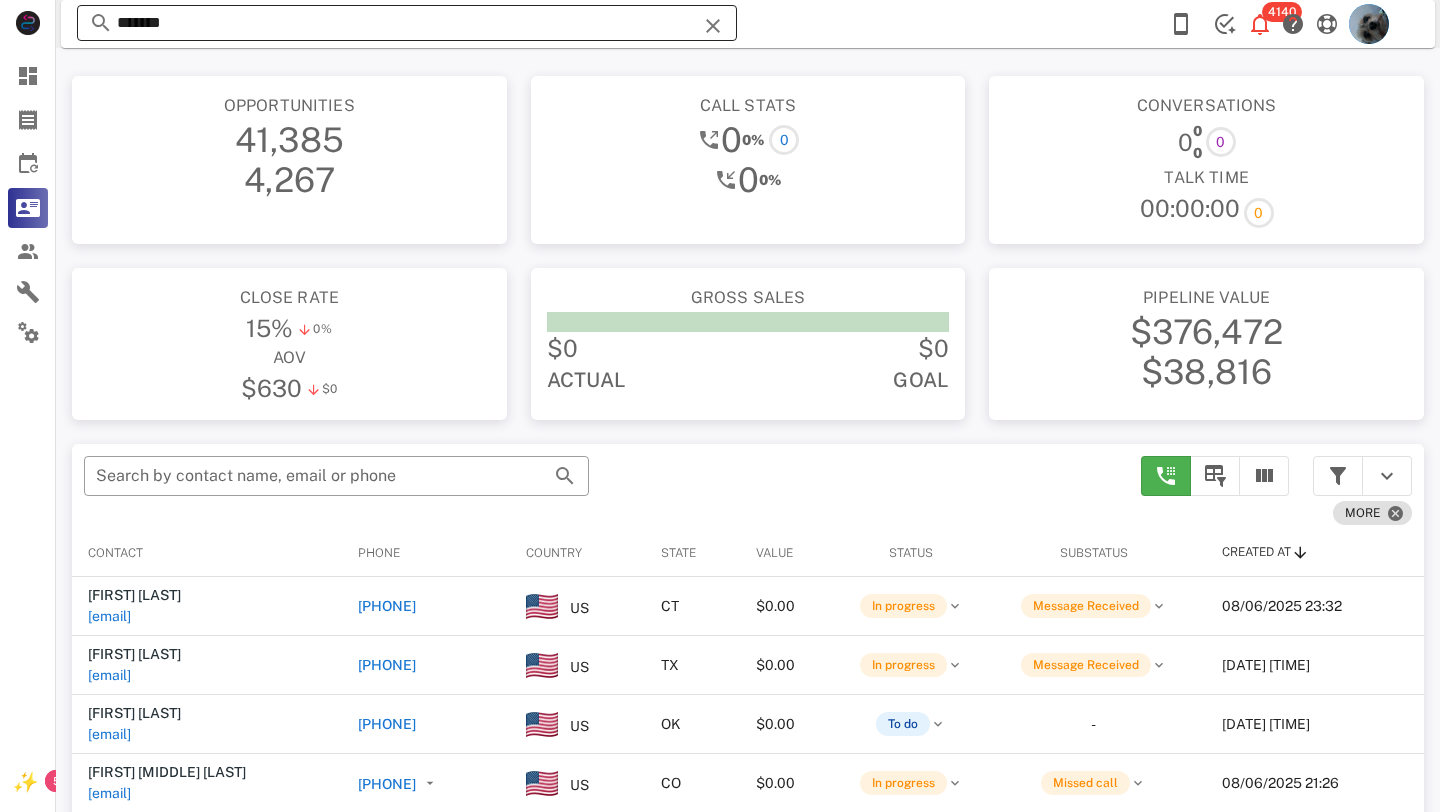 click on "*******" at bounding box center (407, 23) 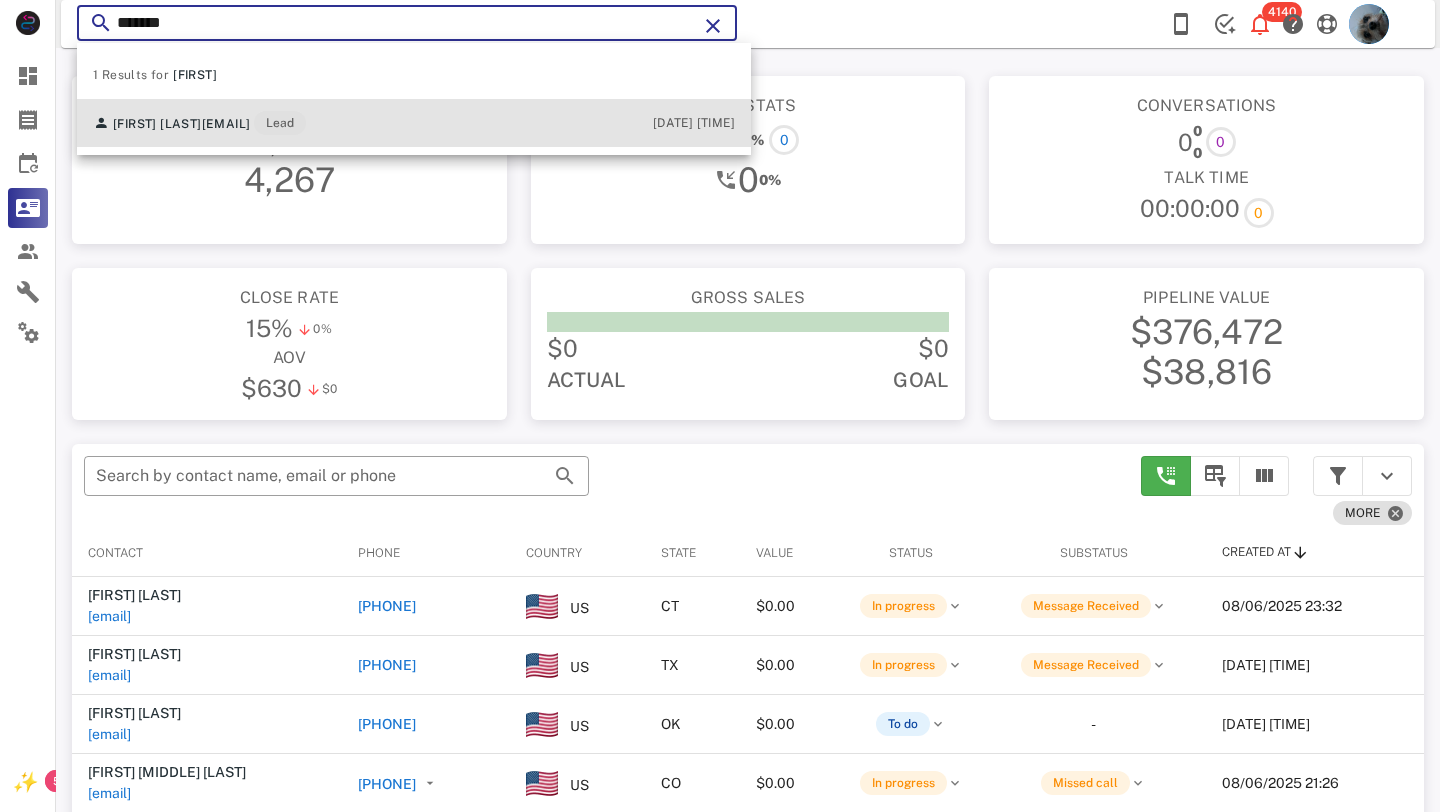 click on "LaDoris Roberts   ladoris123@icloud.com   Lead   07/14/2025 00:21" at bounding box center (414, 123) 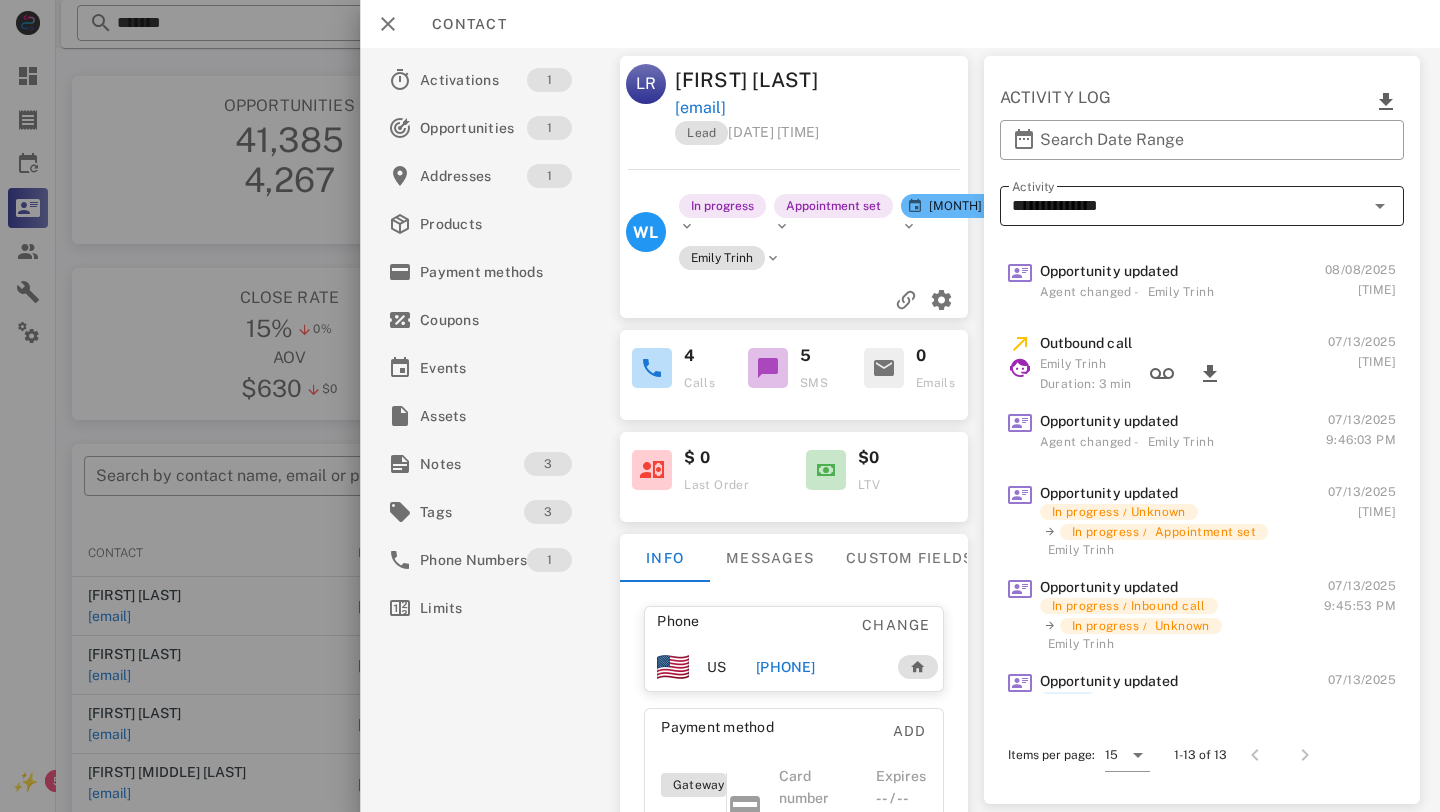 click on "**********" at bounding box center (1188, 206) 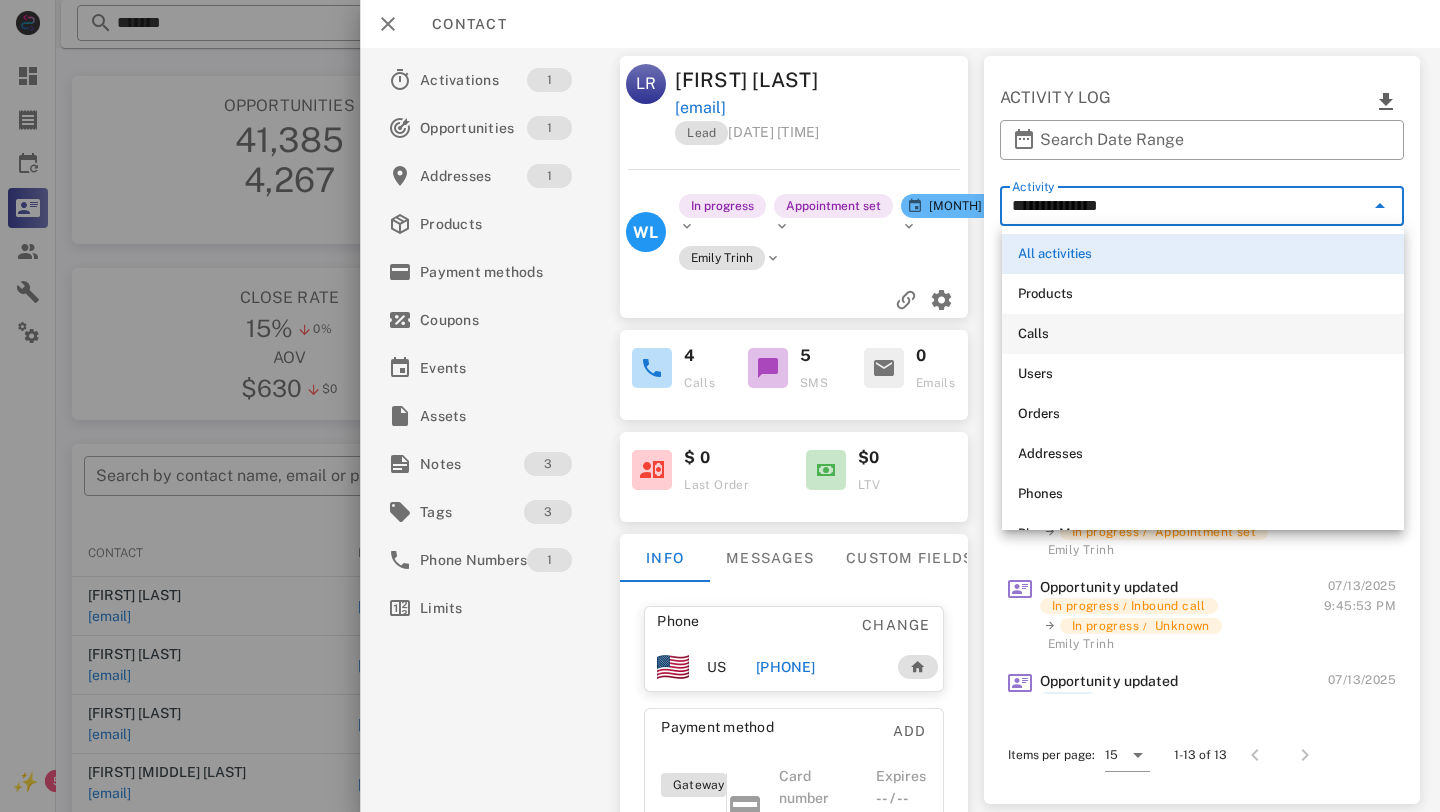 click on "Calls" at bounding box center (1203, 334) 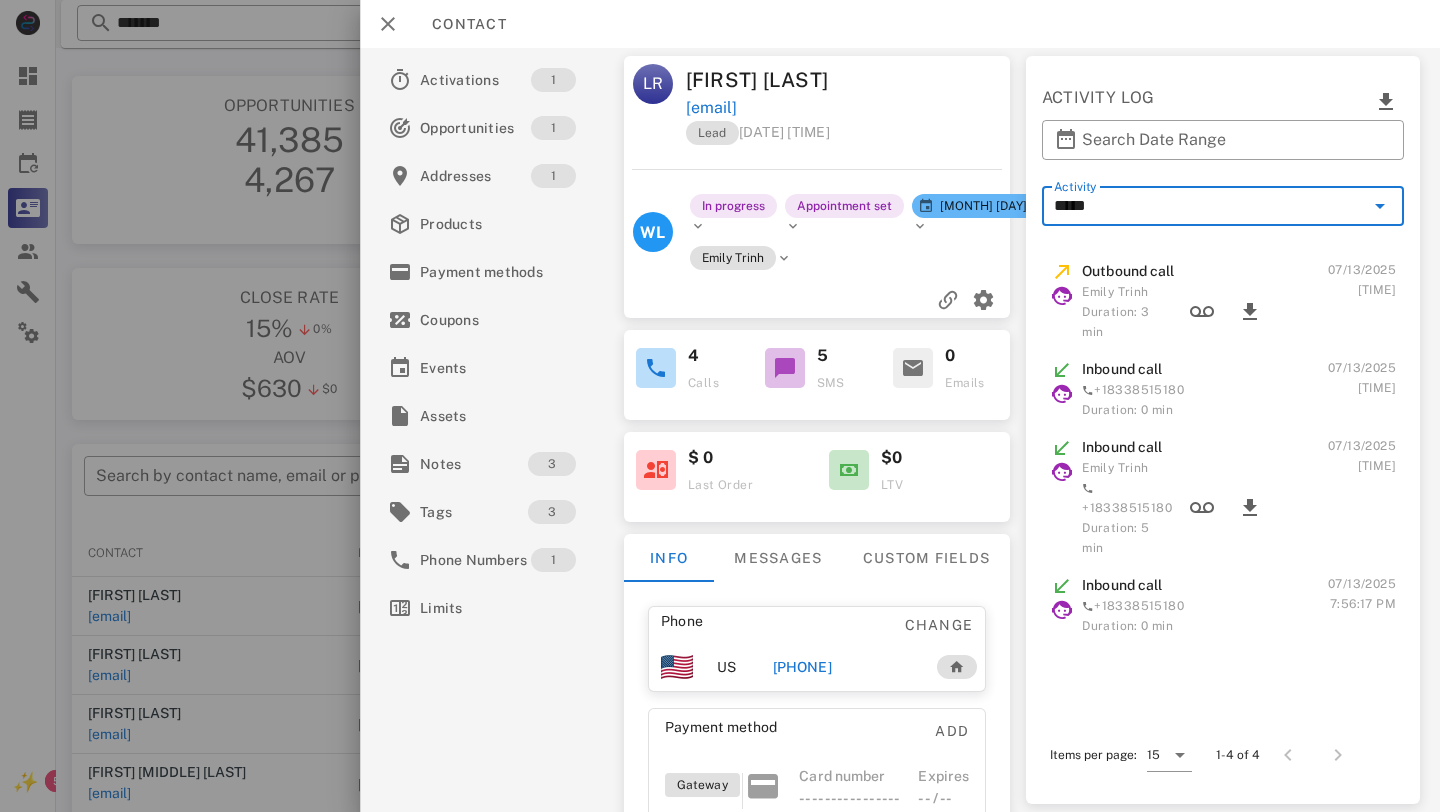 click at bounding box center [1062, 301] 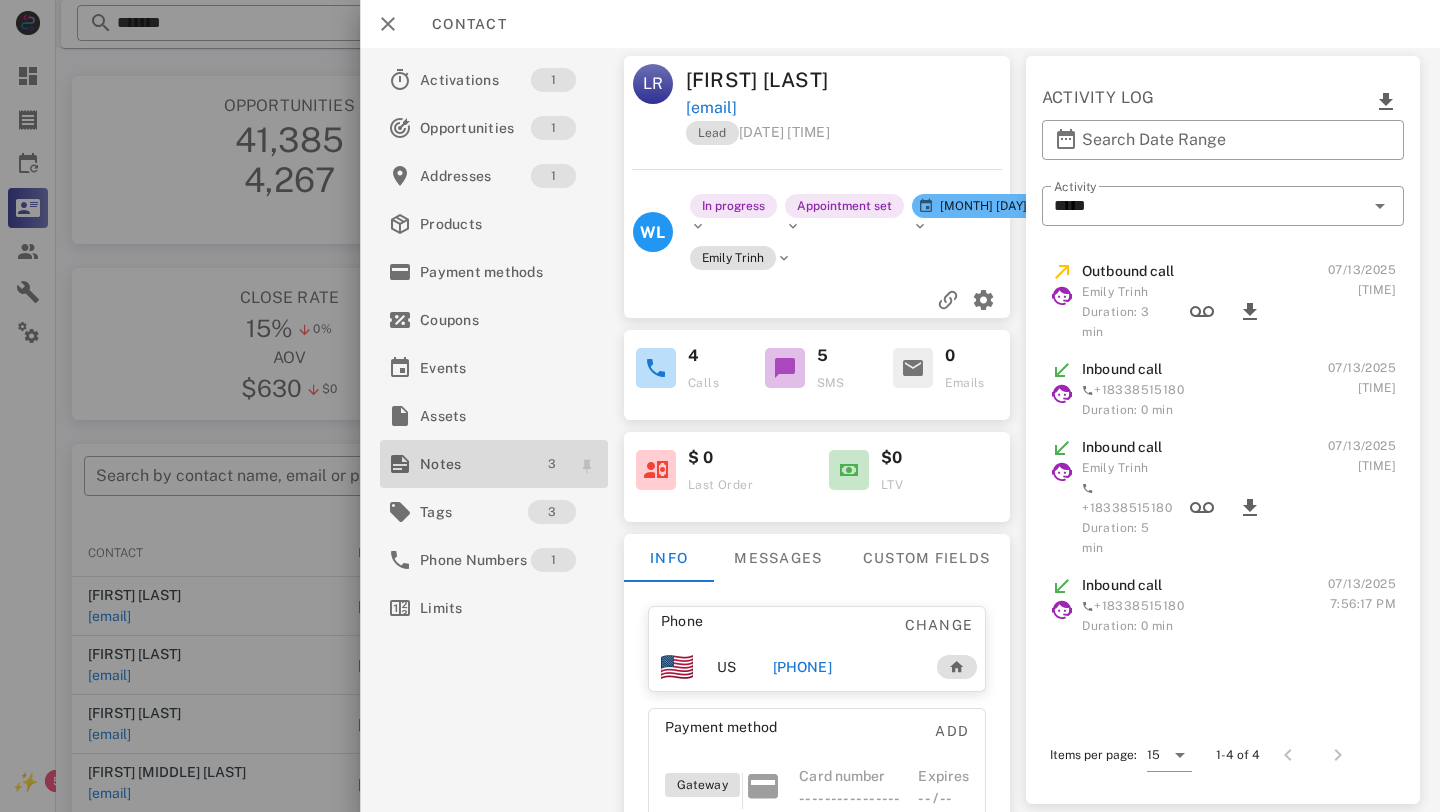 click on "3" at bounding box center (552, 464) 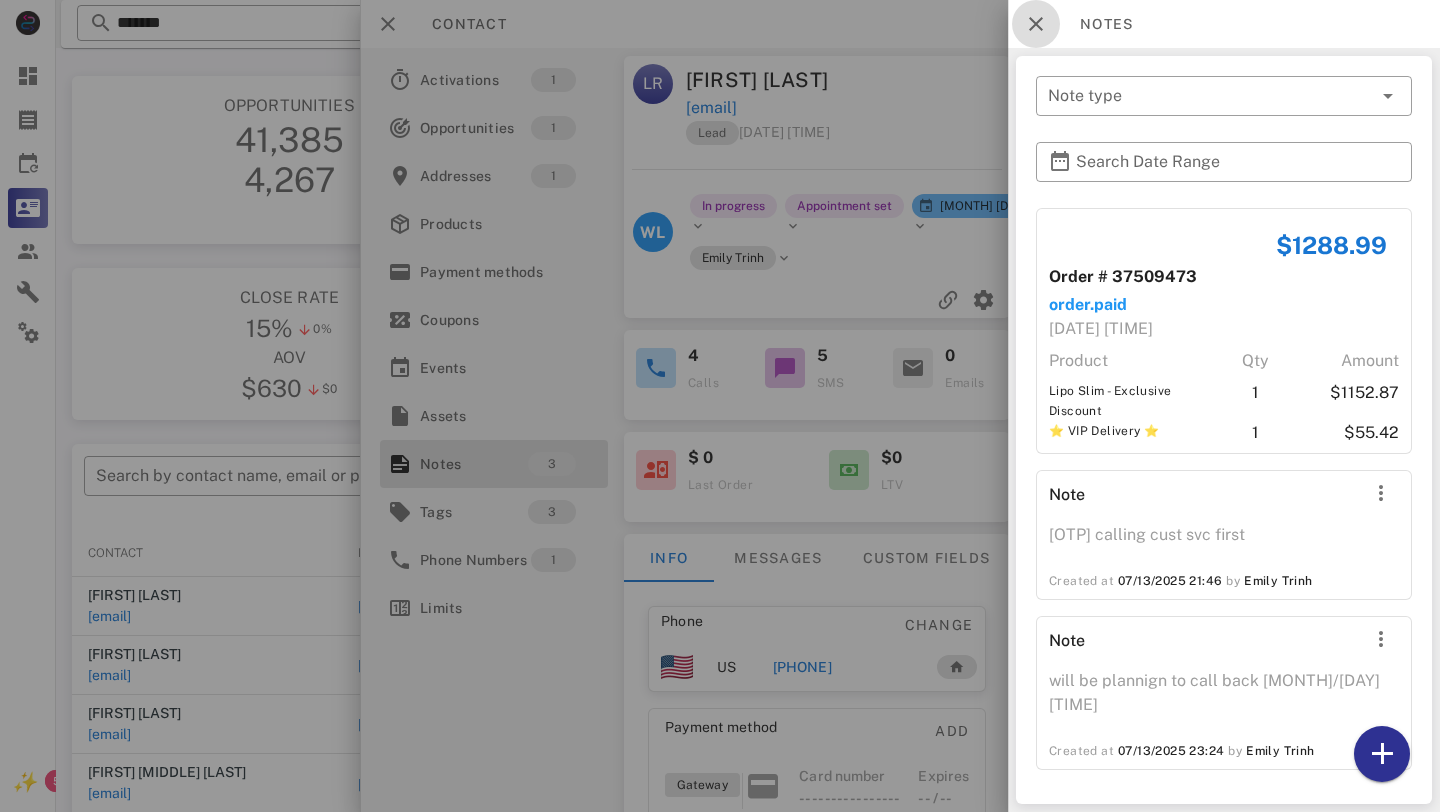 click at bounding box center [1036, 24] 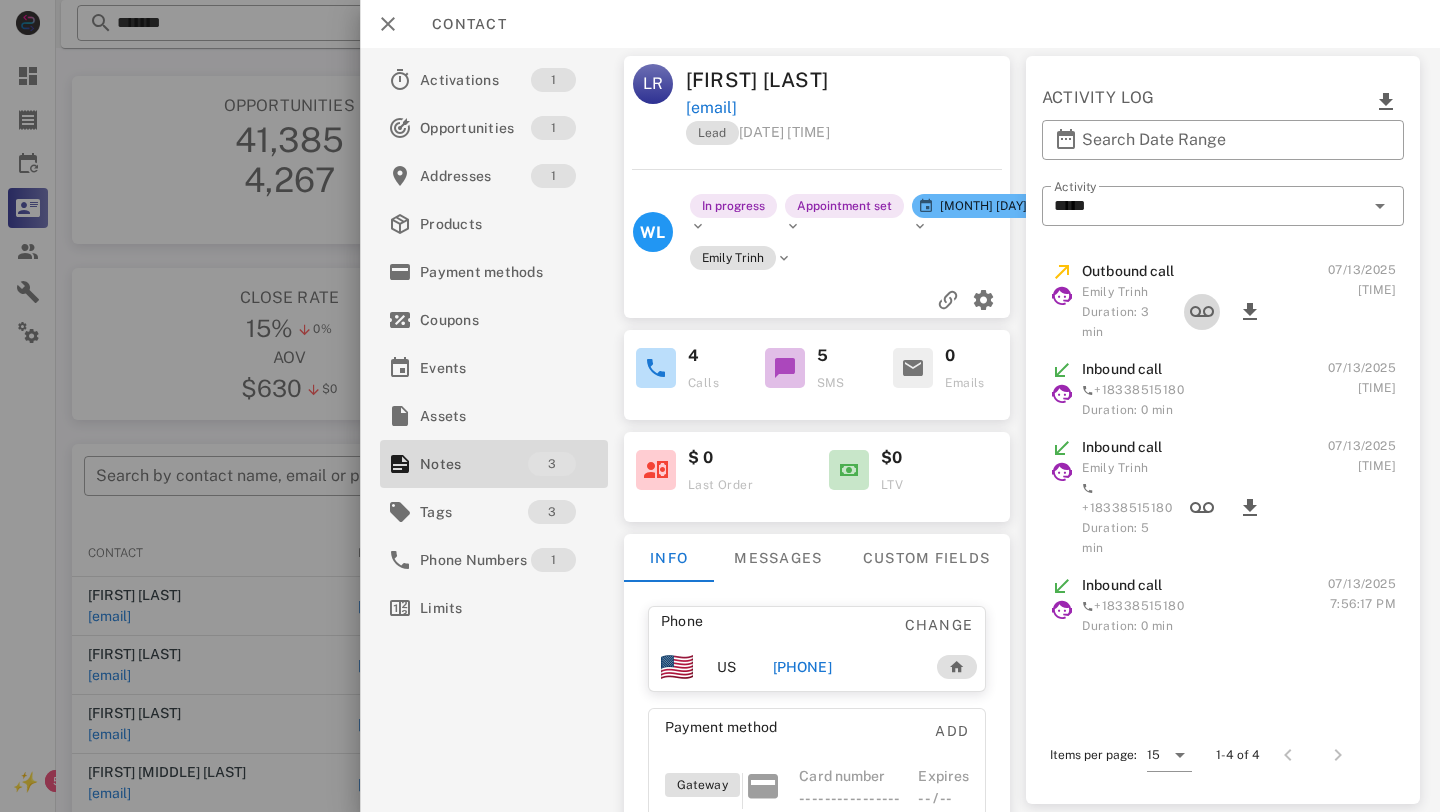 click at bounding box center [1202, 312] 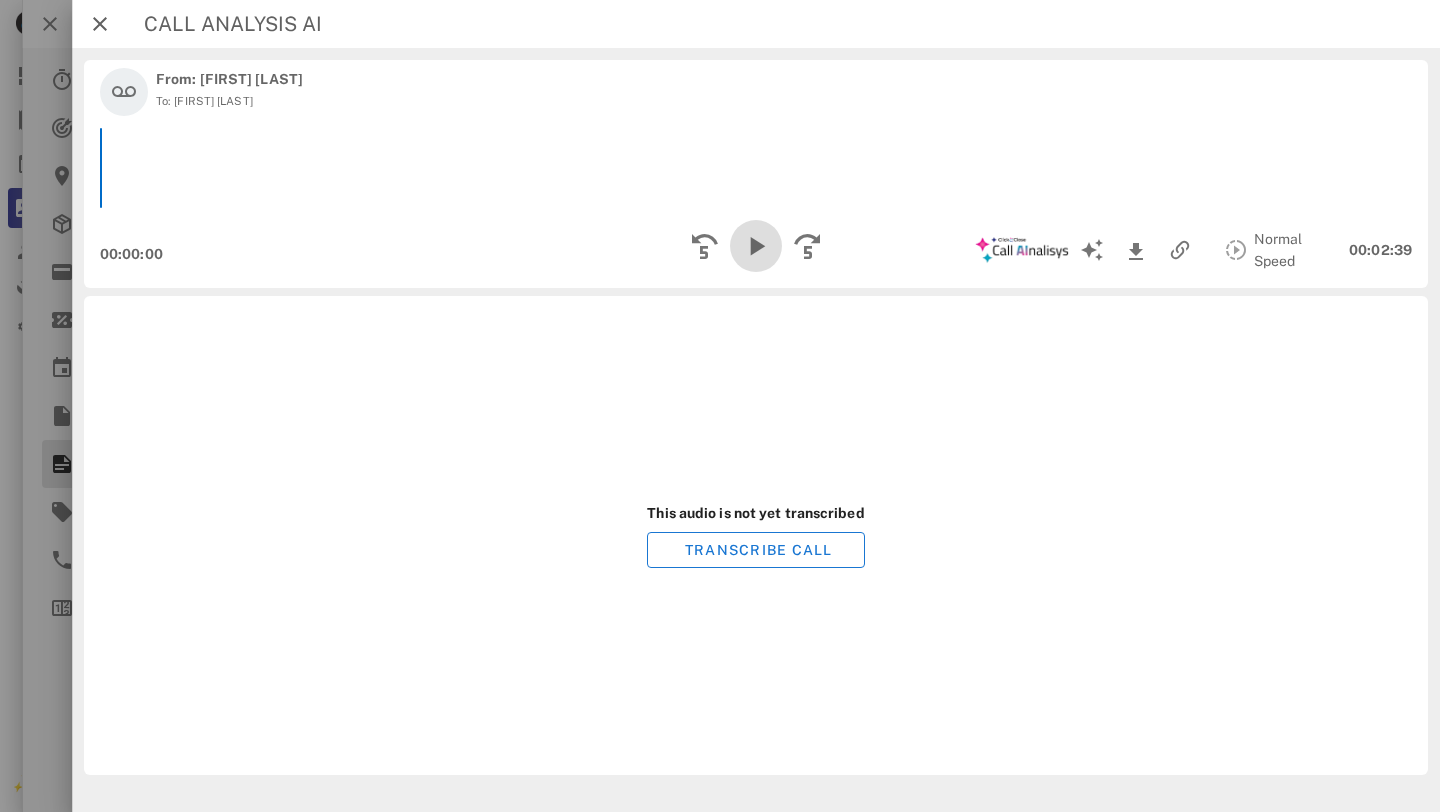 click at bounding box center (756, 246) 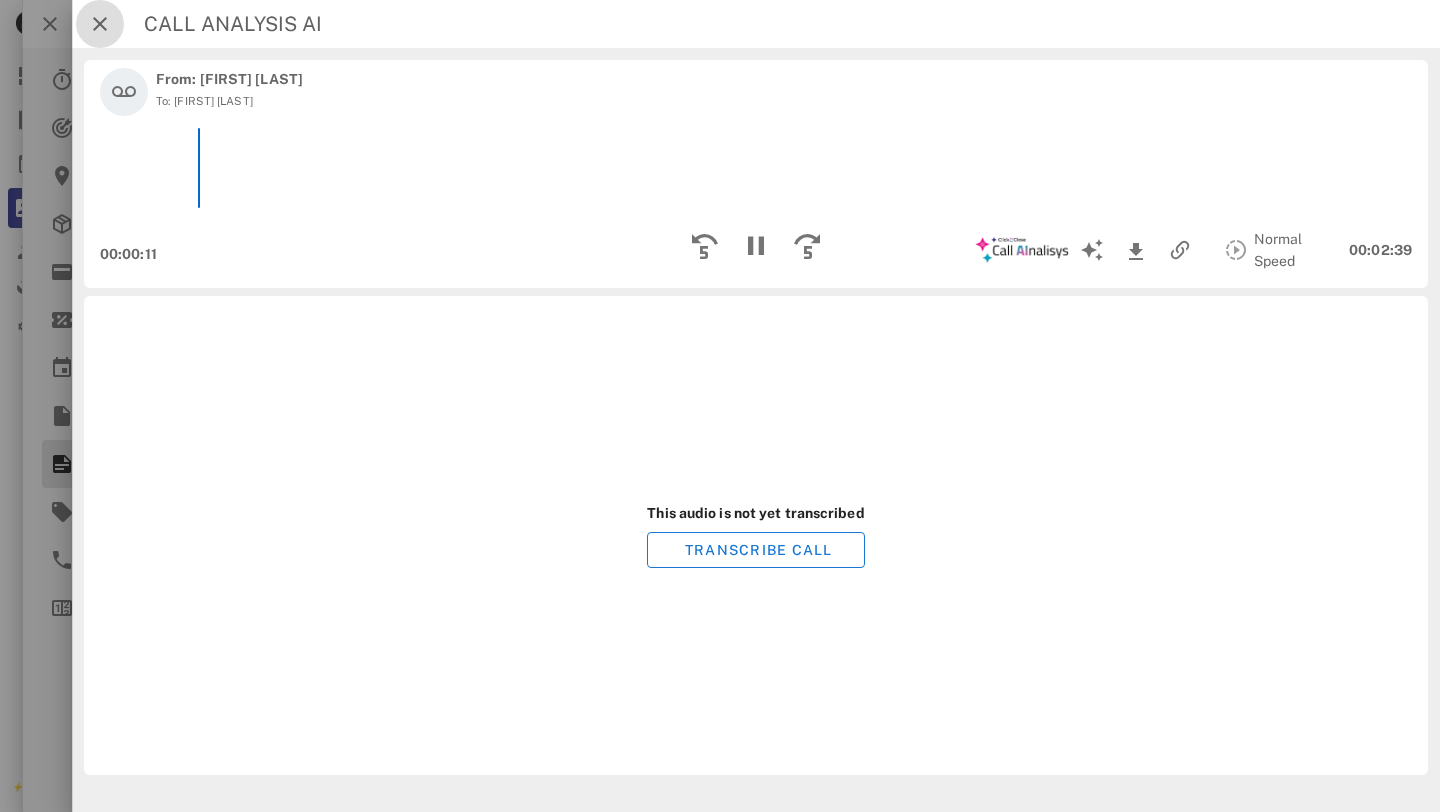 click at bounding box center [100, 24] 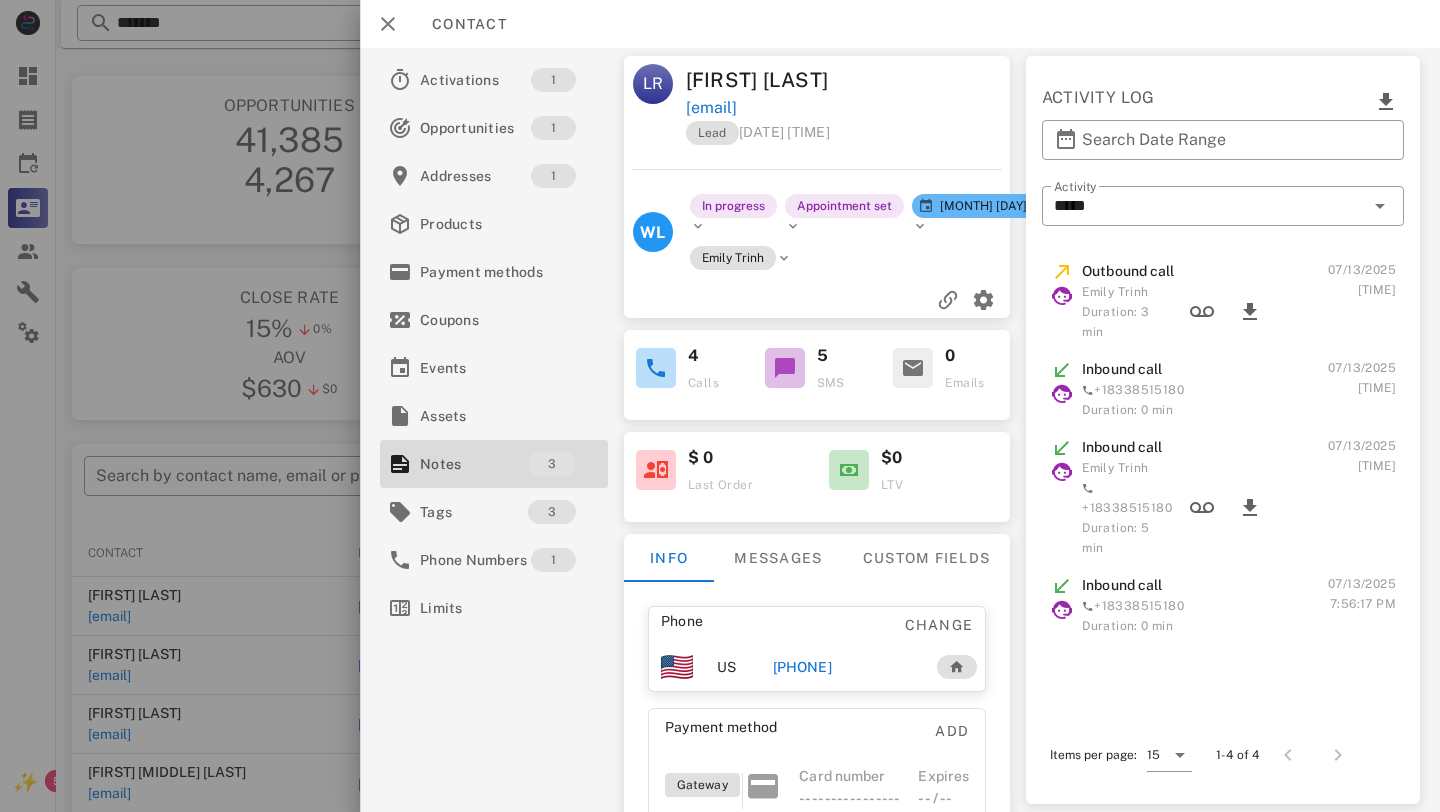 click on "Emily Trinh   +18338515180   Duration: 5 min" at bounding box center (1205, 508) 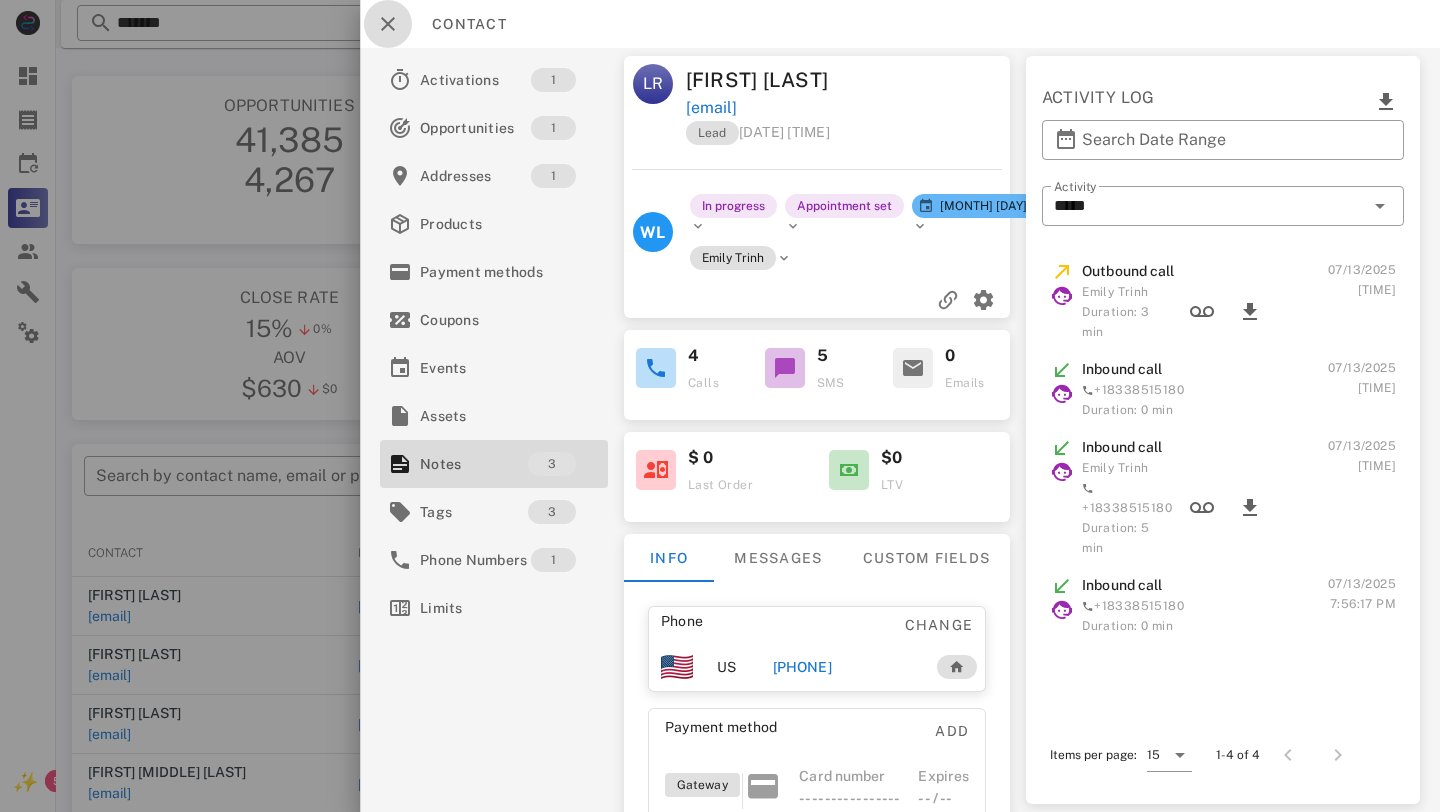 click at bounding box center [388, 24] 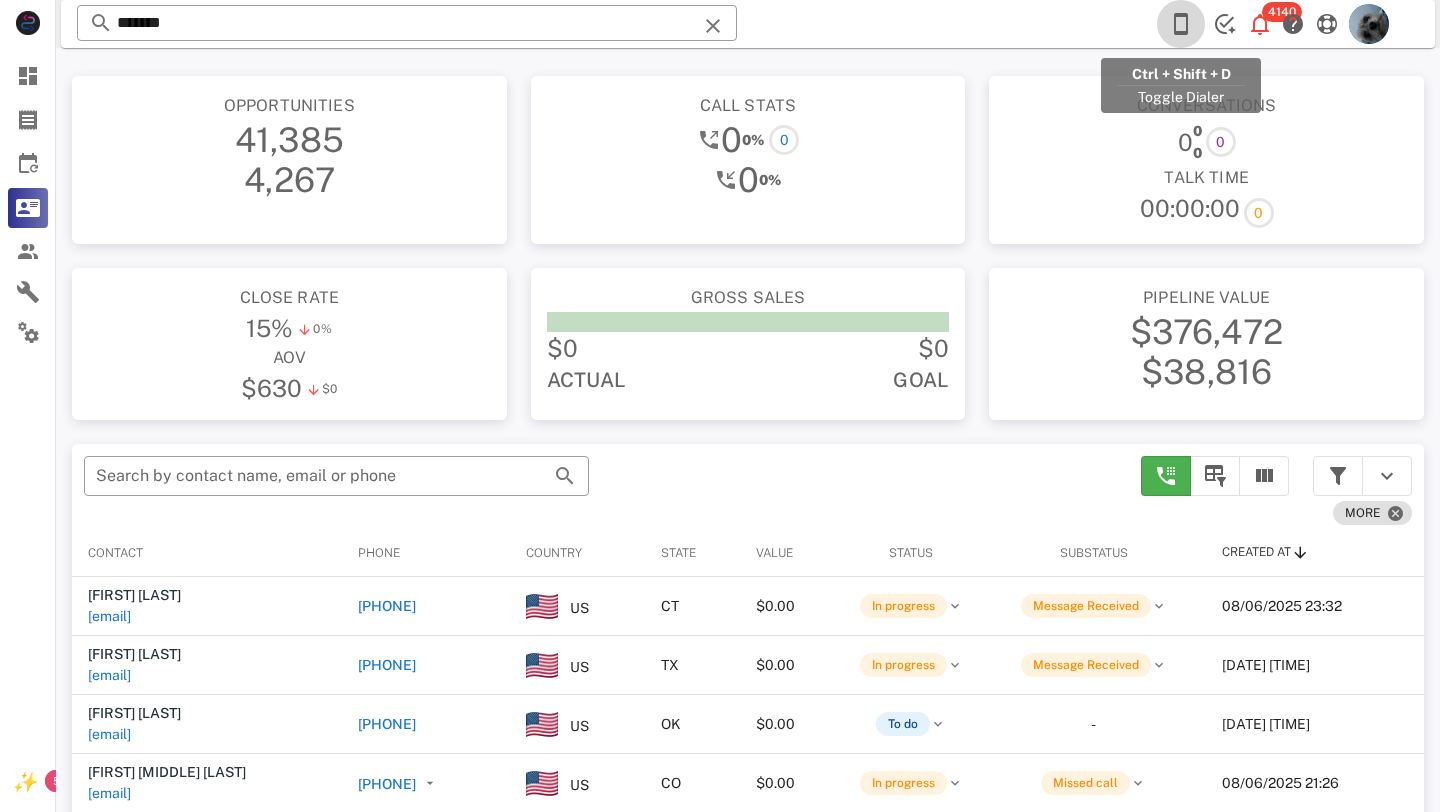 click at bounding box center [1181, 24] 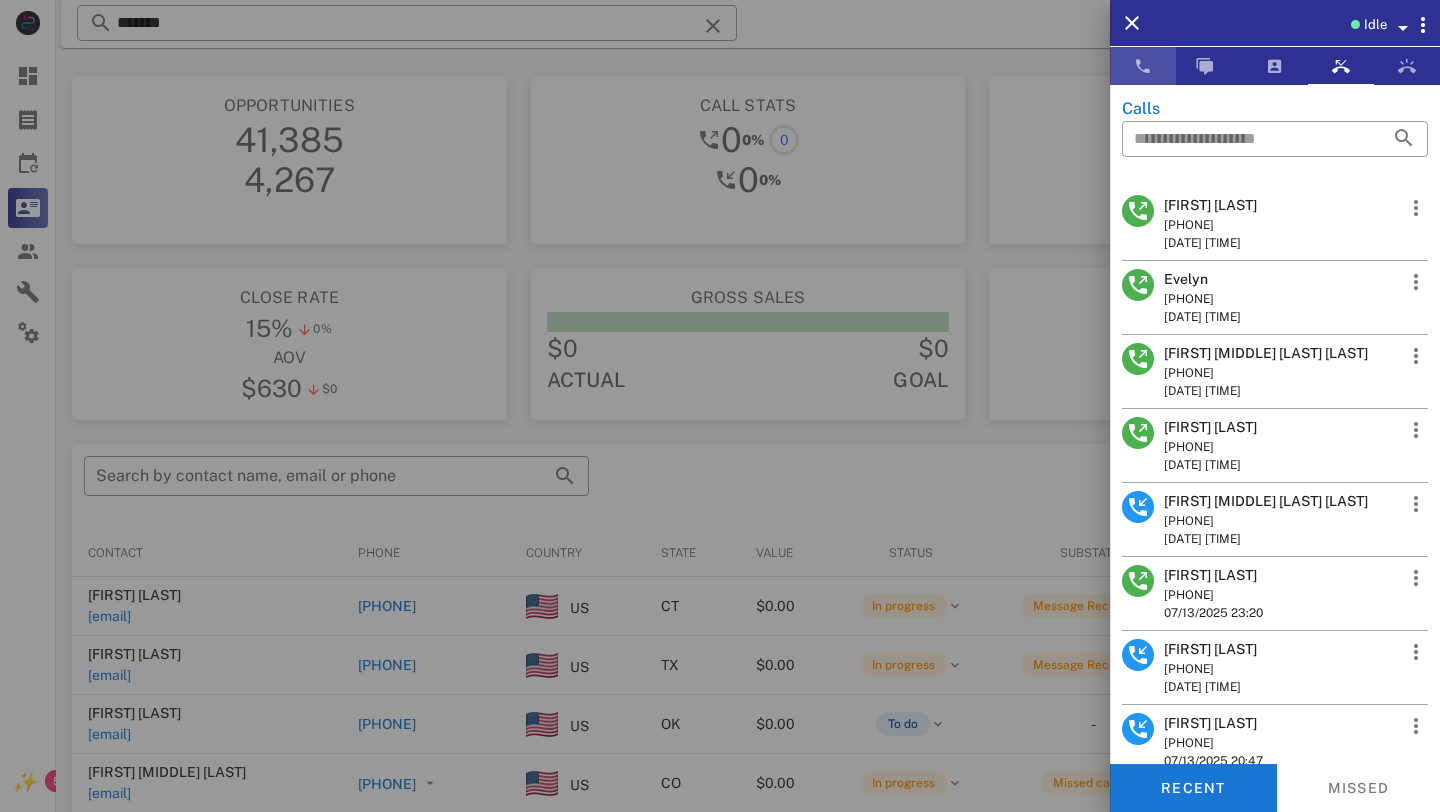 click at bounding box center (1143, 66) 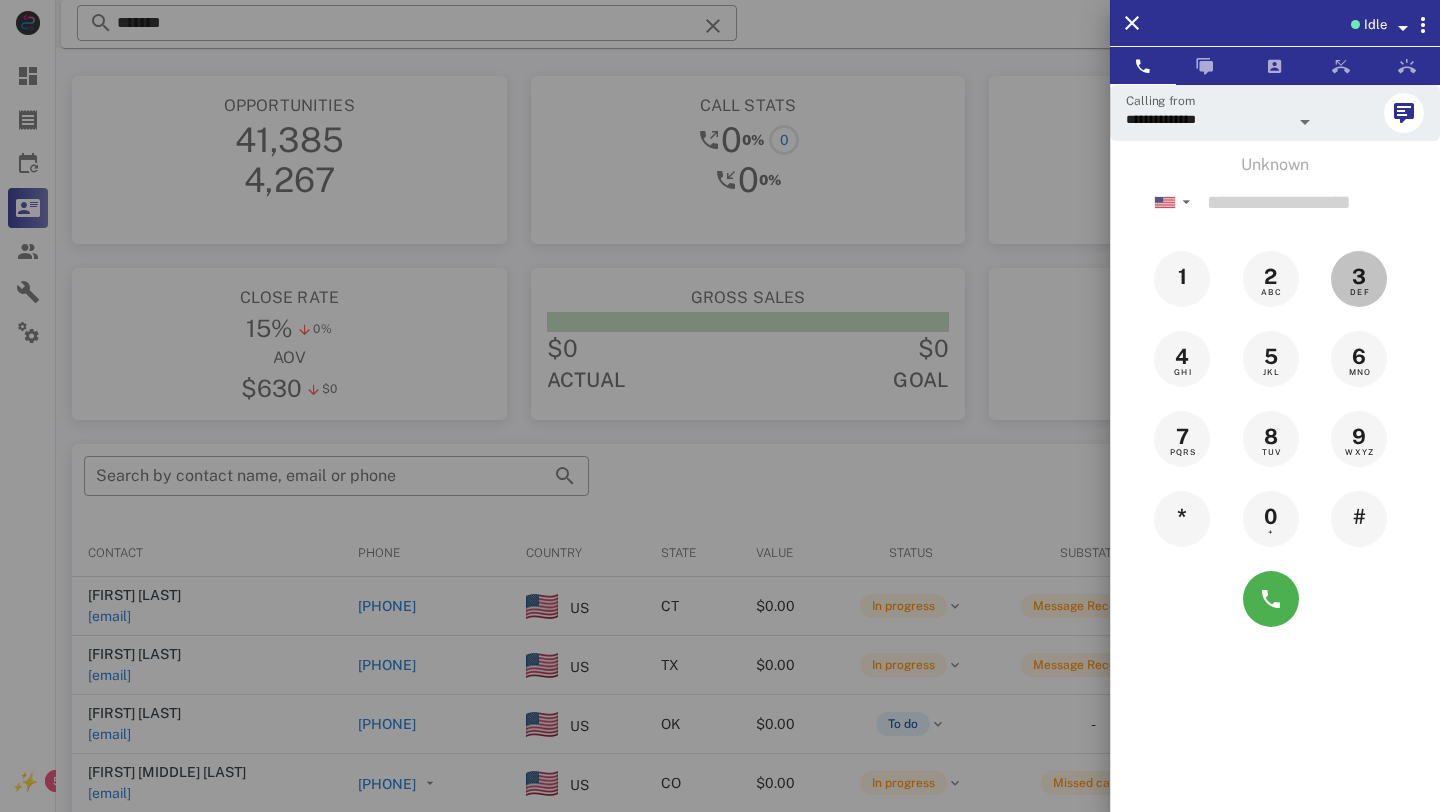 click on "3" at bounding box center (1359, 277) 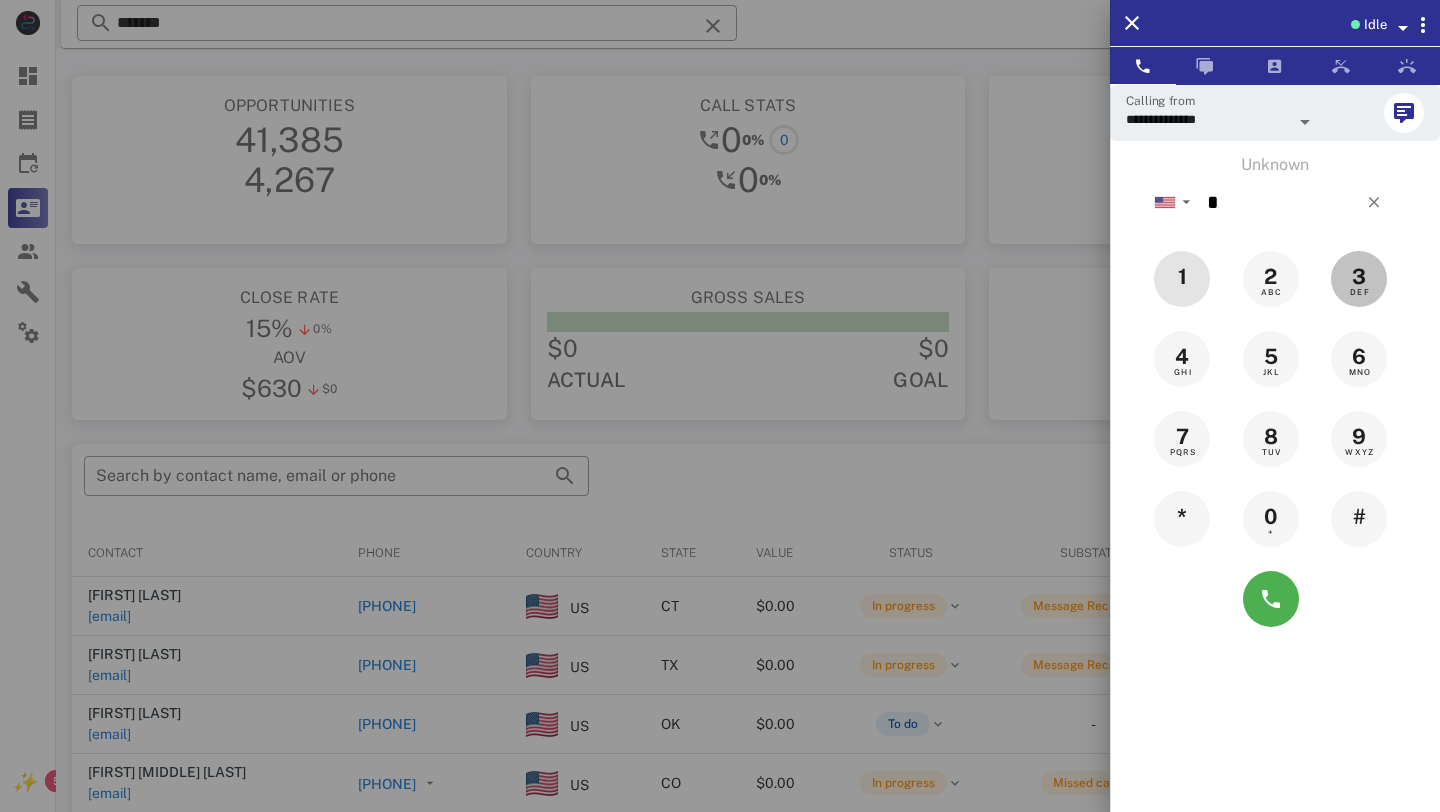 type 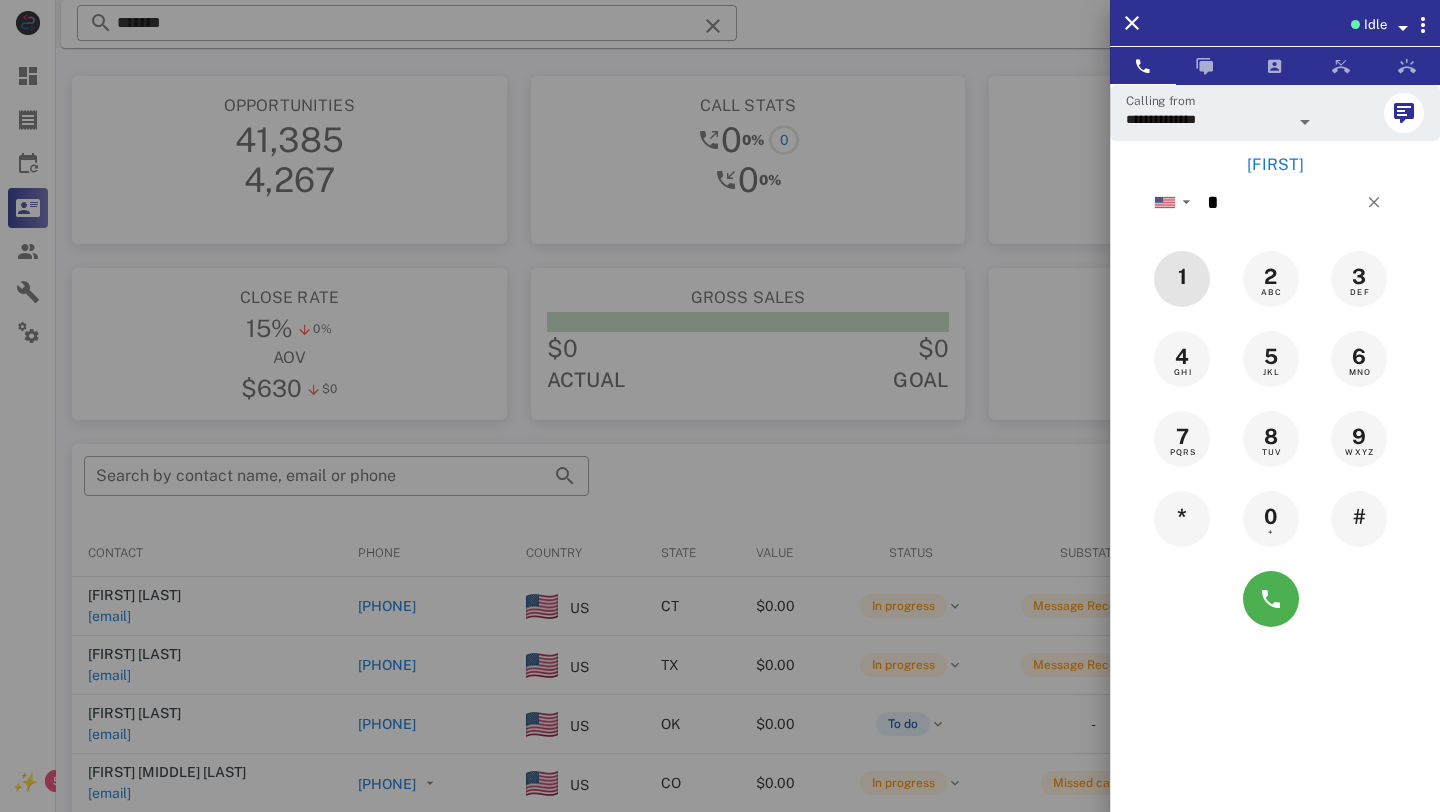 click on "1" at bounding box center (1183, 277) 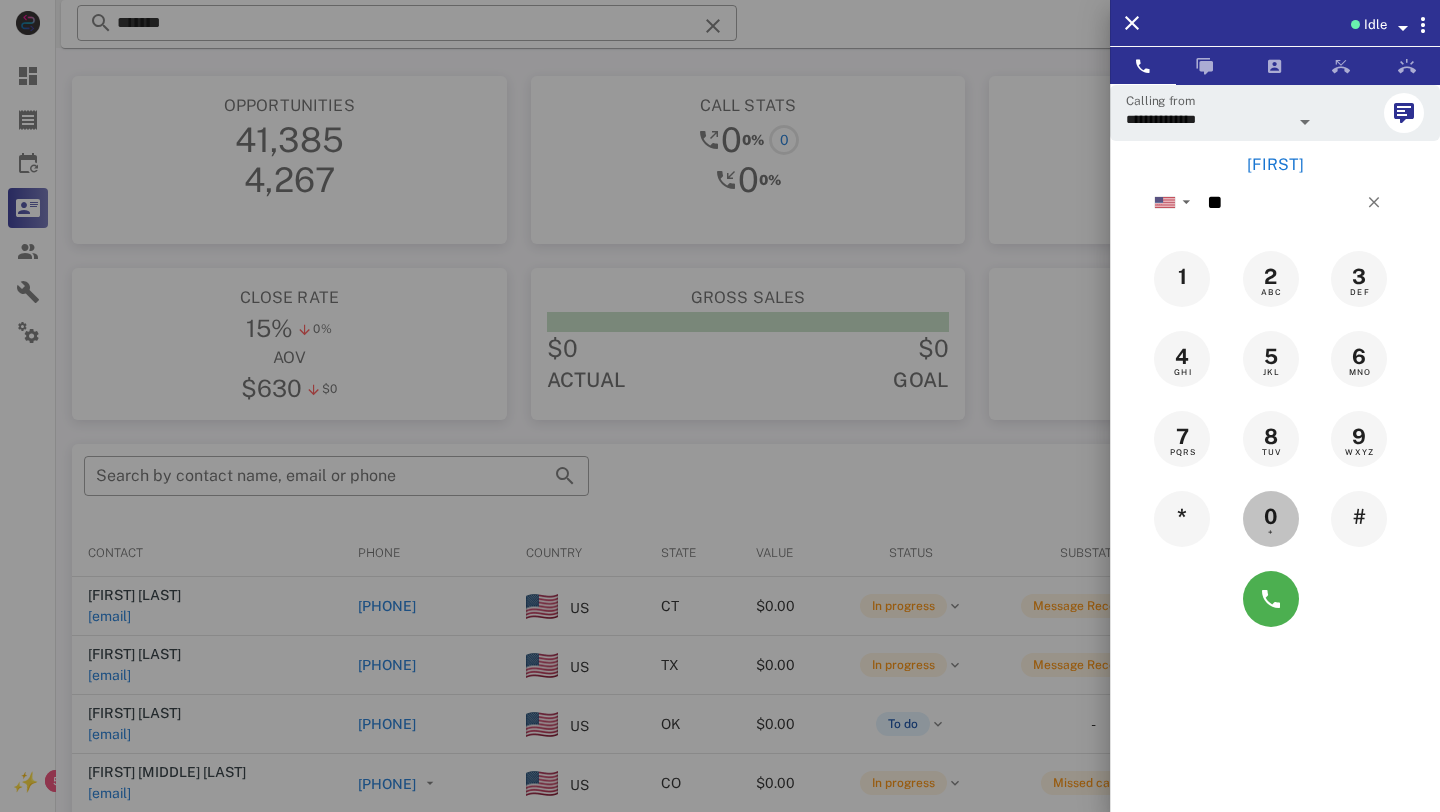 click on "0" at bounding box center (1271, 517) 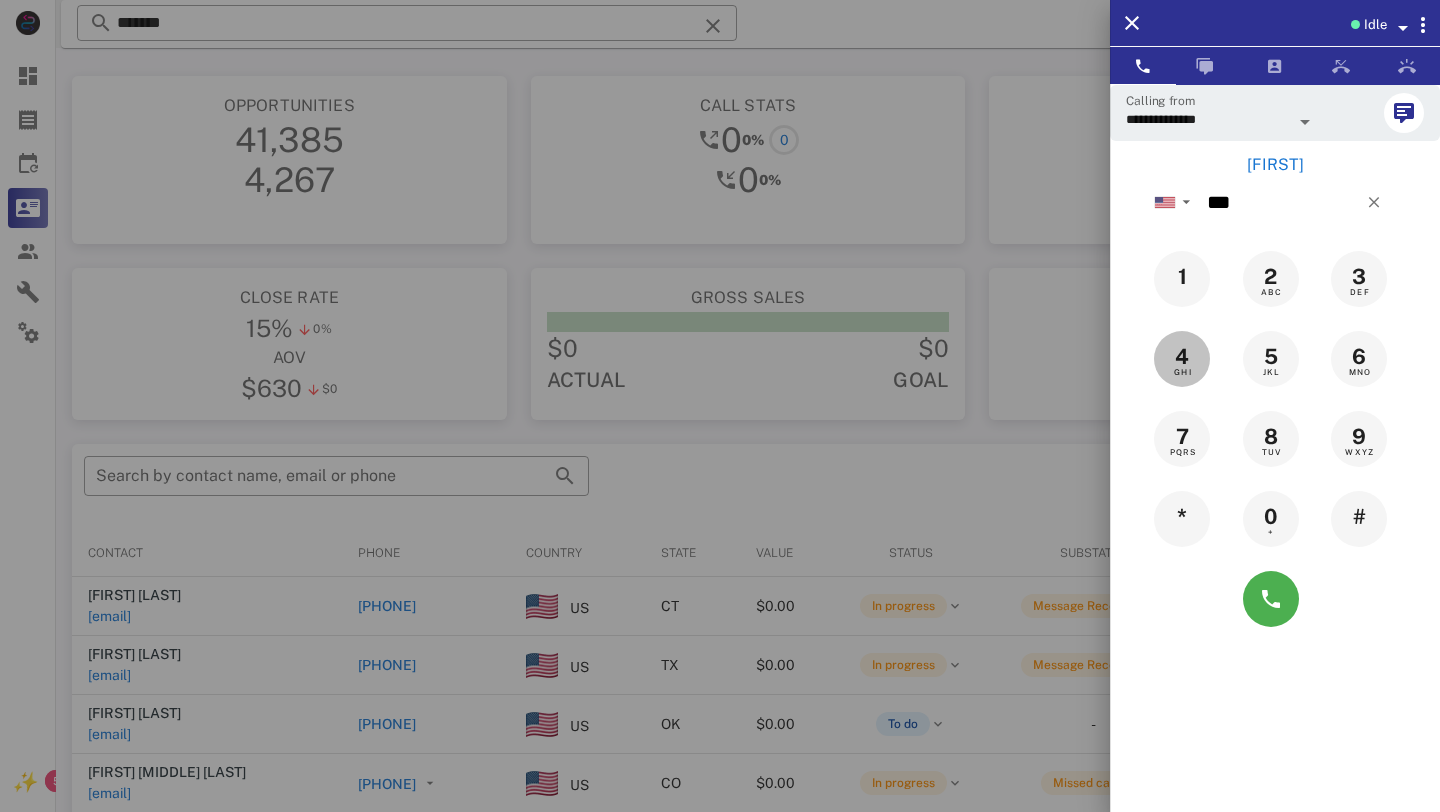 click on "4" at bounding box center (1182, 357) 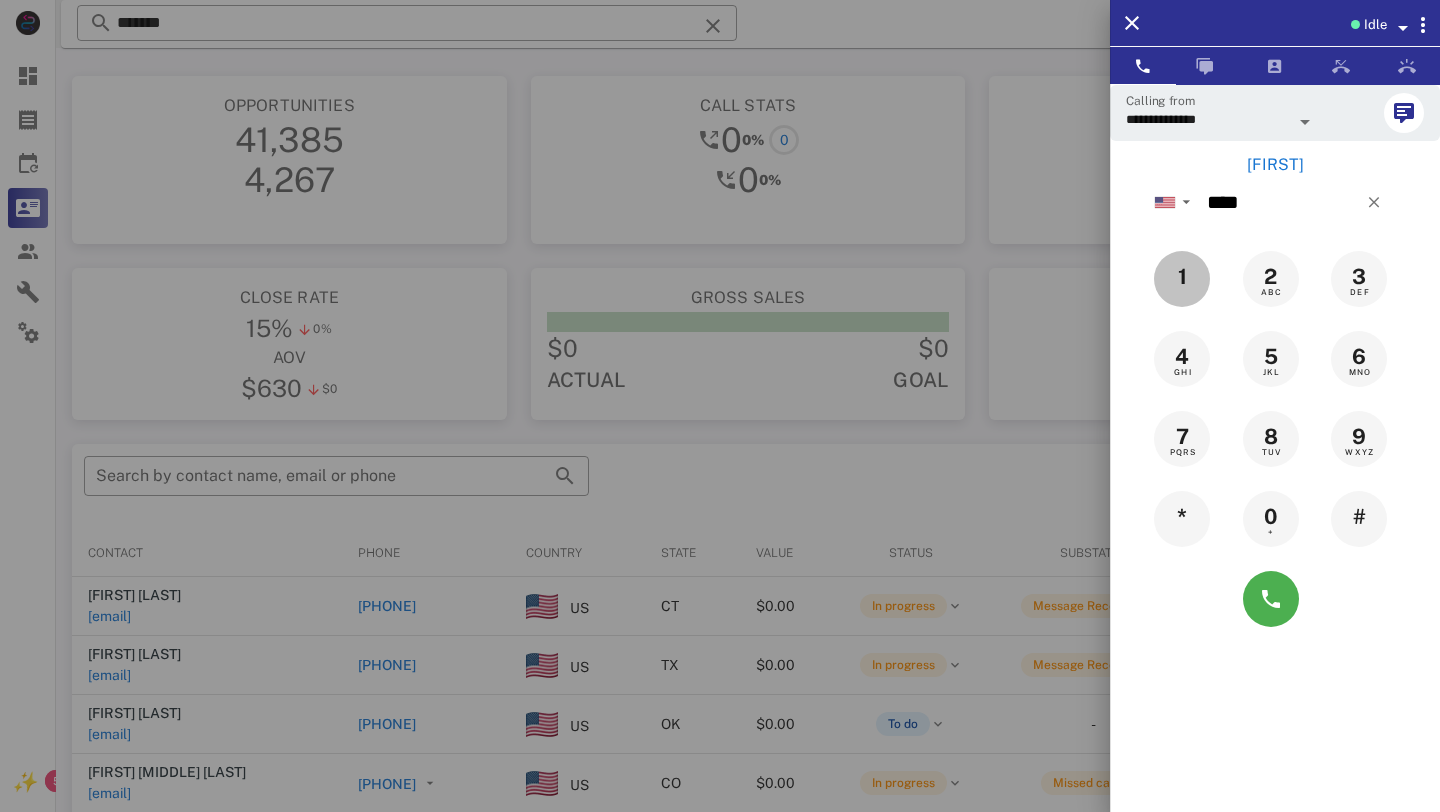 click on "1" at bounding box center (1183, 277) 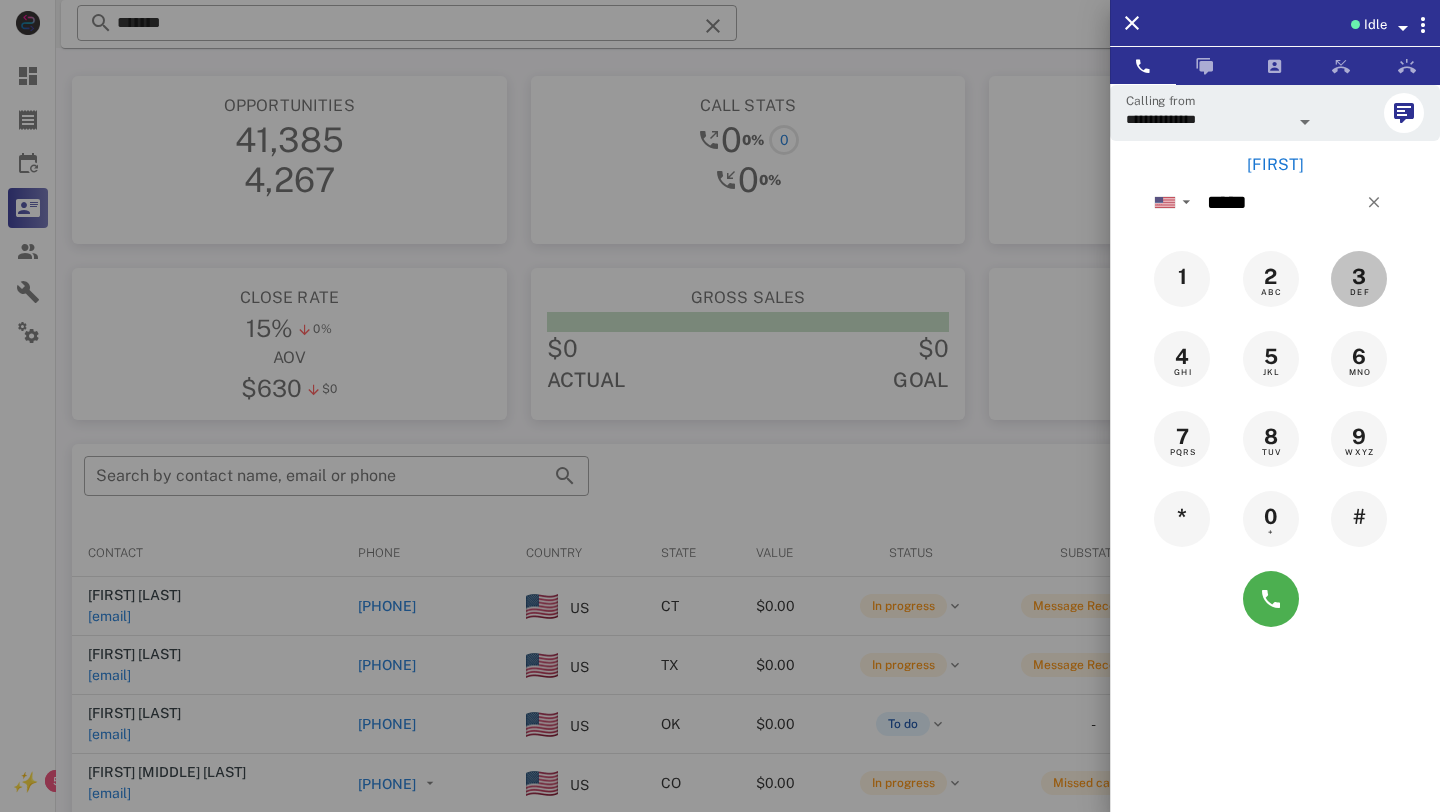 click on "3" at bounding box center [1359, 277] 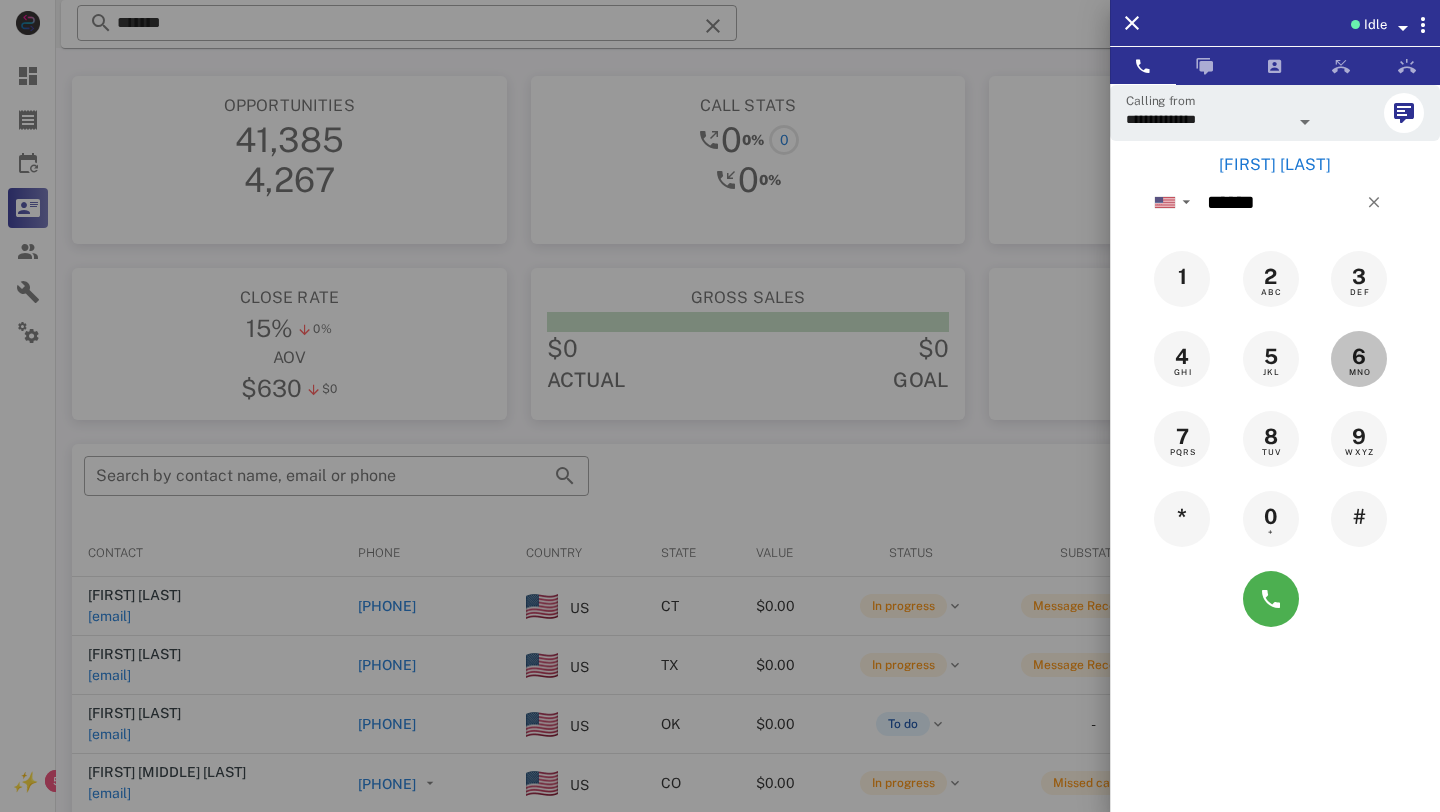 click on "6" at bounding box center (1359, 357) 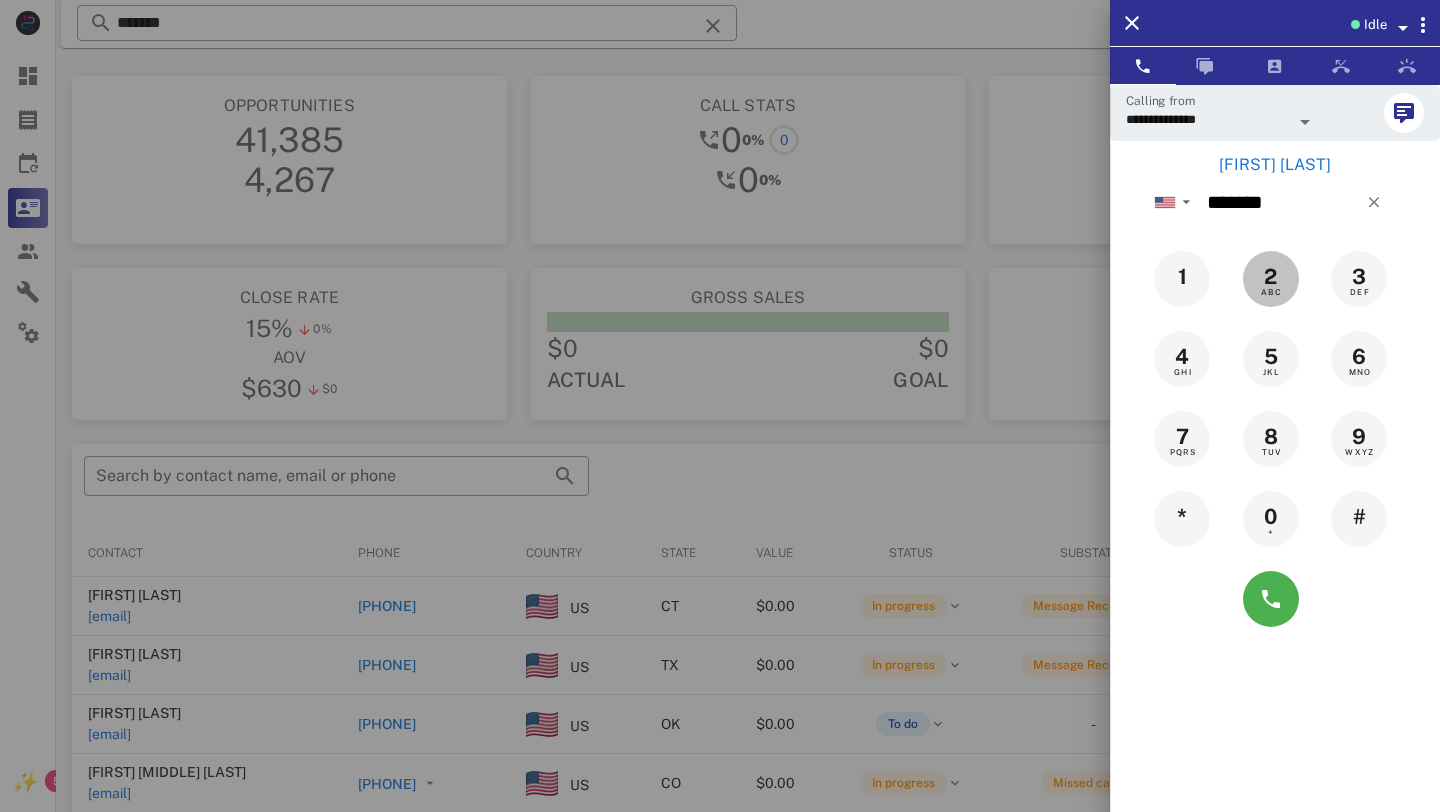 click on "2" at bounding box center [1271, 277] 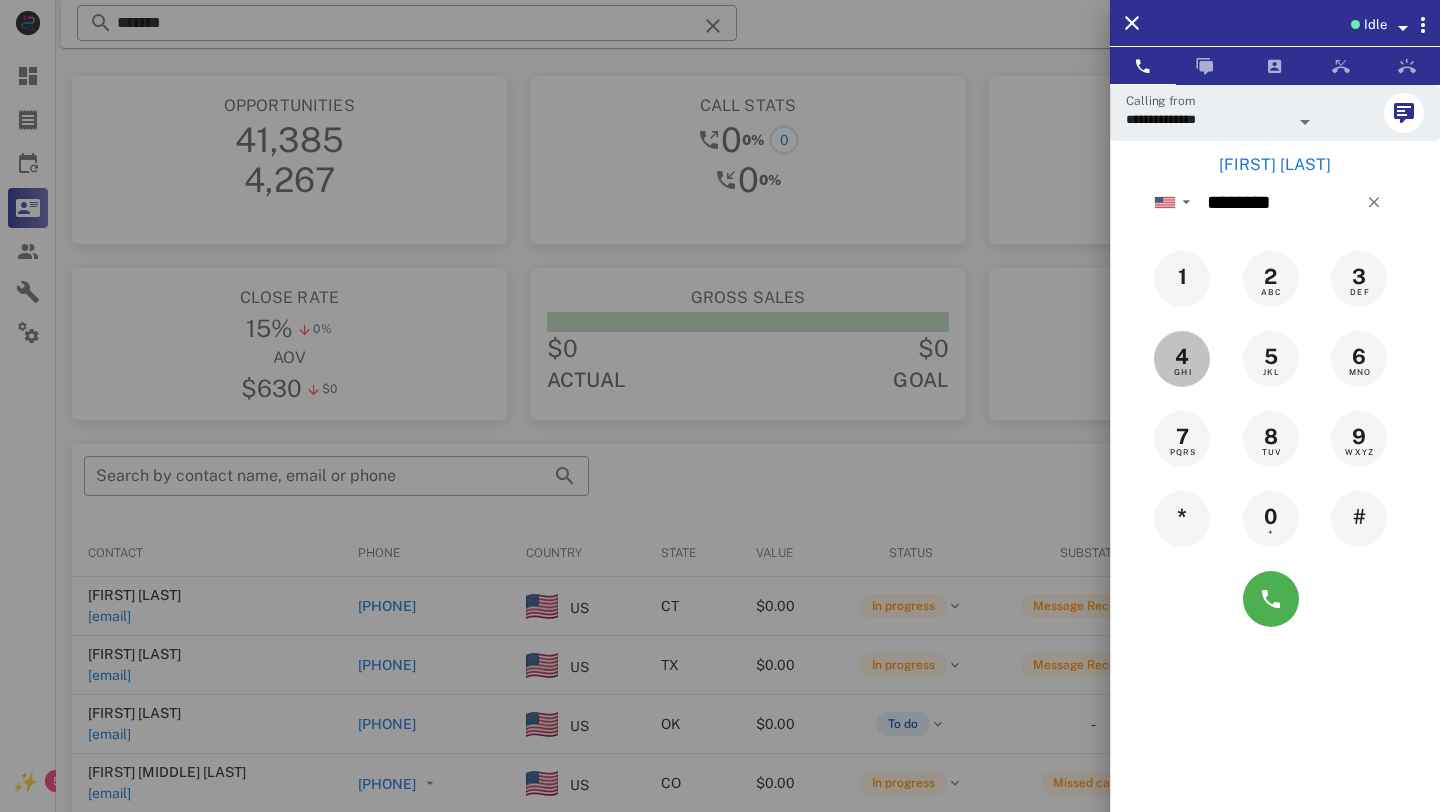 click on "4" at bounding box center (1182, 357) 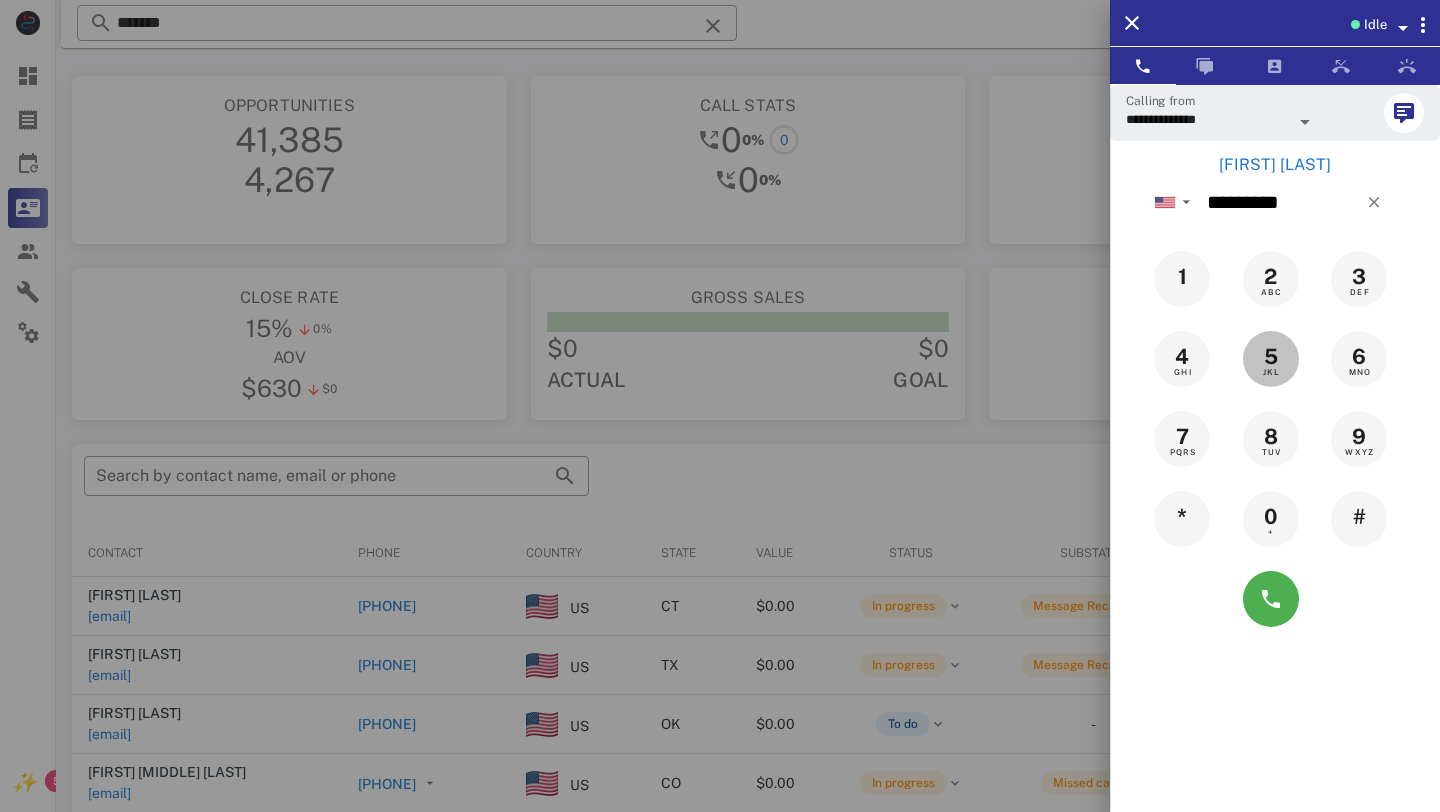 click on "5" at bounding box center [1271, 357] 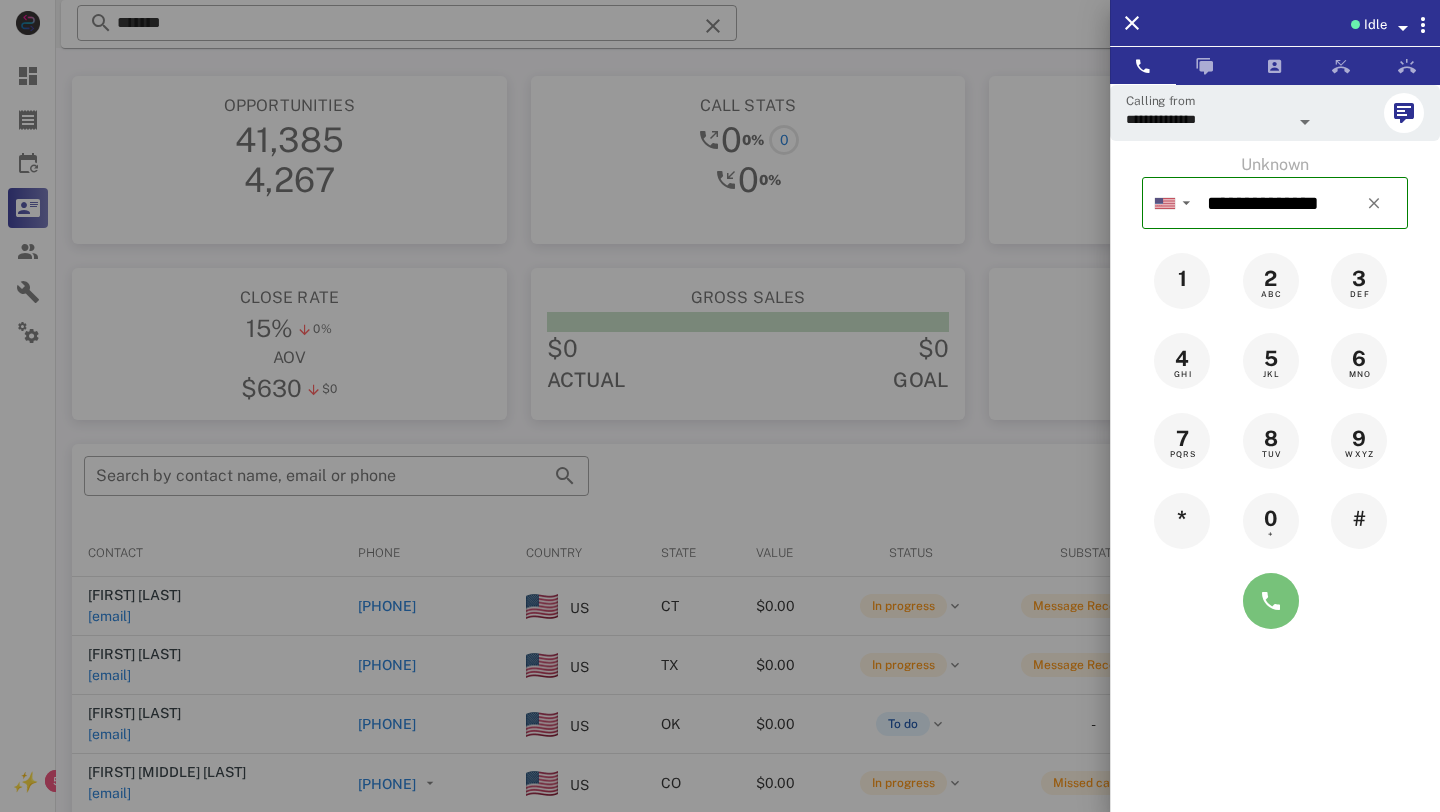 click at bounding box center [1271, 601] 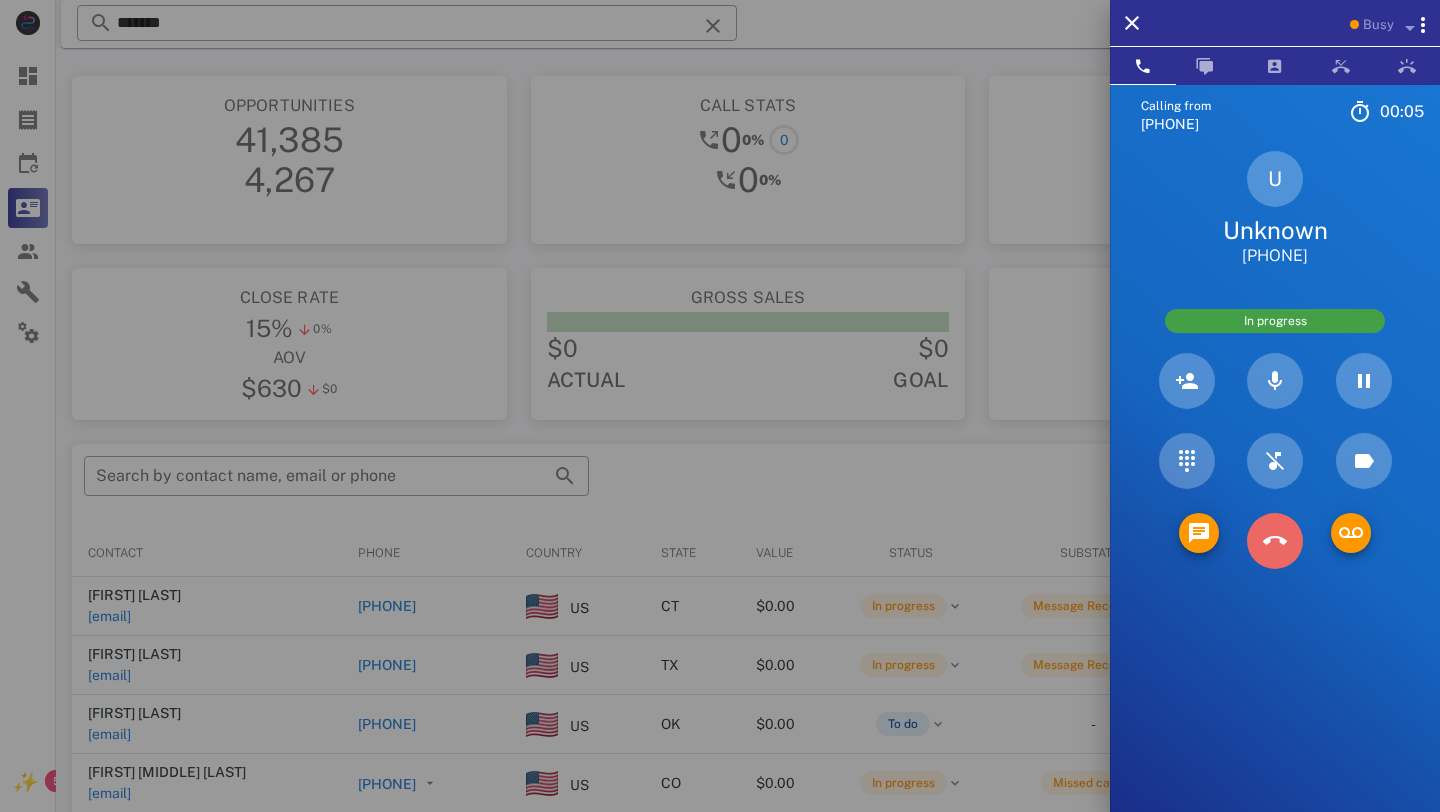 click at bounding box center [1275, 541] 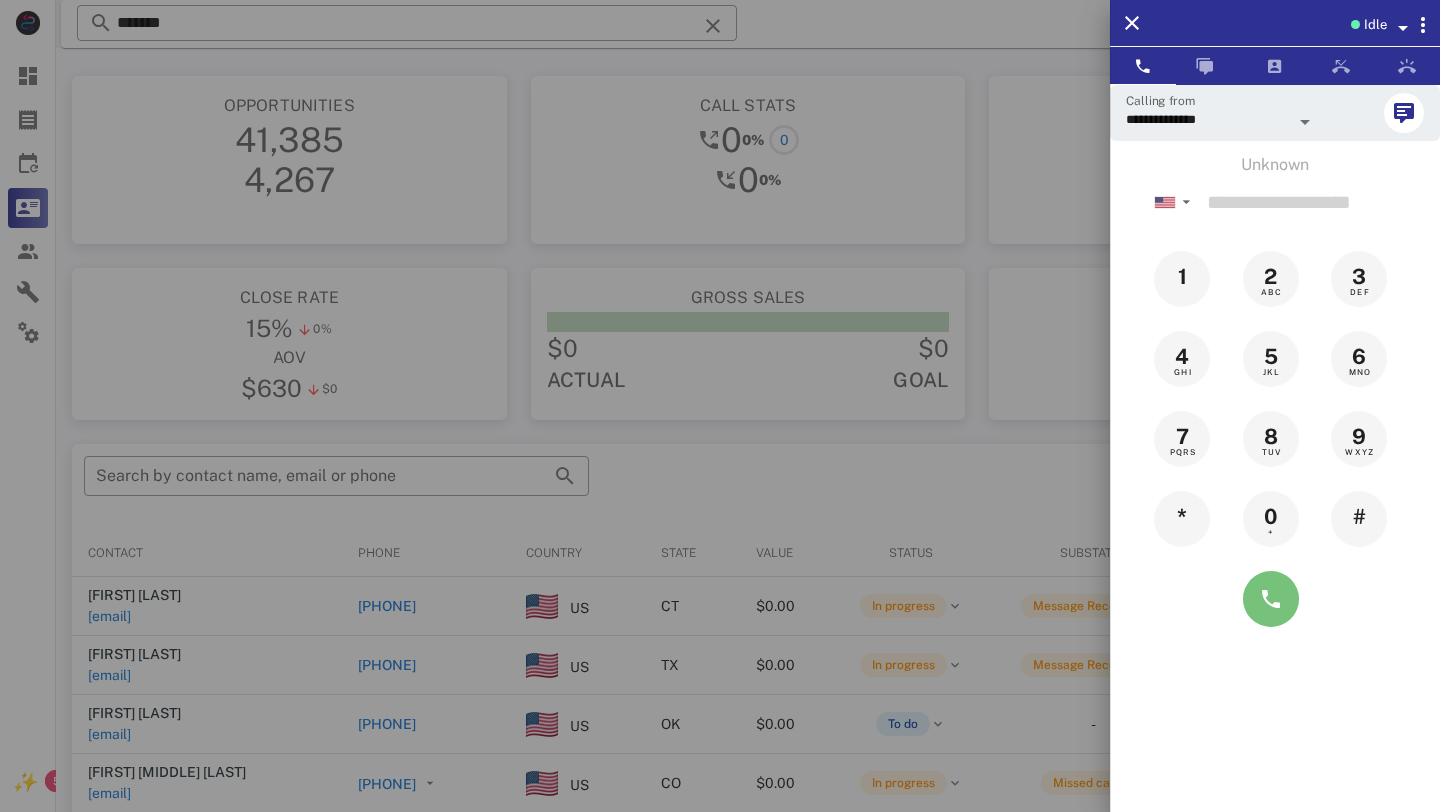 click at bounding box center [1271, 599] 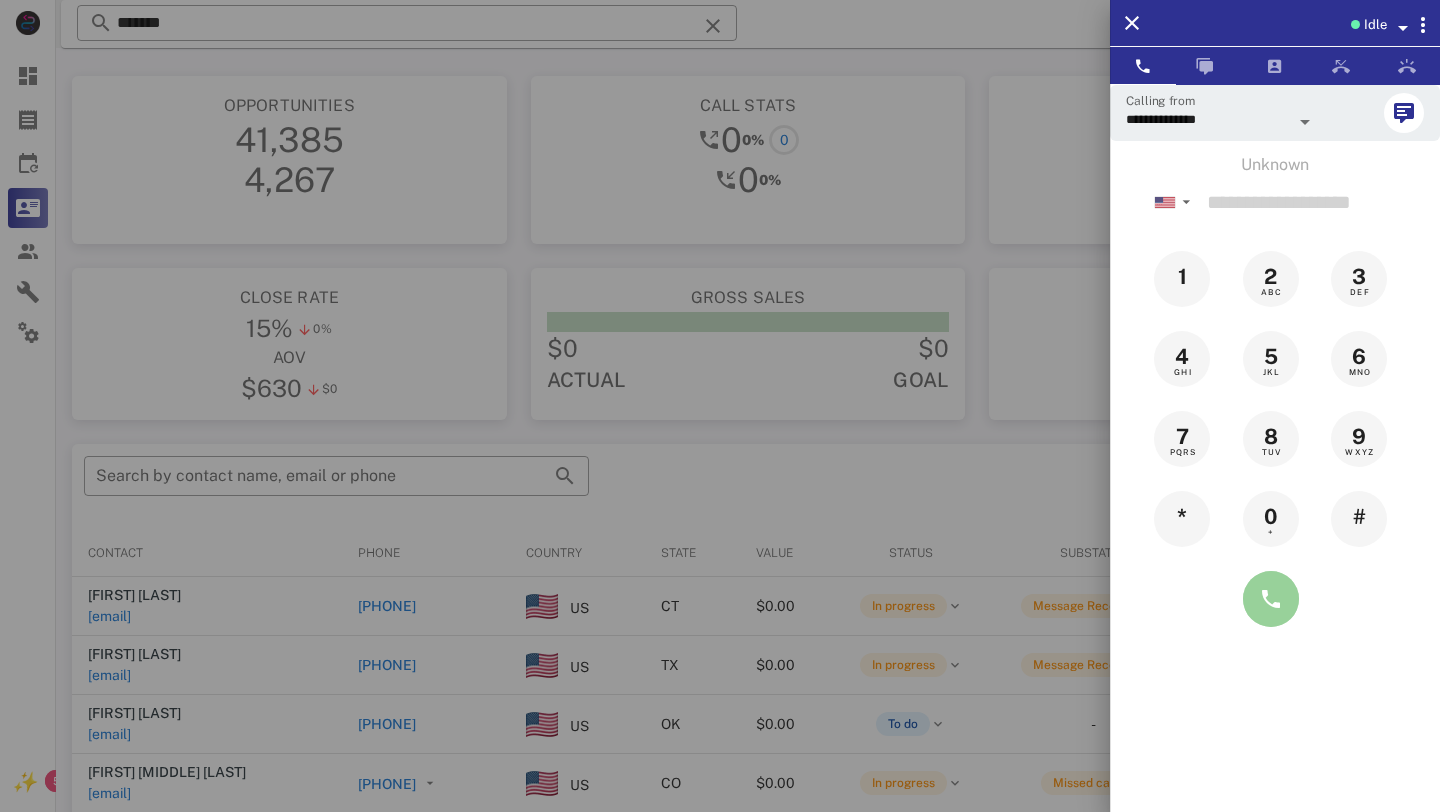 click at bounding box center [1271, 599] 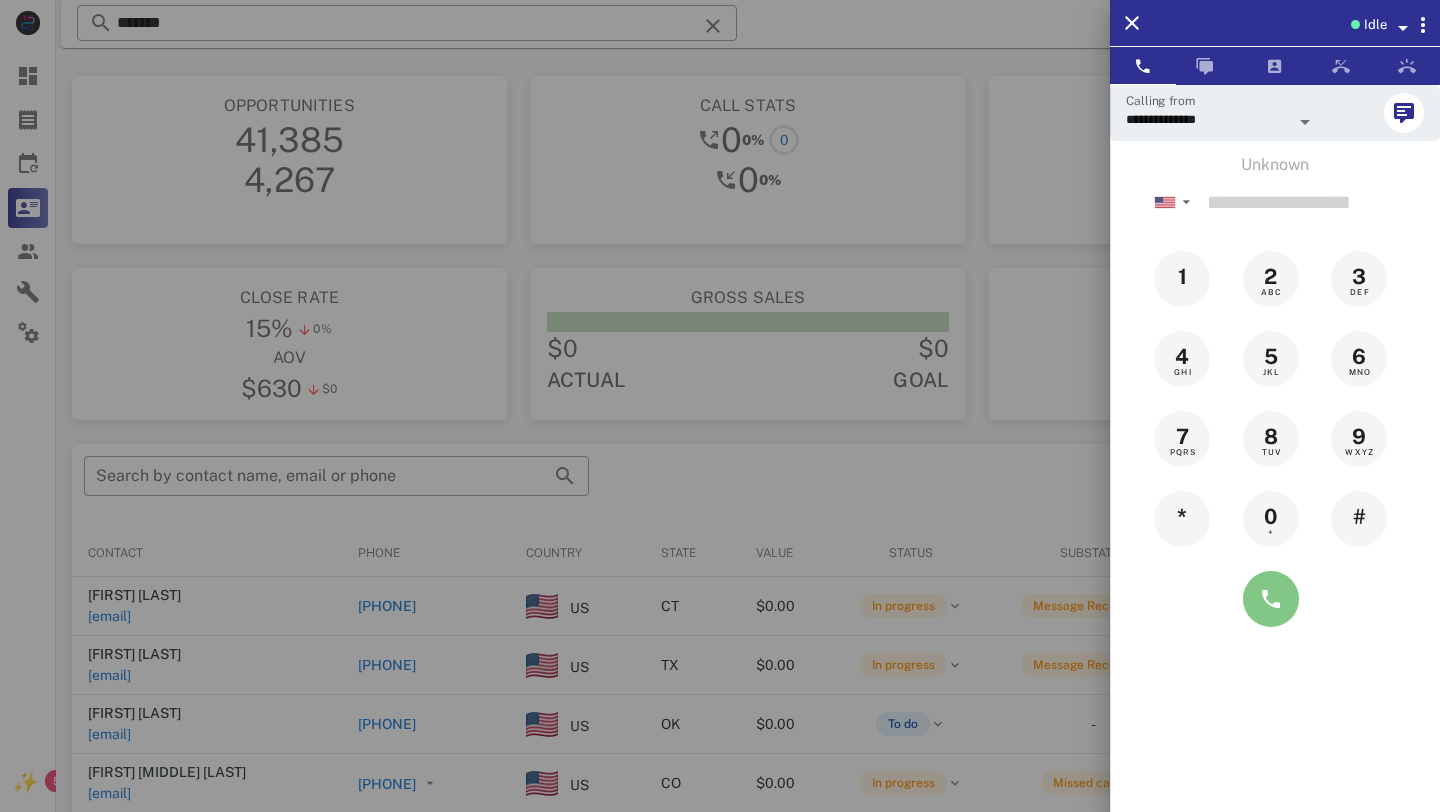type on "**********" 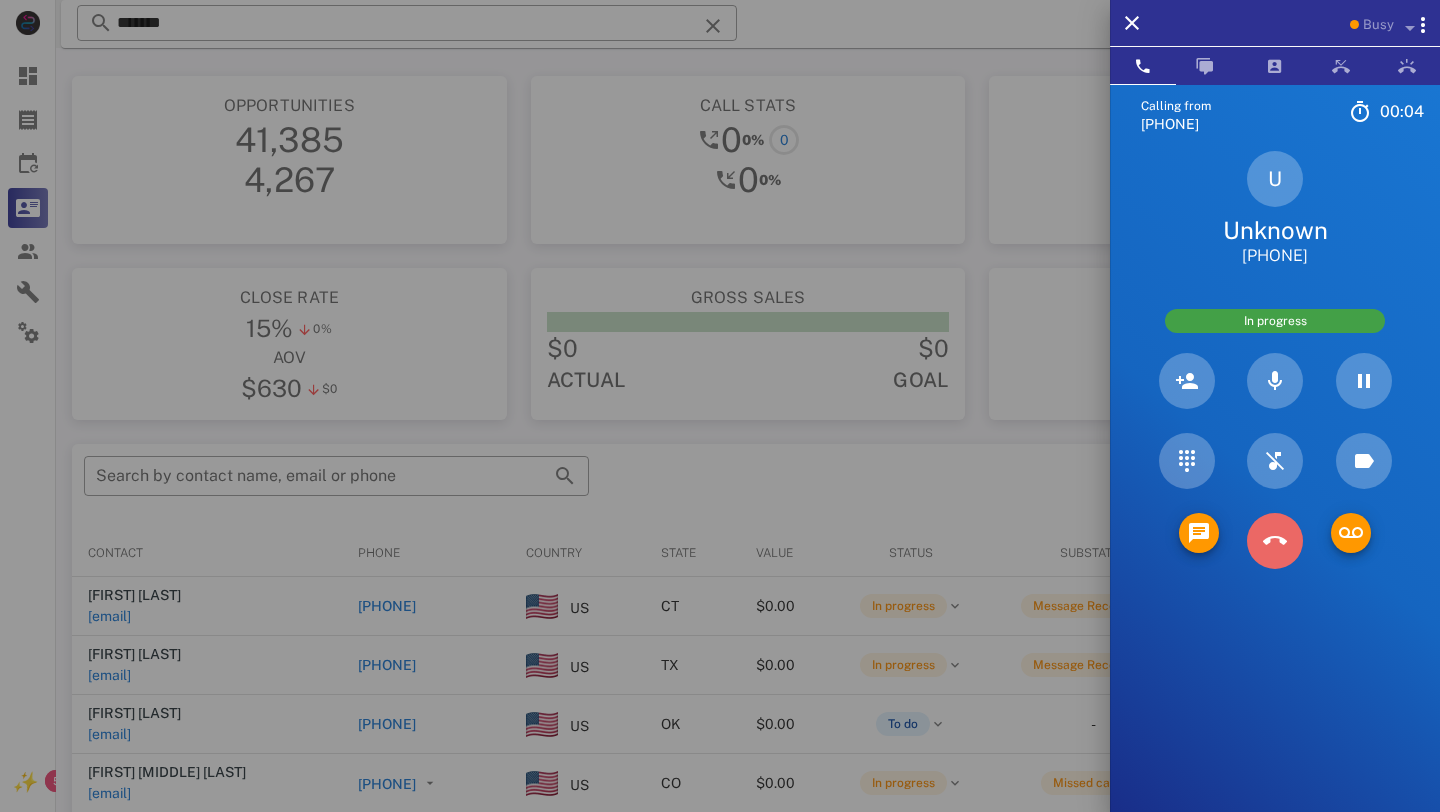 click at bounding box center [1275, 541] 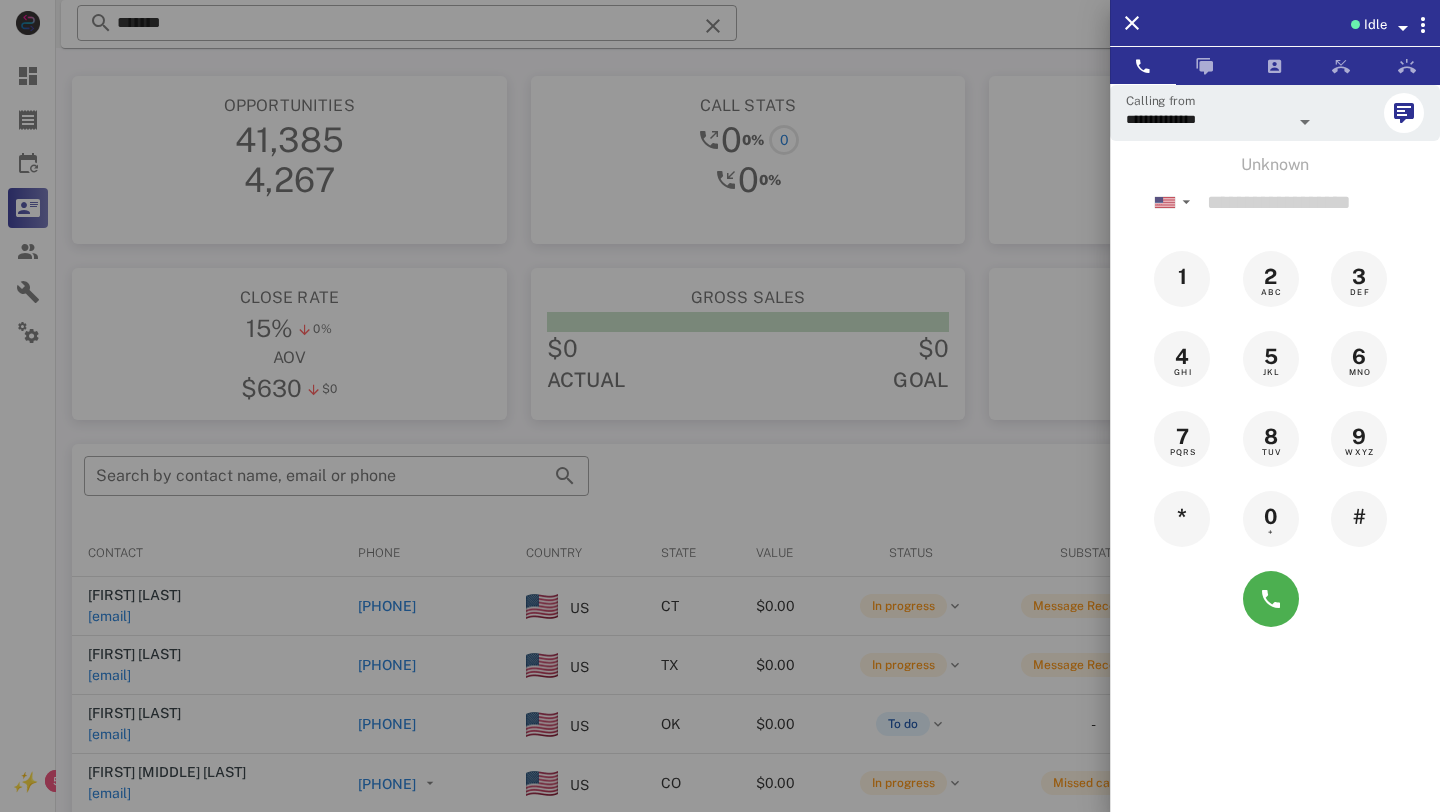 click at bounding box center [1305, 122] 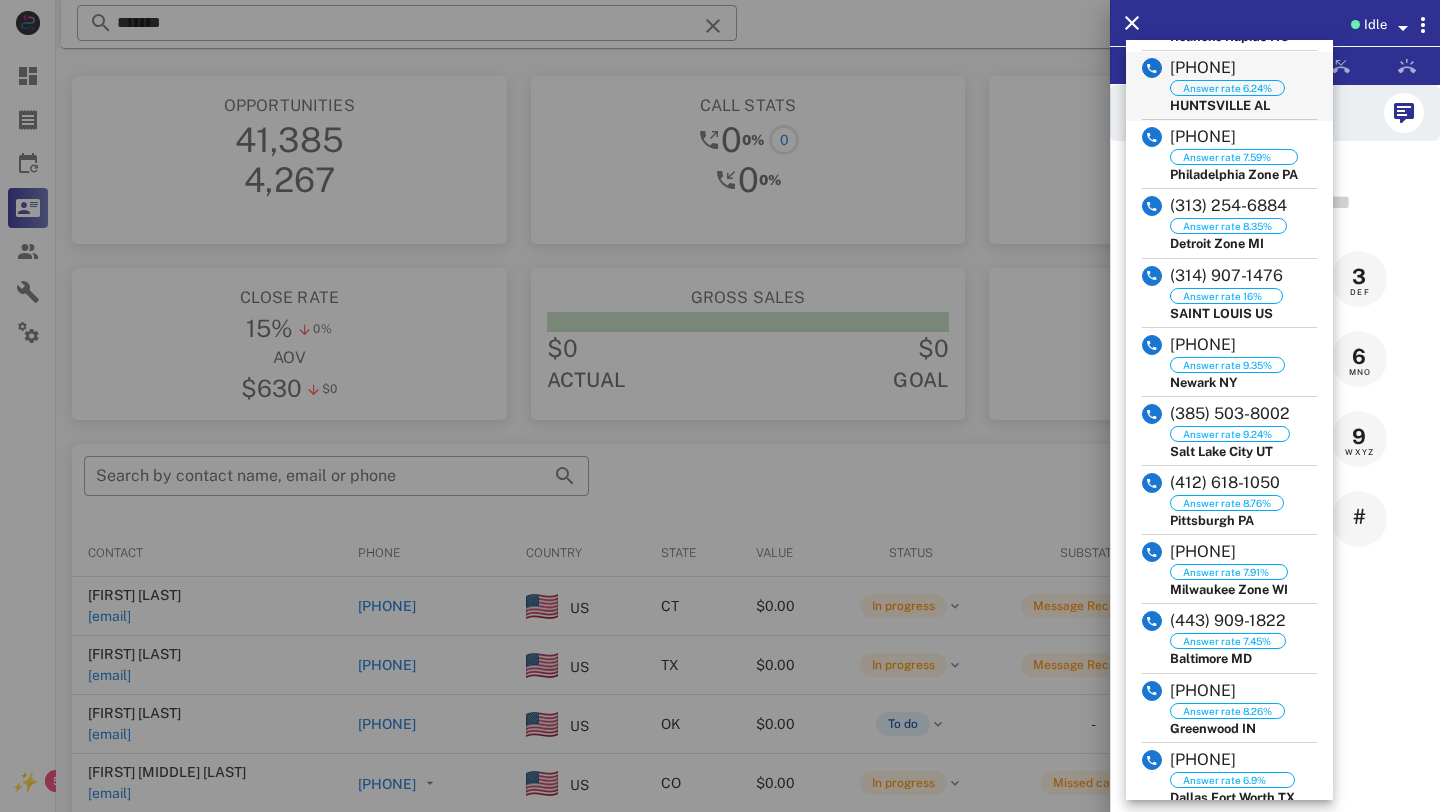 scroll, scrollTop: 1539, scrollLeft: 0, axis: vertical 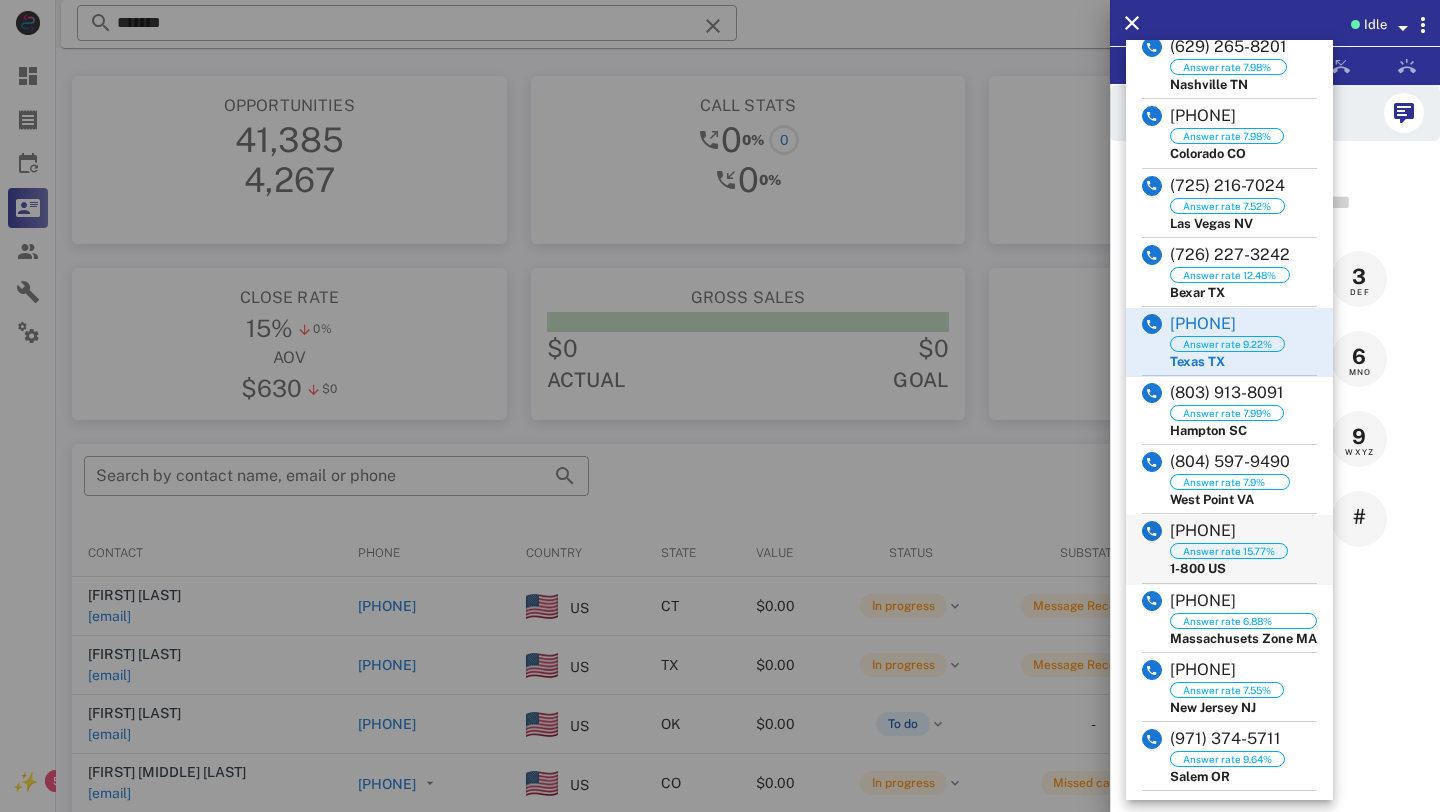 click on "Answer rate 15.77%" at bounding box center (1229, 551) 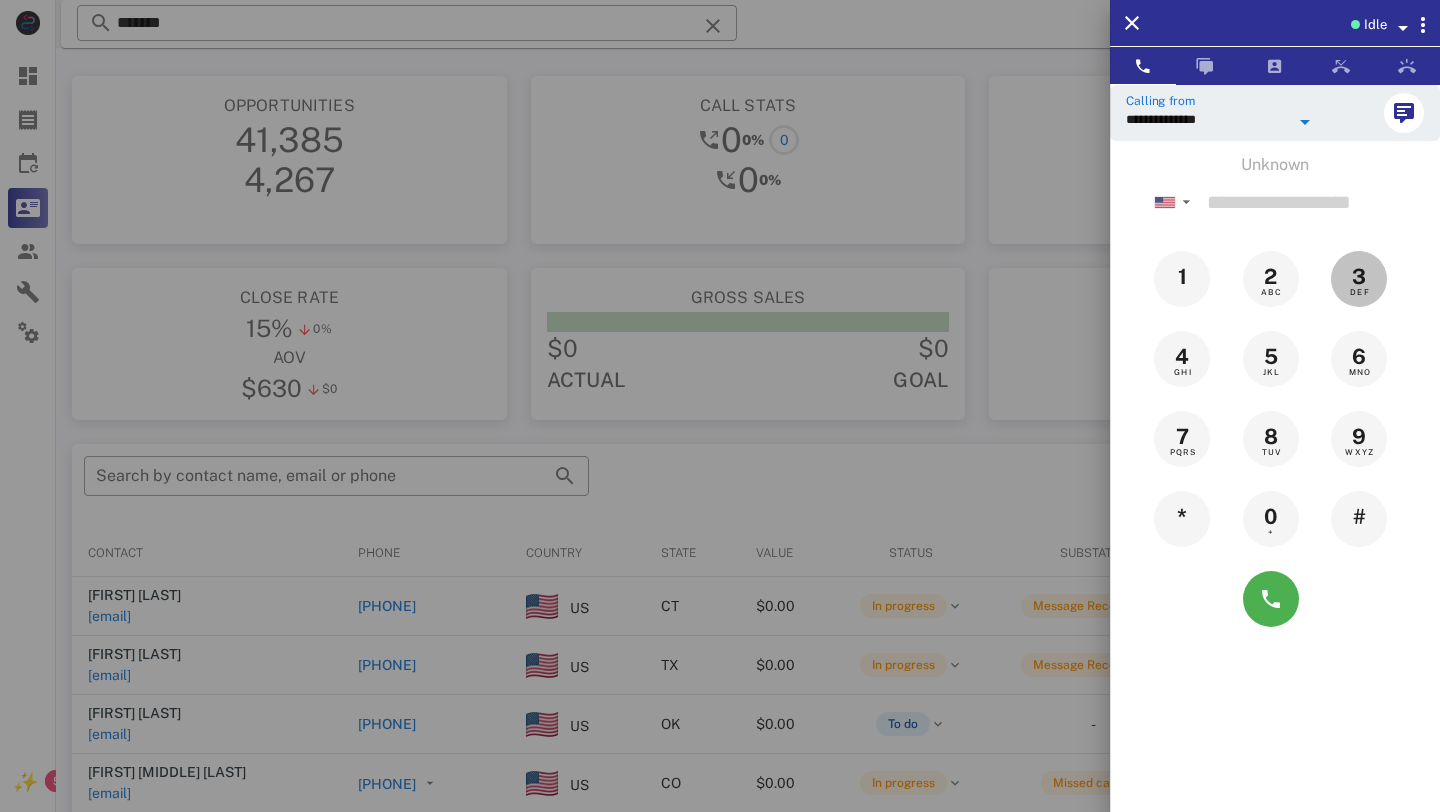 click on "3" at bounding box center [1359, 277] 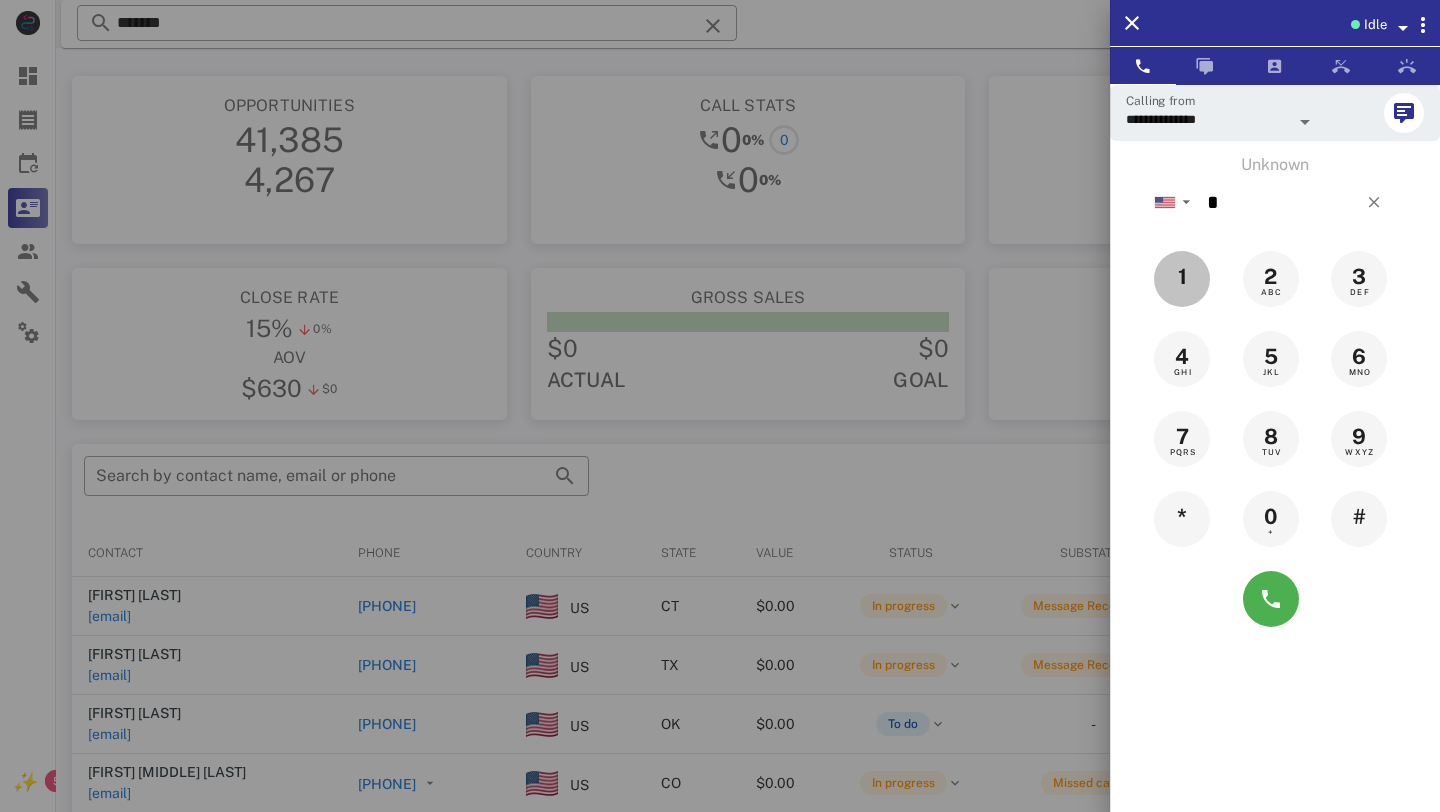 click on "1" at bounding box center [1182, 277] 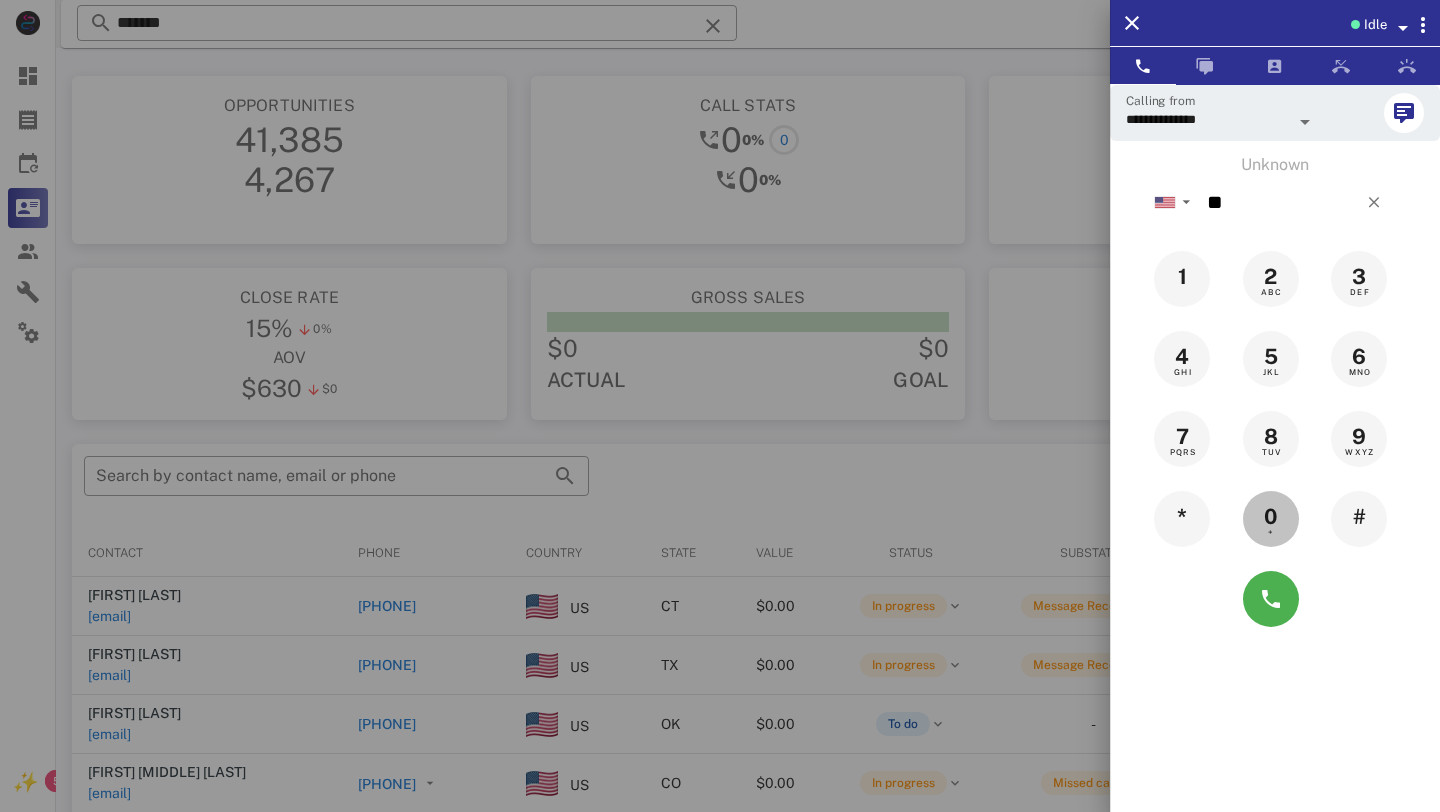 click on "0 +" at bounding box center [1271, 519] 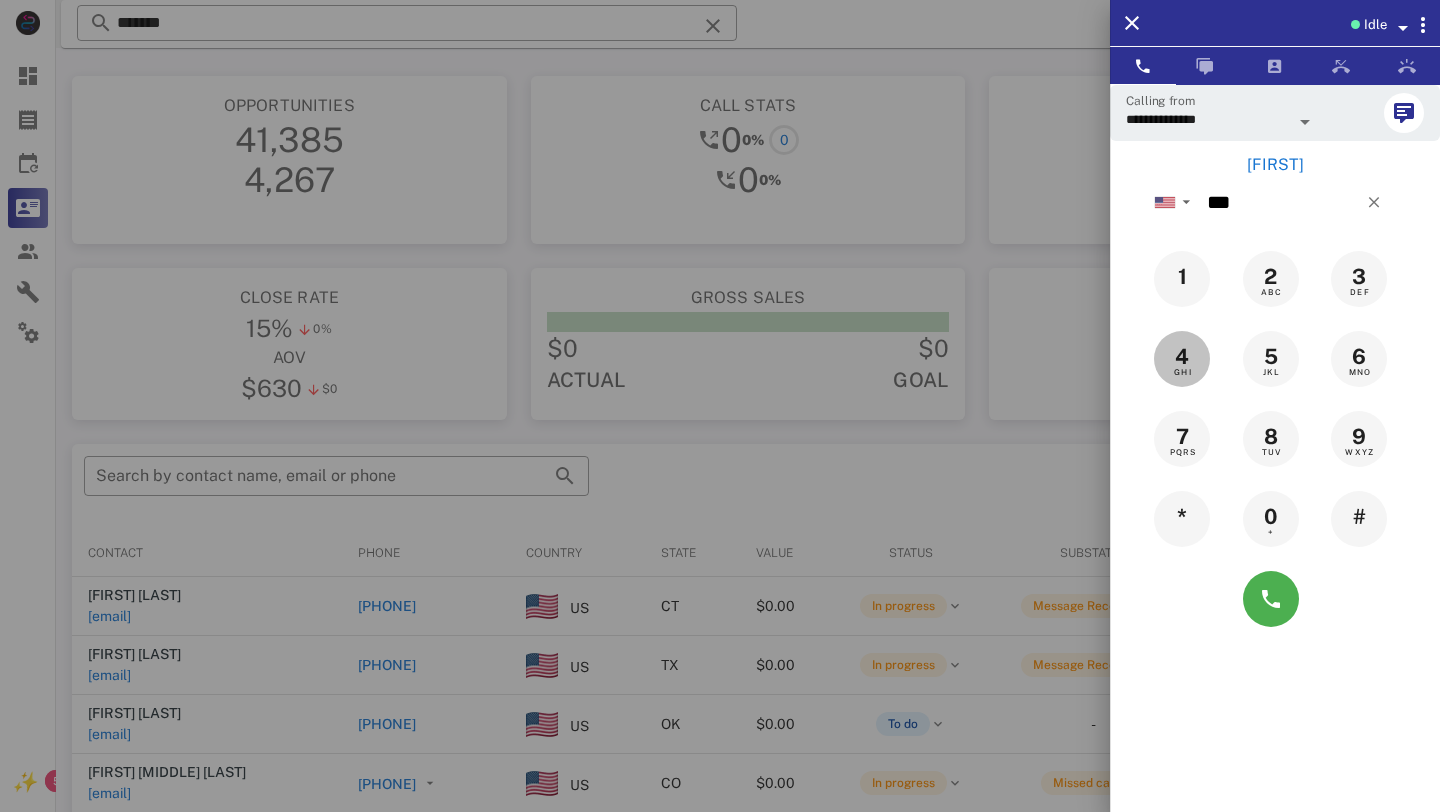 click on "4" at bounding box center [1182, 357] 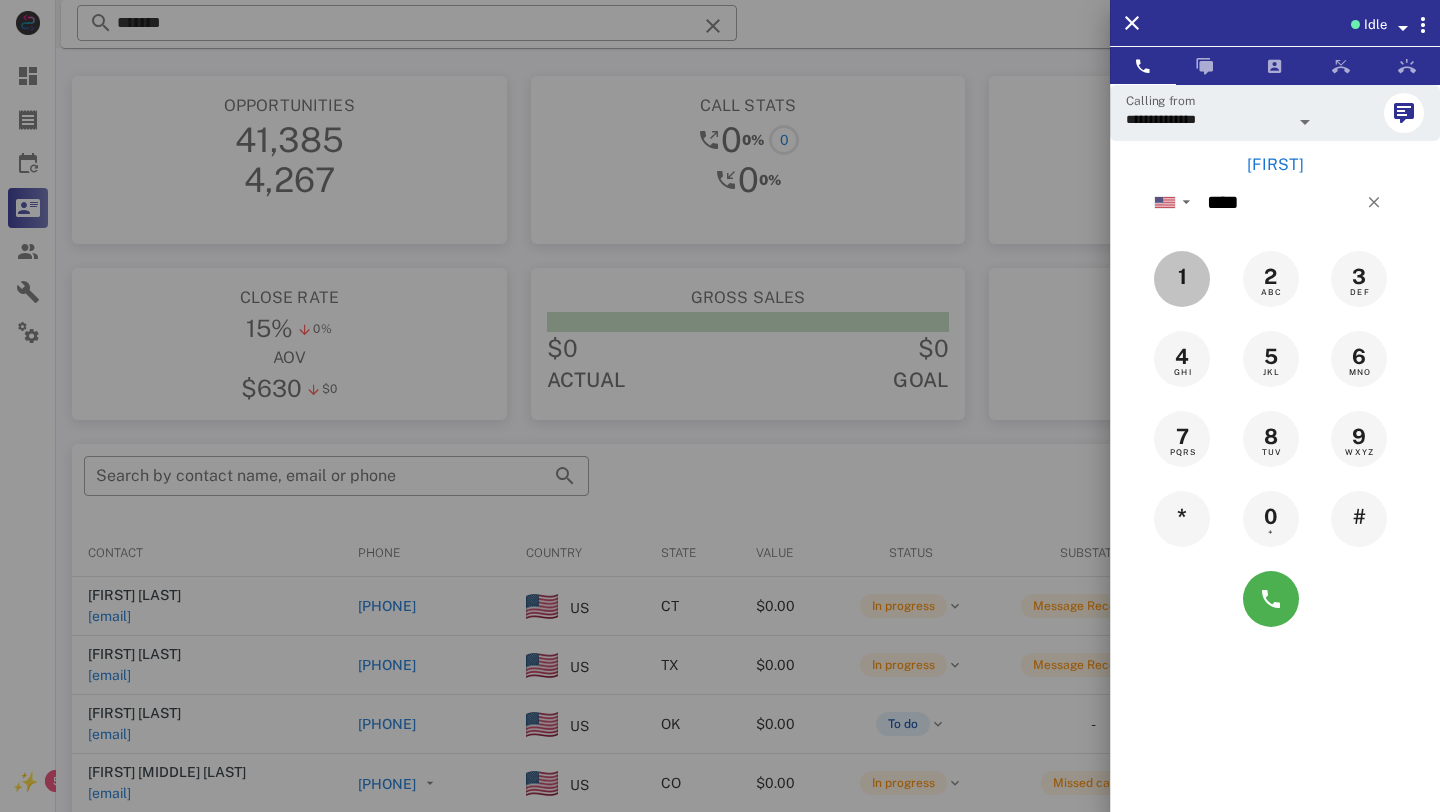 click on "1" at bounding box center (1183, 277) 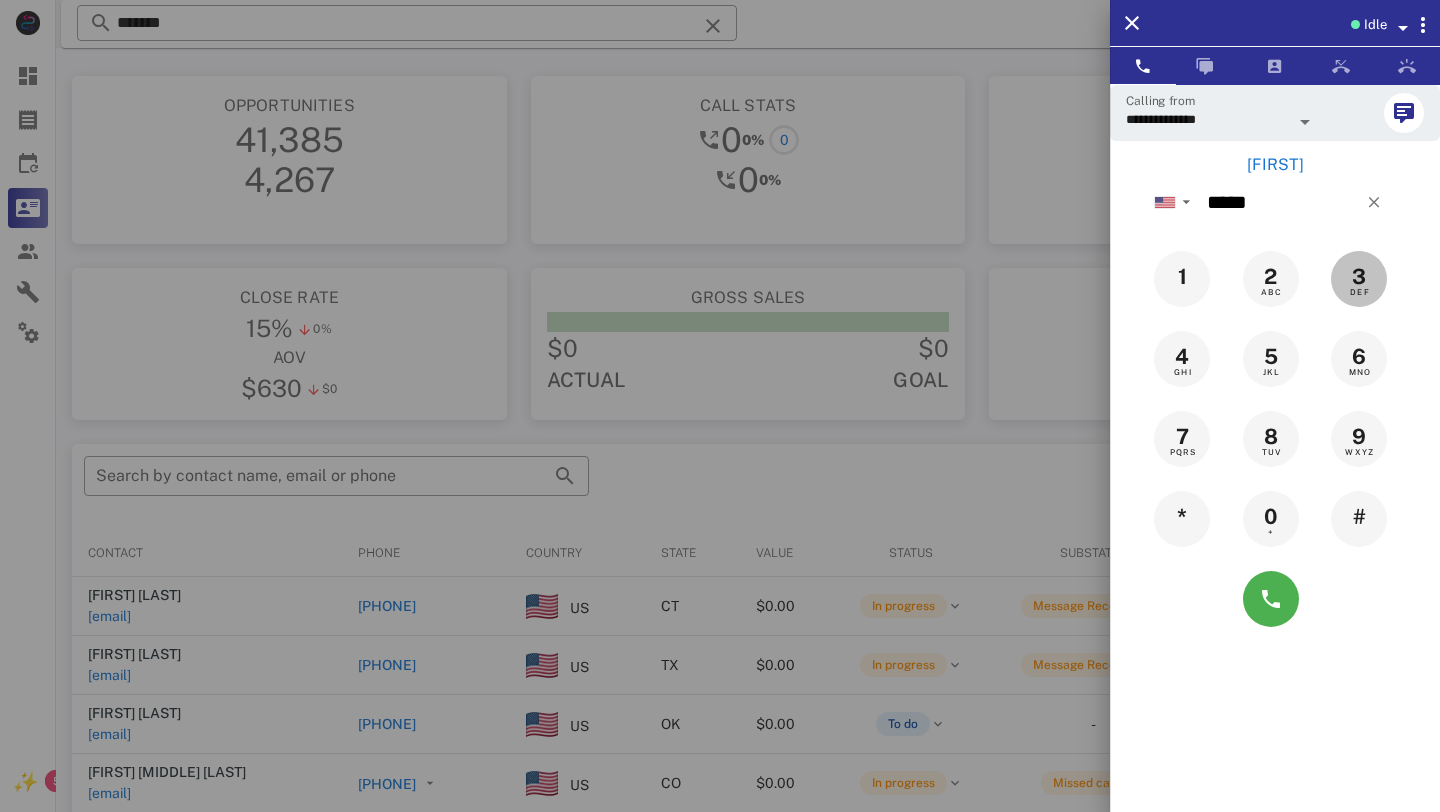 click on "3" at bounding box center [1359, 277] 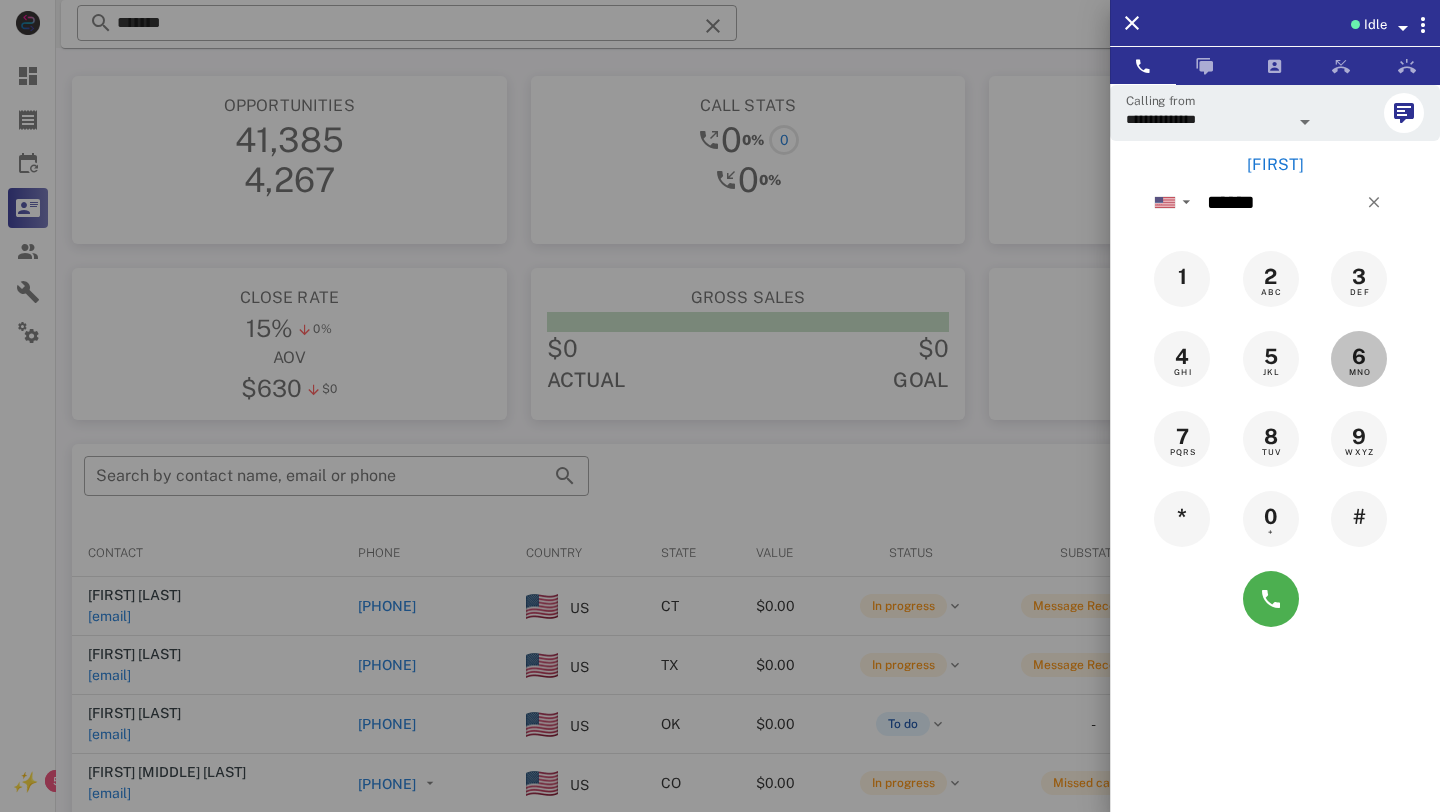 click on "6 MNO" at bounding box center (1359, 357) 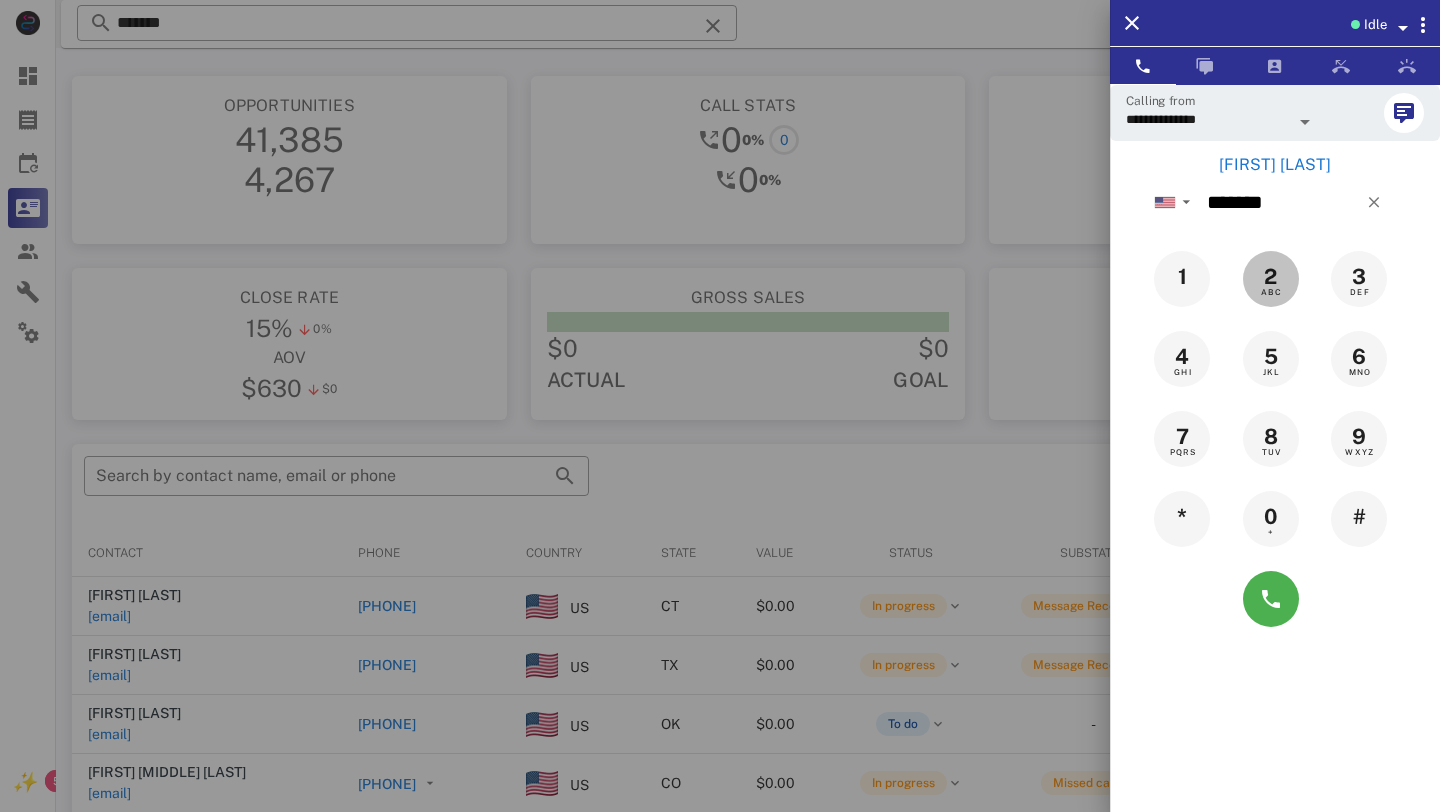 click on "2" at bounding box center [1271, 277] 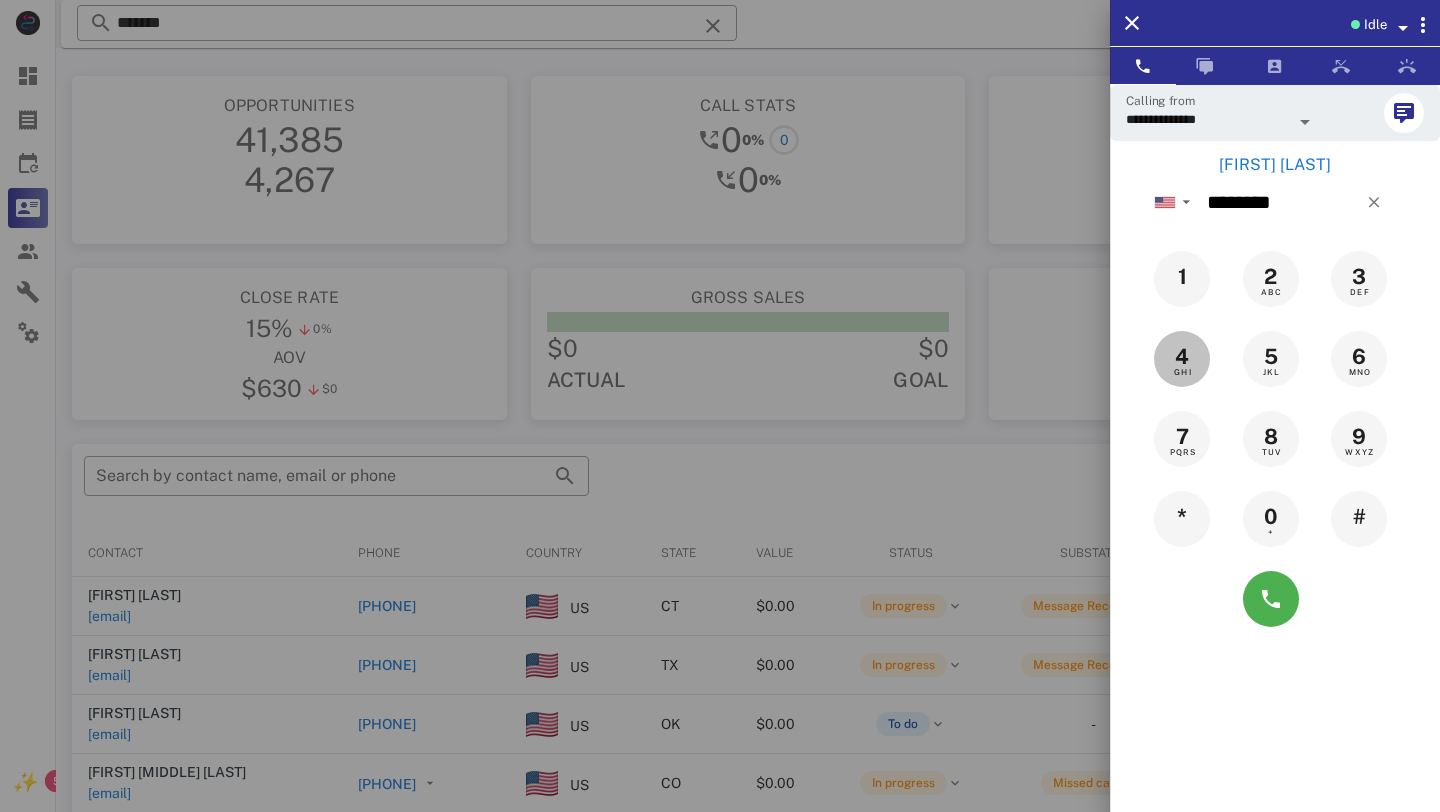 click on "4" at bounding box center [1182, 357] 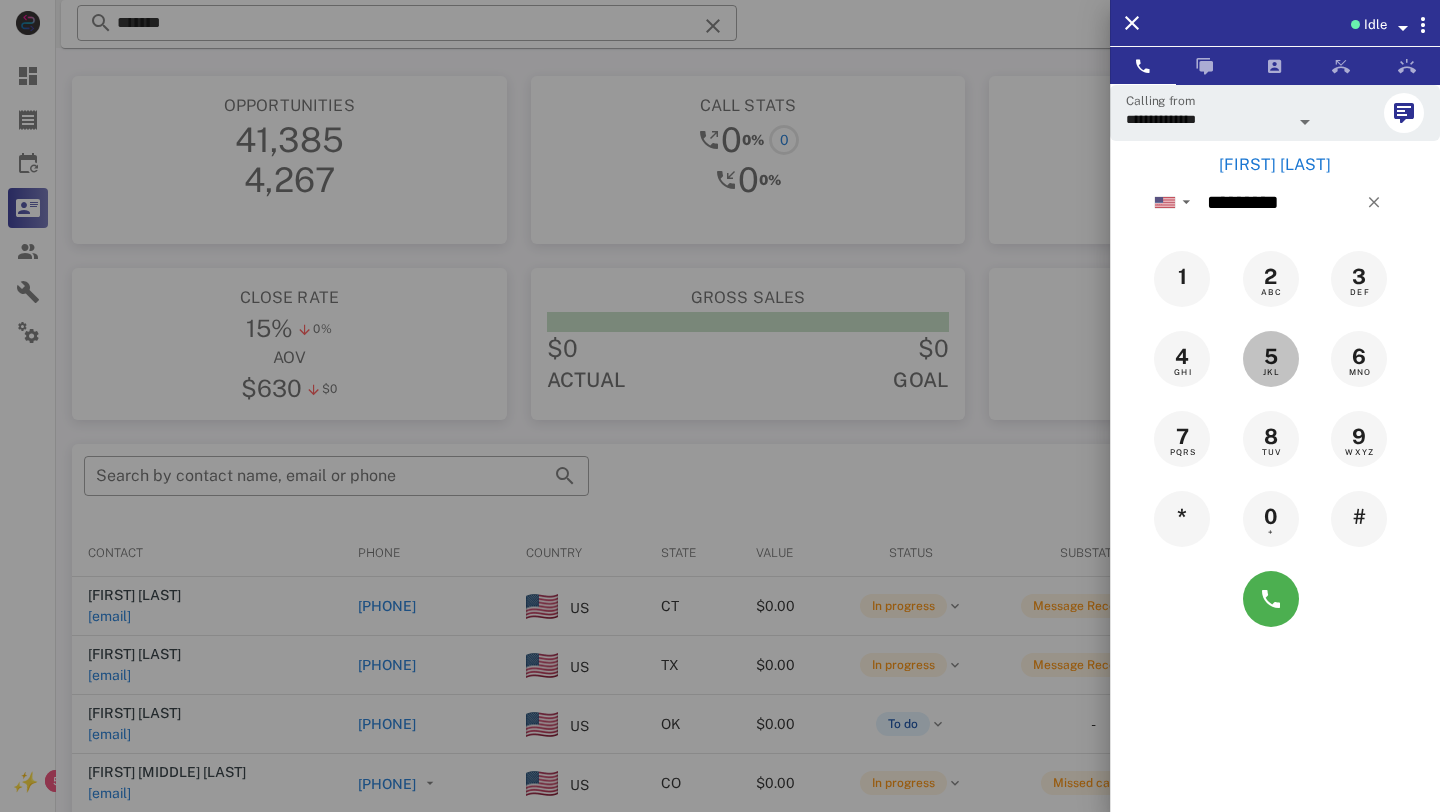 click on "5 JKL" at bounding box center (1271, 357) 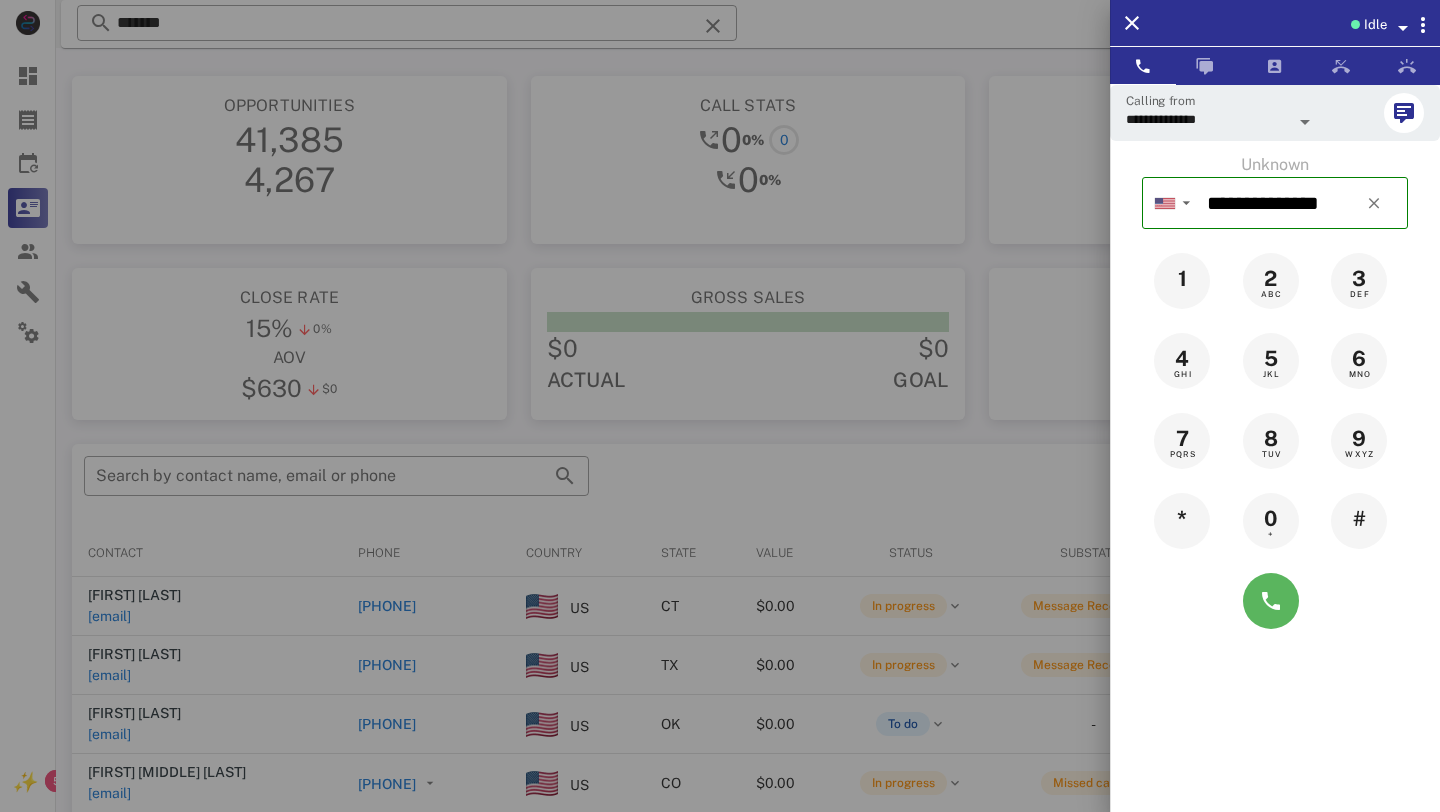 click at bounding box center (1271, 601) 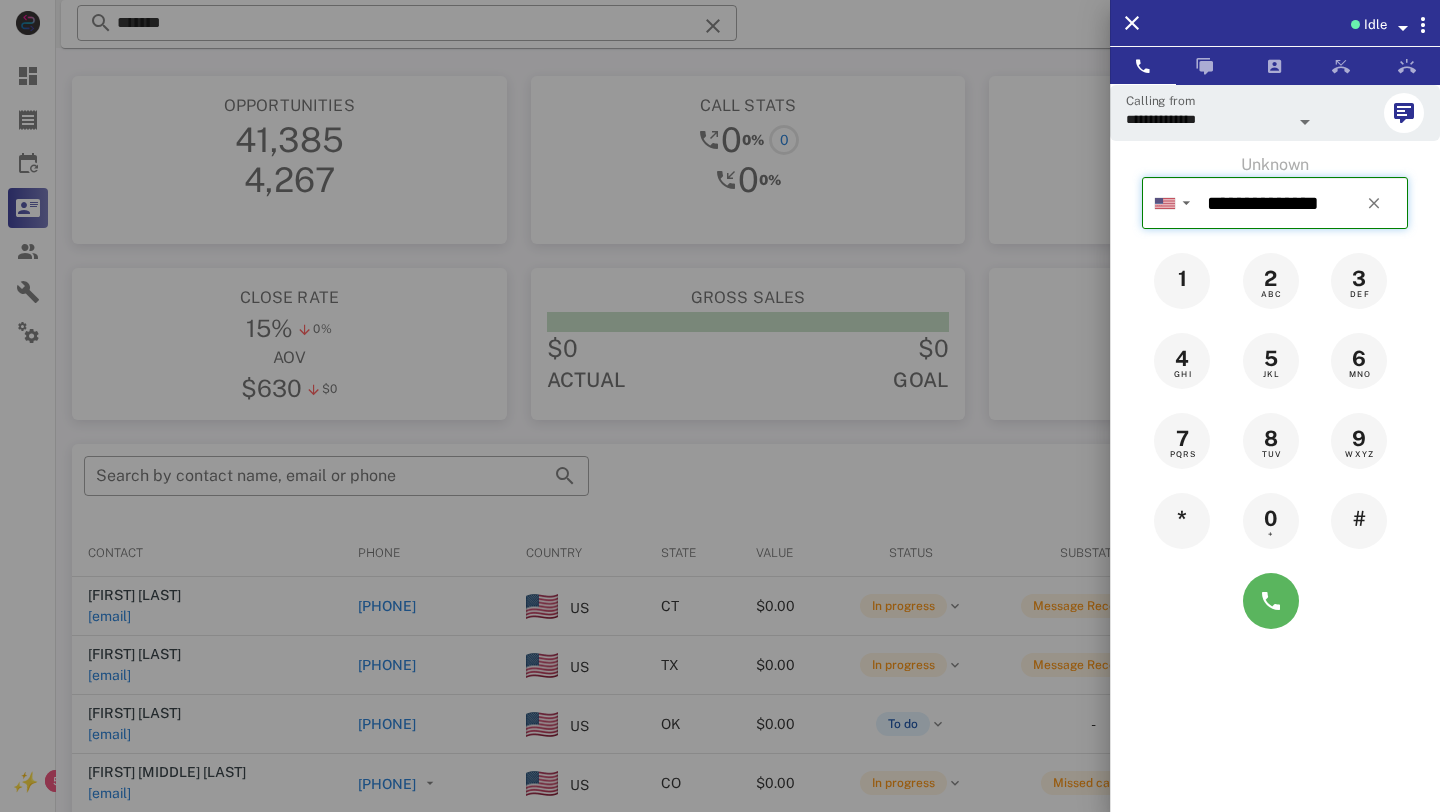 type on "**********" 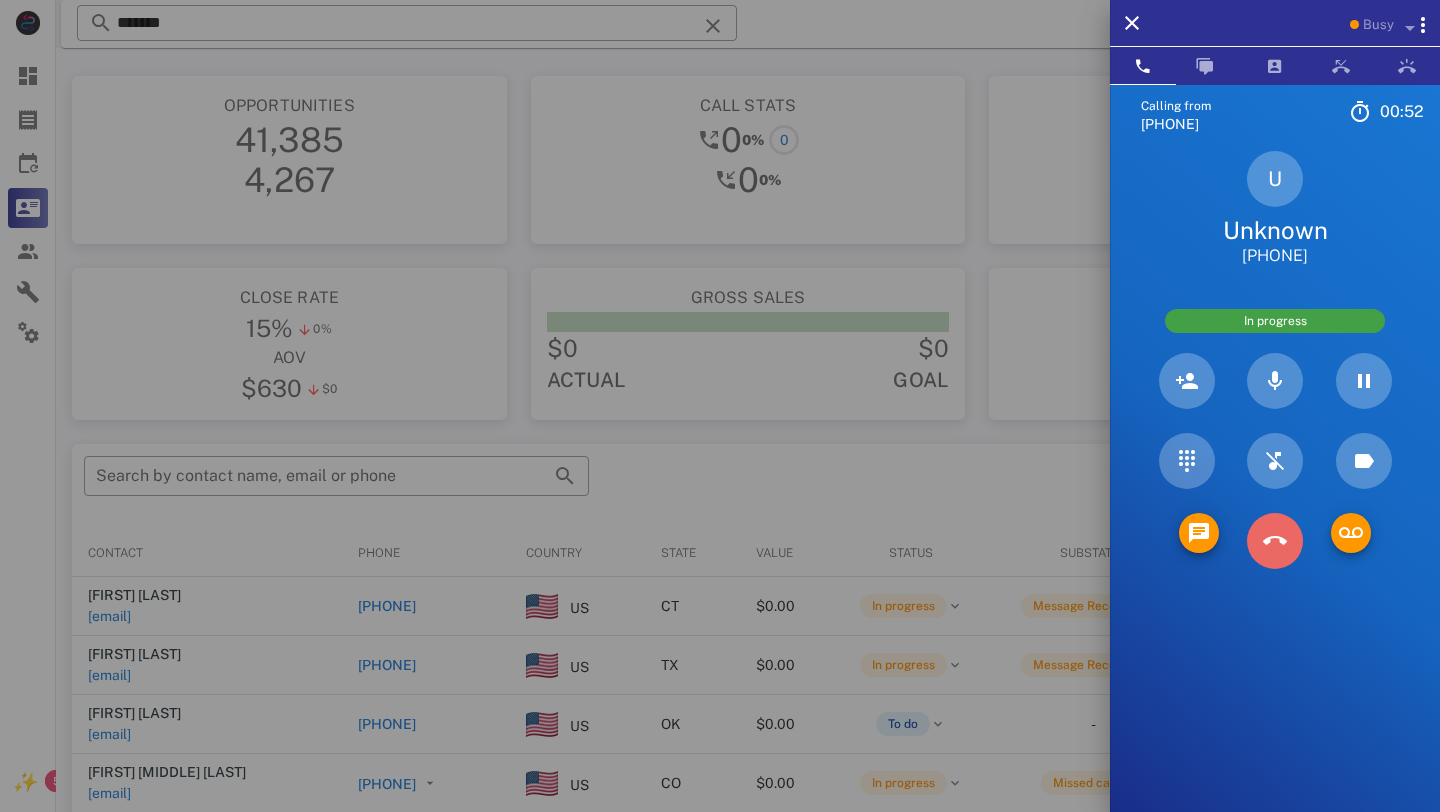 click at bounding box center (1275, 541) 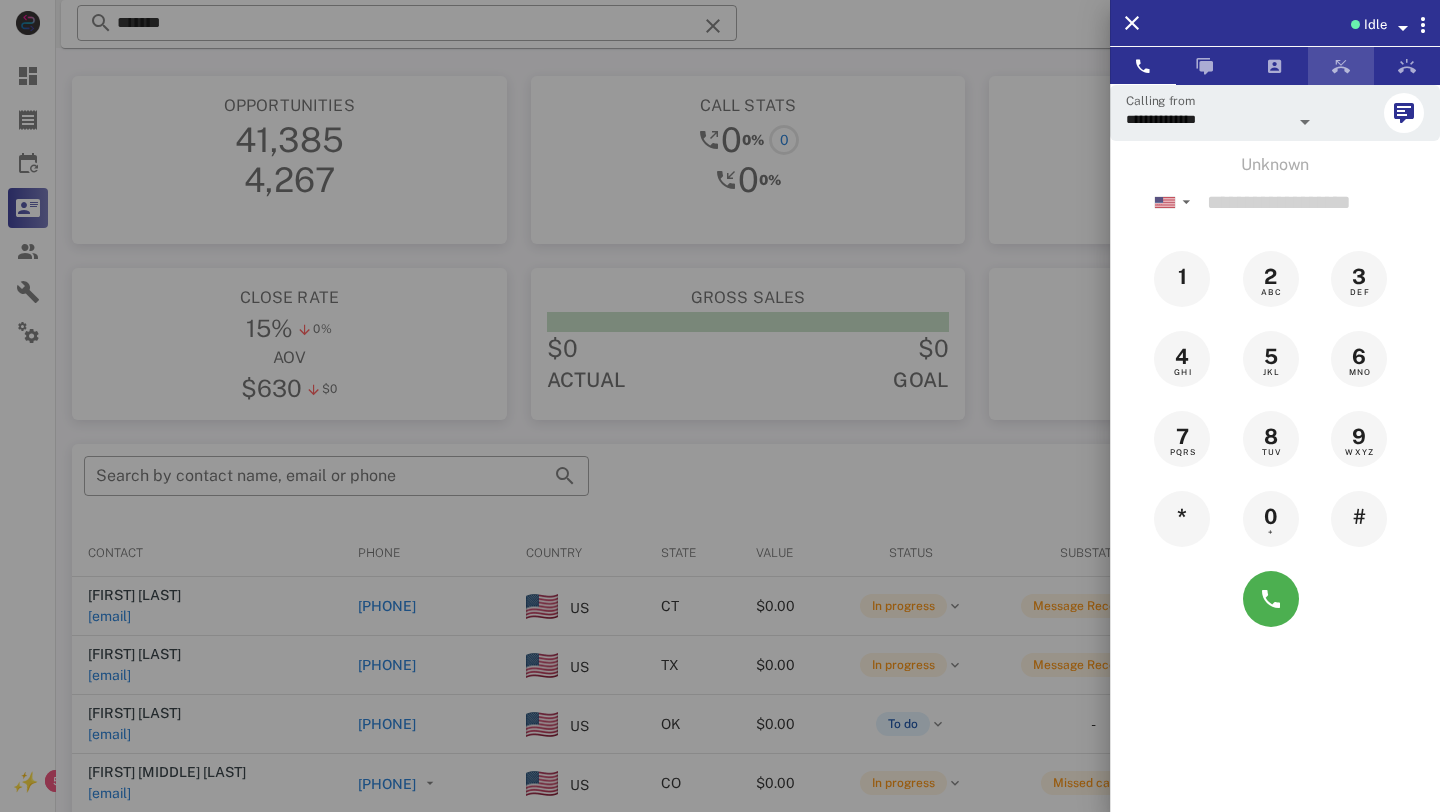 click at bounding box center [1341, 66] 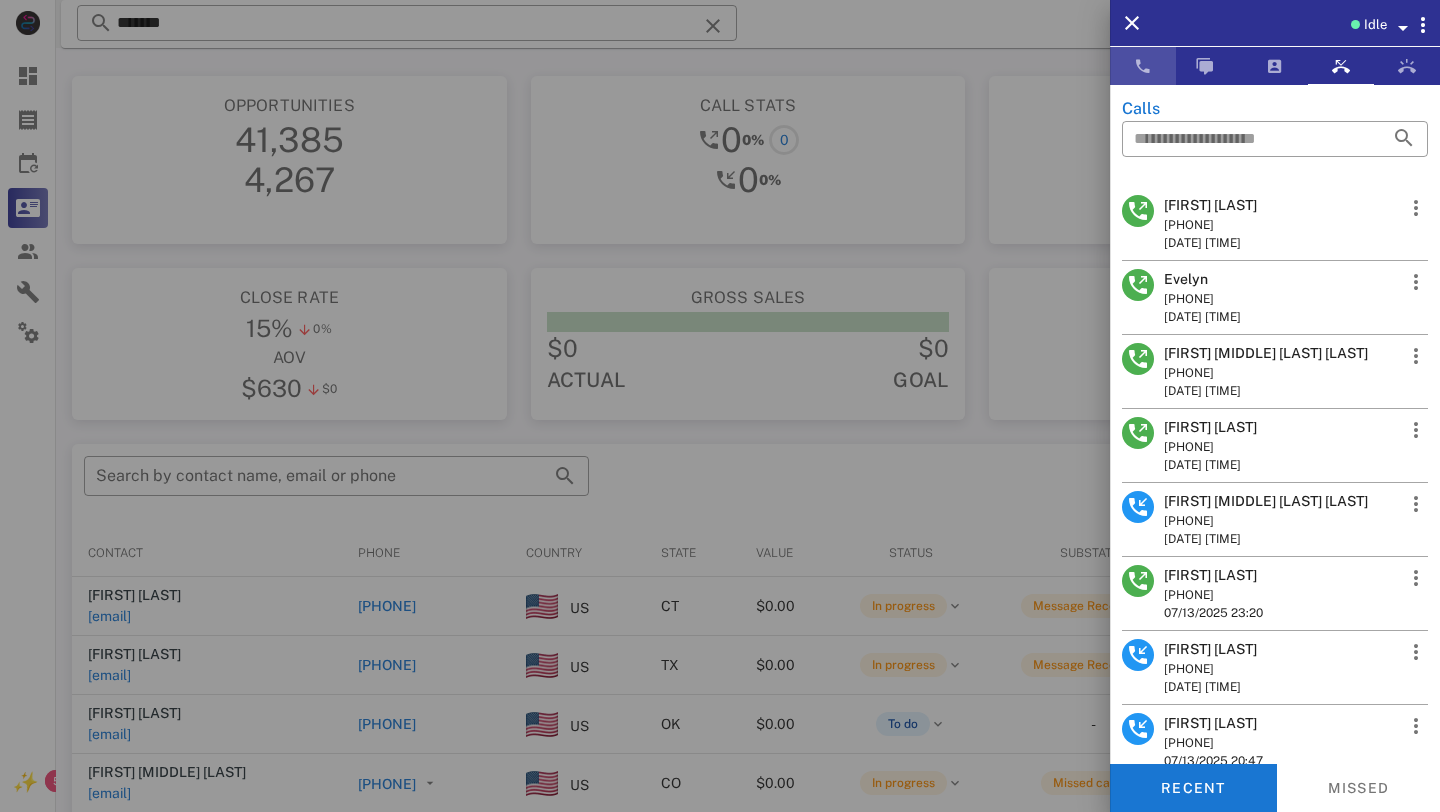 click at bounding box center (1143, 66) 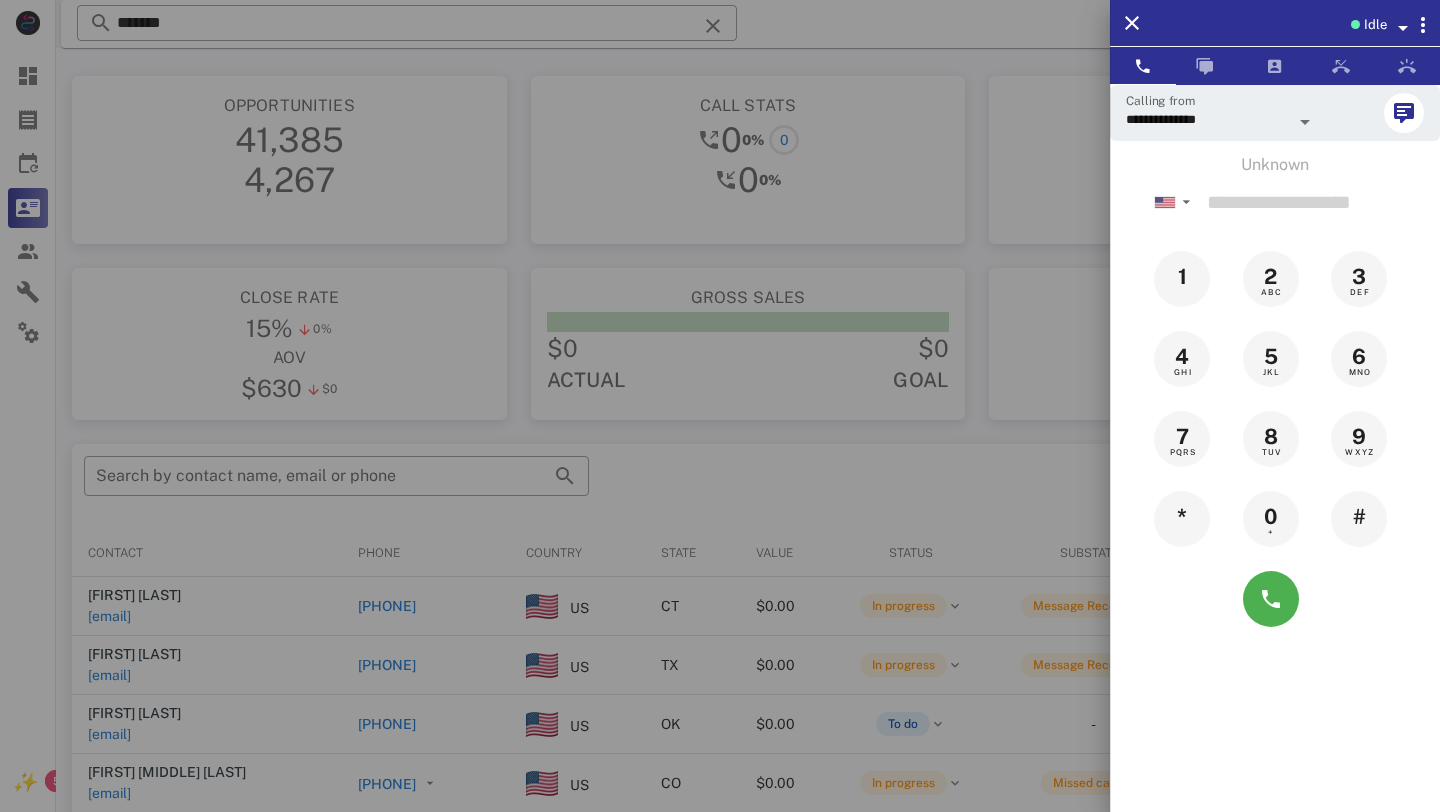 click at bounding box center [1305, 122] 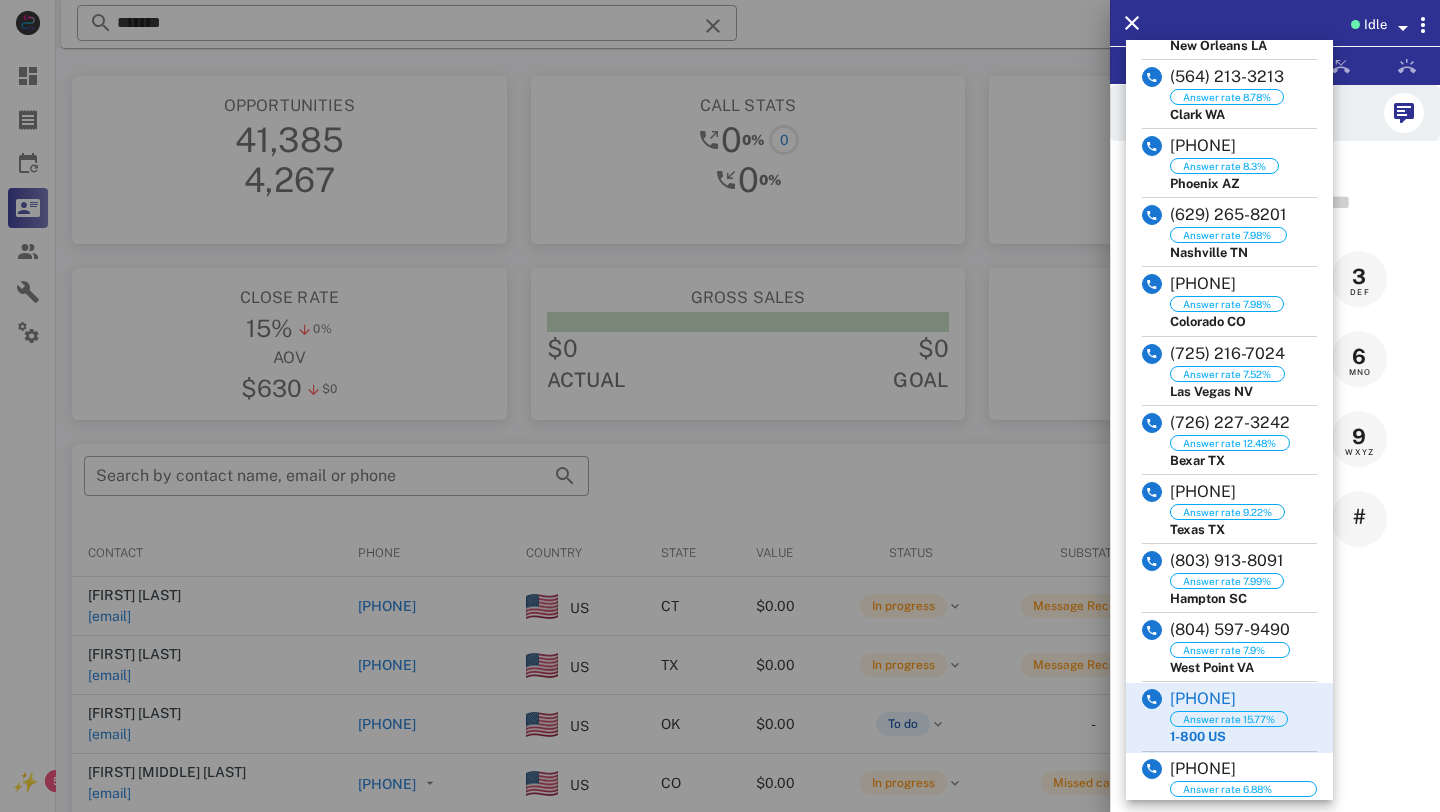 scroll, scrollTop: 1375, scrollLeft: 0, axis: vertical 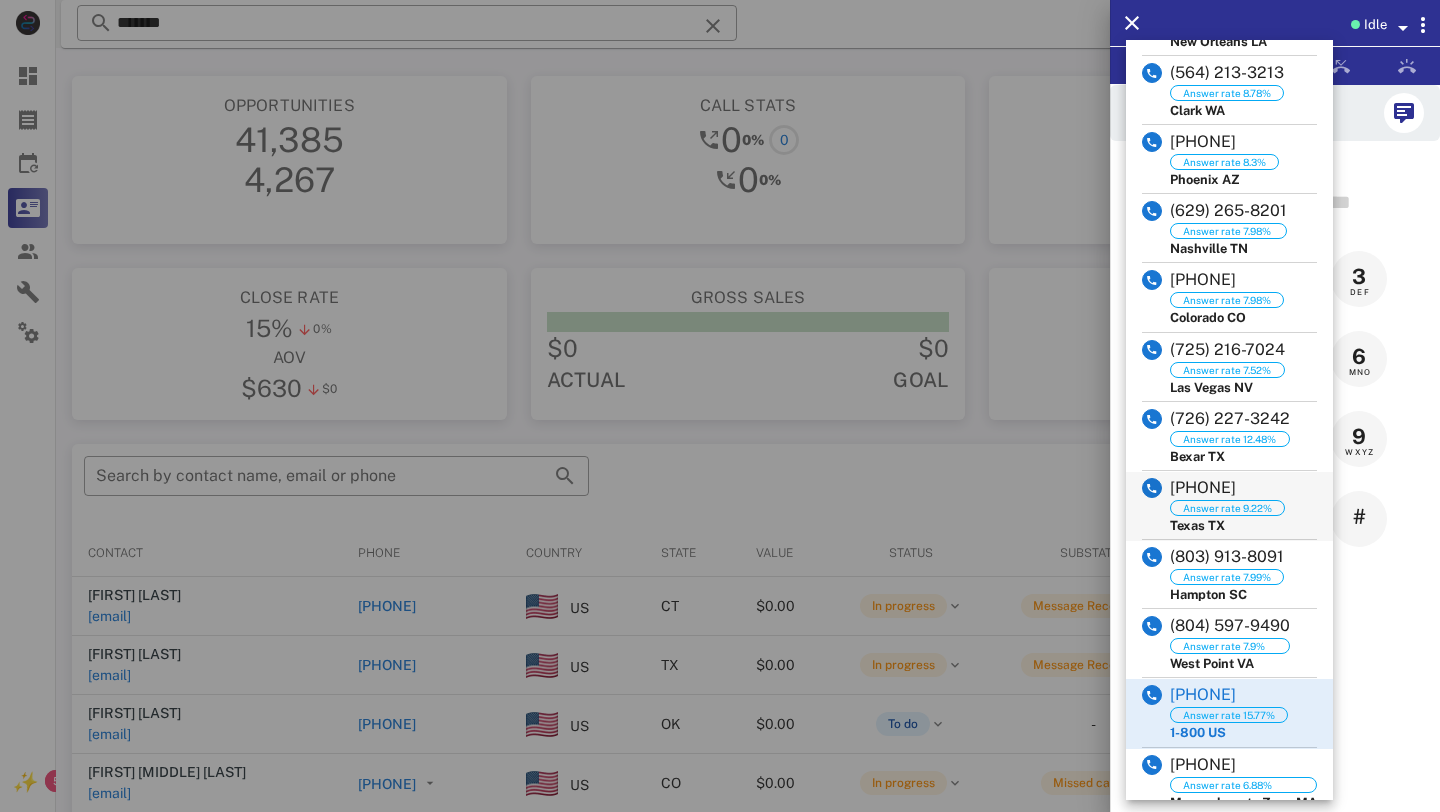 click on "(737) 352-4155" at bounding box center [1227, 488] 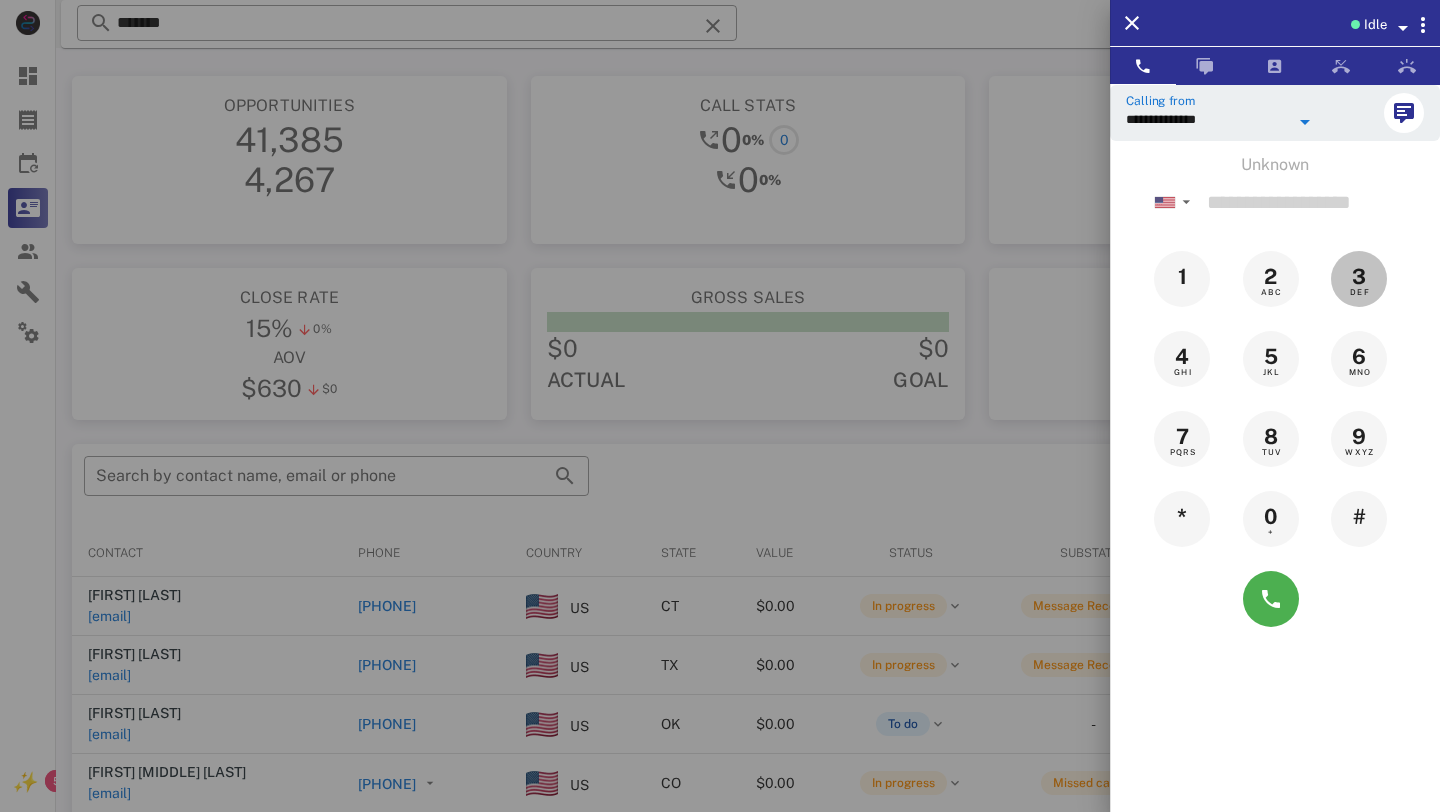 click on "3 DEF" at bounding box center (1359, 277) 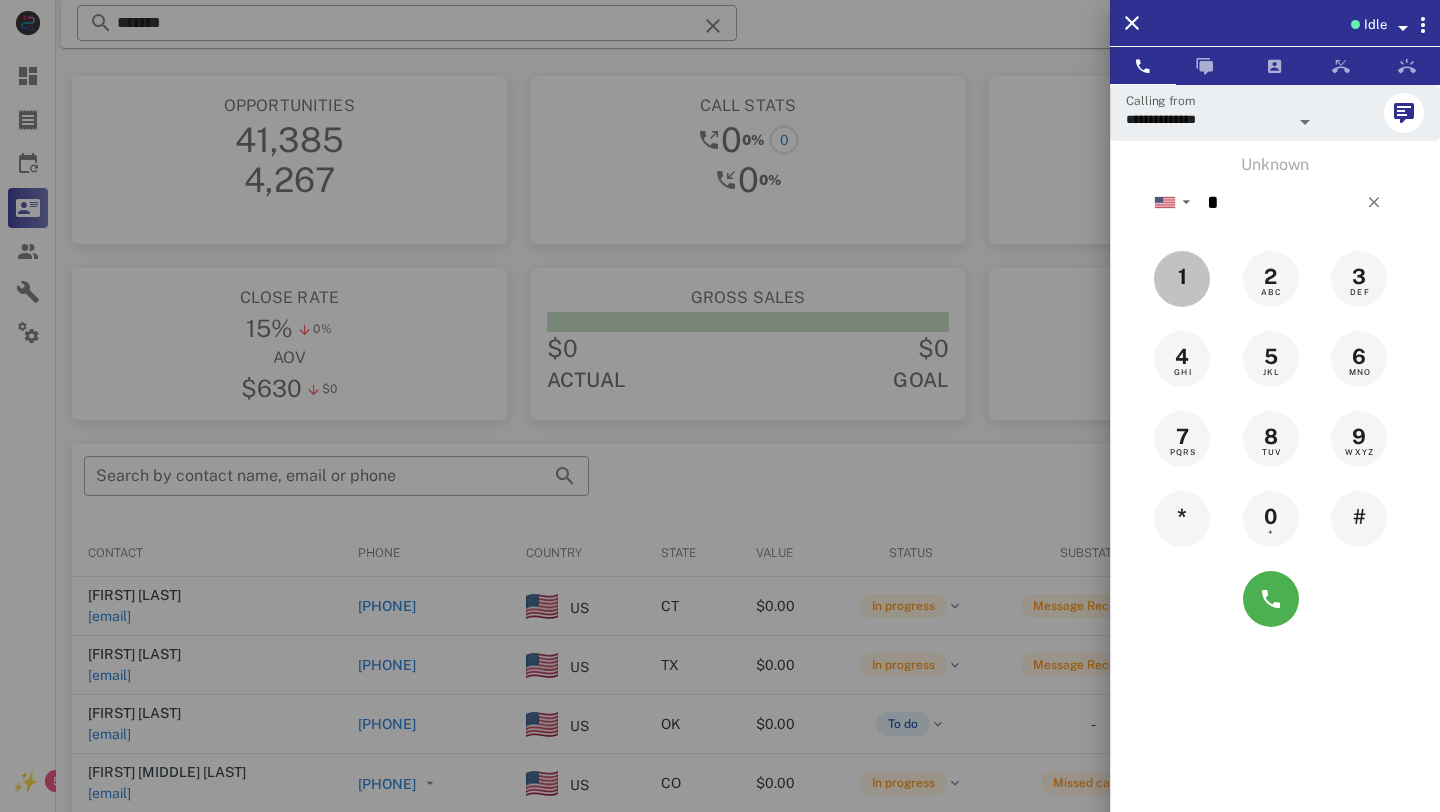 click on "1" at bounding box center (1182, 277) 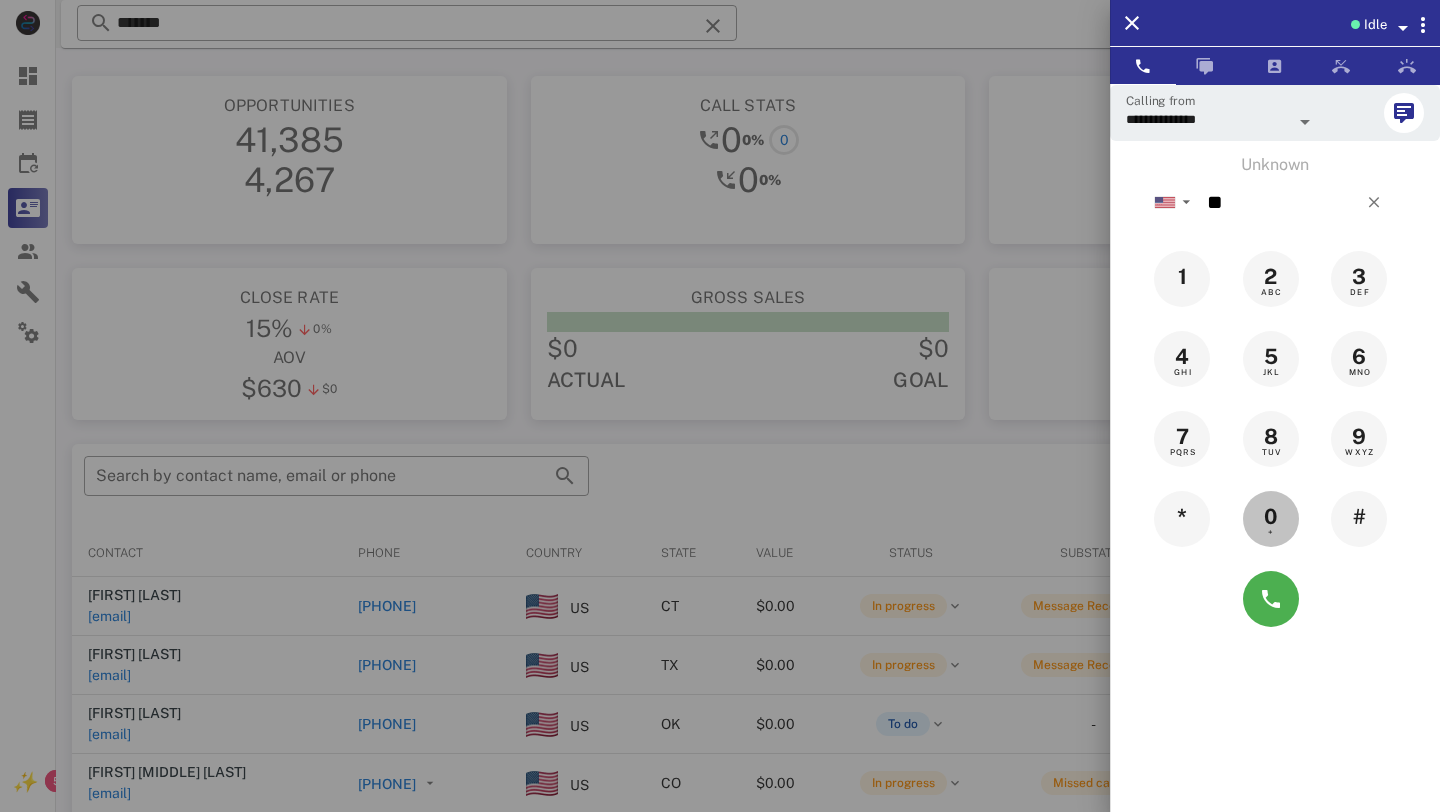 click on "0" at bounding box center [1271, 517] 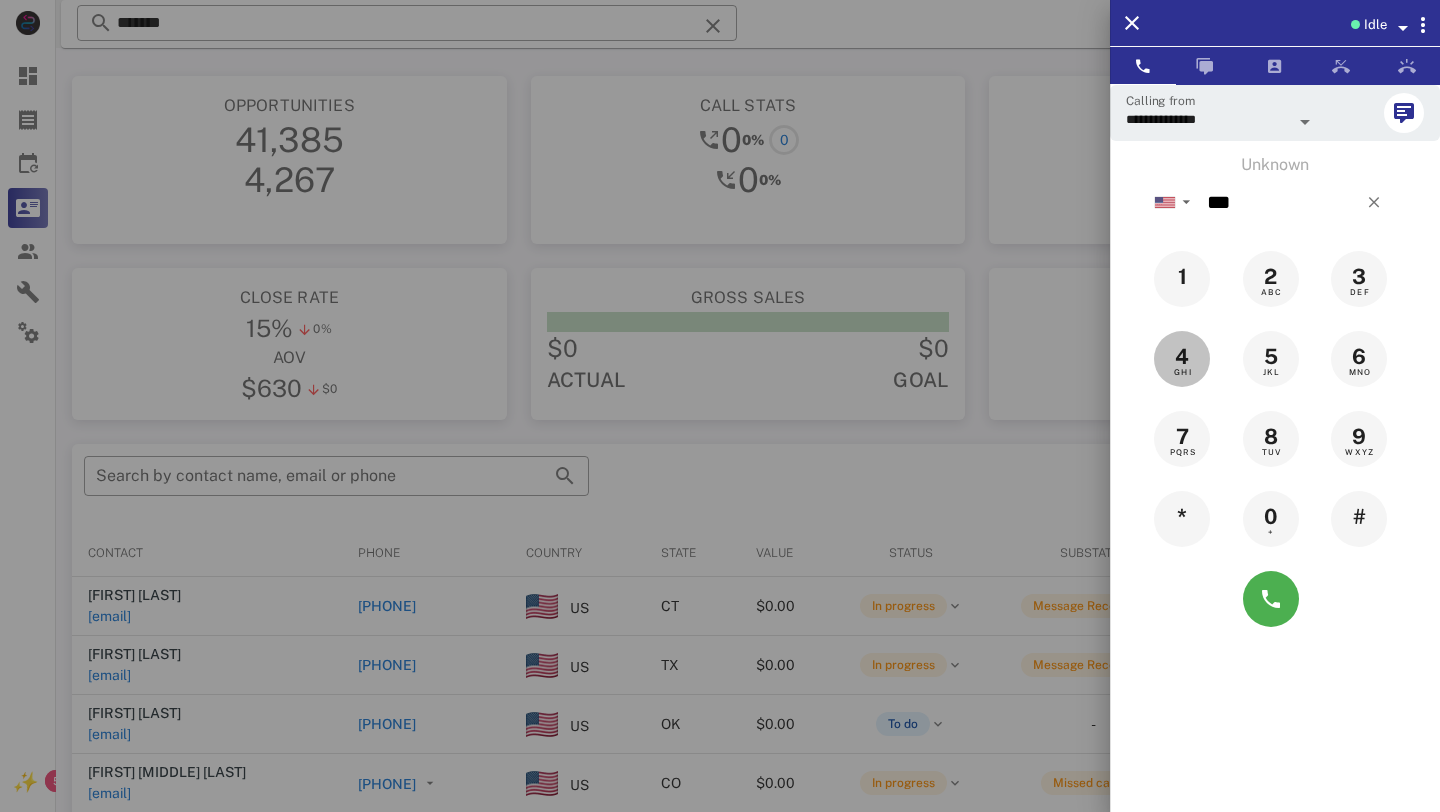 click on "4" at bounding box center (1182, 357) 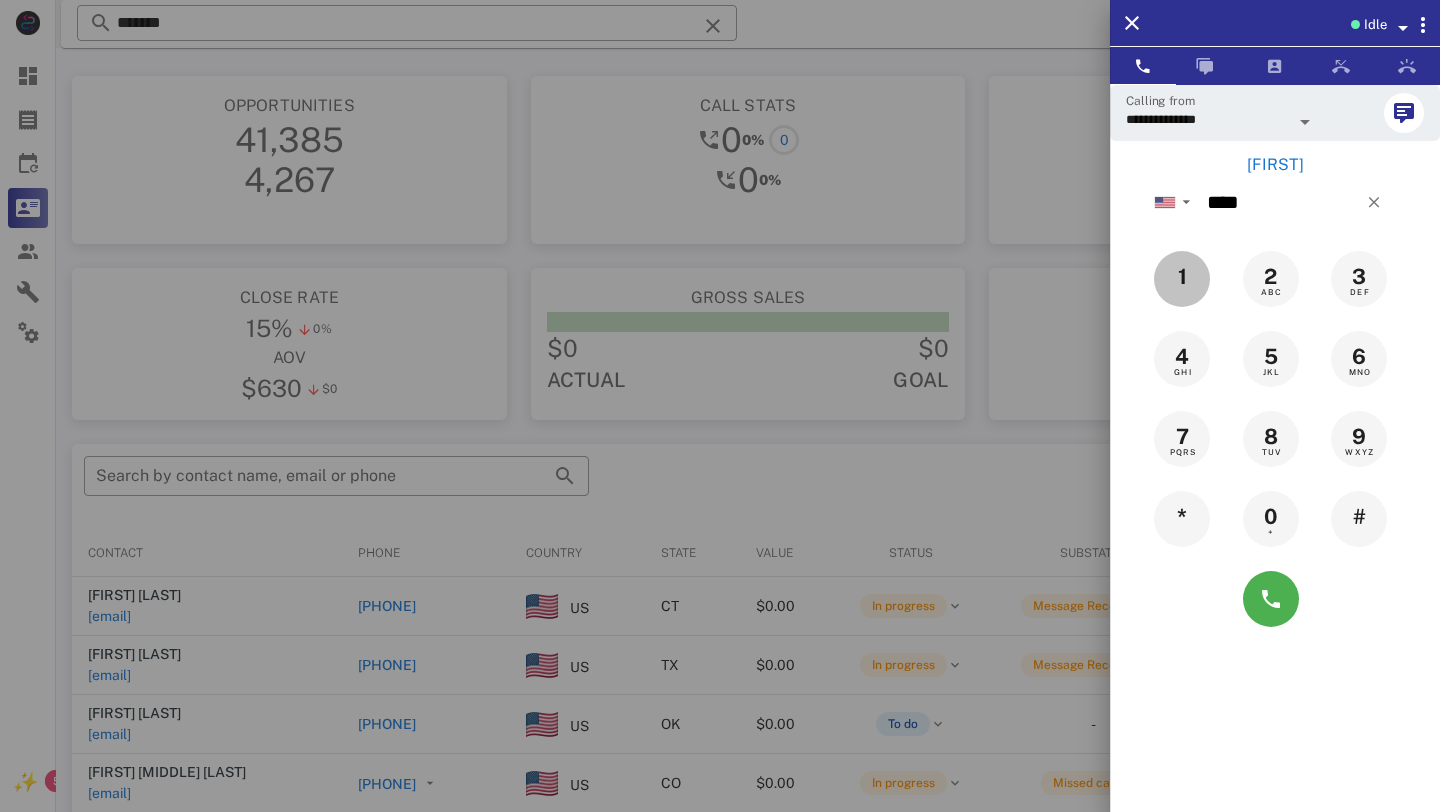 click on "1" at bounding box center [1182, 277] 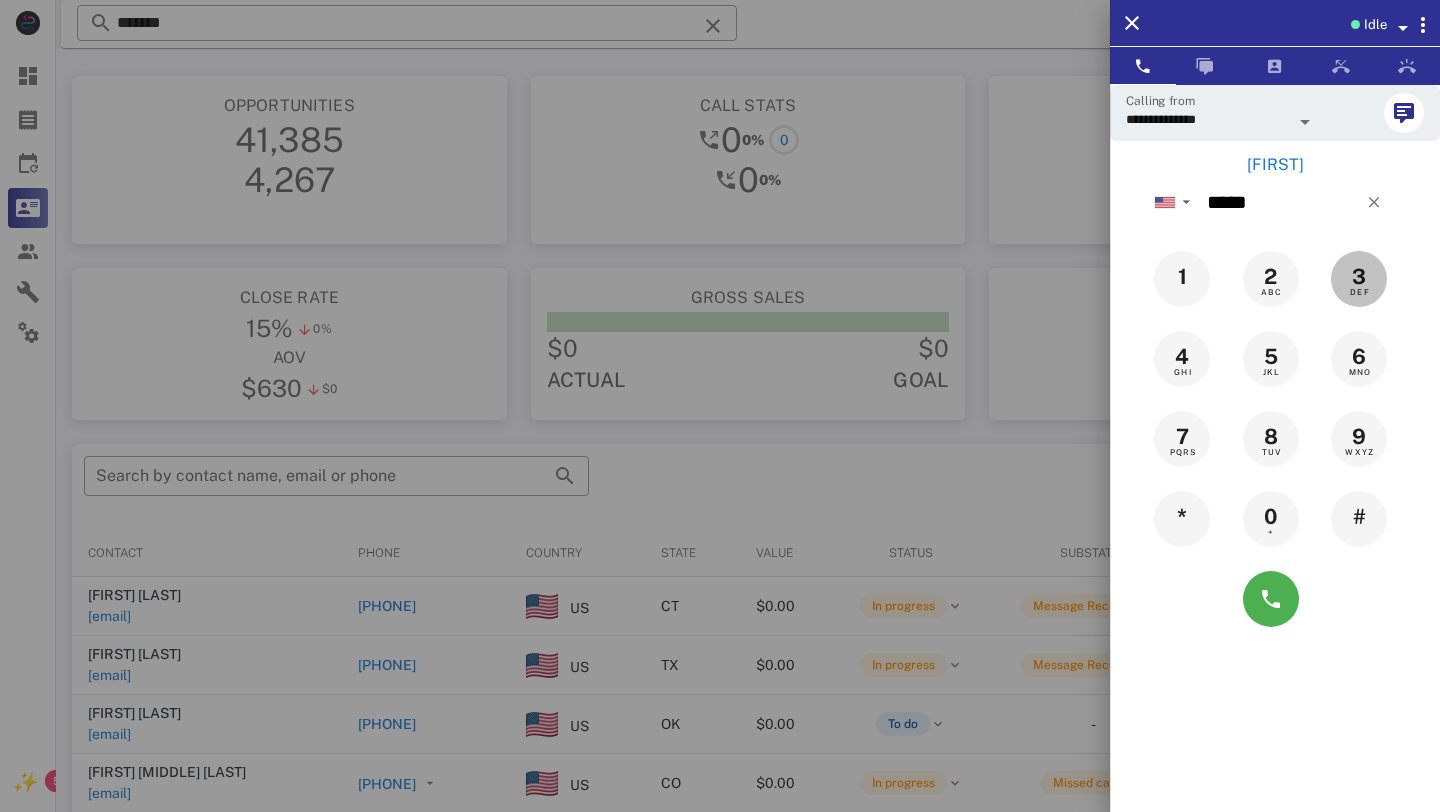 click on "3" at bounding box center (1359, 277) 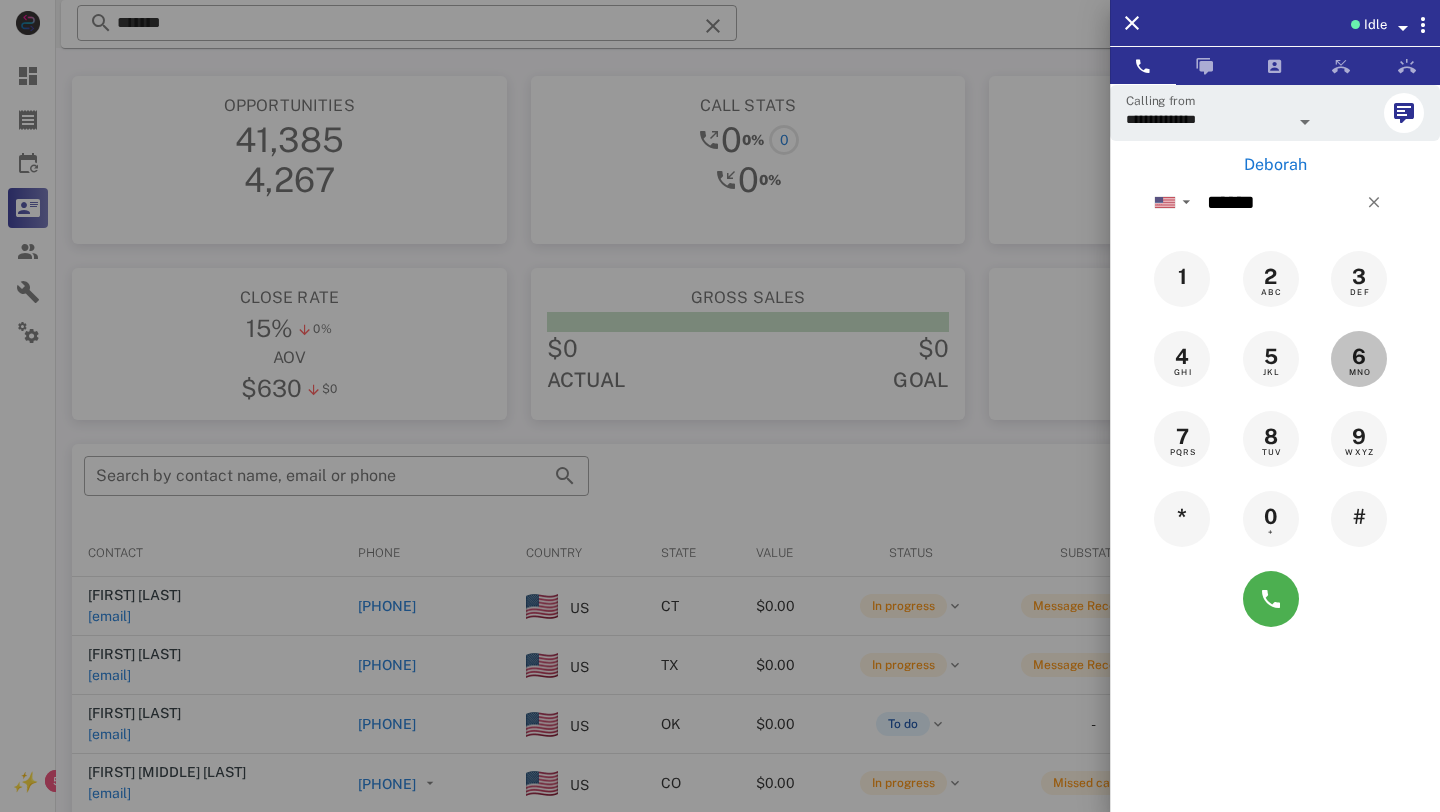 click on "6" at bounding box center [1359, 357] 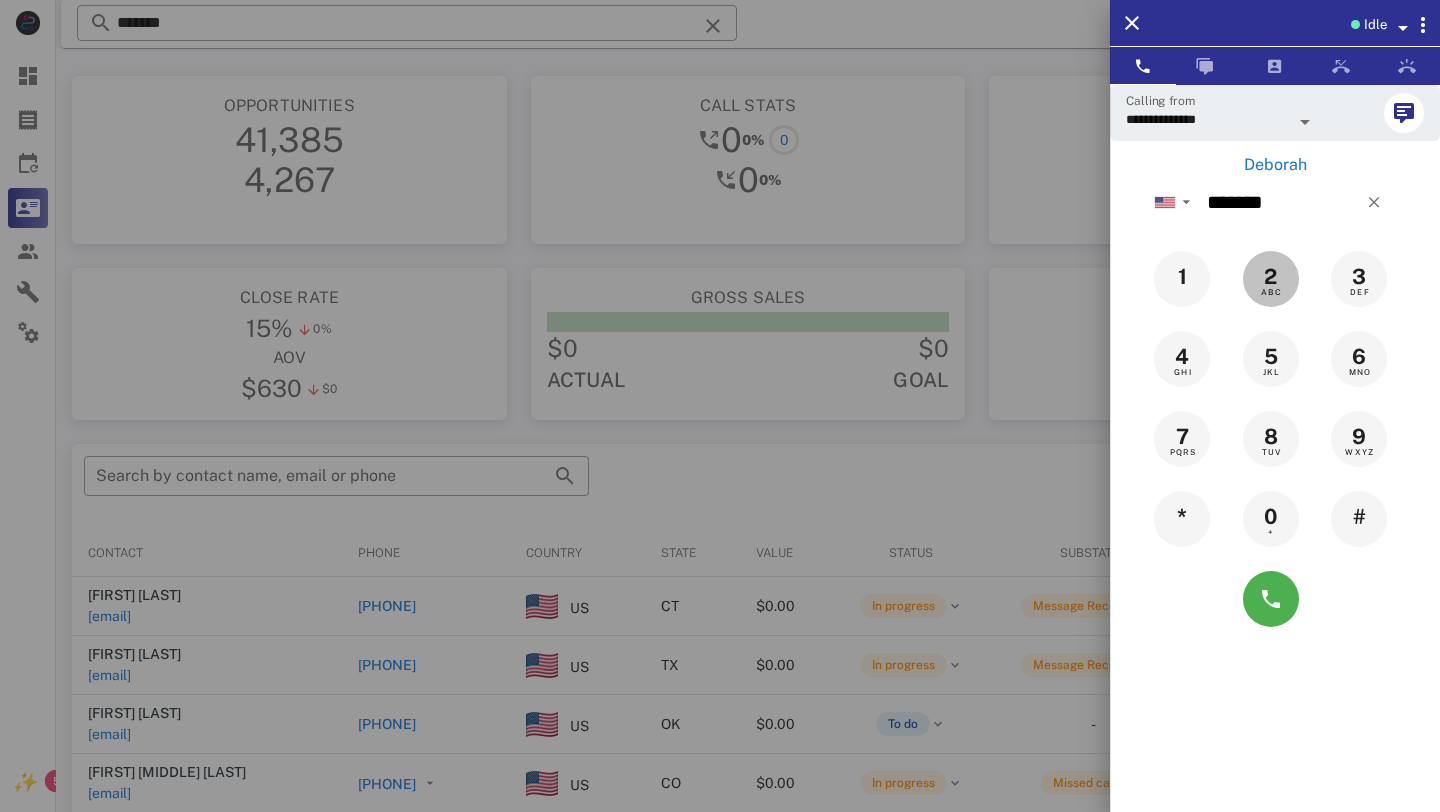 click on "2" at bounding box center (1271, 277) 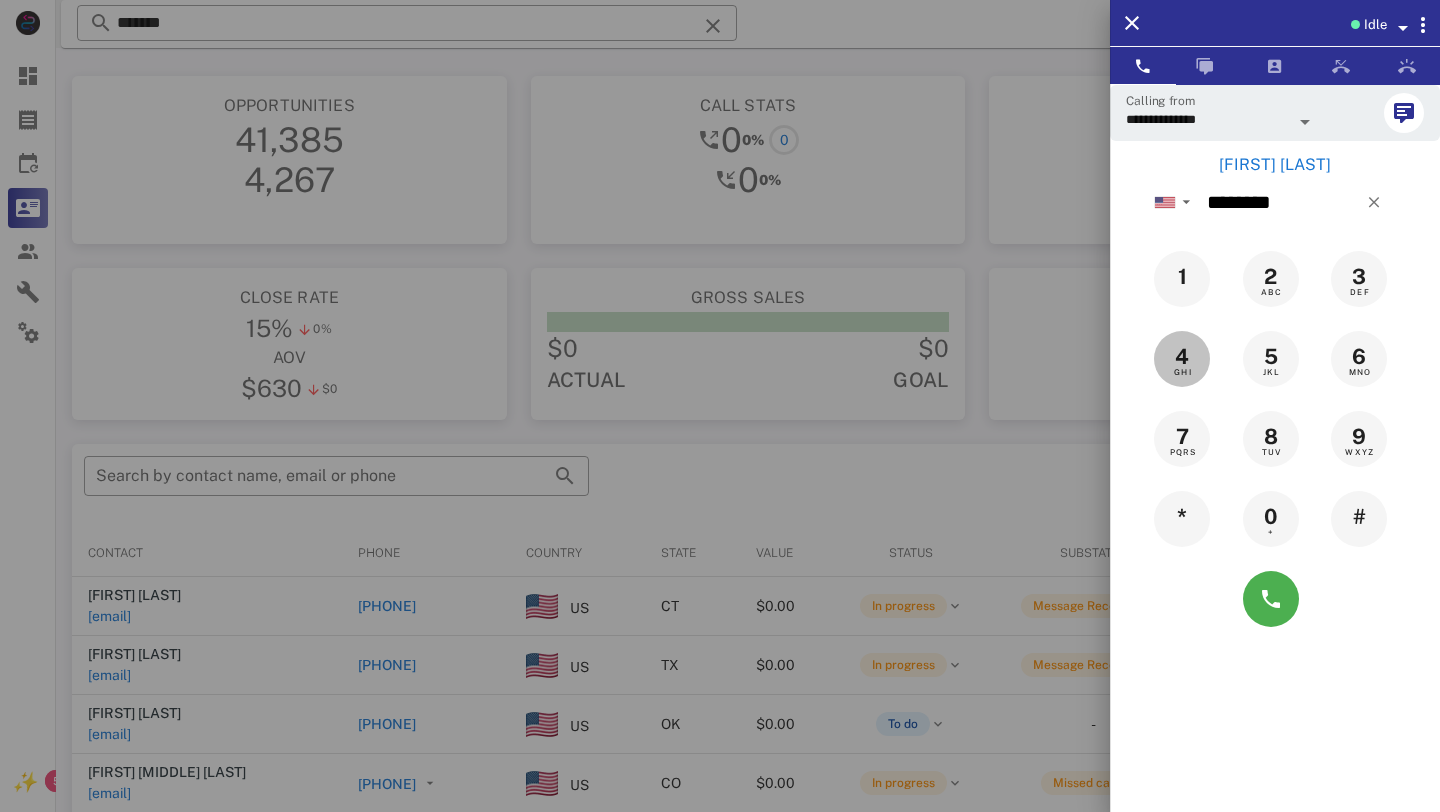 click on "4" at bounding box center [1182, 357] 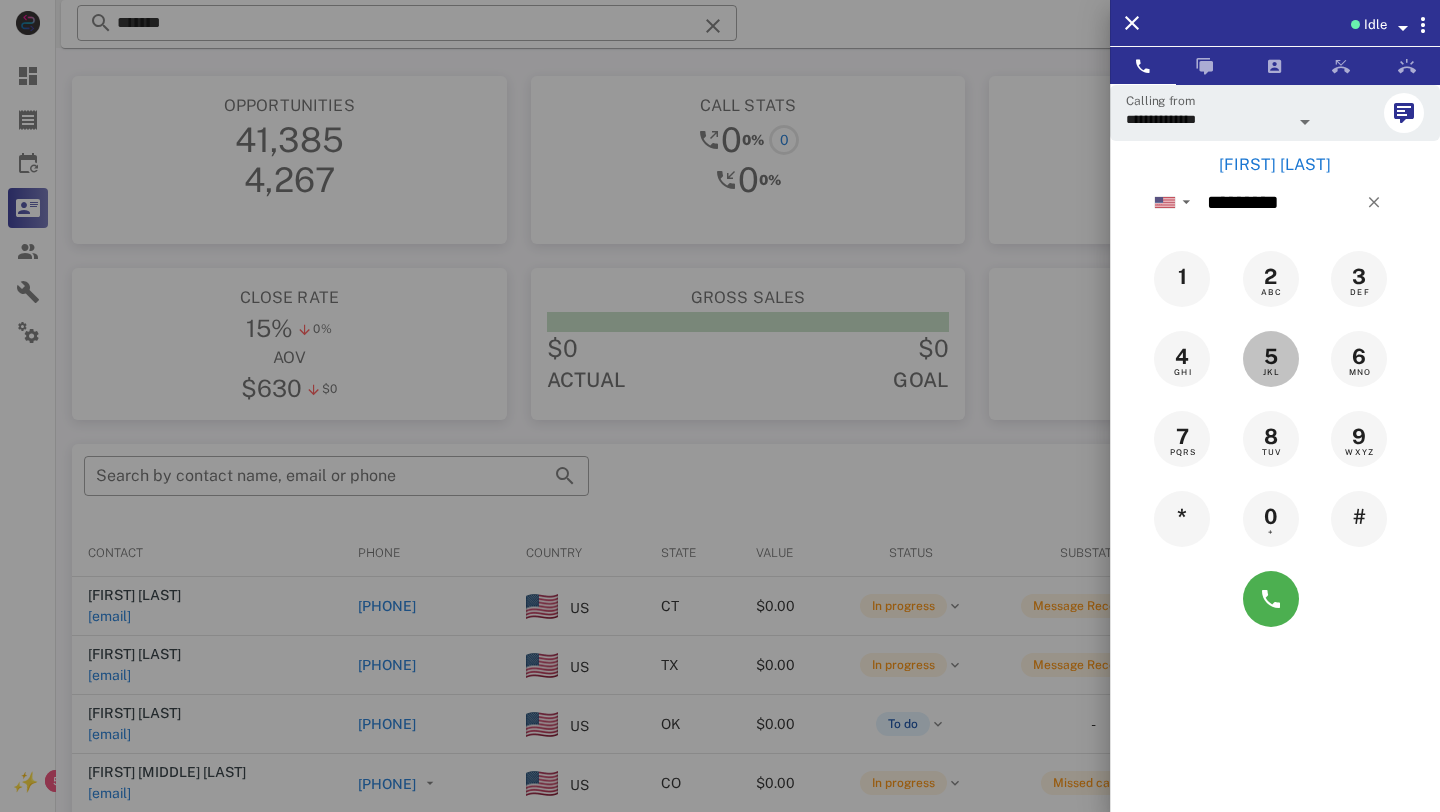 click on "5" at bounding box center [1271, 357] 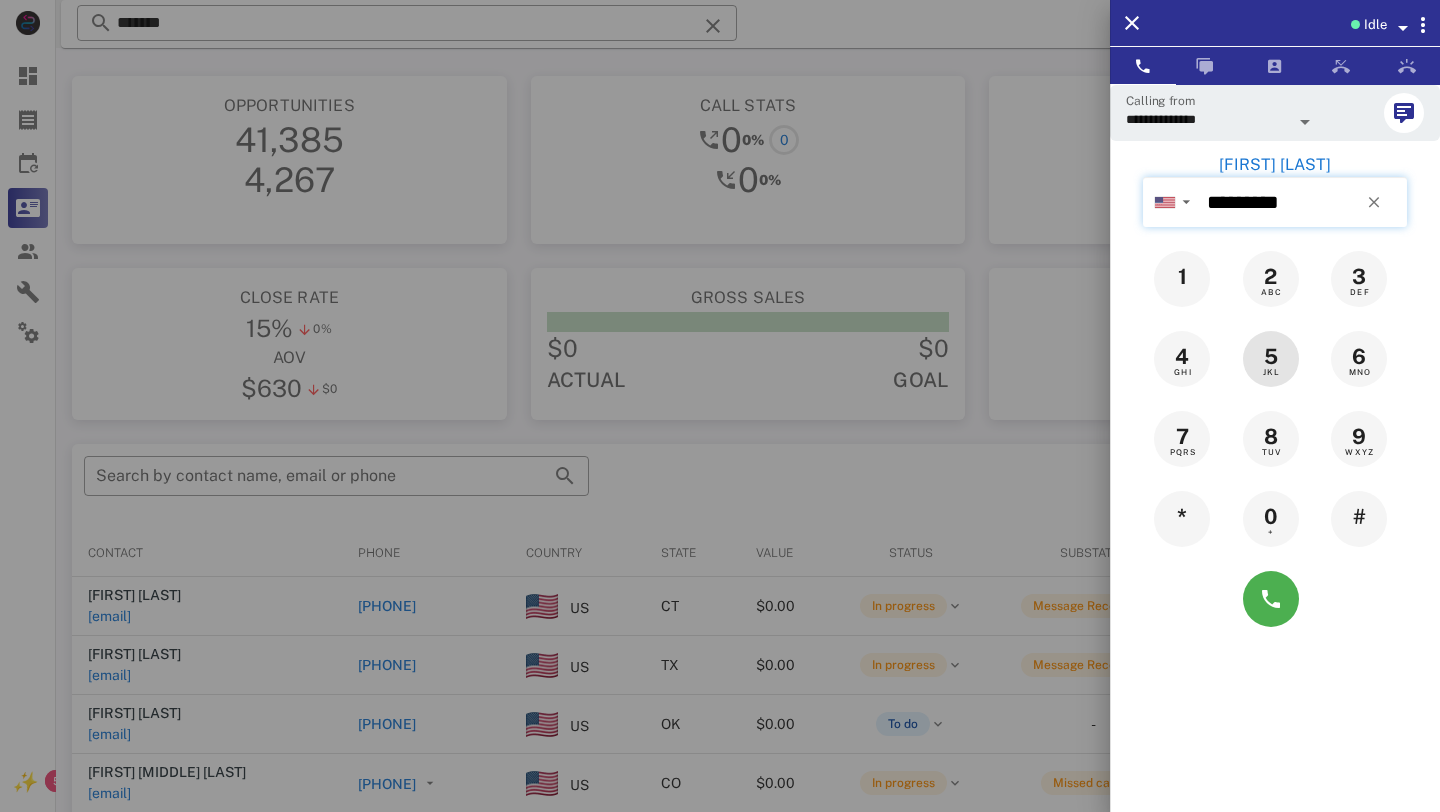 type on "**********" 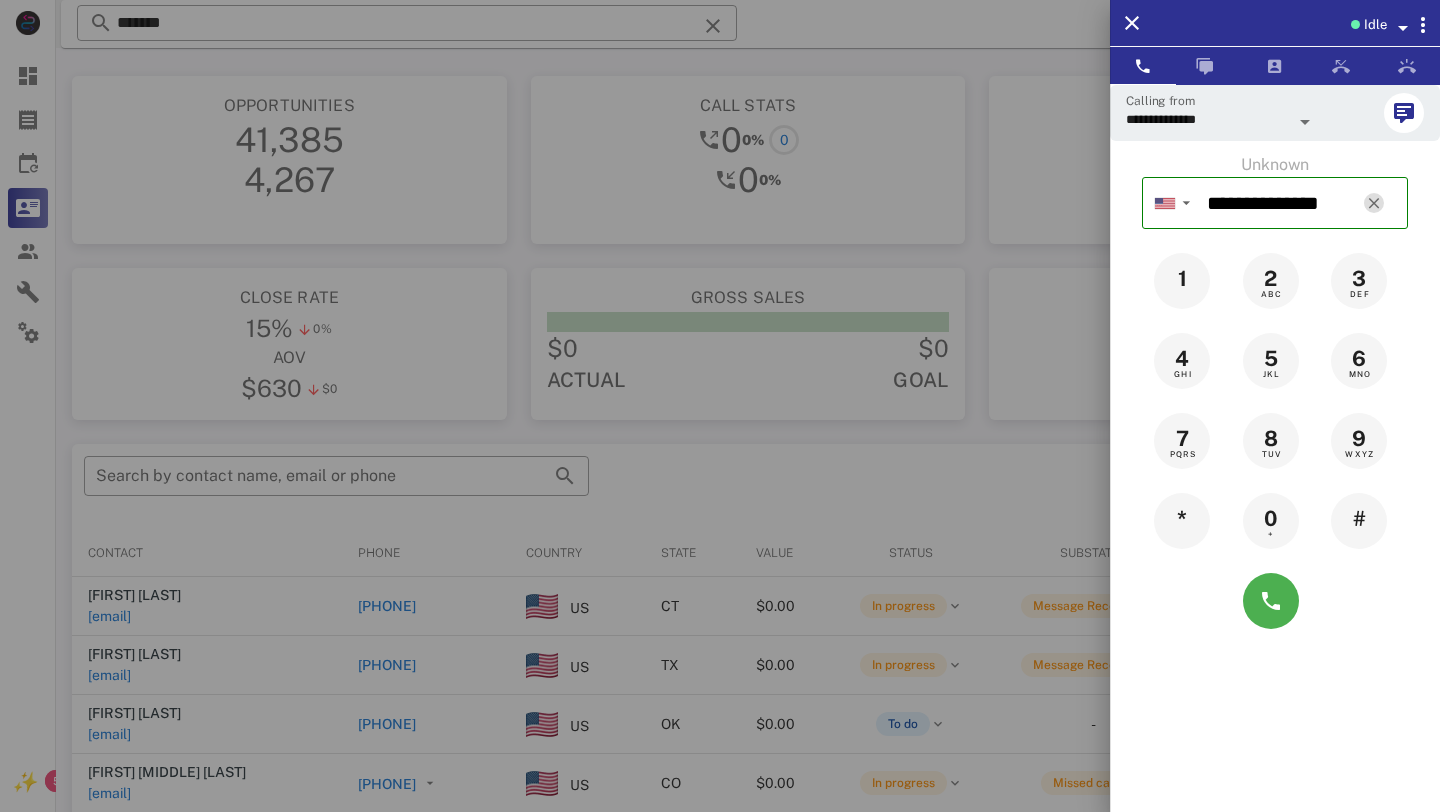 click at bounding box center [1374, 203] 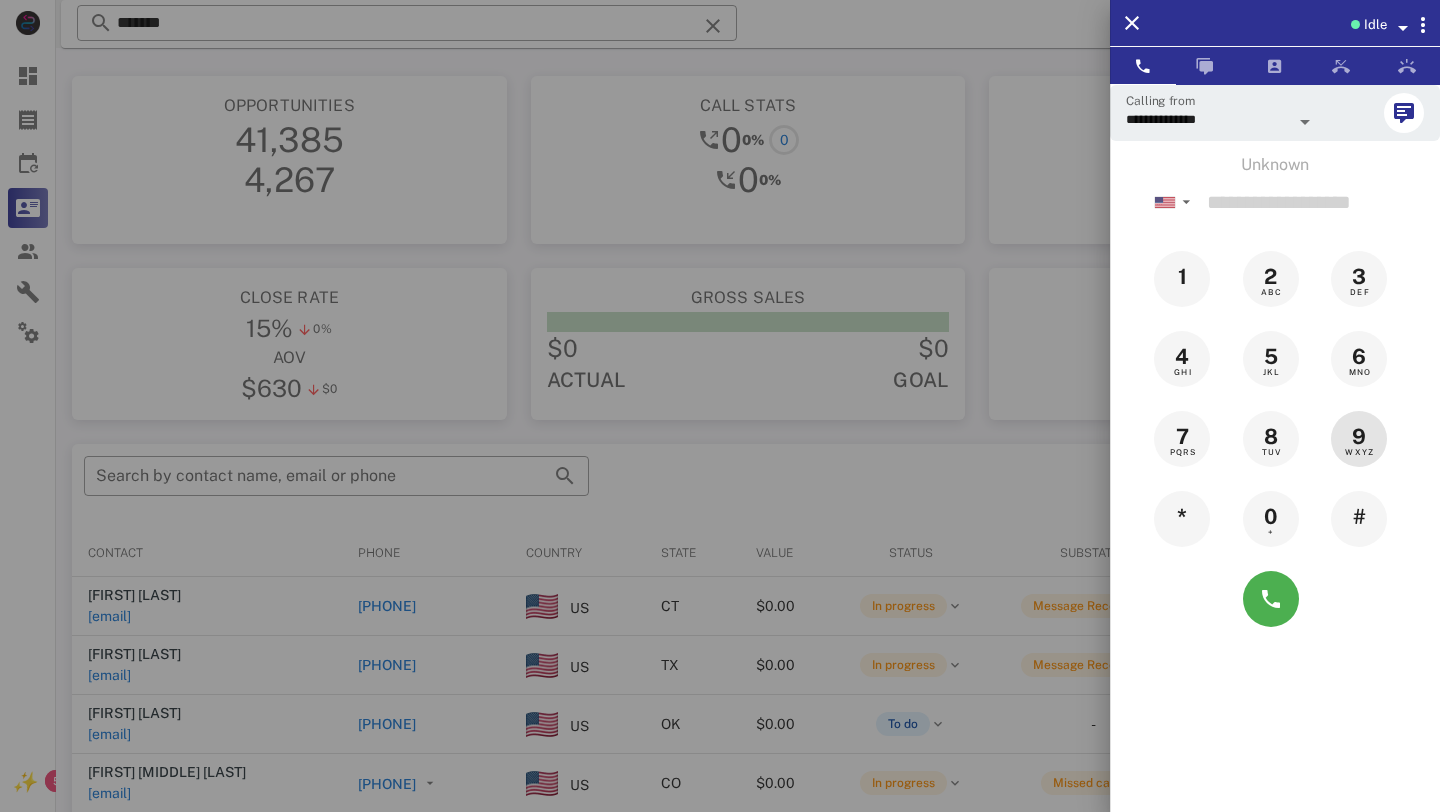 click on "9" at bounding box center (1359, 437) 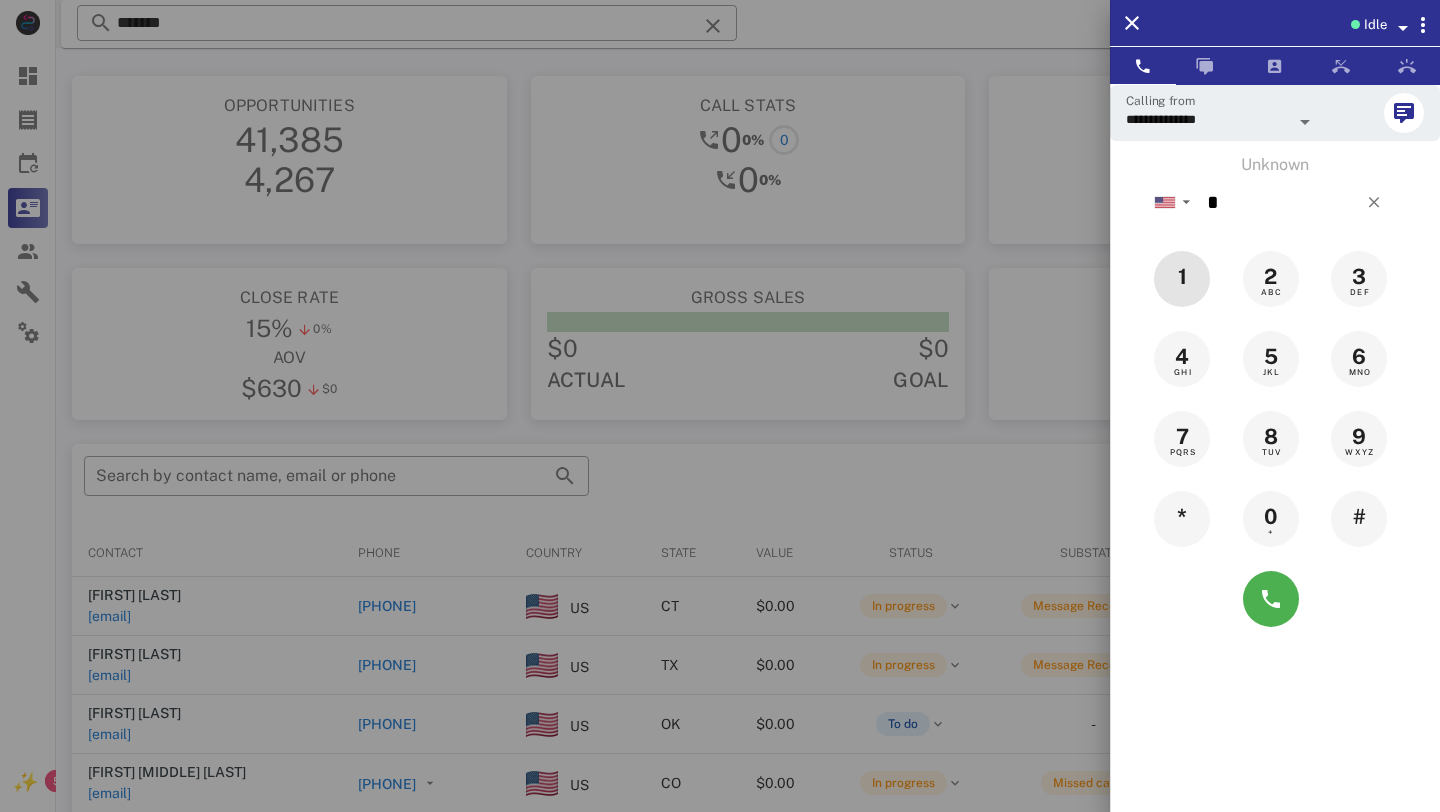click on "1" at bounding box center (1182, 277) 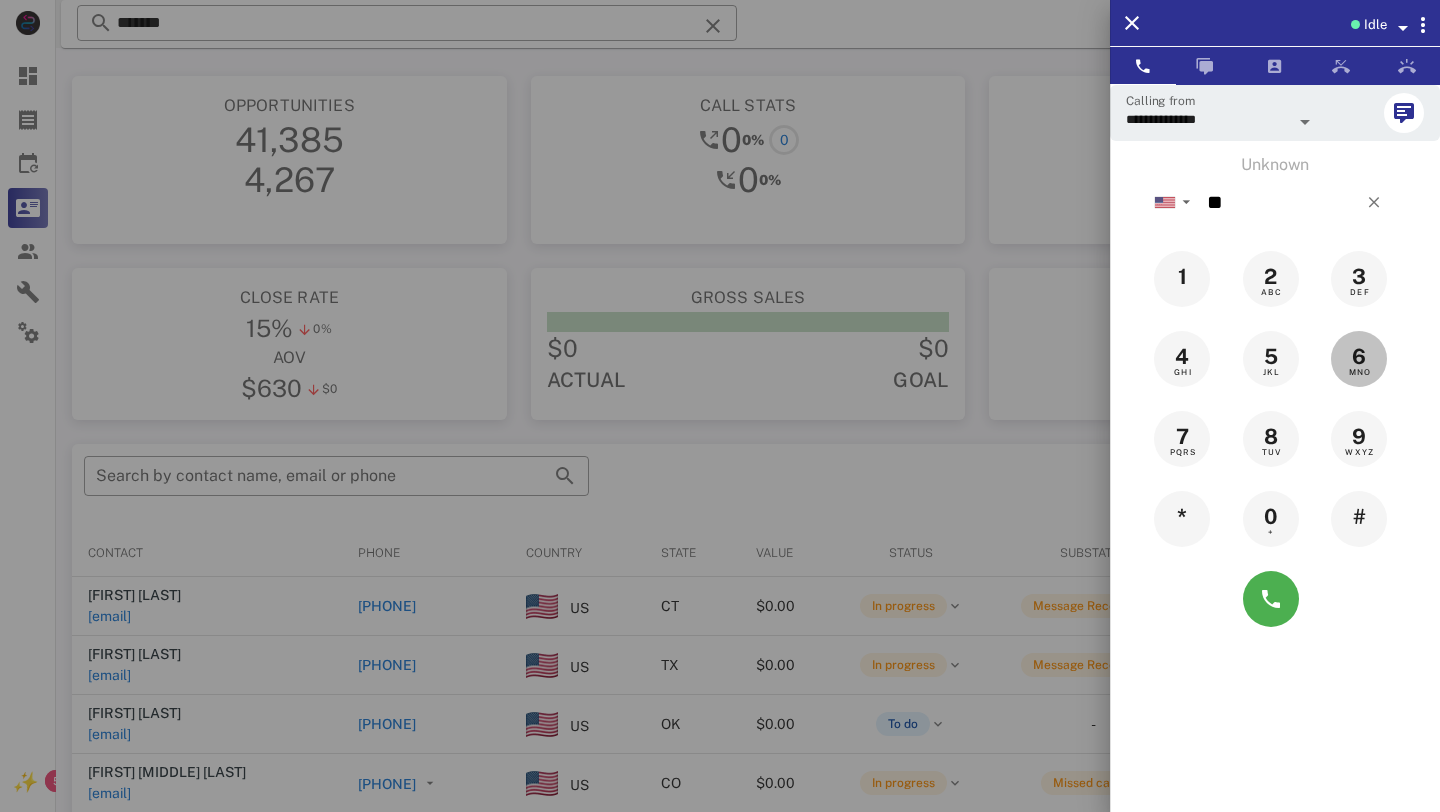 click on "6" at bounding box center (1359, 357) 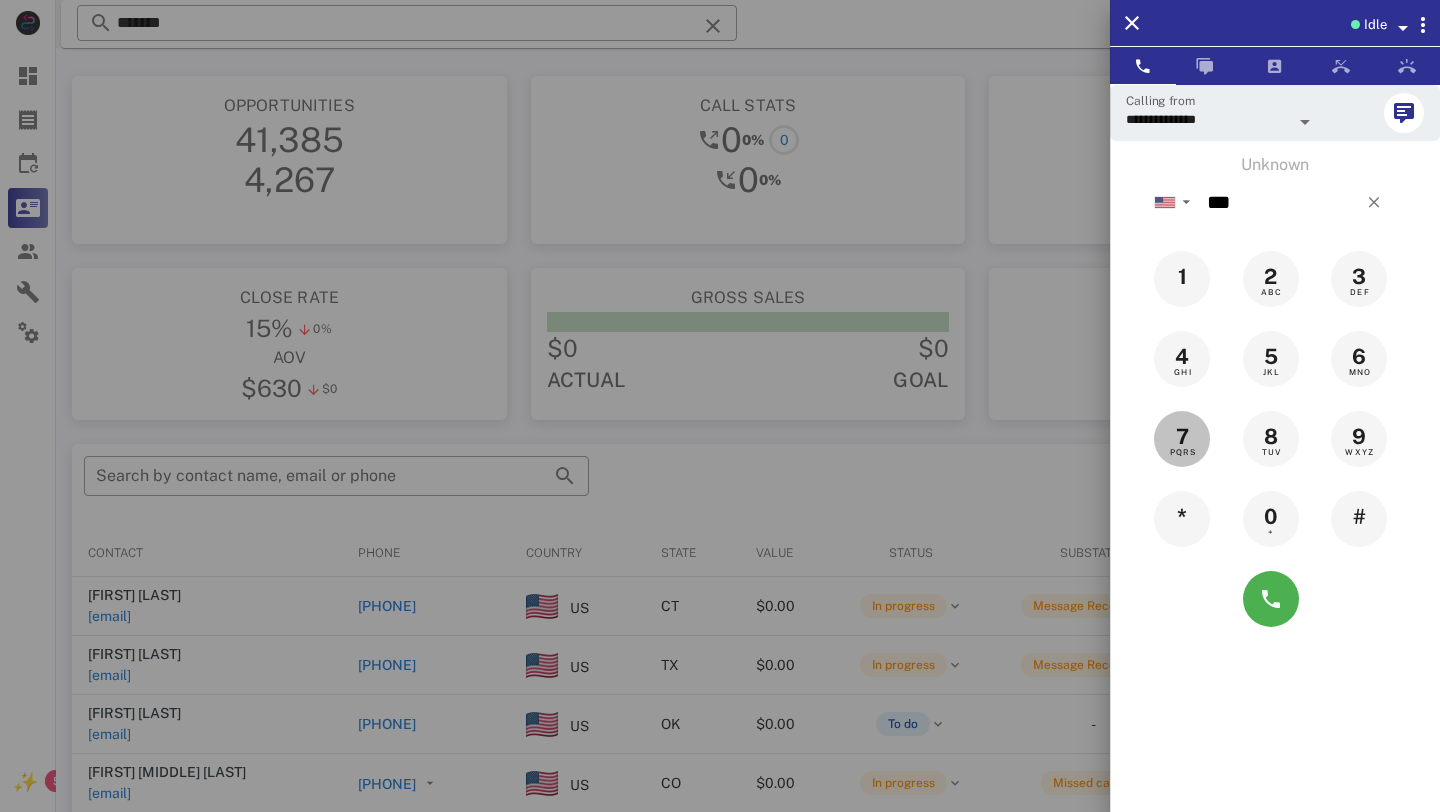 click on "7" at bounding box center [1183, 437] 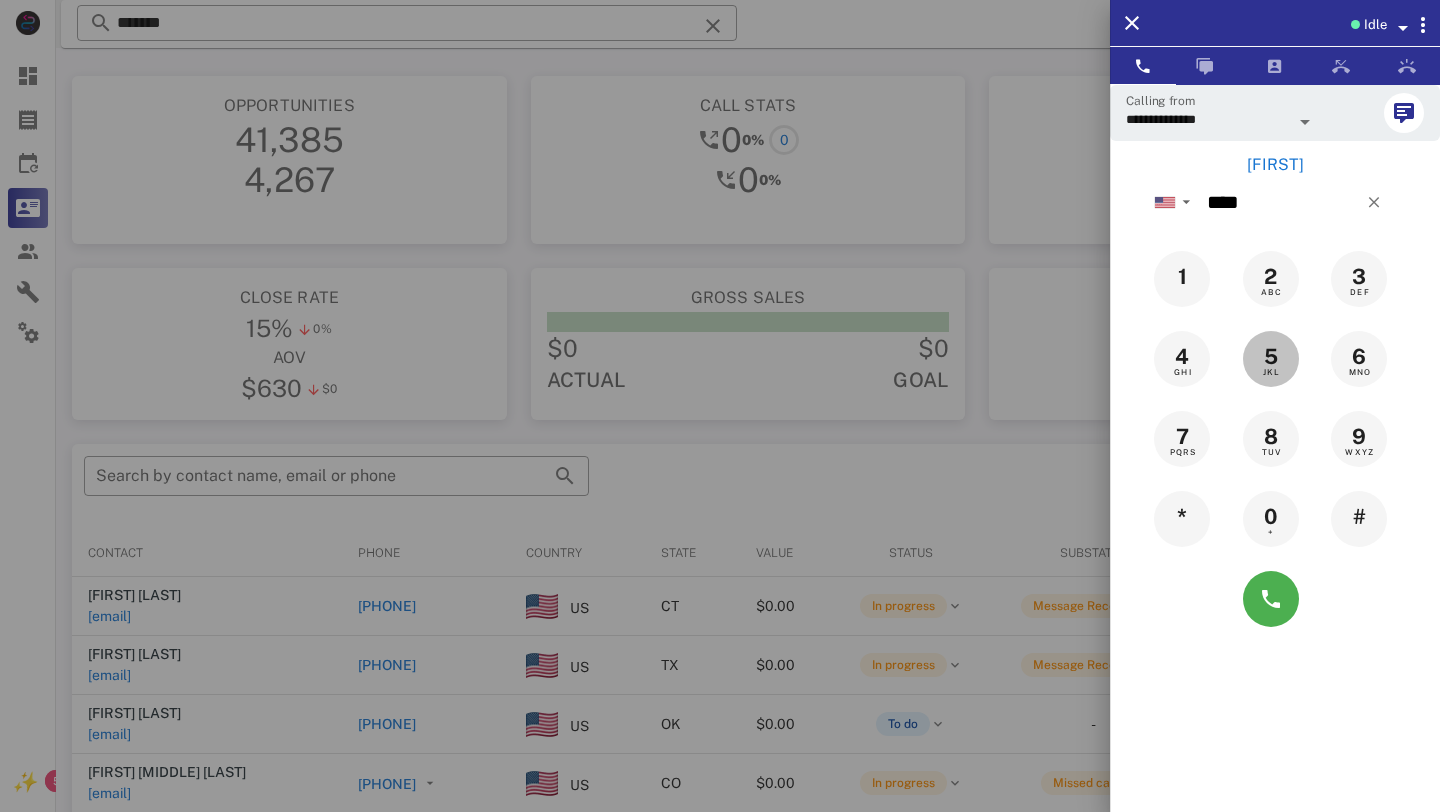 click on "5 JKL" at bounding box center (1271, 357) 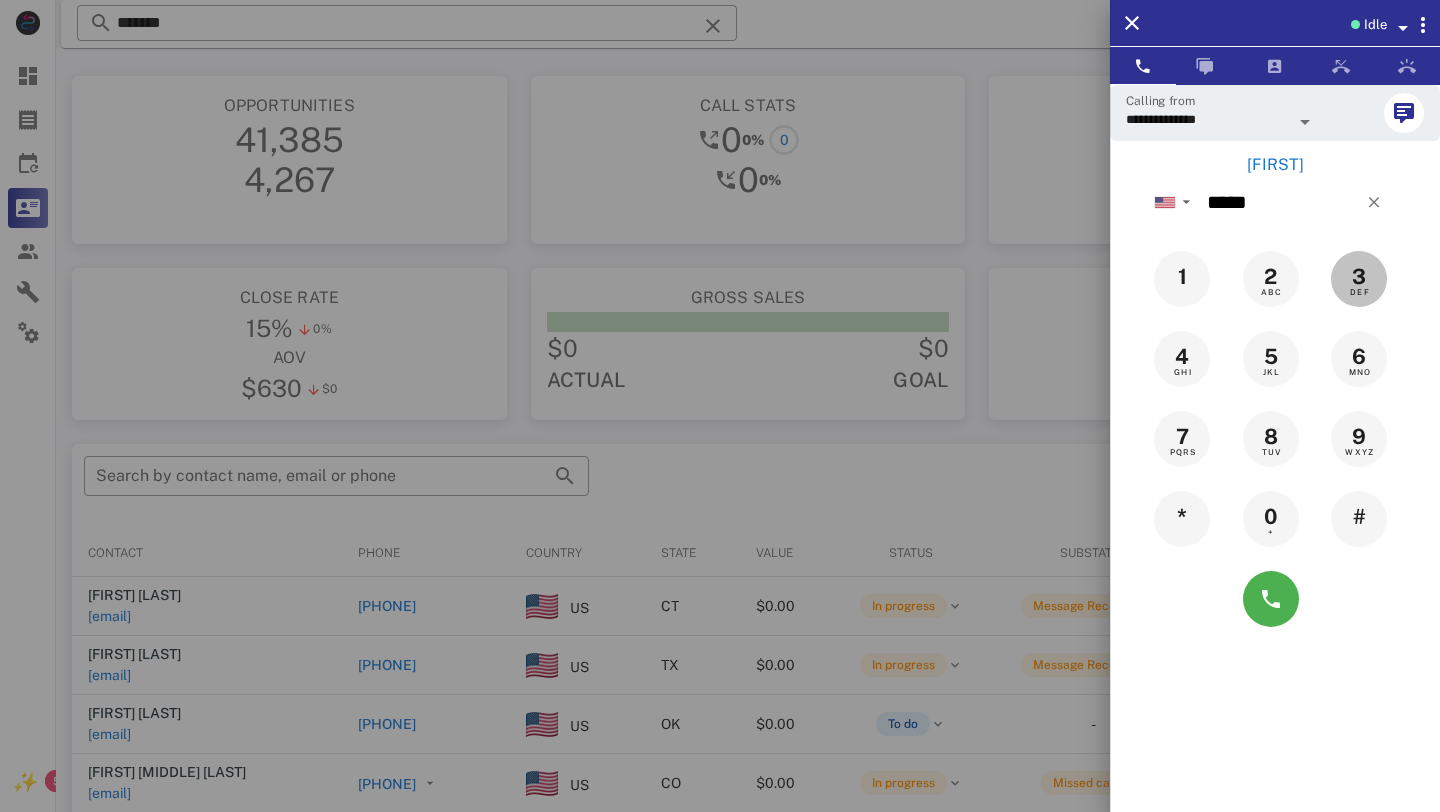 click on "3 DEF" at bounding box center (1359, 277) 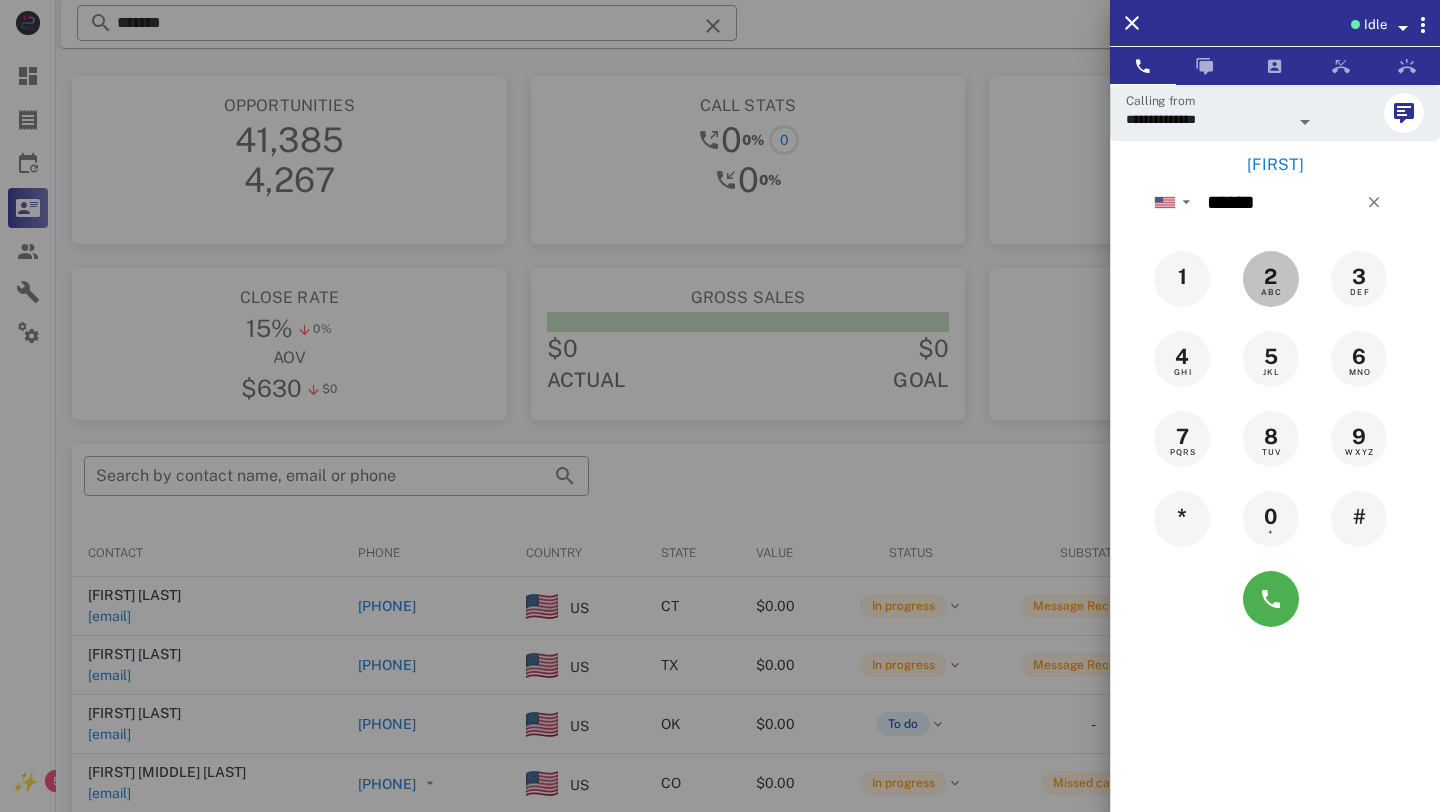 click on "2 ABC" at bounding box center (1271, 277) 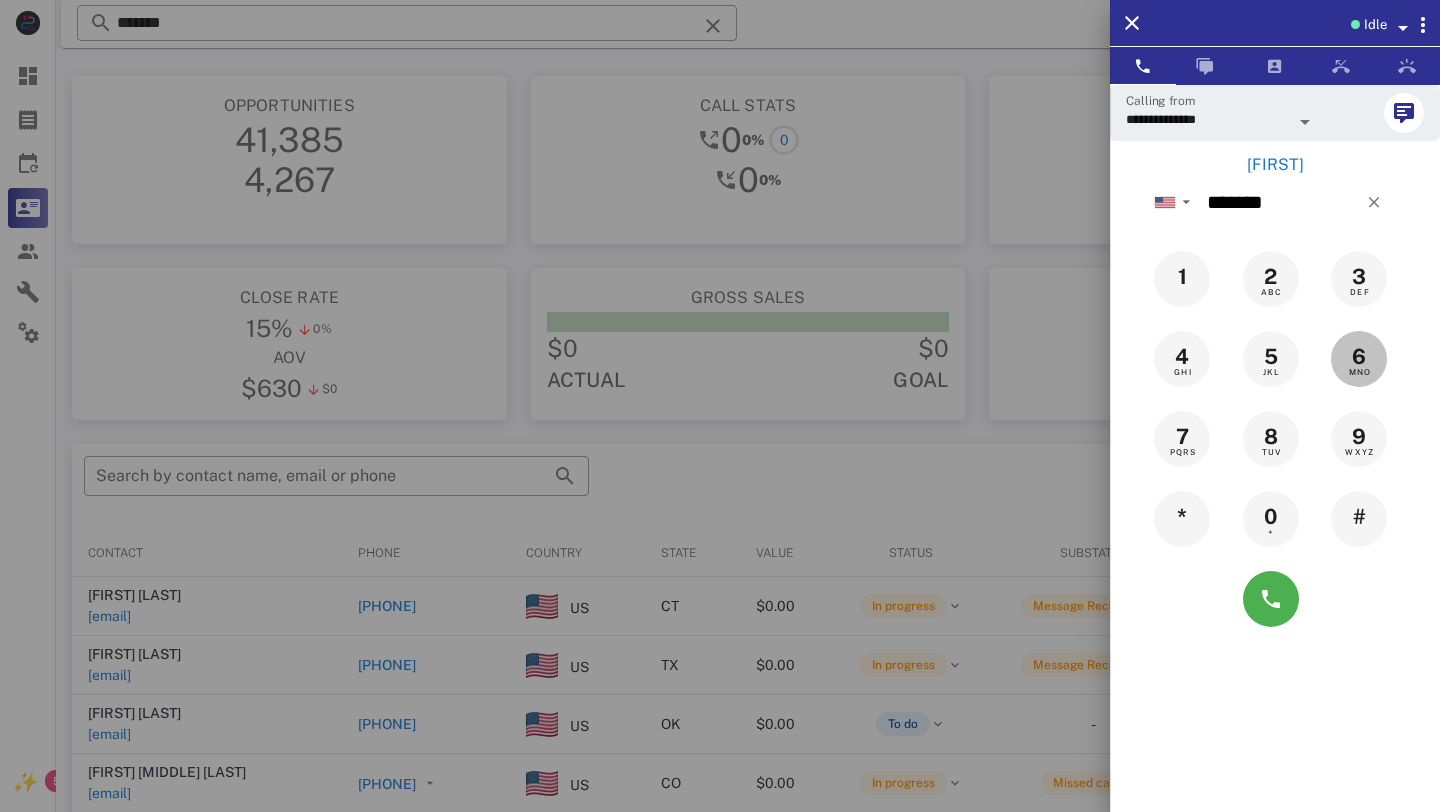 click on "6 MNO" at bounding box center [1359, 357] 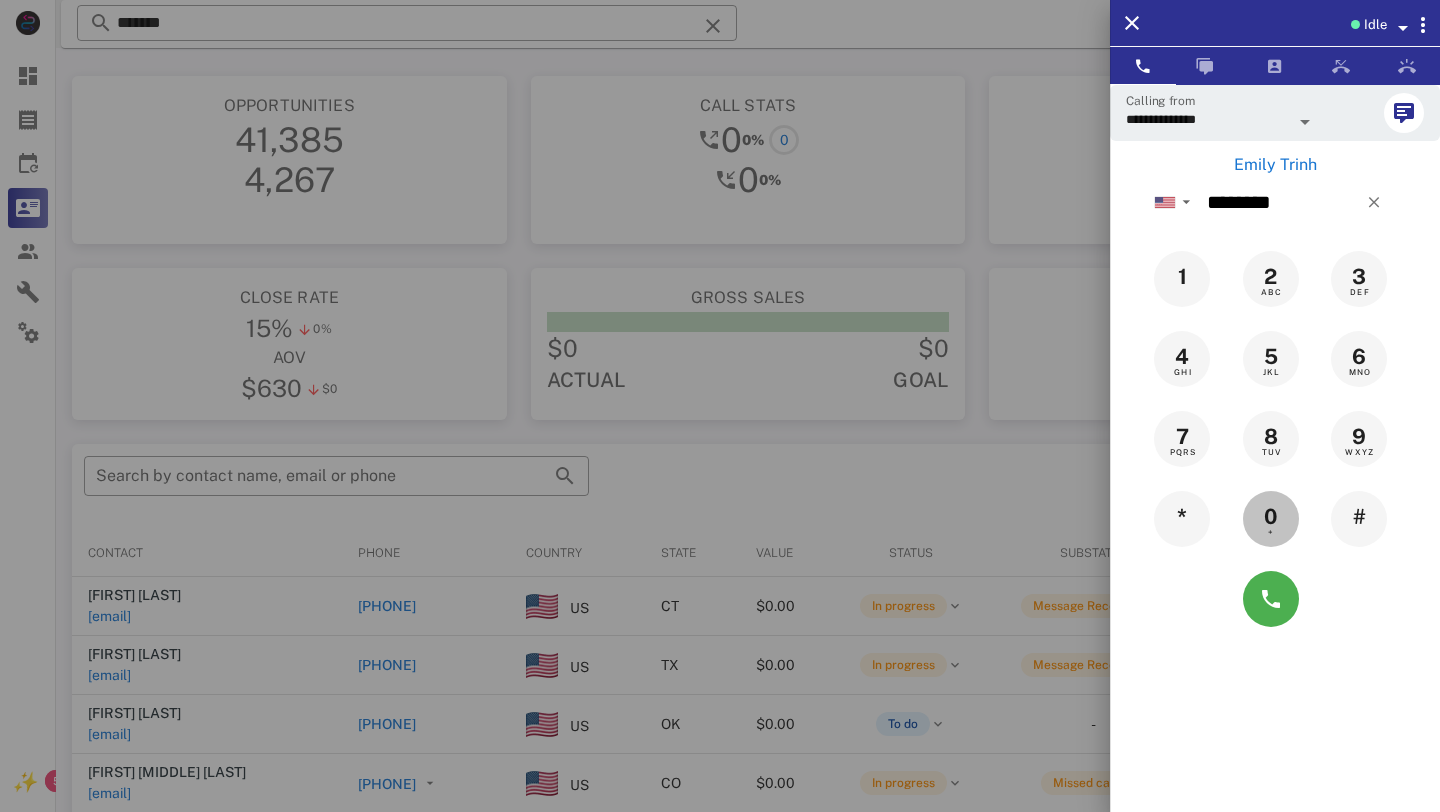 click on "0" at bounding box center (1271, 517) 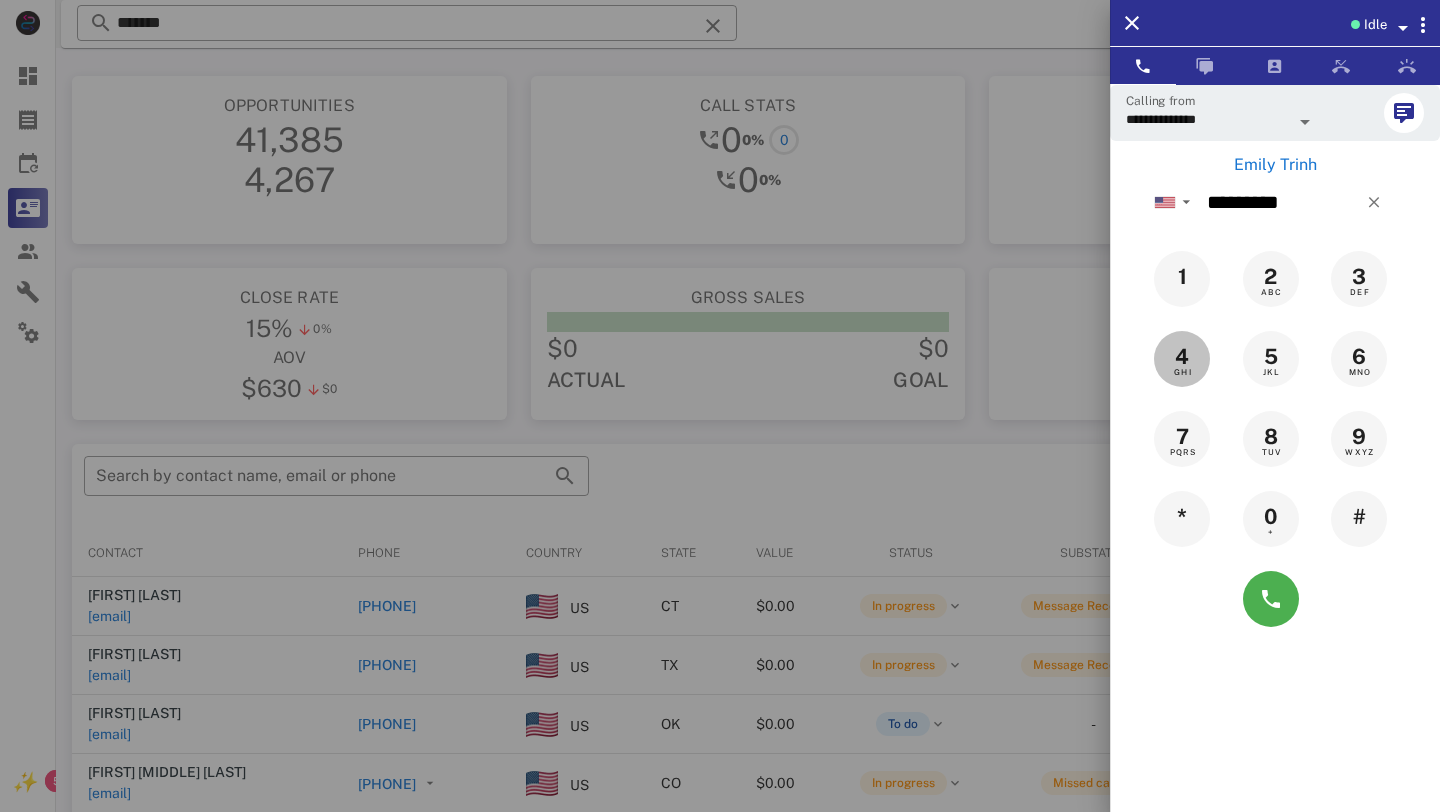 click on "4" at bounding box center [1182, 357] 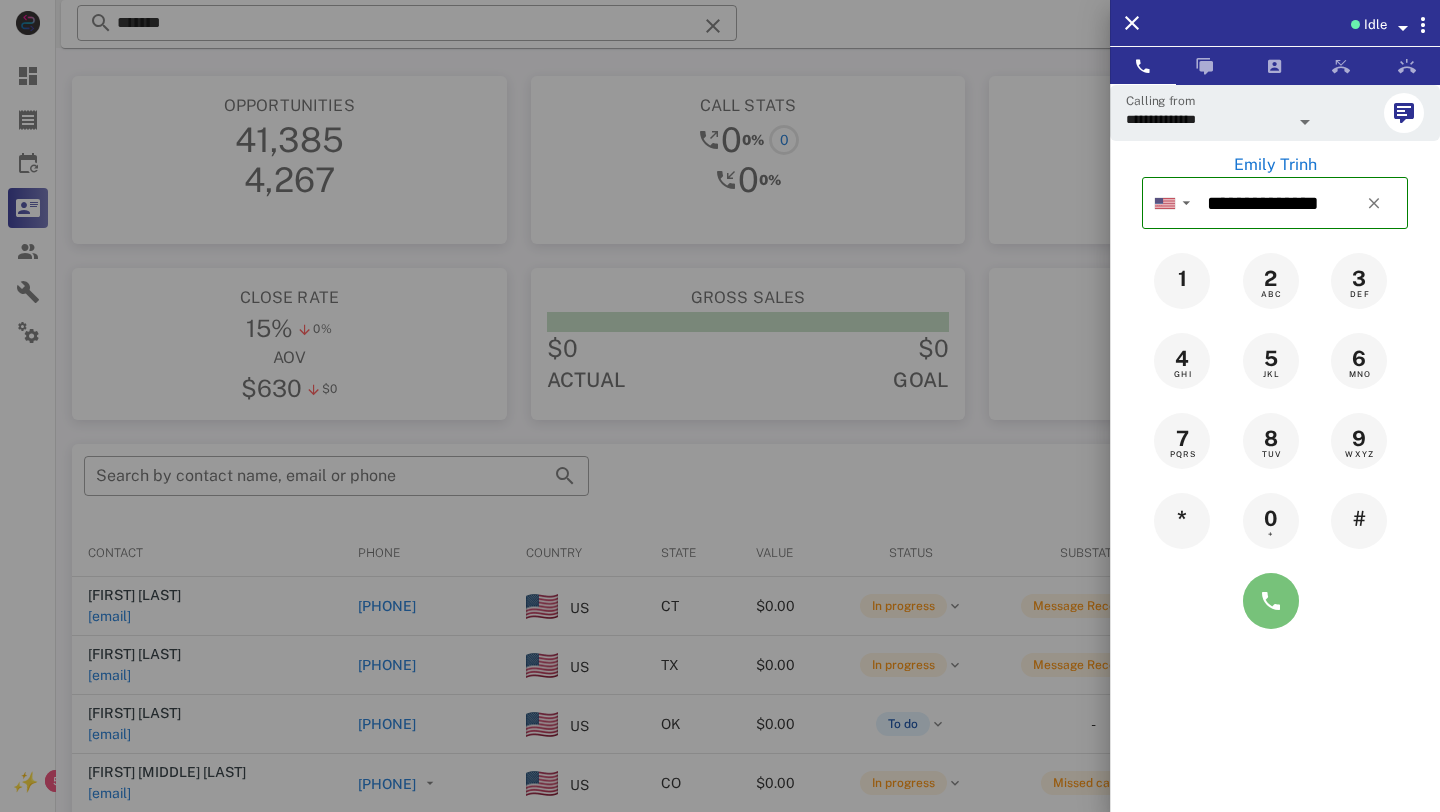 click at bounding box center [1271, 601] 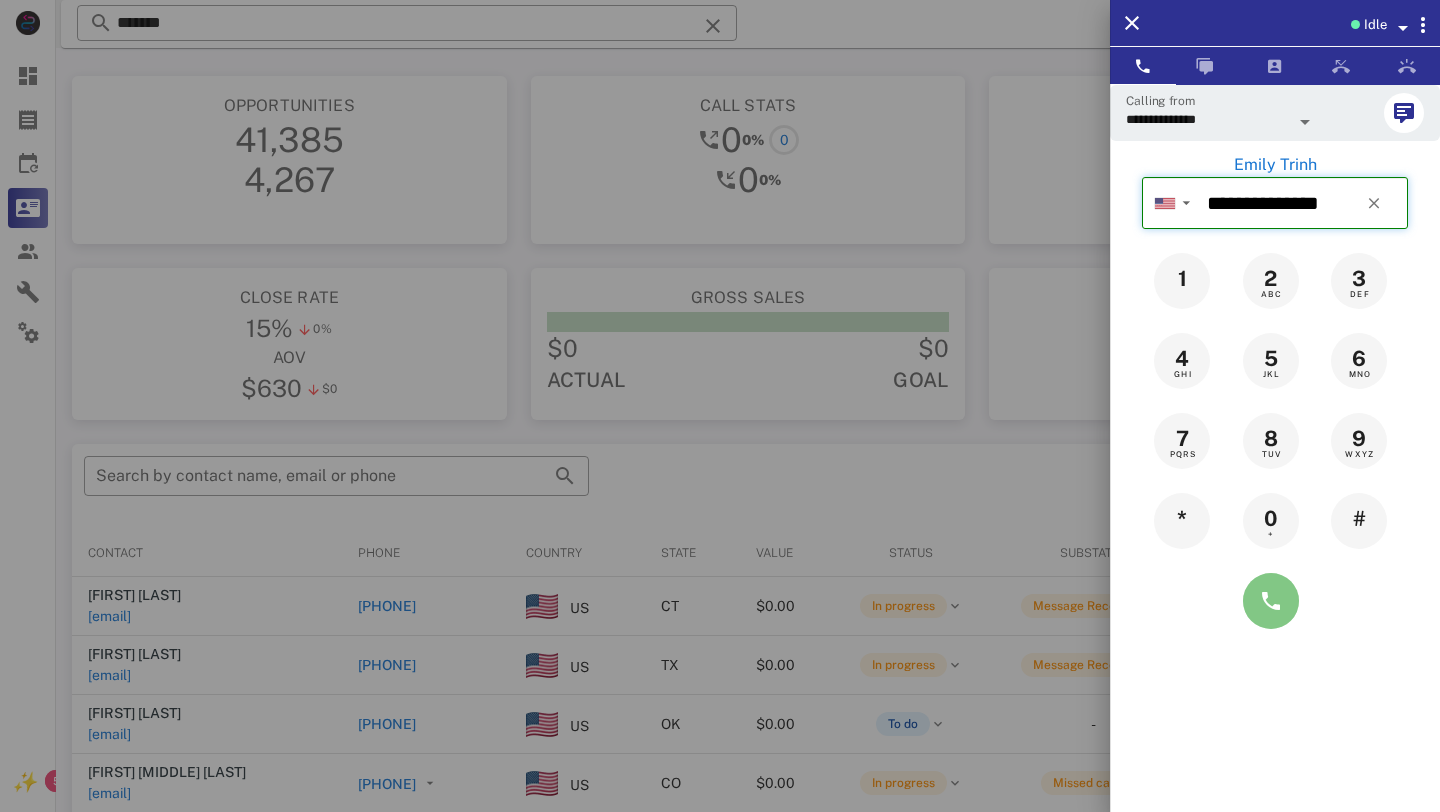 type on "**********" 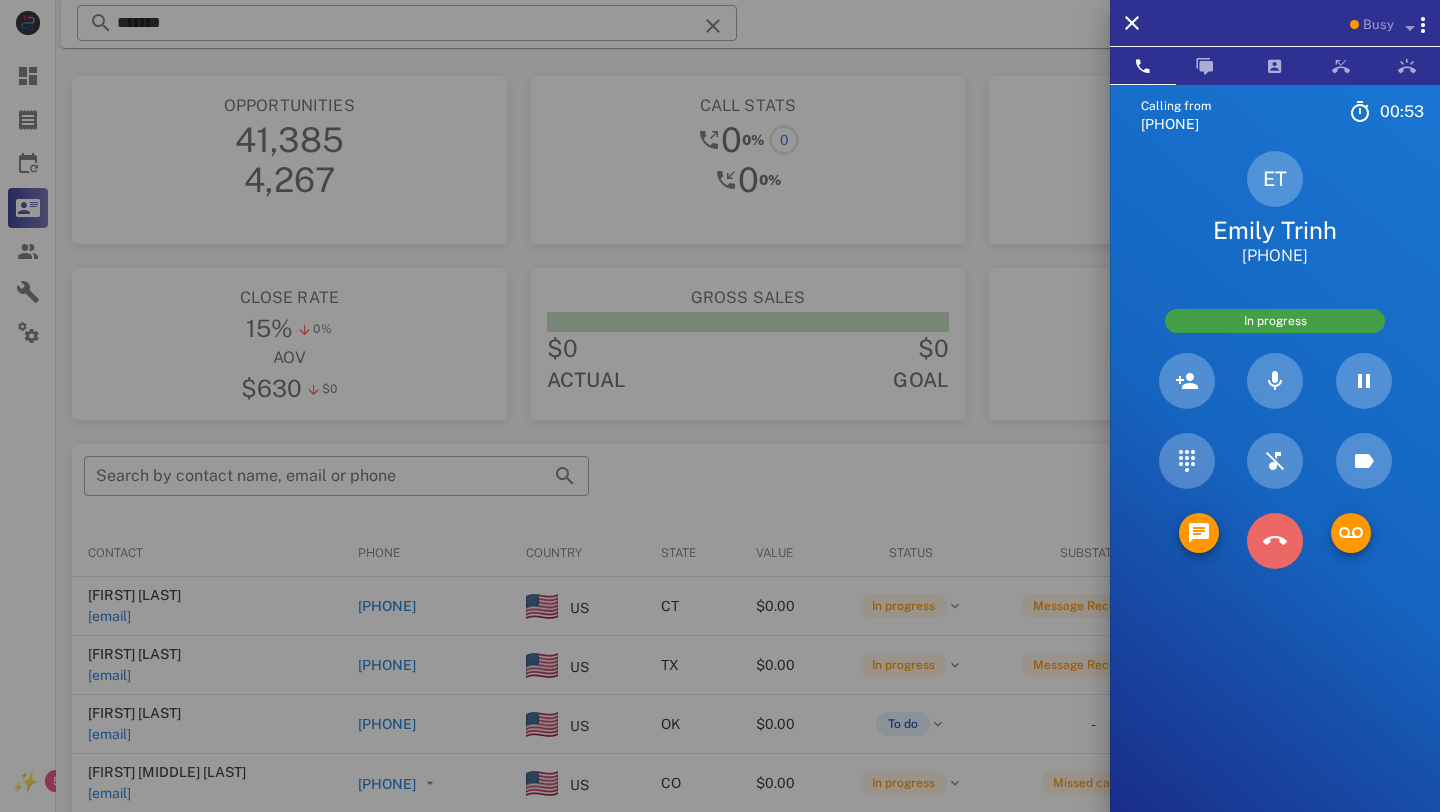 click at bounding box center [1275, 541] 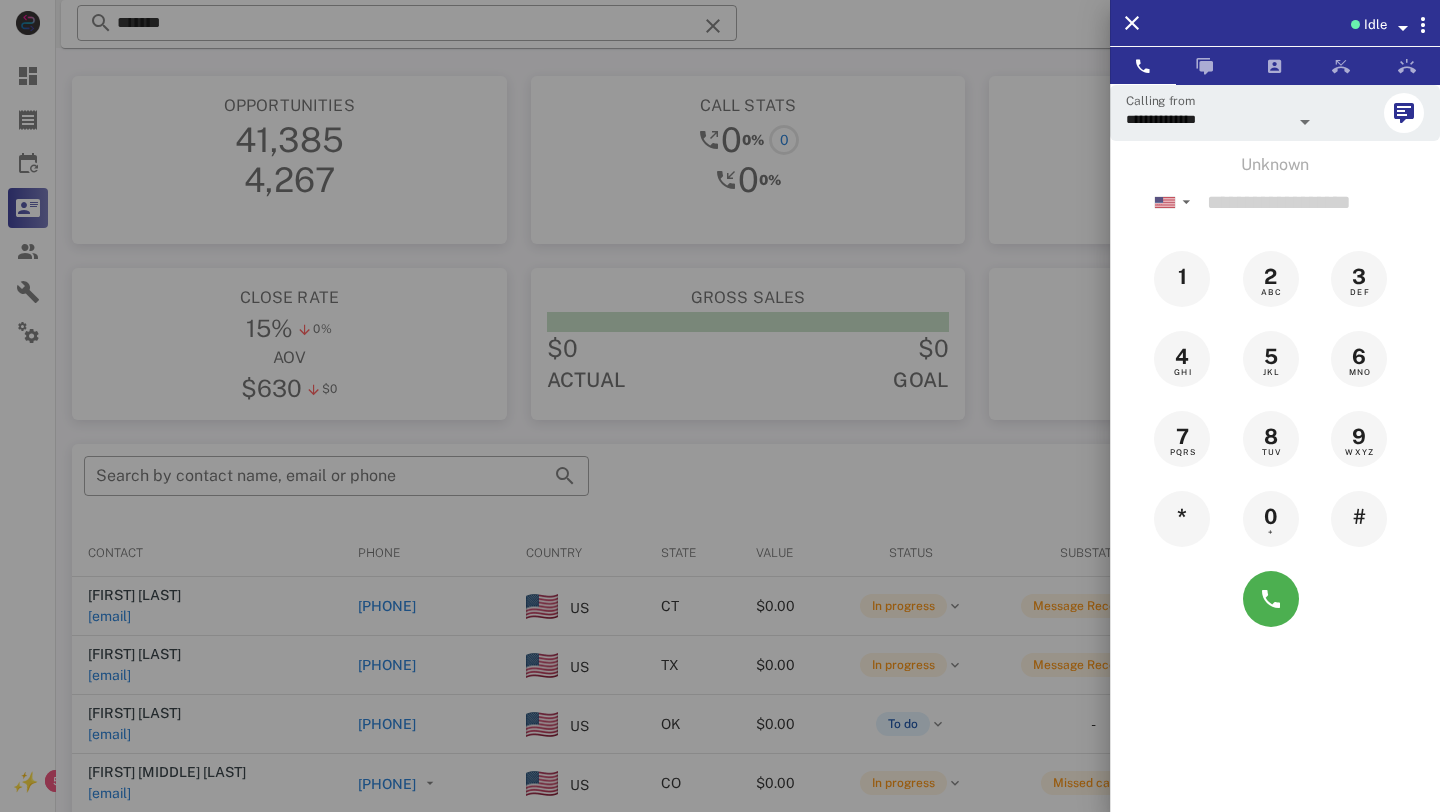 click at bounding box center [720, 406] 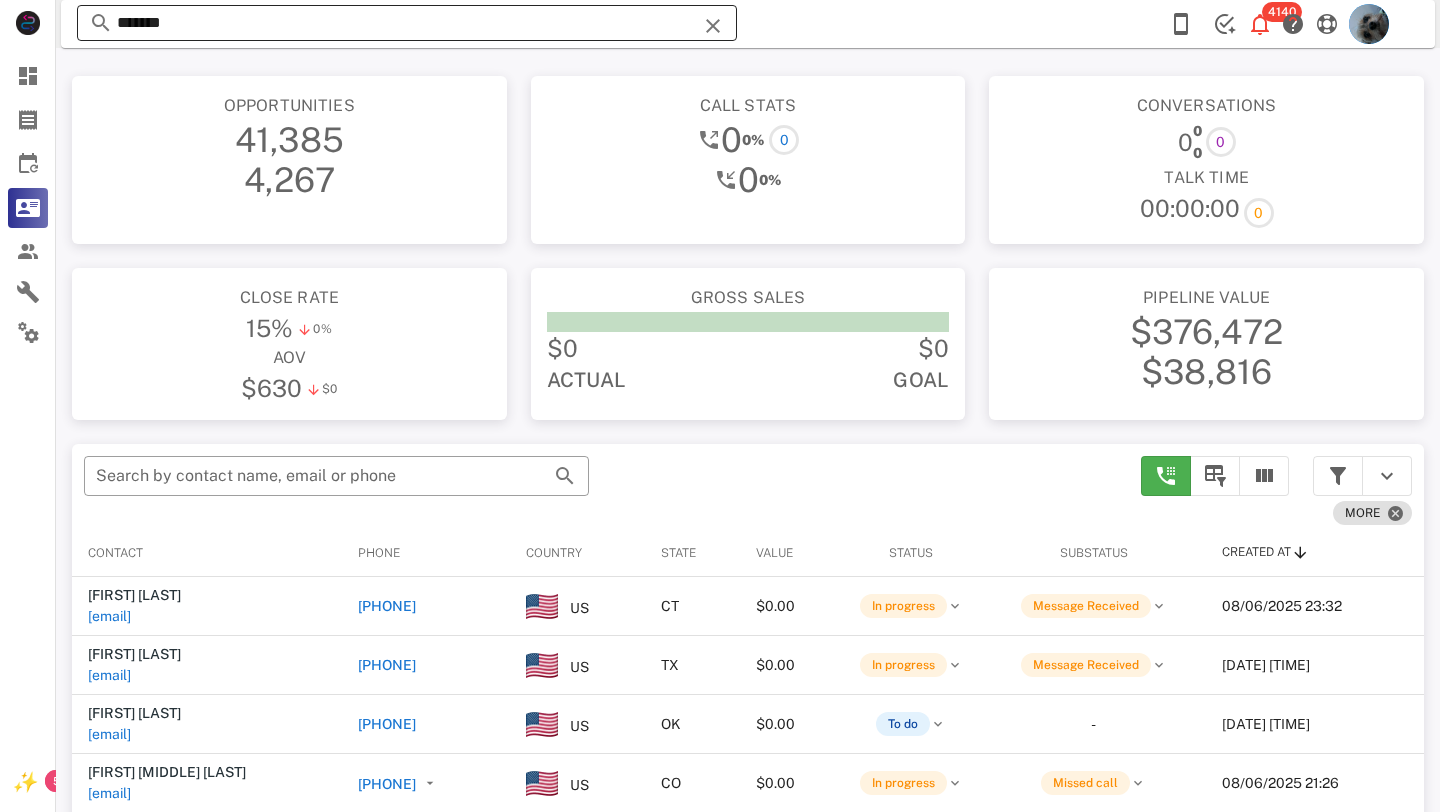 click at bounding box center [713, 26] 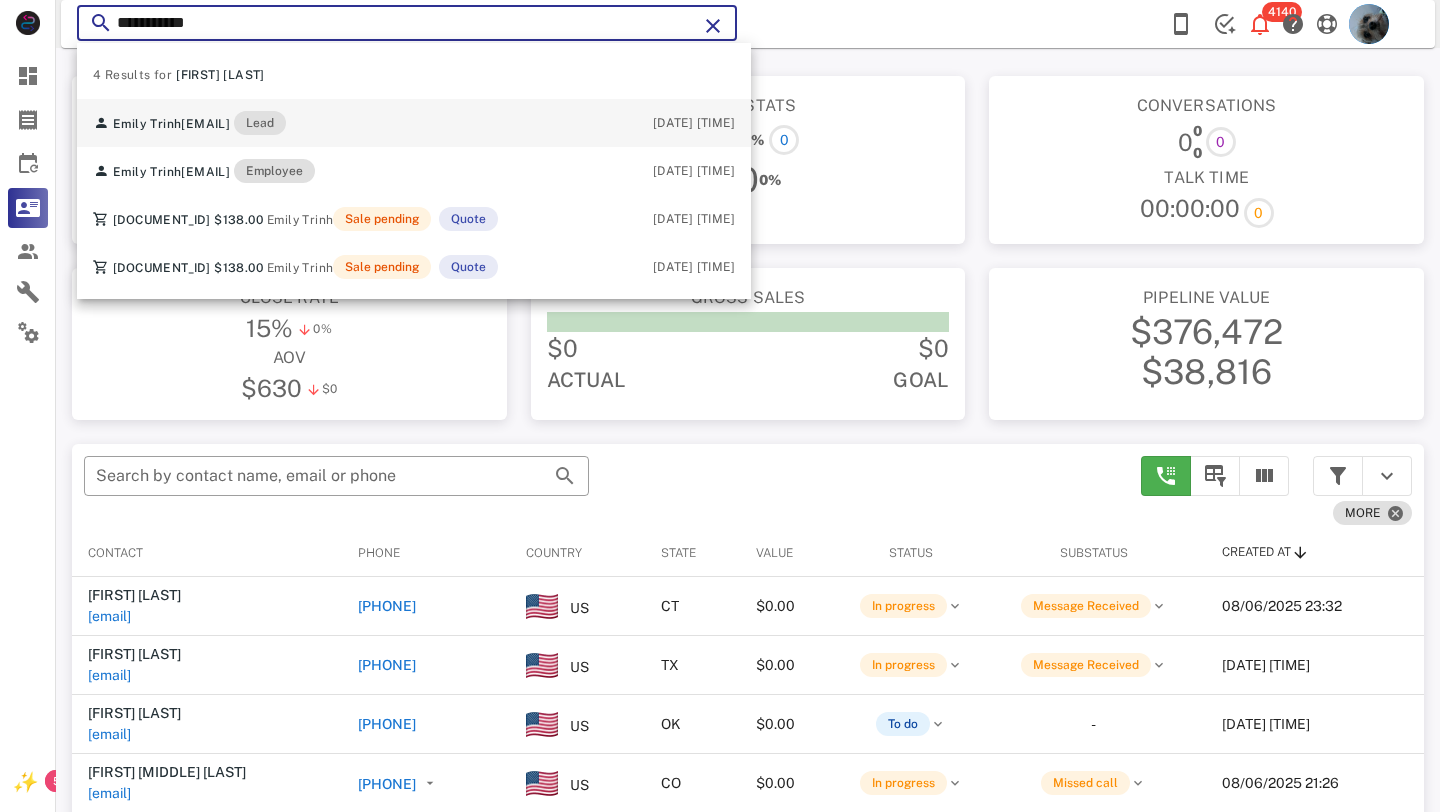 type on "**********" 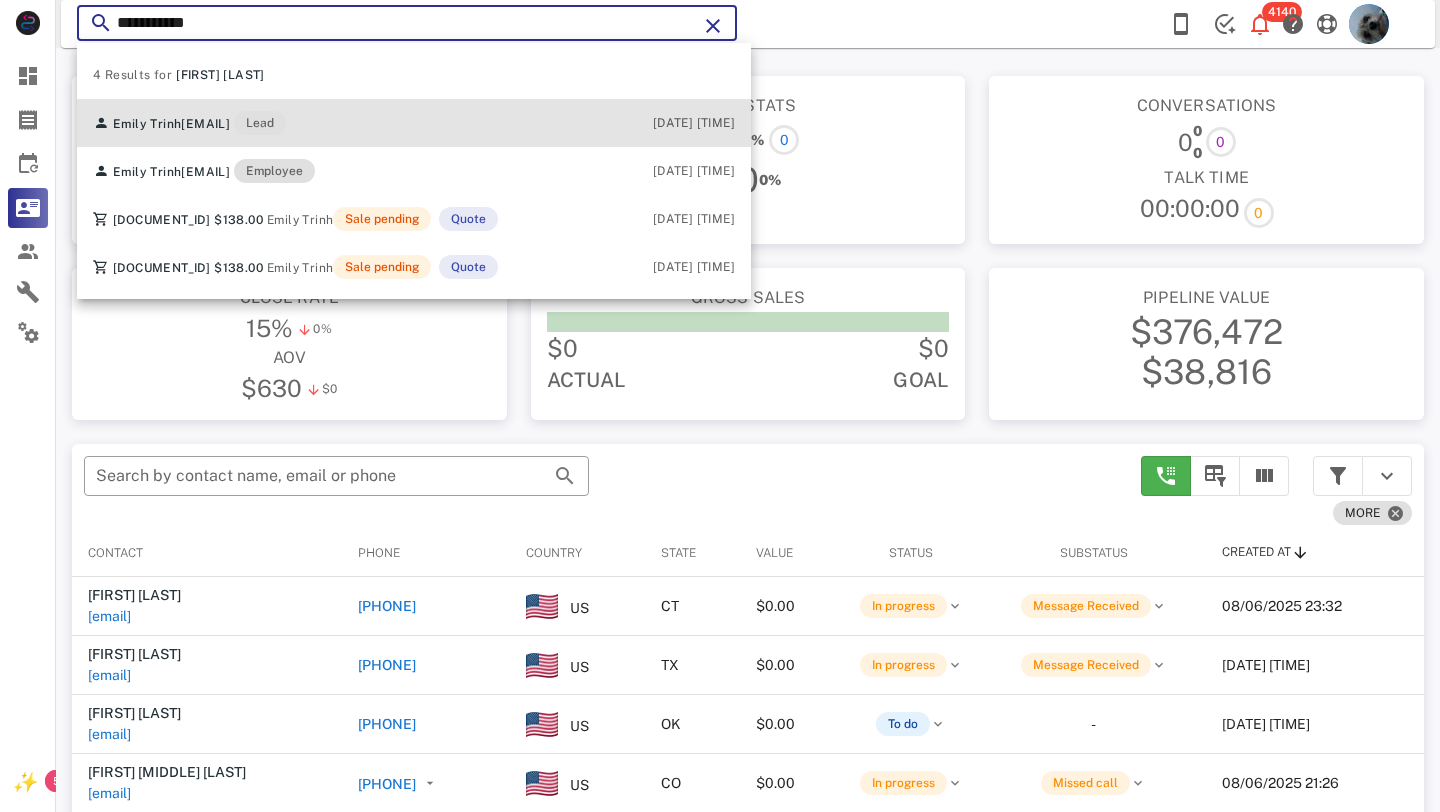click on "[EMAIL]" at bounding box center [205, 124] 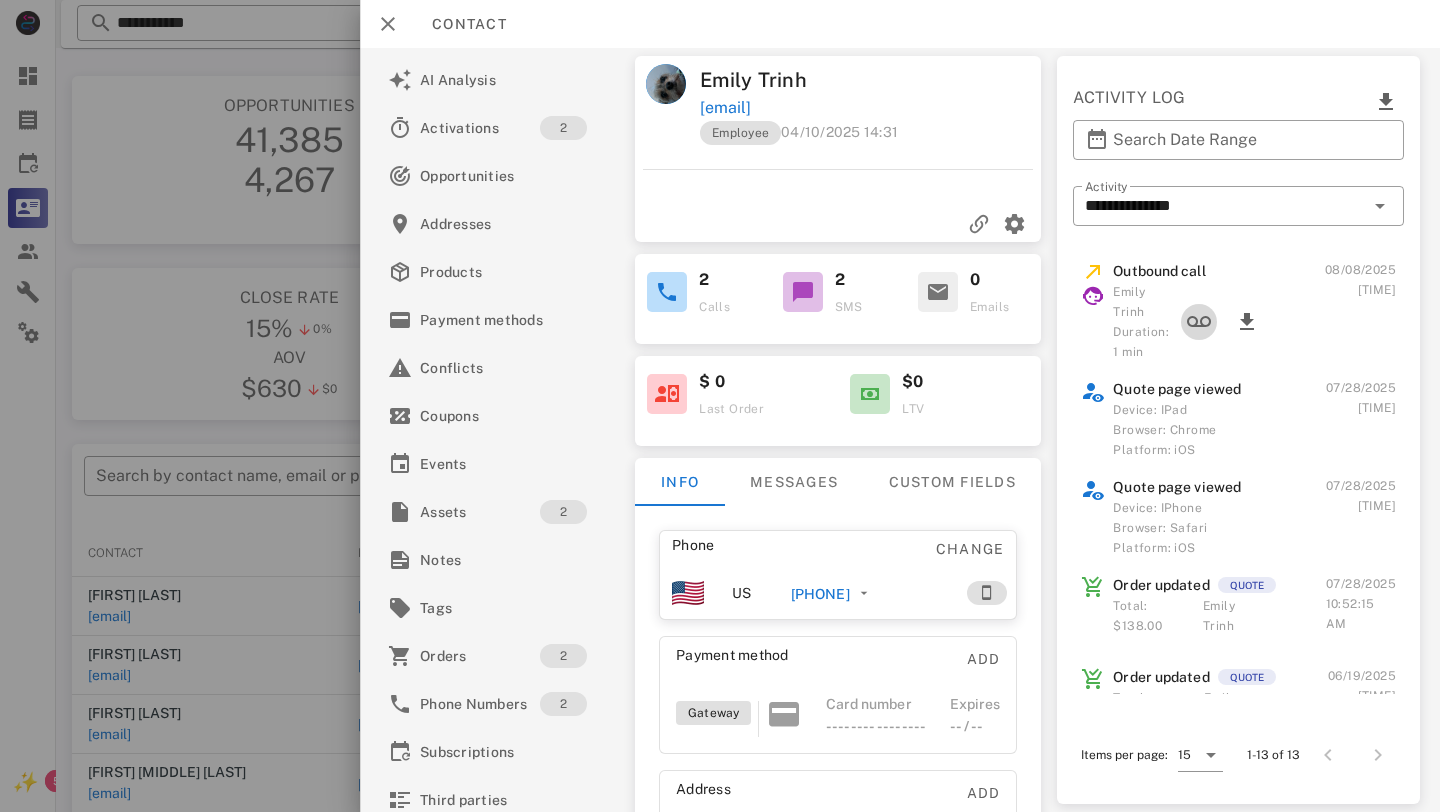 click at bounding box center [1199, 322] 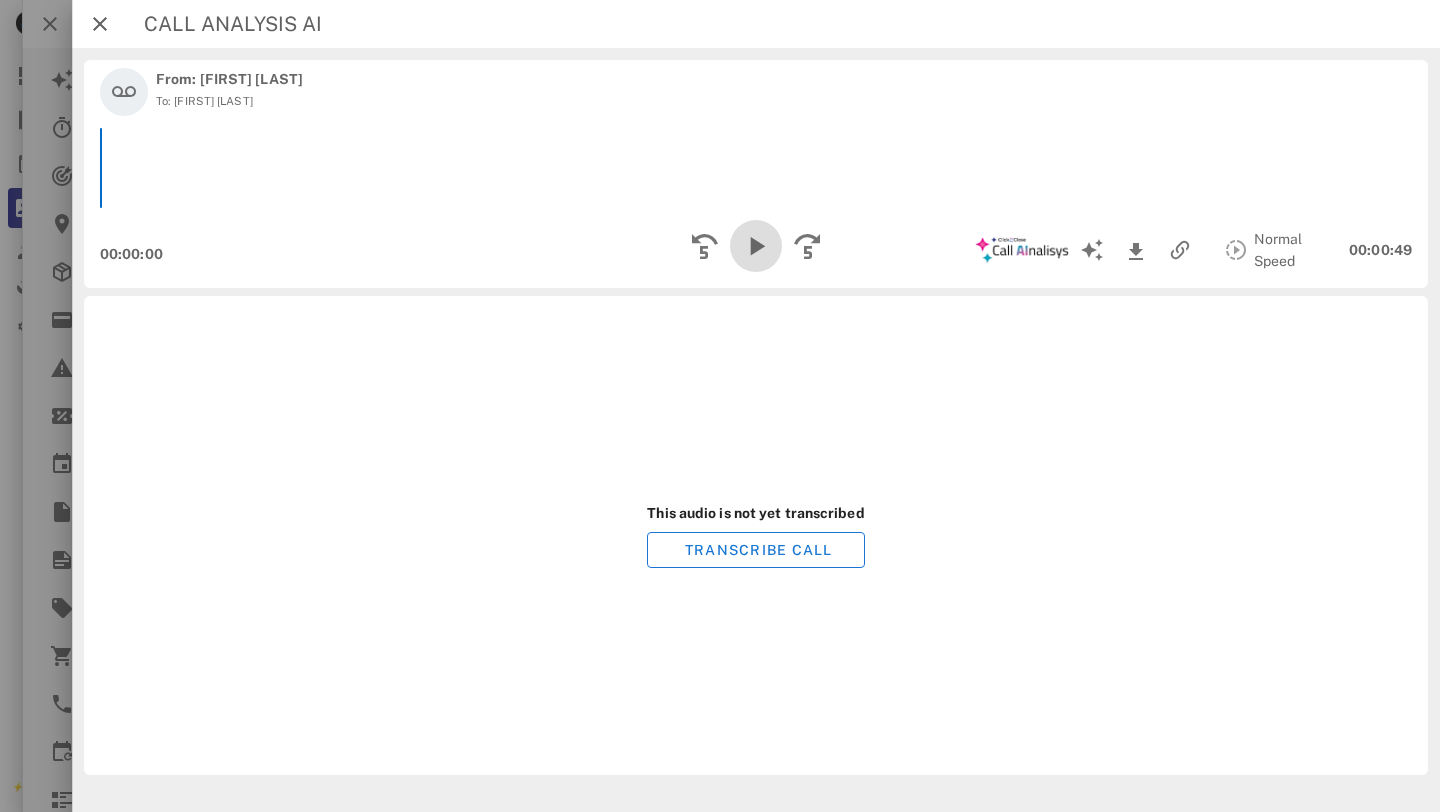 click at bounding box center [756, 246] 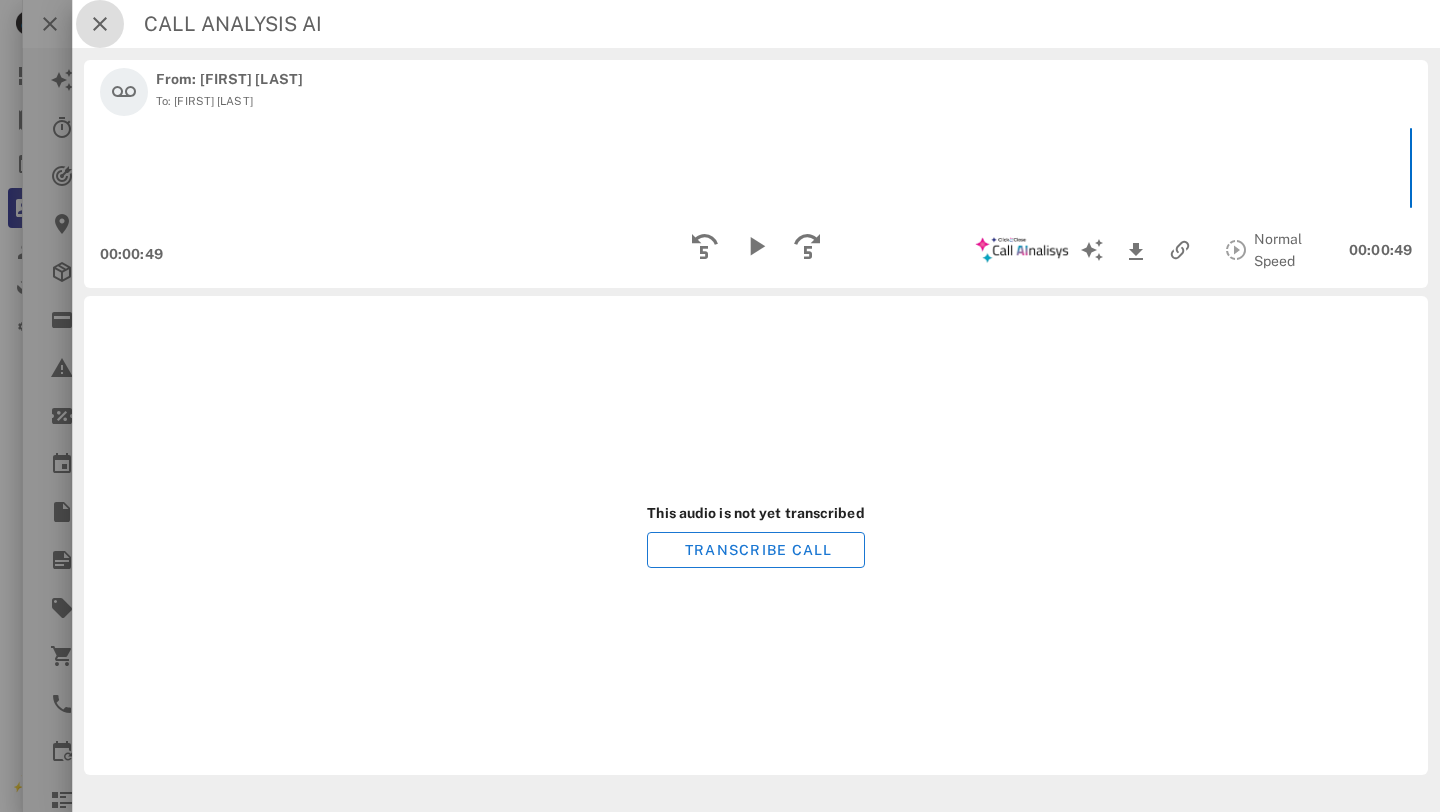 click at bounding box center [100, 24] 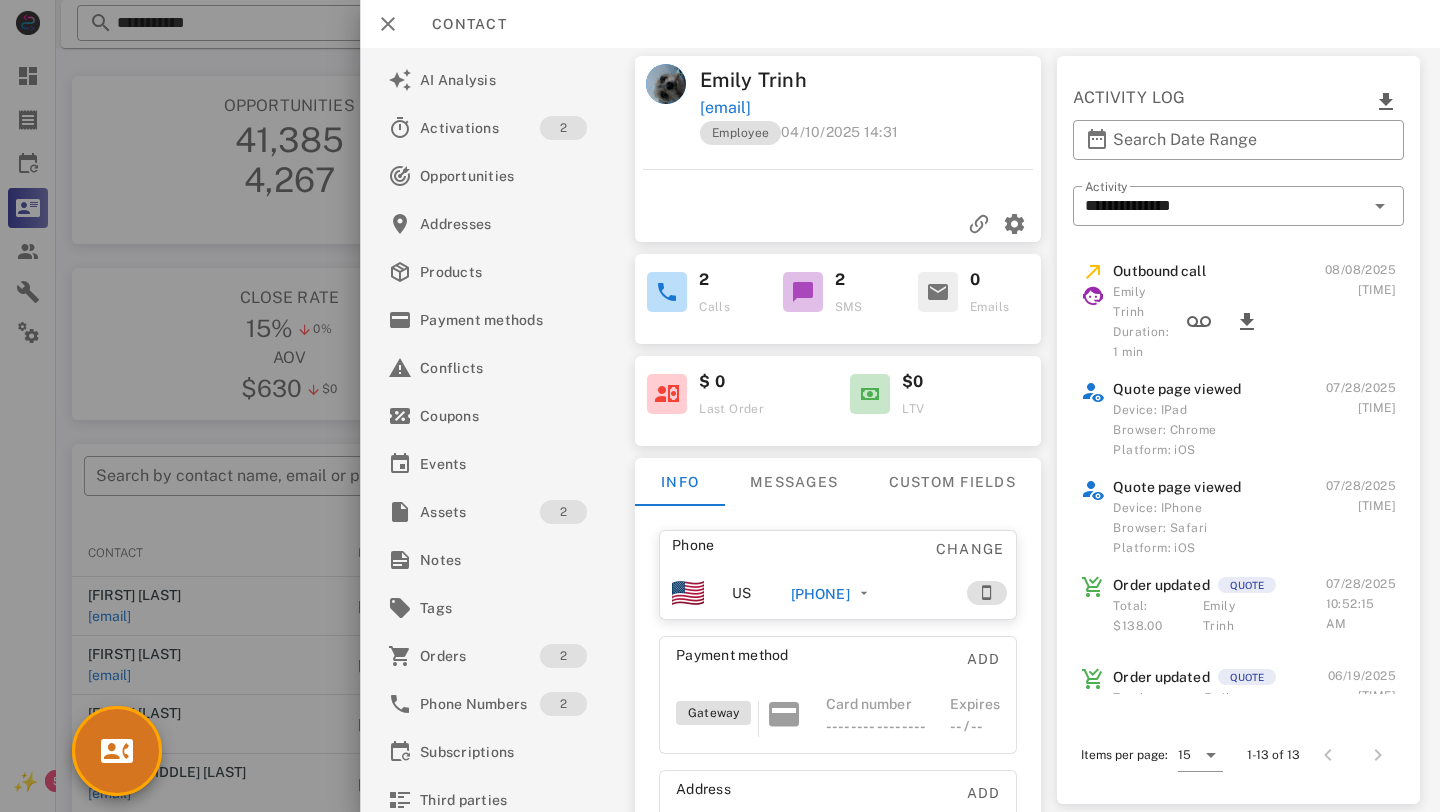 click at bounding box center [117, 751] 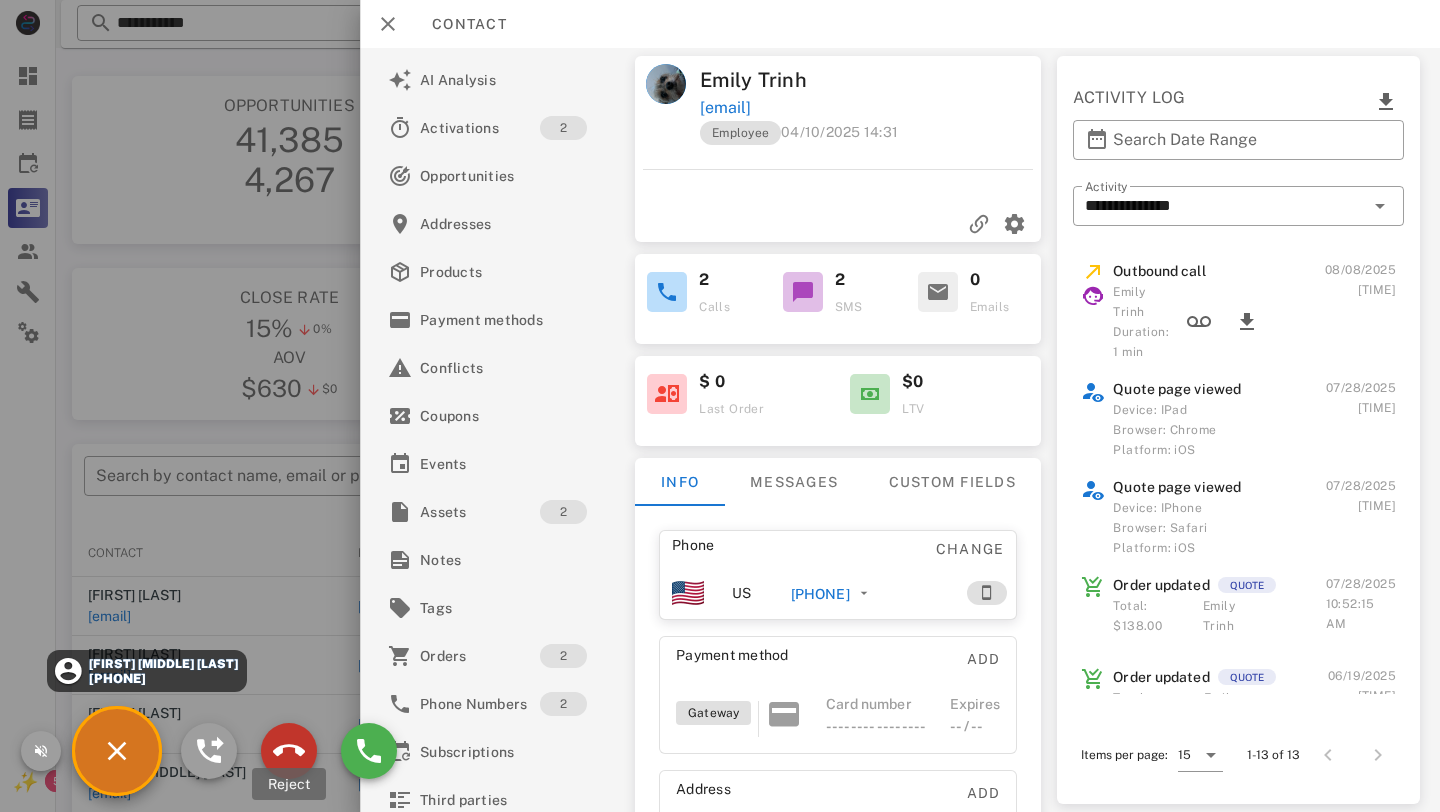click at bounding box center [289, 751] 